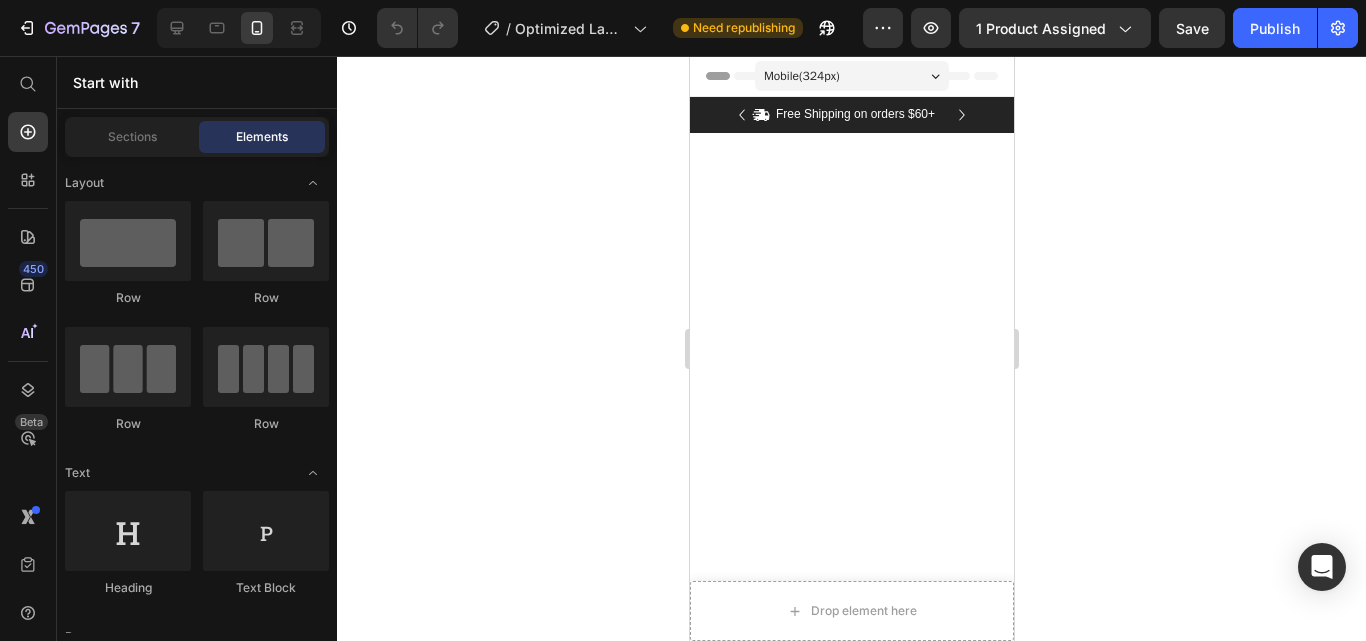 scroll, scrollTop: 0, scrollLeft: 0, axis: both 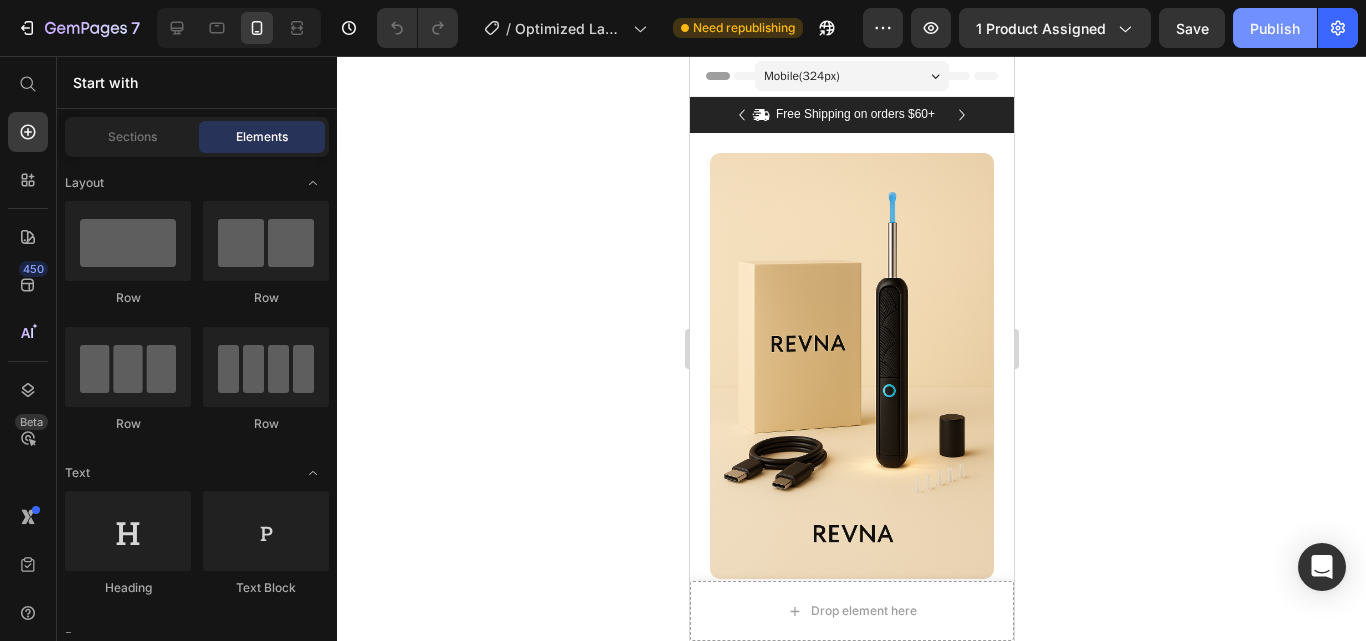 click on "Publish" at bounding box center [1275, 28] 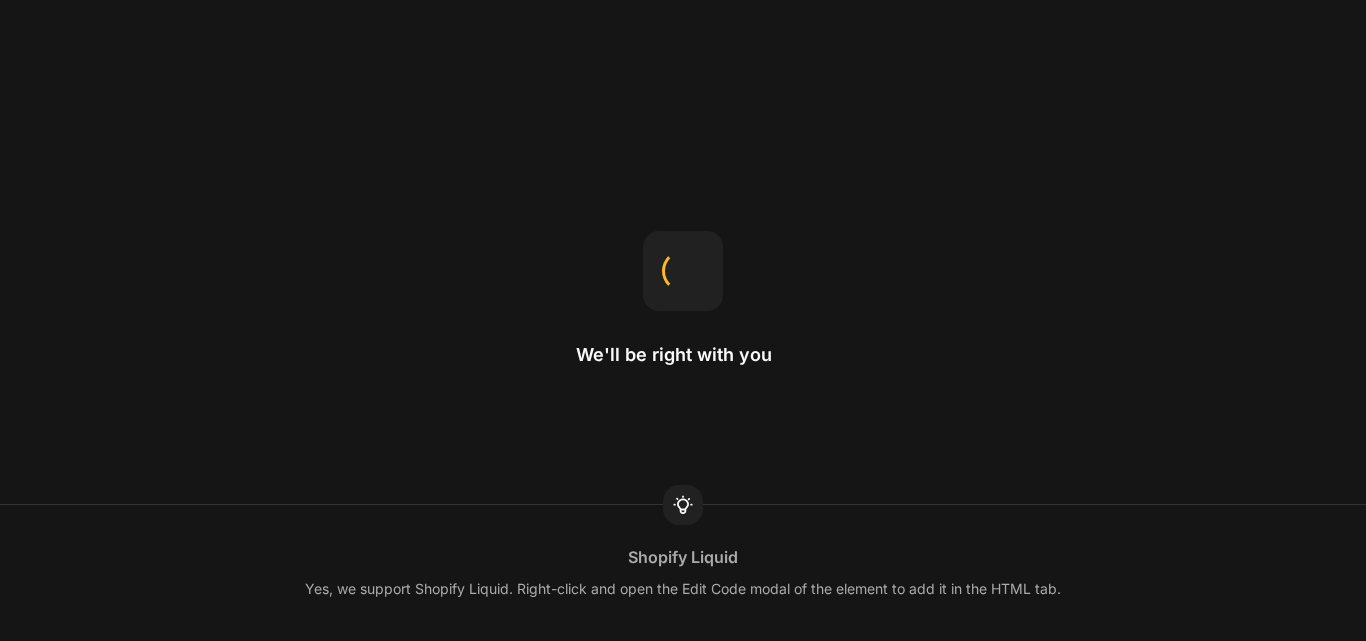 scroll, scrollTop: 0, scrollLeft: 0, axis: both 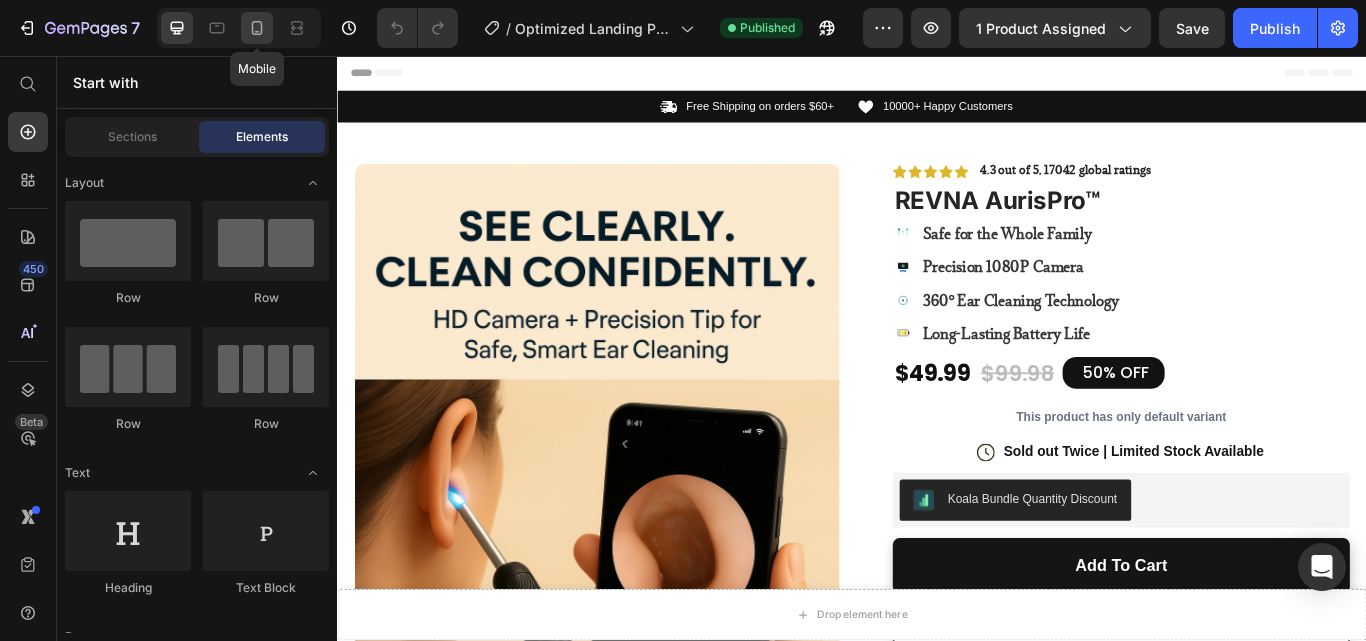 click 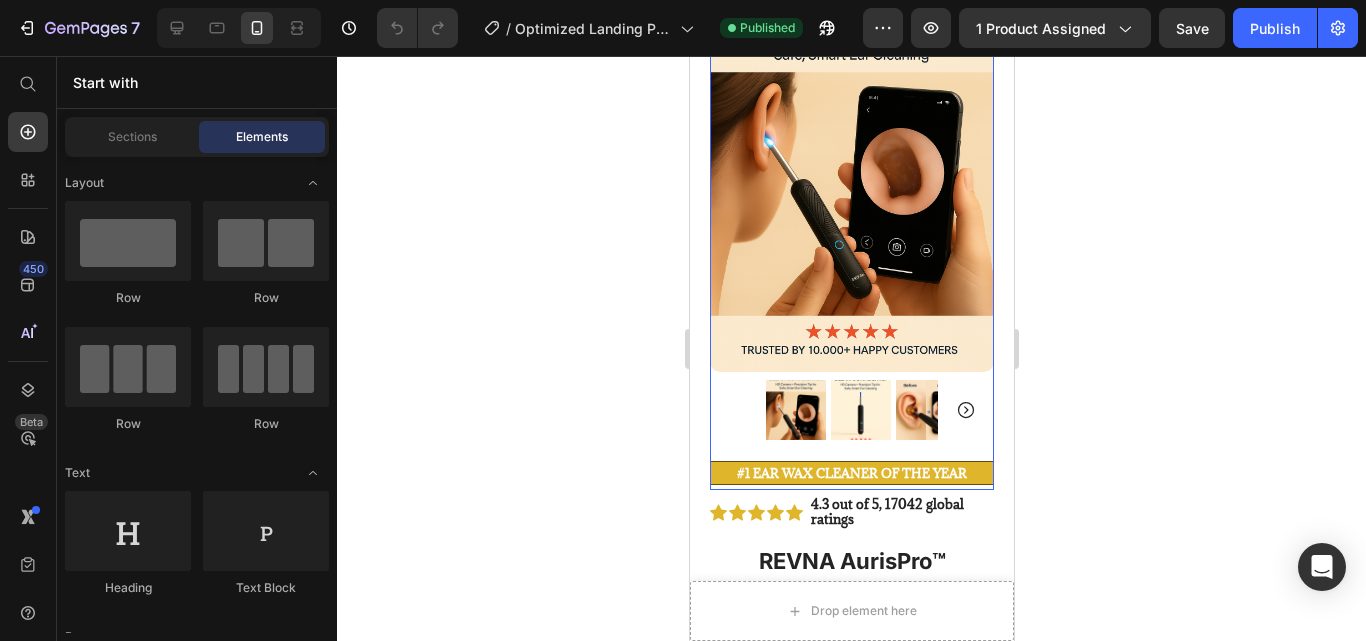 scroll, scrollTop: 305, scrollLeft: 0, axis: vertical 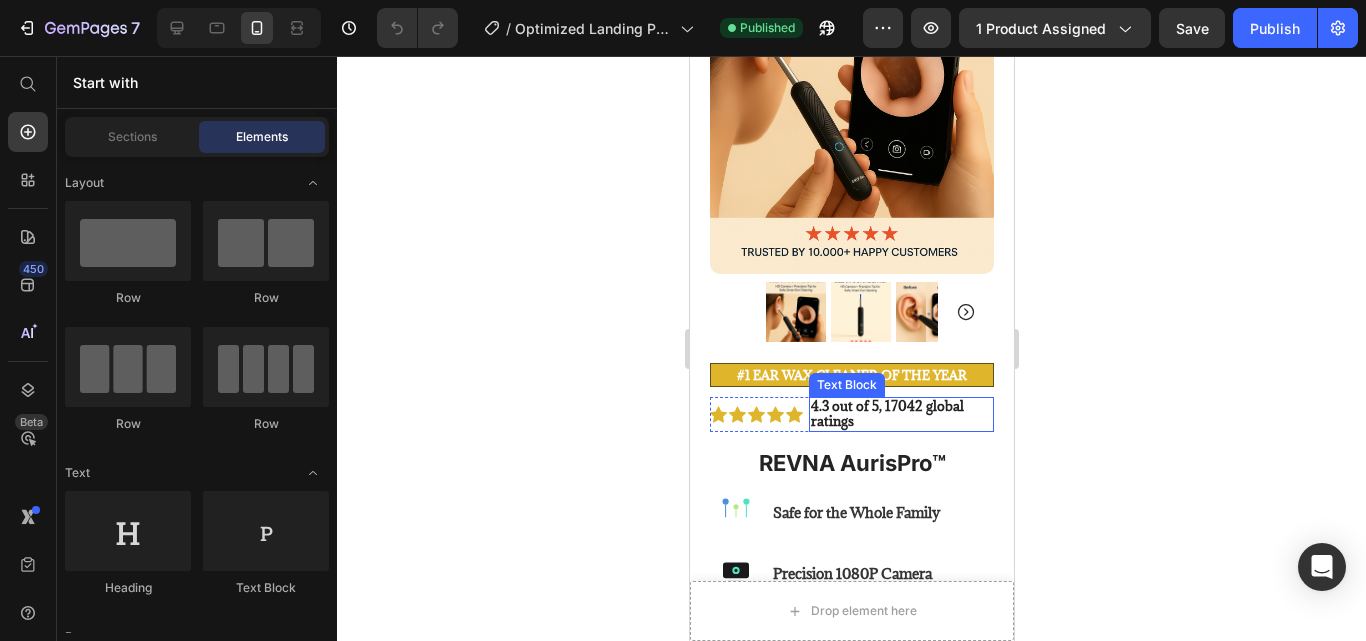 click on "4.3 out of 5, 17042 global ratings" at bounding box center (886, 414) 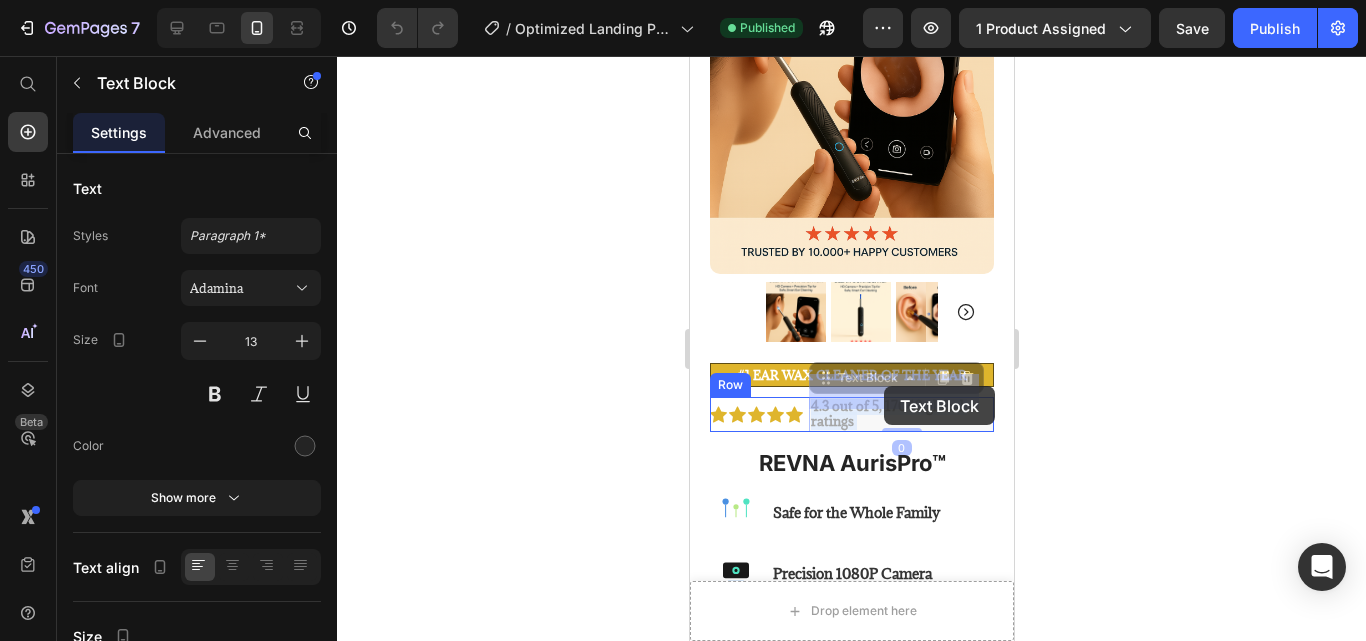 drag, startPoint x: 920, startPoint y: 388, endPoint x: 883, endPoint y: 386, distance: 37.054016 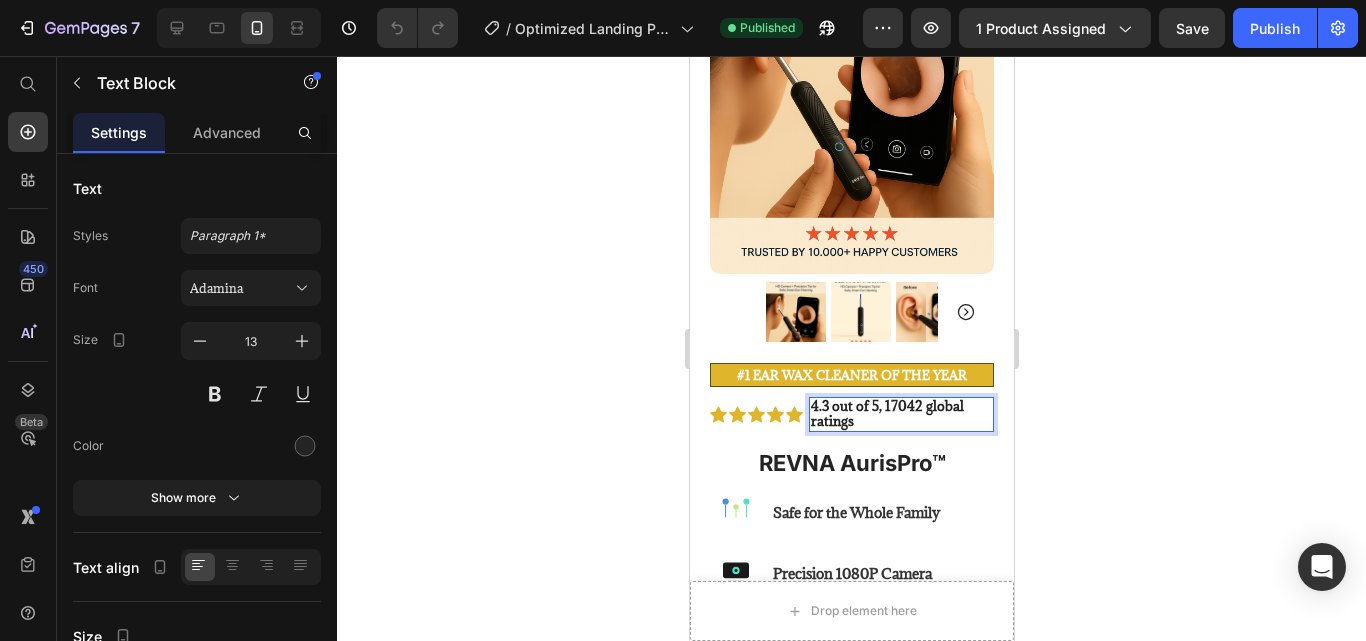 click on "4.3 out of 5, 17042 global ratings" at bounding box center [886, 414] 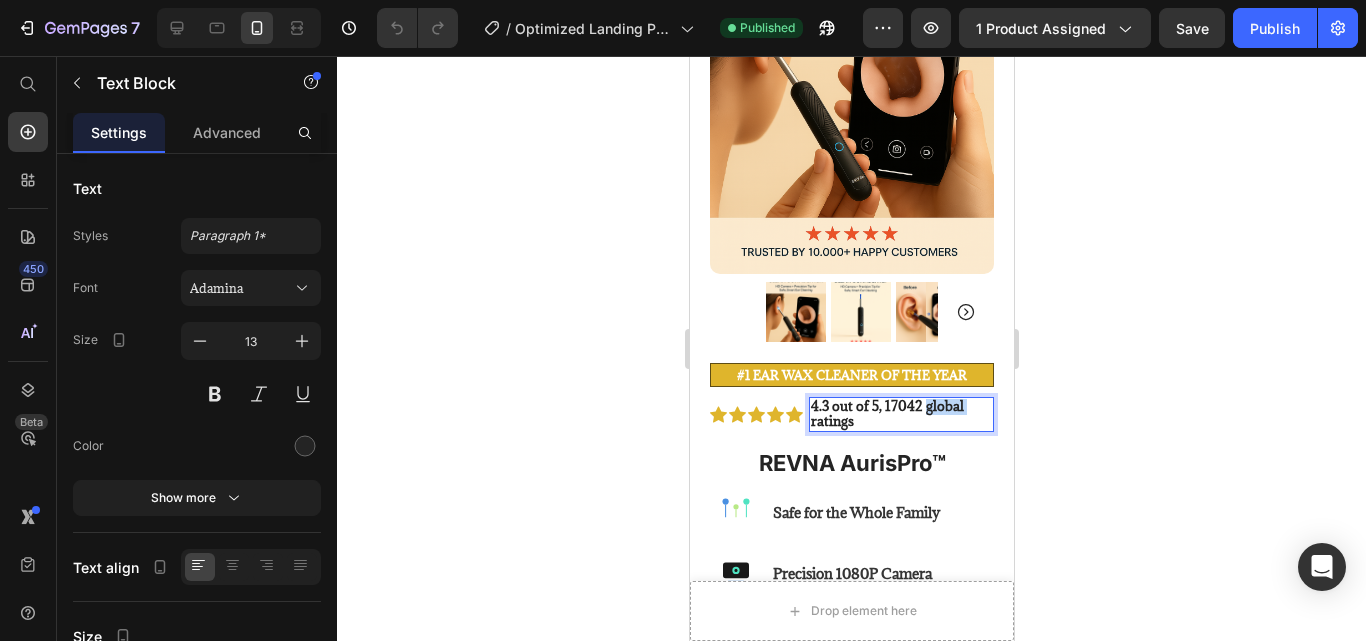 click on "4.3 out of 5, 17042 global ratings" at bounding box center (886, 414) 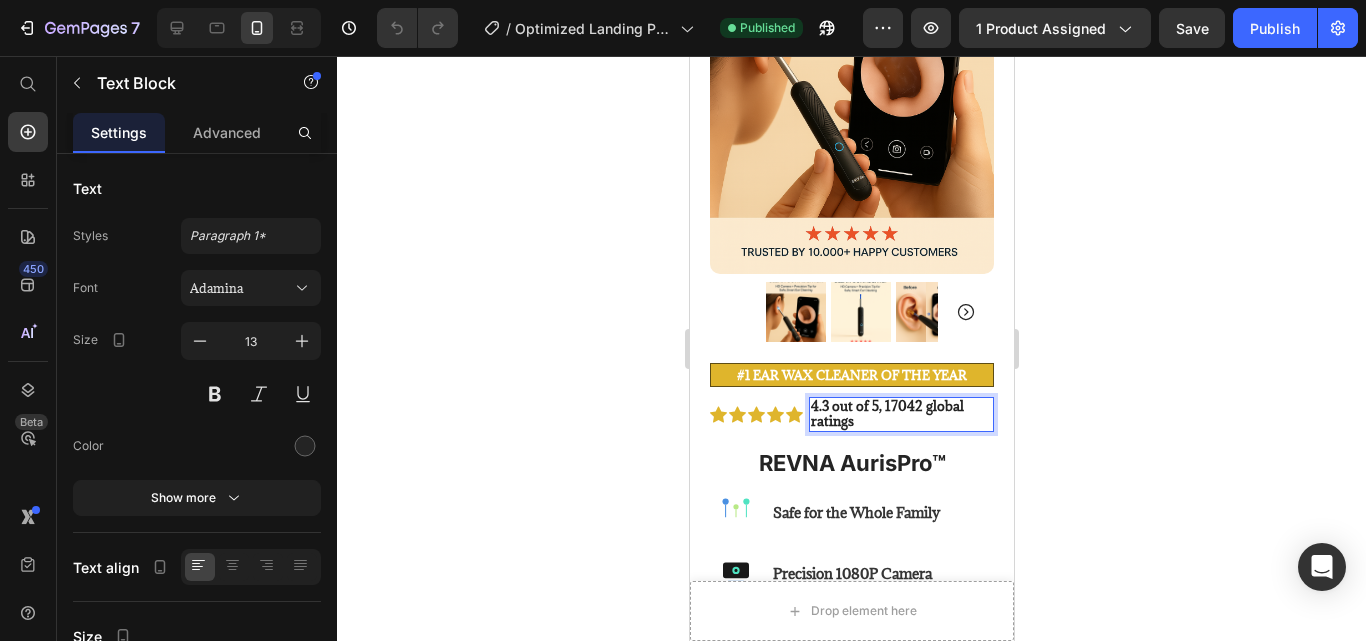 click on "4.3 out of 5, 17042 global ratings" at bounding box center (886, 414) 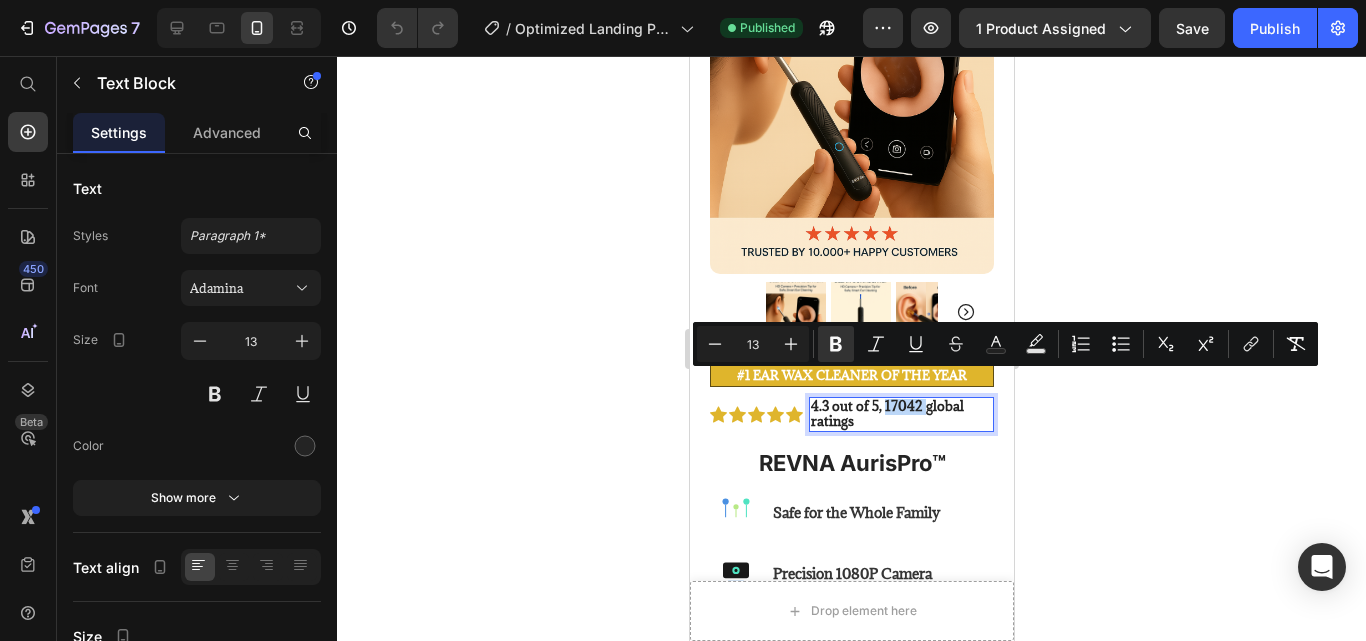 drag, startPoint x: 921, startPoint y: 384, endPoint x: 896, endPoint y: 385, distance: 25.019993 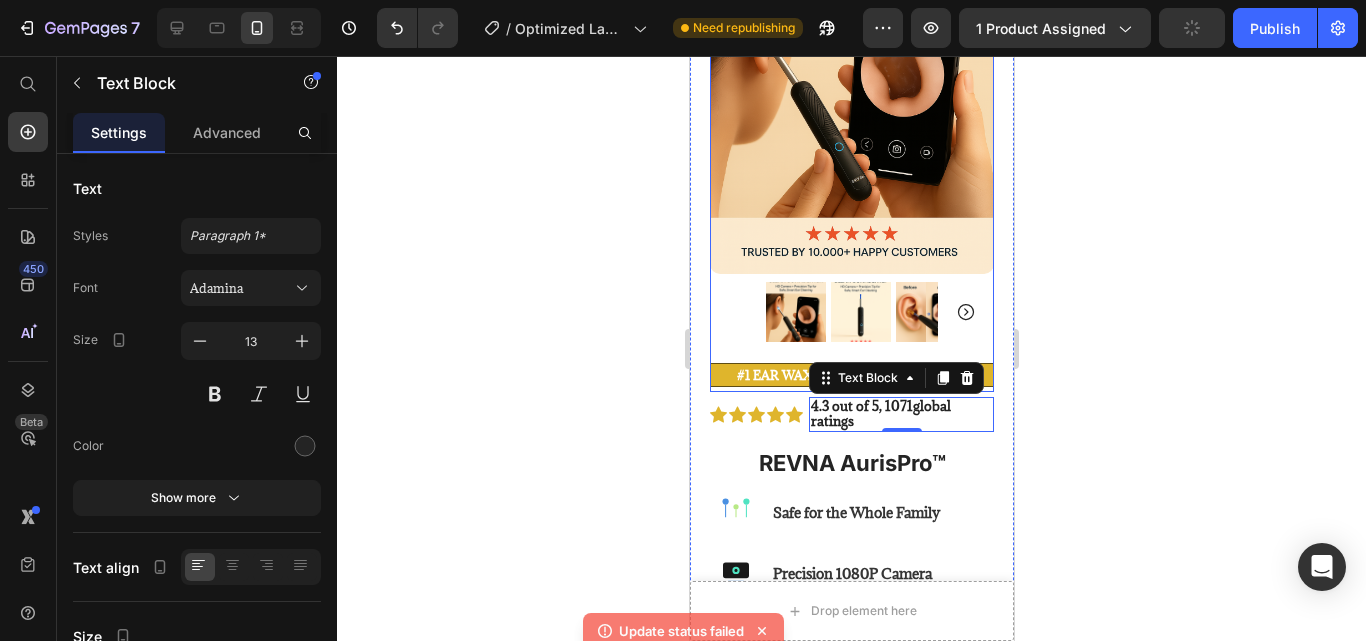 click 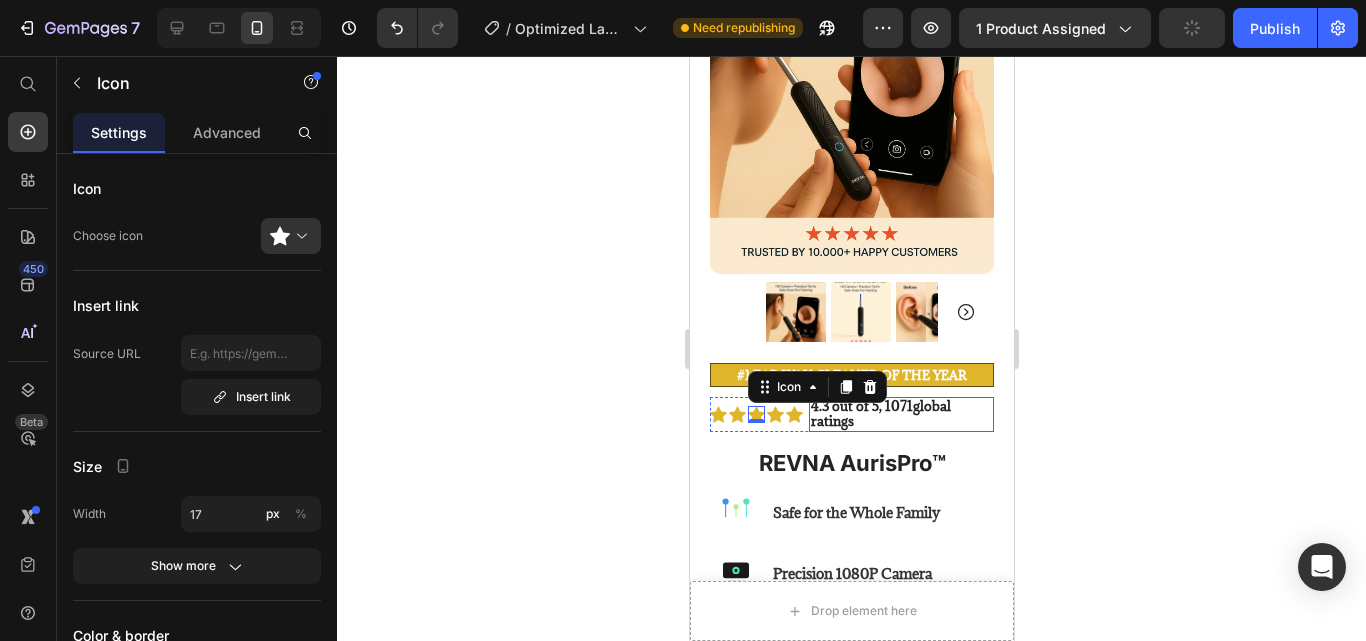 click on "4.3 out of 5, 1071global ratings" at bounding box center (900, 414) 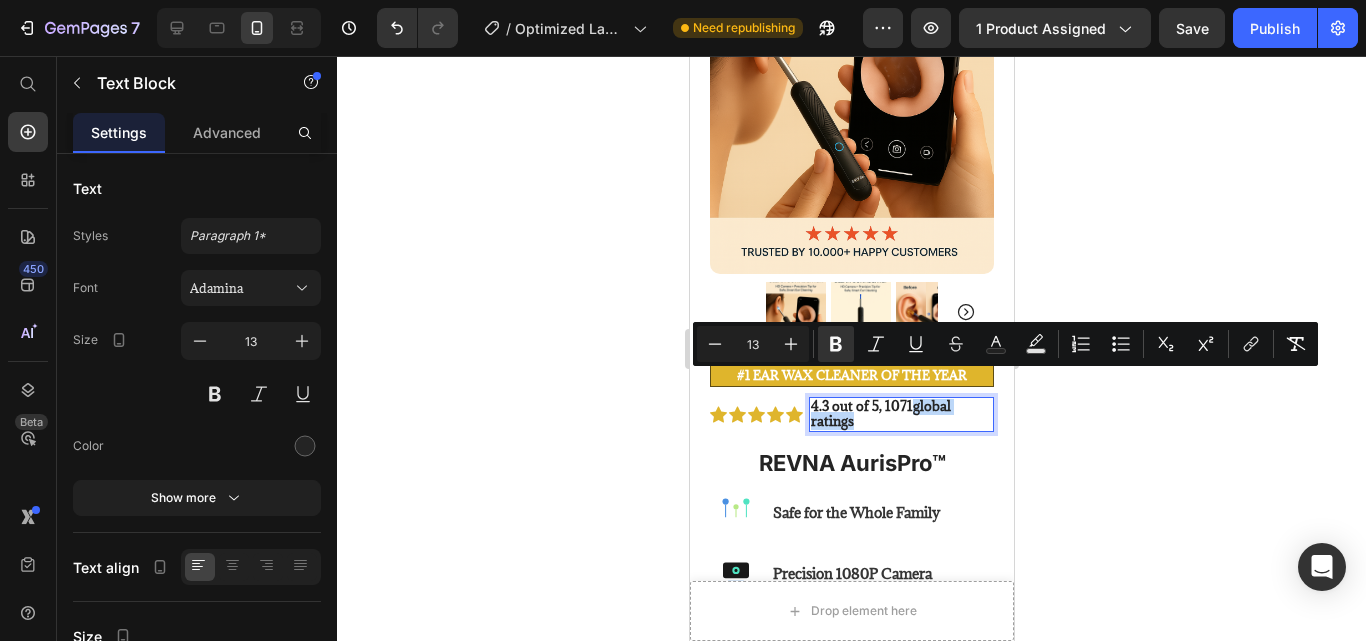 drag, startPoint x: 858, startPoint y: 400, endPoint x: 912, endPoint y: 385, distance: 56.044624 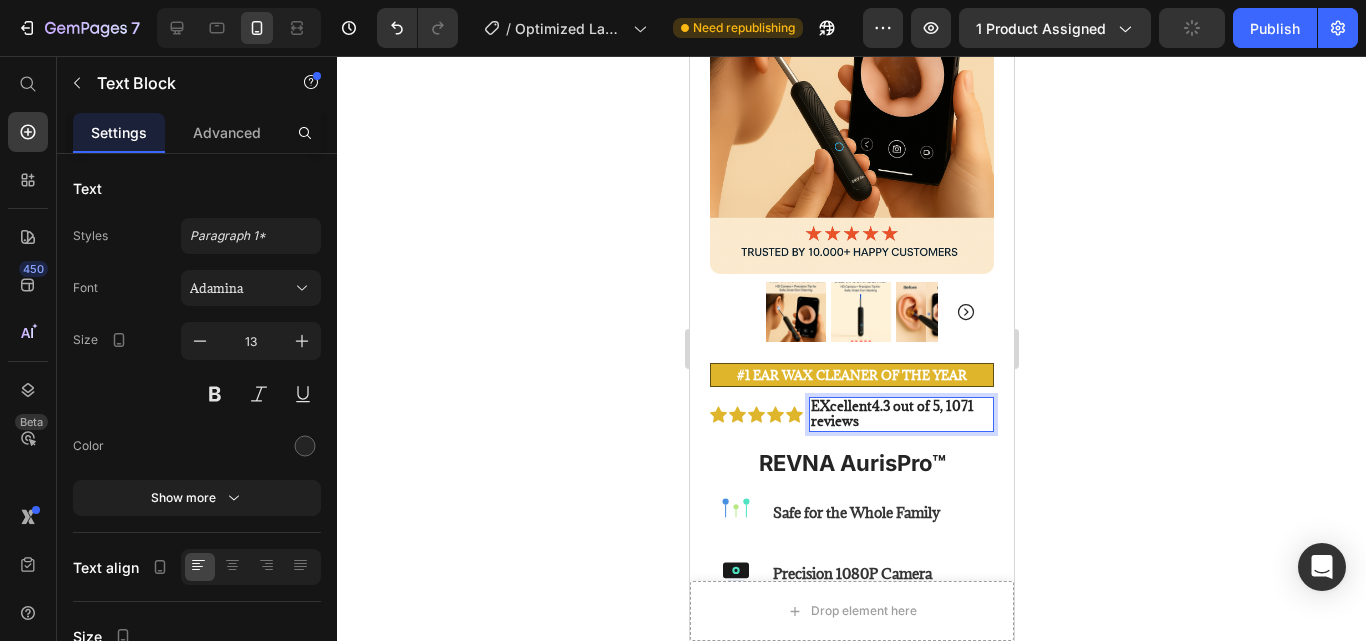 click on "EXcellent4.3 out of 5, 1071 reviews" at bounding box center [891, 414] 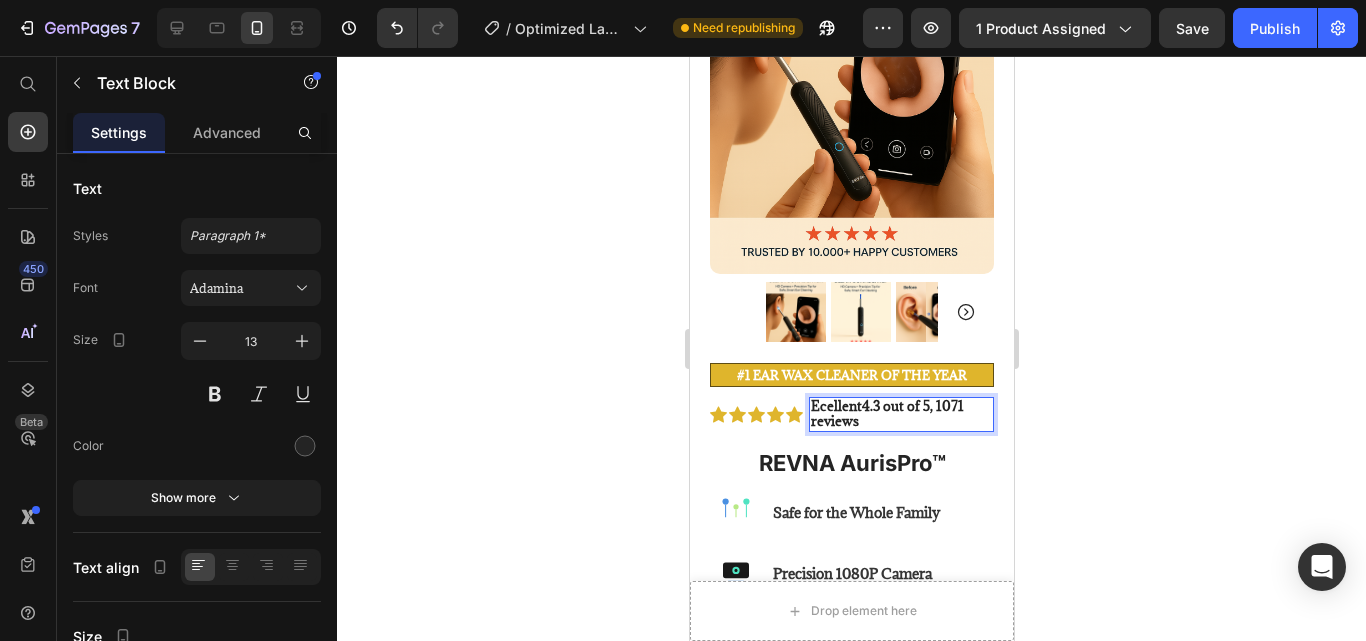 click on "Ecellent4.3 out of 5, 1071 reviews" at bounding box center (886, 414) 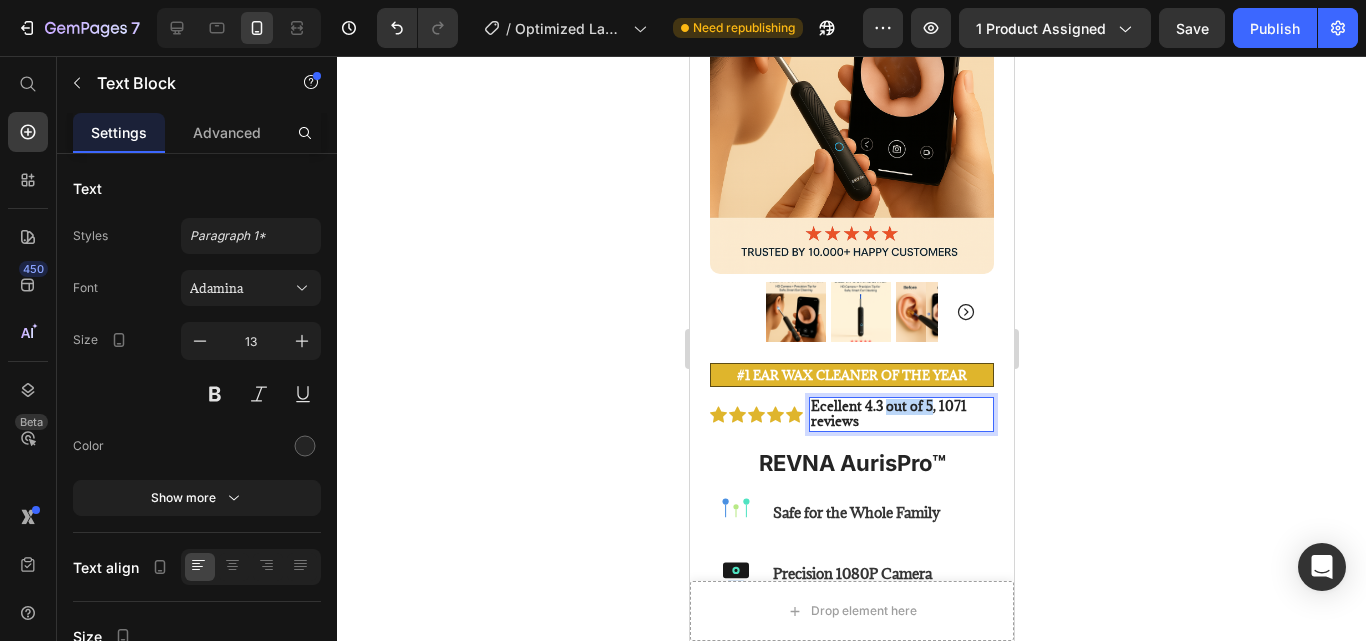 drag, startPoint x: 885, startPoint y: 384, endPoint x: 930, endPoint y: 385, distance: 45.01111 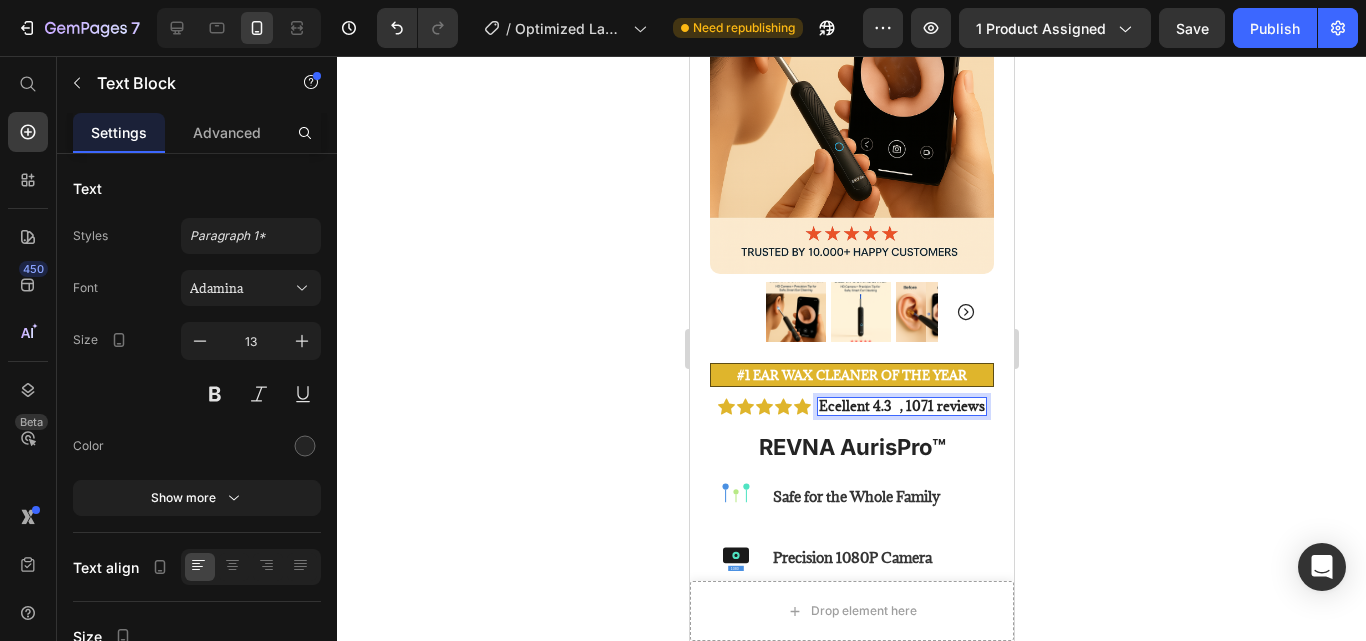 click on "Ecellent 4.3   , 1071 reviews" at bounding box center (901, 406) 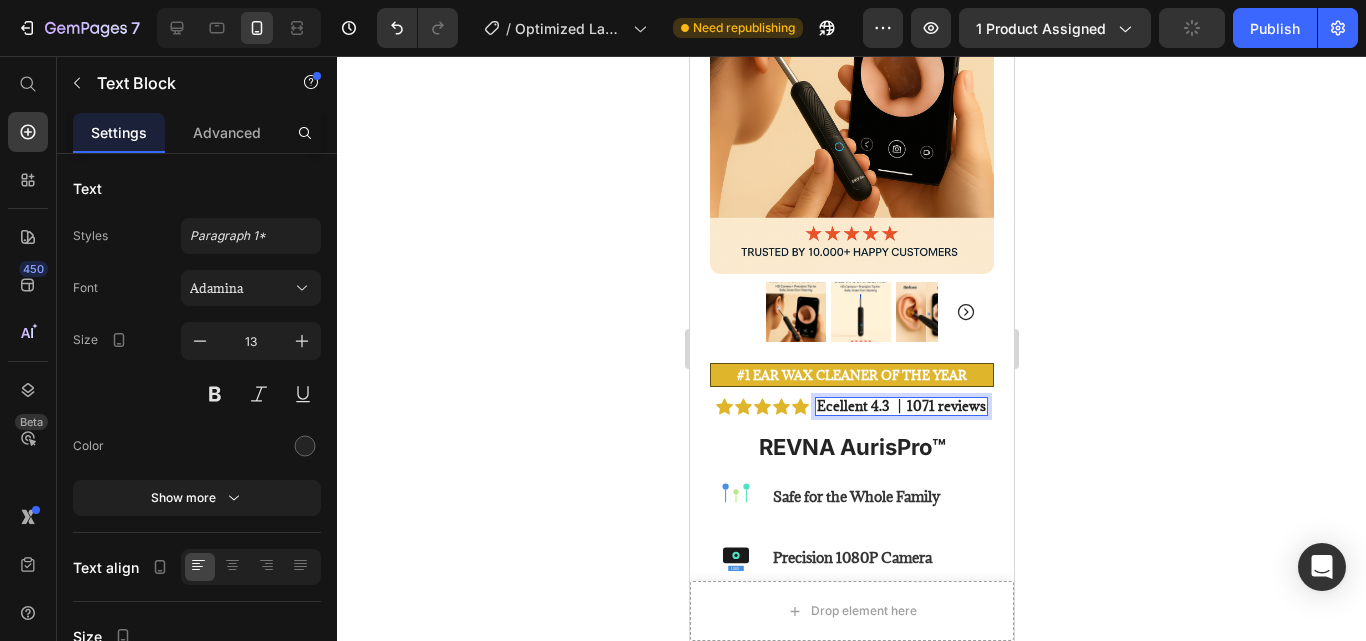 click on "Ecellent 4.3   |  1071 reviews" at bounding box center [900, 406] 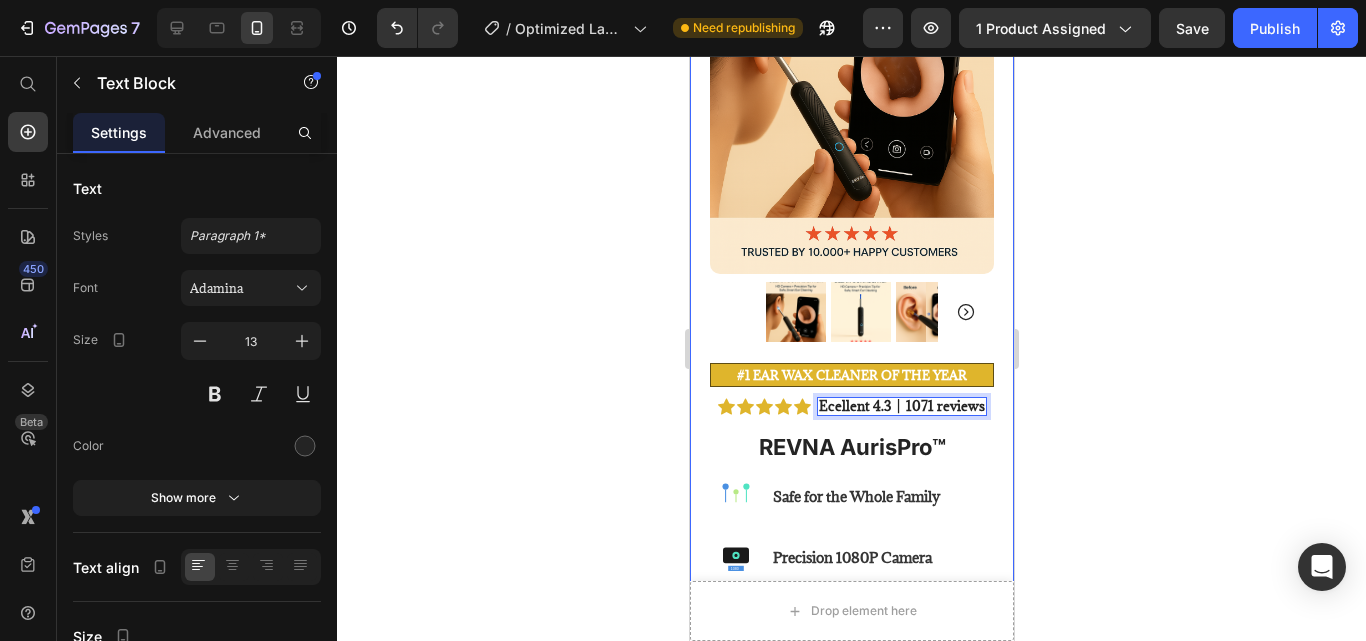 click on "Product Images #1 ear wax cleaner of the year Text Block Image Icon Icon Icon Icon Icon Icon List Total windshield coverage extremely easy to put up   I drive a Honda Element. This is the first windshield sun blocker that is easy to put up and take down. Easily and neatly stows away in my side door pocket. The quality of design and materials, enables me to completely cover the front window. I really appreciate the cutout for the rear view mirror with the Velcro strap. Text Block
Icon L. Steven Hall (USA) Text Block Row Row Row Icon Icon Icon Icon Icon Icon List Ecellent 4.3  |  1071 reviews Text Block   0 Row REVNA AurisPro™ Product Title Safe for the Whole Family 1080 Precision 1080P Camera 360° Ear Cleaning Technology Long-Lasting Battery Life Item List $49.99 Product Price $99.98 Product Price 50% OFF Discount Tag Row This product has only default variant Product Variants & Swatches
Icon Sold out Twice | Limited Stock Available Text Block Row" at bounding box center [851, 913] 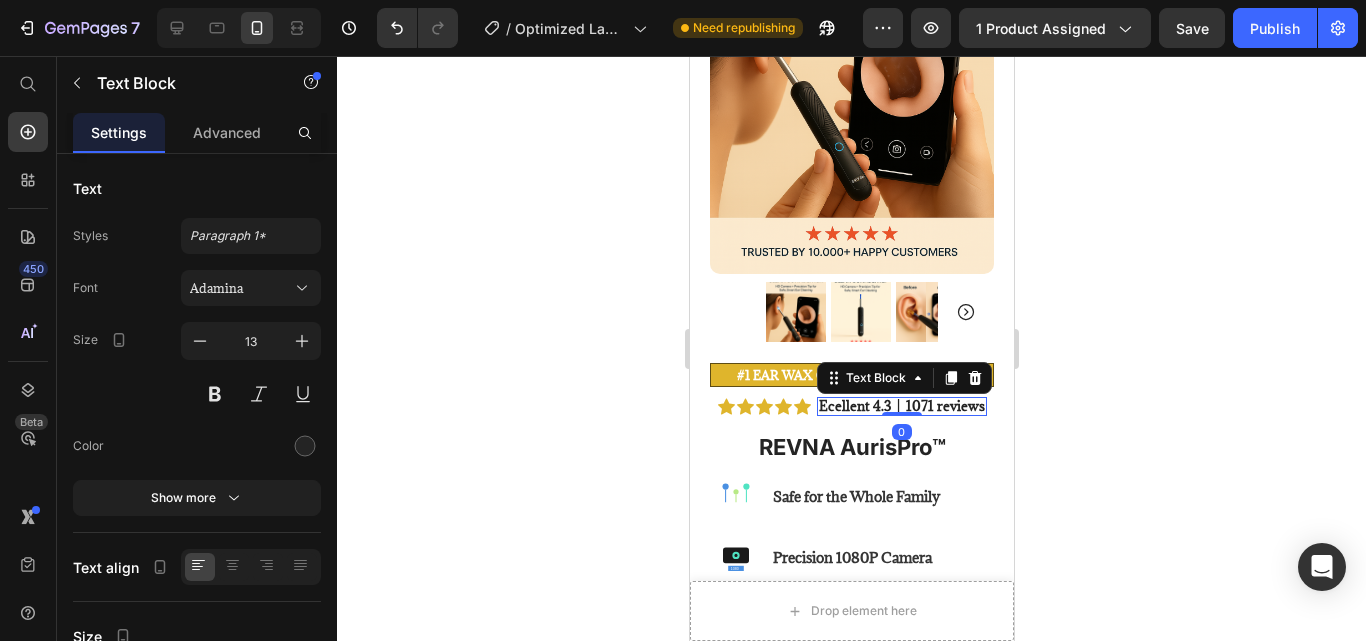 click on "Ecellent 4.3  |  1071 reviews" at bounding box center (901, 406) 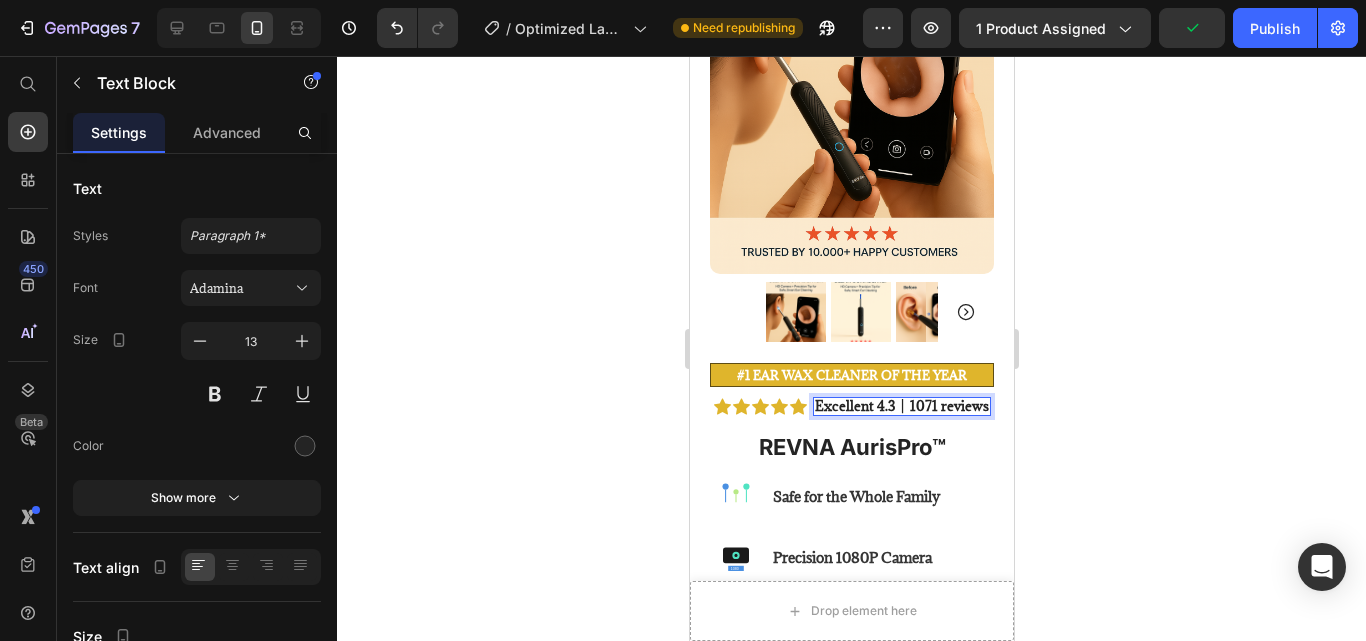 click on "Excellent 4.3  |  1071 reviews" at bounding box center [901, 406] 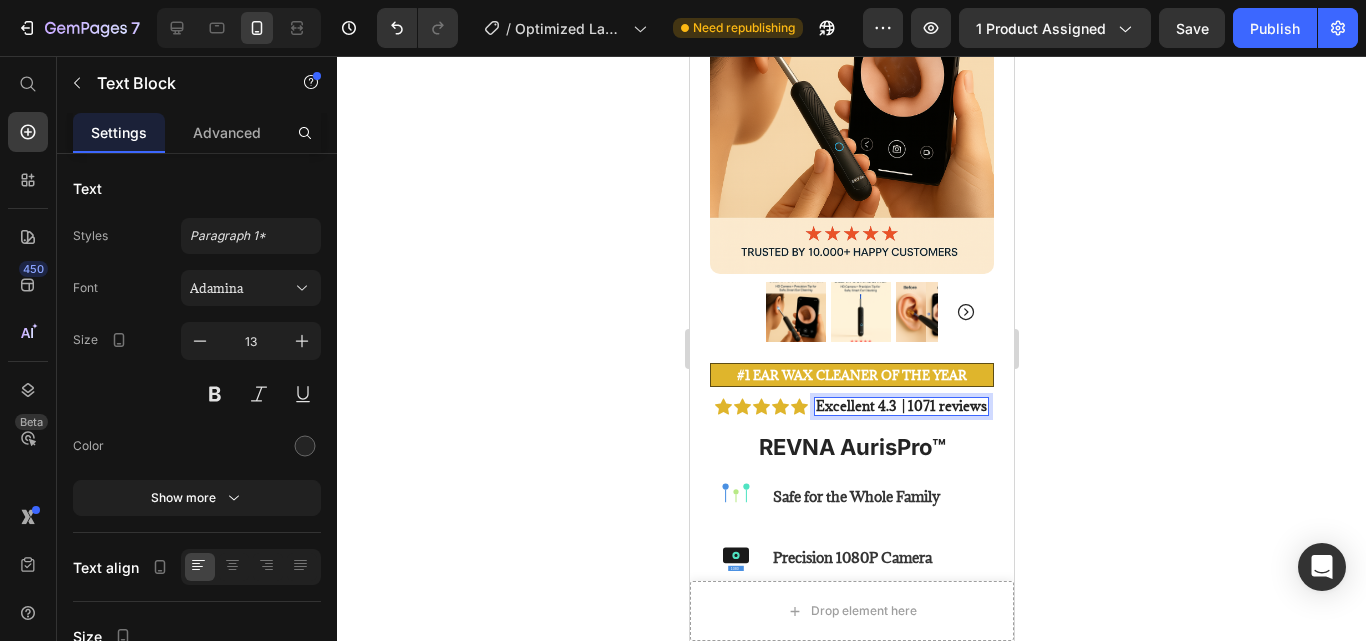 click on "Excellent 4.3  | 1071 reviews" at bounding box center (900, 406) 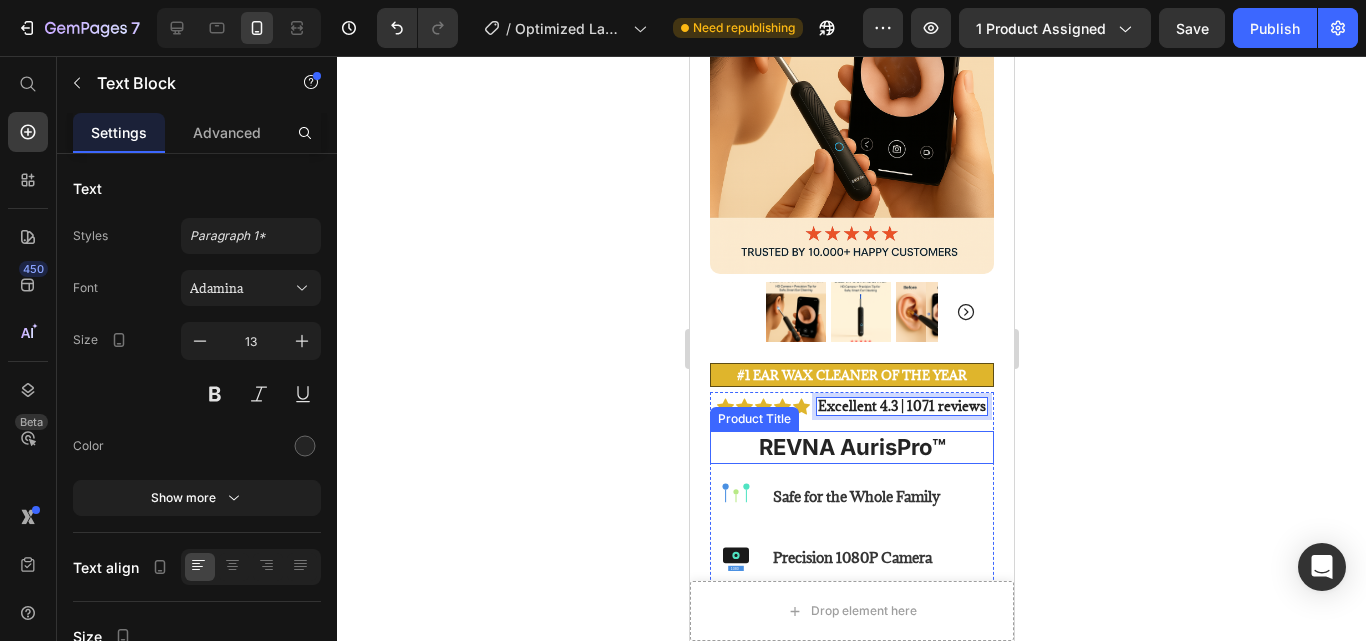 click on "REVNA AurisPro™" at bounding box center (851, 447) 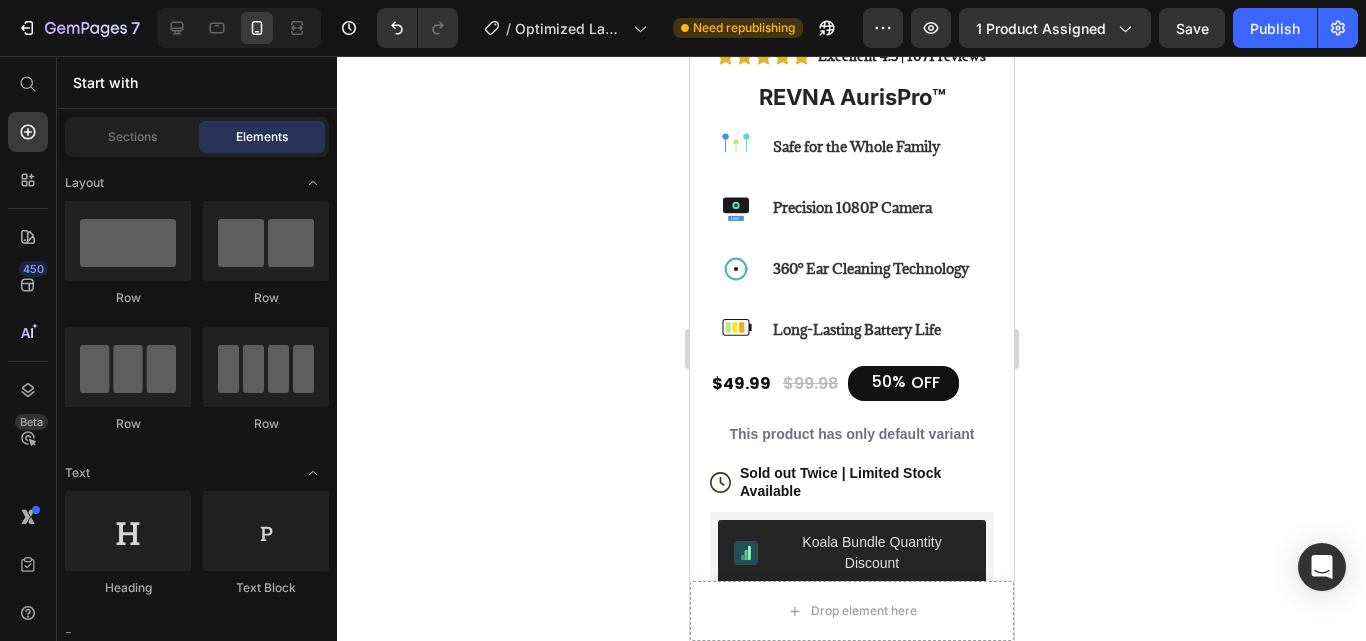 scroll, scrollTop: 457, scrollLeft: 0, axis: vertical 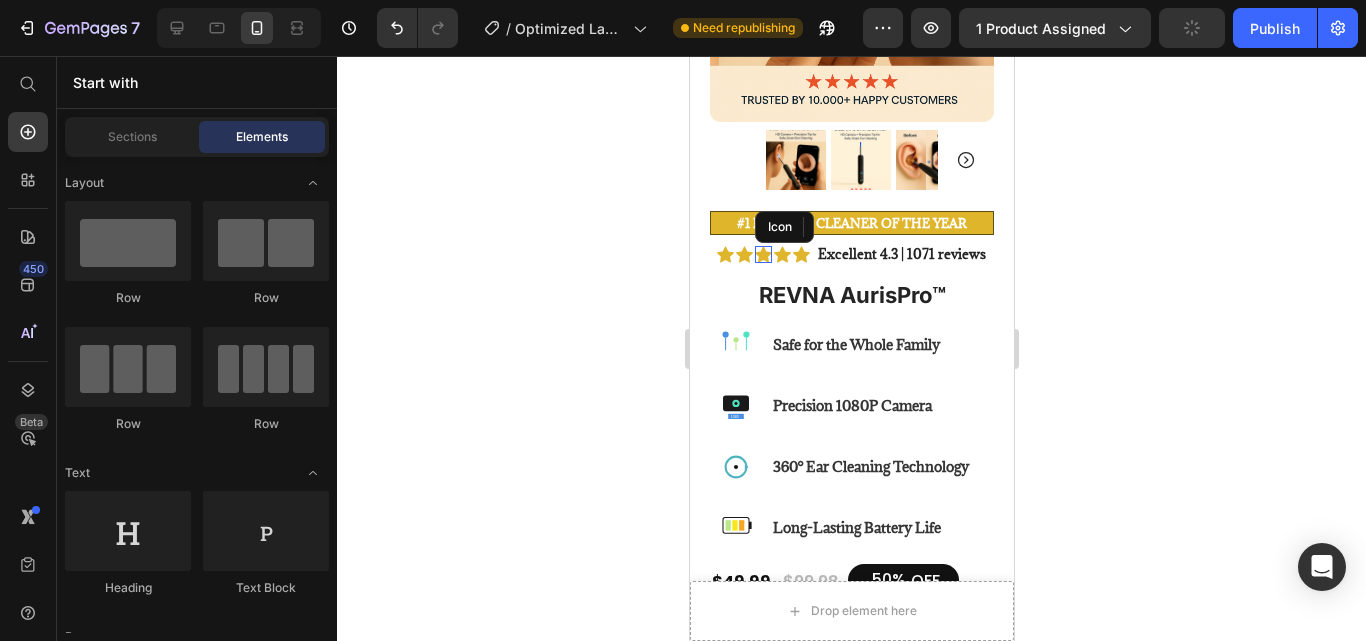 click 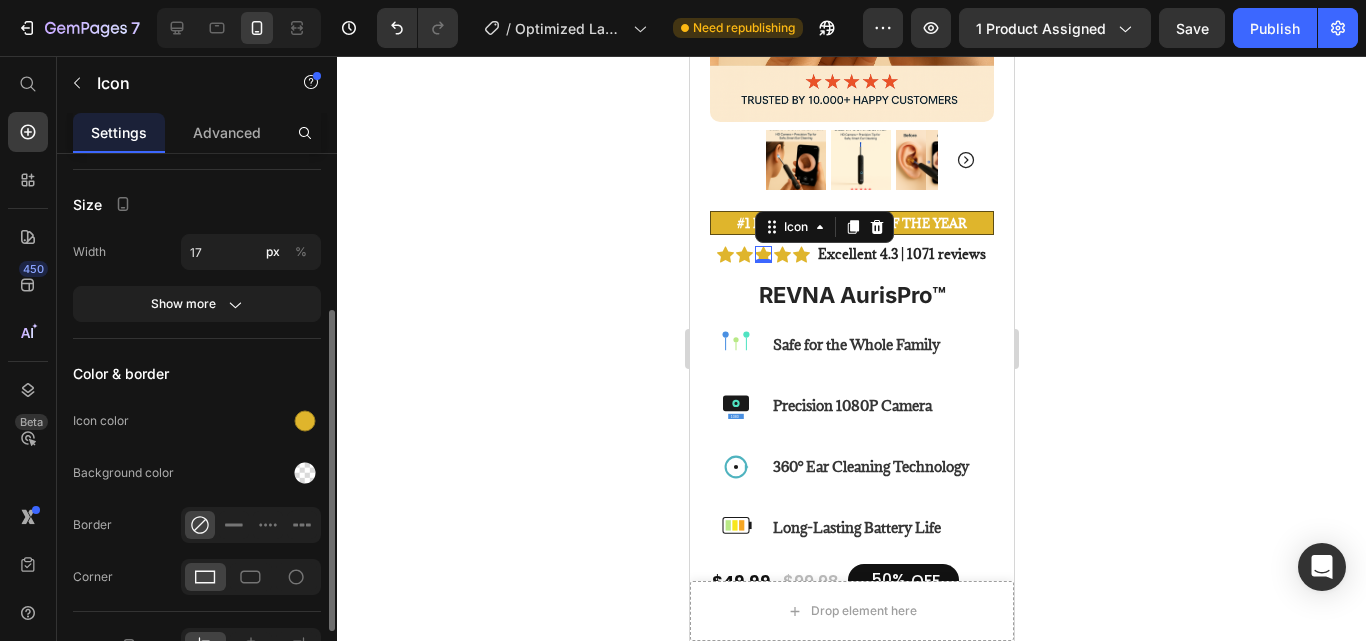 scroll, scrollTop: 263, scrollLeft: 0, axis: vertical 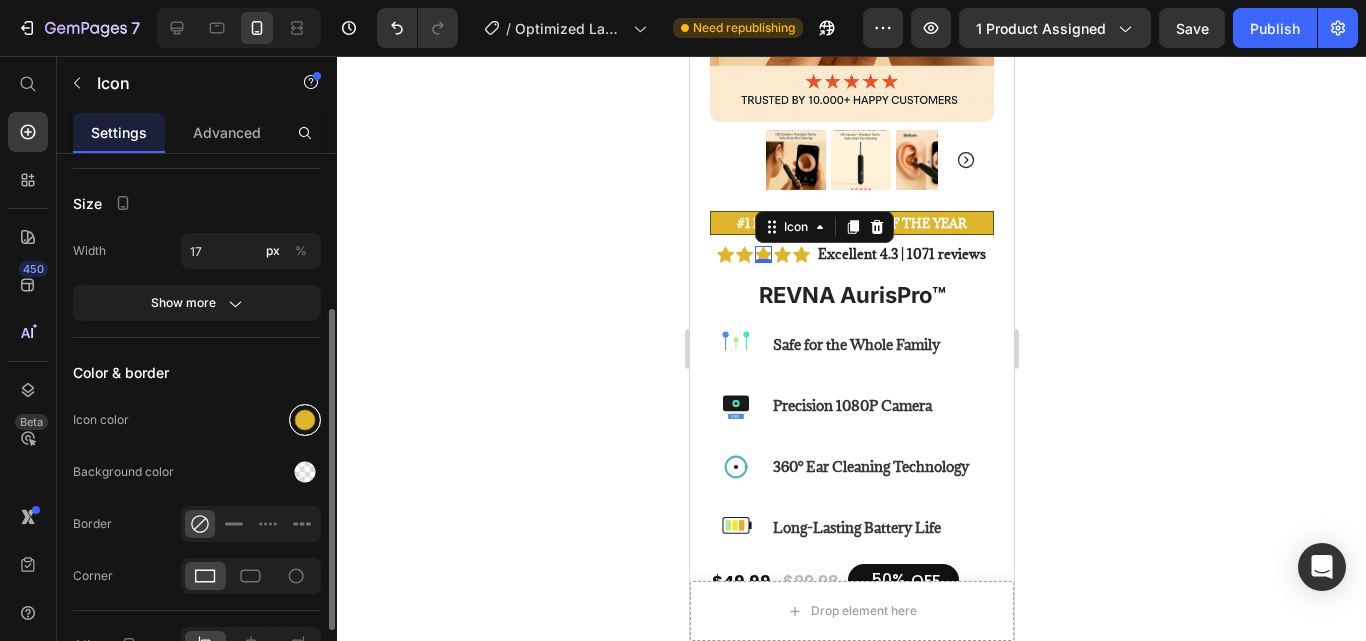 click at bounding box center [305, 420] 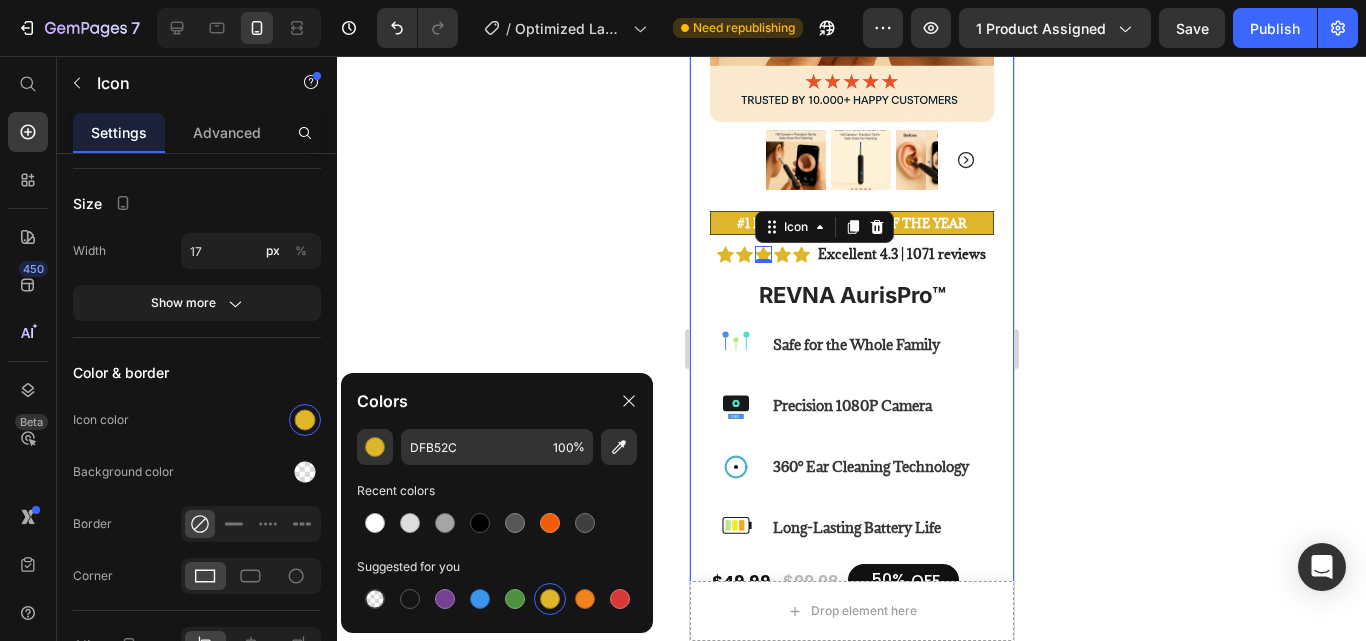 click on "Product Images #1 ear wax cleaner of the year Text Block Image Icon Icon Icon Icon Icon Icon List Total windshield coverage extremely easy to put up   I drive a Honda Element. This is the first windshield sun blocker that is easy to put up and take down. Easily and neatly stows away in my side door pocket. The quality of design and materials, enables me to completely cover the front window. I really appreciate the cutout for the rear view mirror with the Velcro strap. Text Block
Icon L. Steven Hall (USA) Text Block Row Row Row Icon Icon Icon   0 Icon Icon Icon List Excellent 4.3 | 1071 reviews Text Block Row REVNA AurisPro™ Product Title Safe for the Whole Family 1080 Precision 1080P Camera 360° Ear Cleaning Technology Long-Lasting Battery Life Item List $49.99 Product Price $99.98 Product Price 50% OFF Discount Tag Row This product has only default variant Product Variants & Swatches
Icon Sold out Twice | Limited Stock Available Text Block Row" at bounding box center [851, 781] 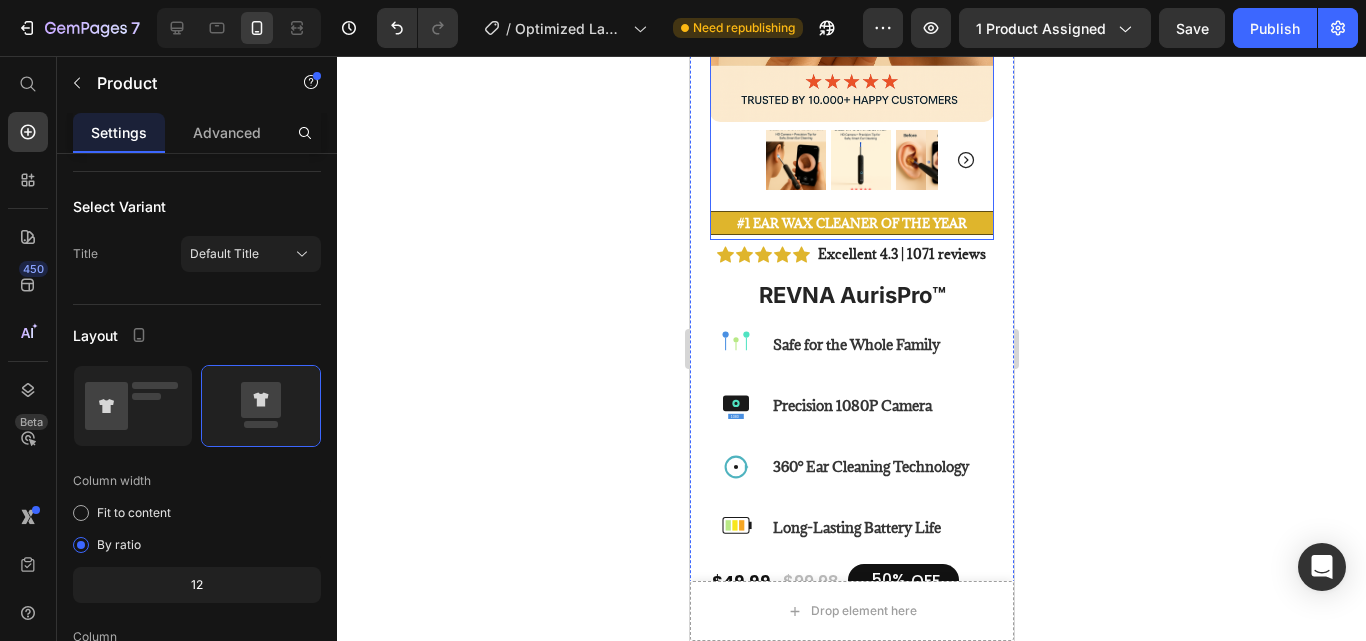 scroll, scrollTop: 0, scrollLeft: 0, axis: both 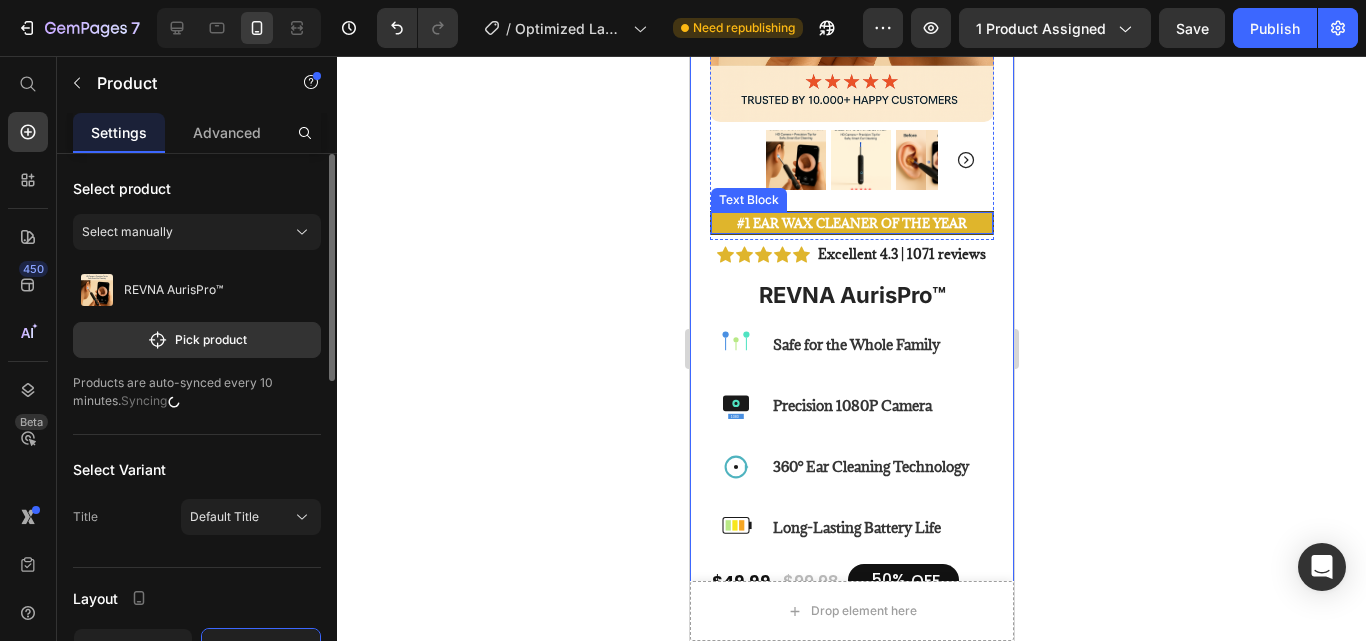 click on "#1 ear wax cleaner of the year" at bounding box center [851, 223] 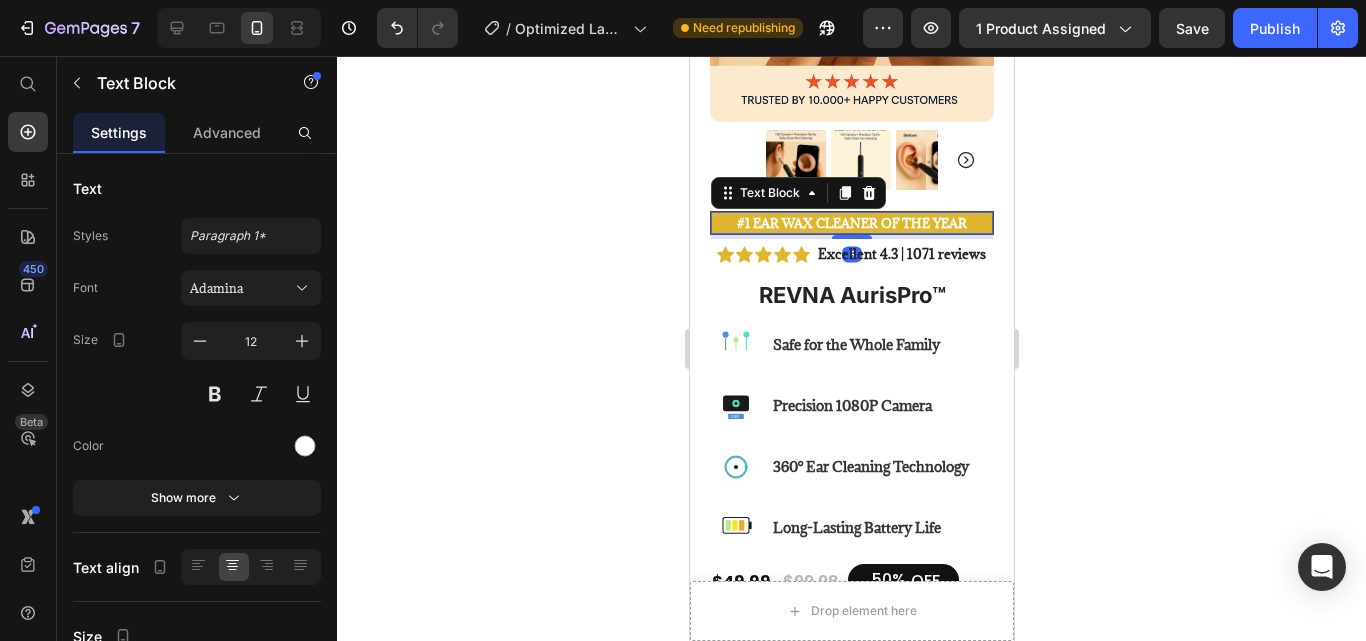 click on "#1 ear wax cleaner of the year" at bounding box center [851, 223] 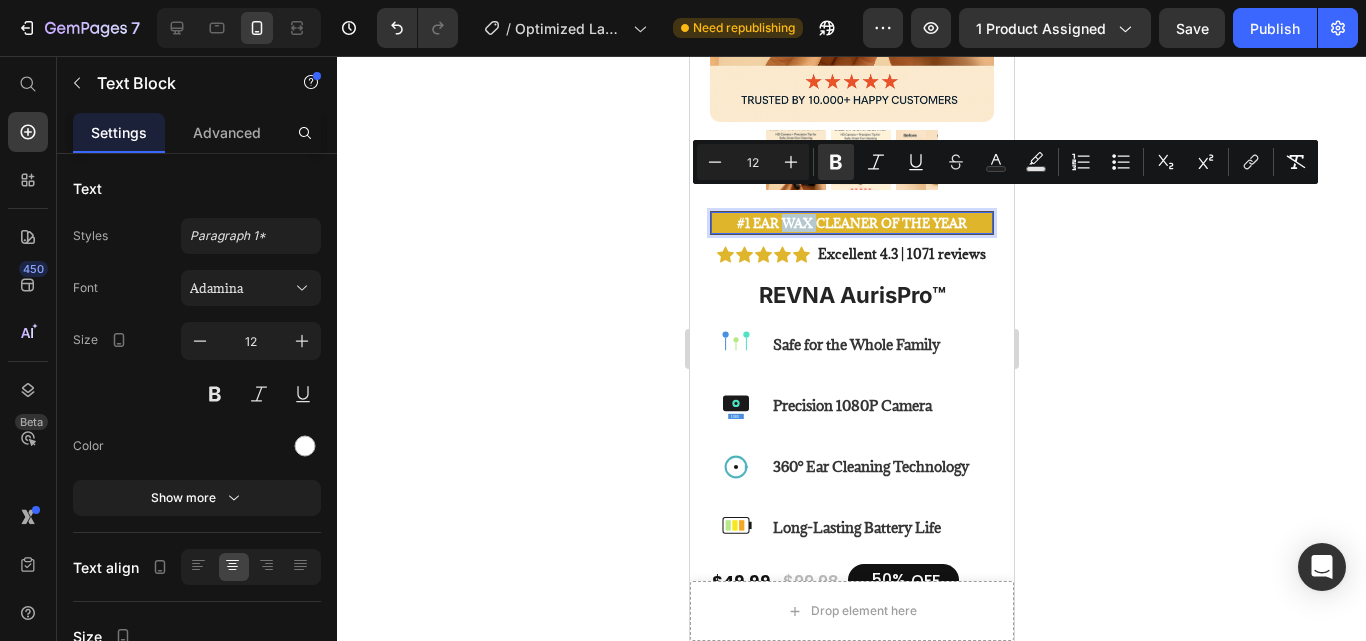 drag, startPoint x: 807, startPoint y: 201, endPoint x: 779, endPoint y: 198, distance: 28.160255 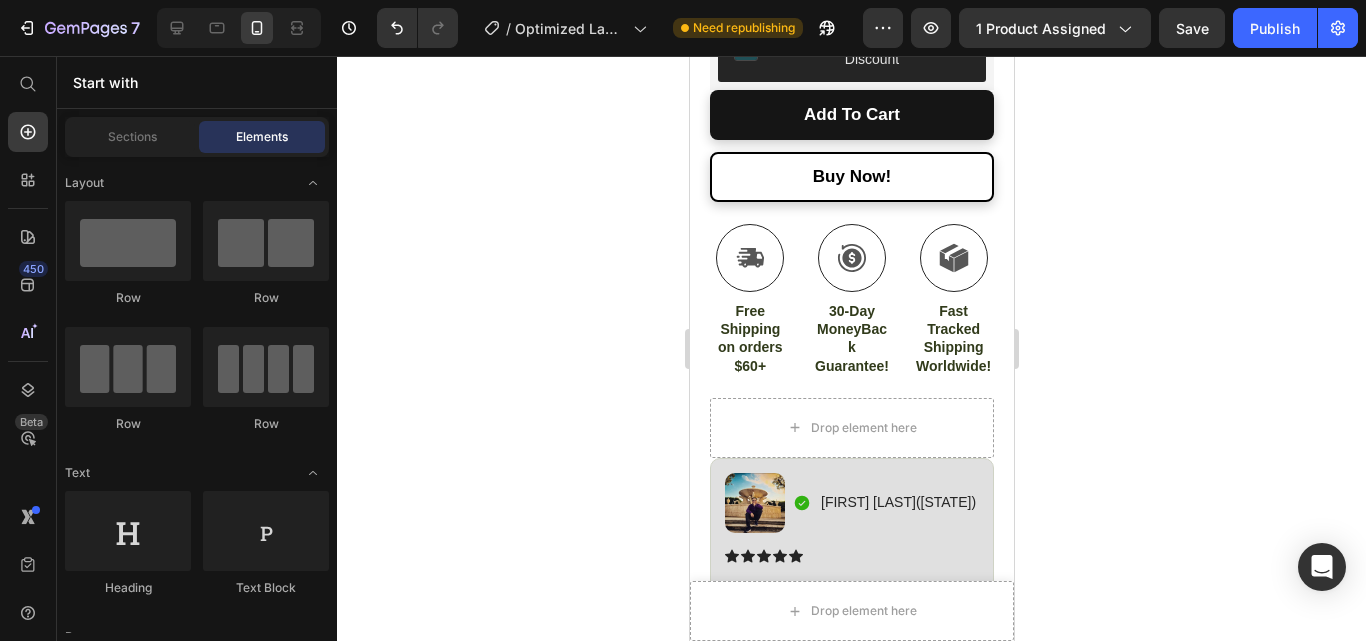 scroll, scrollTop: 1160, scrollLeft: 0, axis: vertical 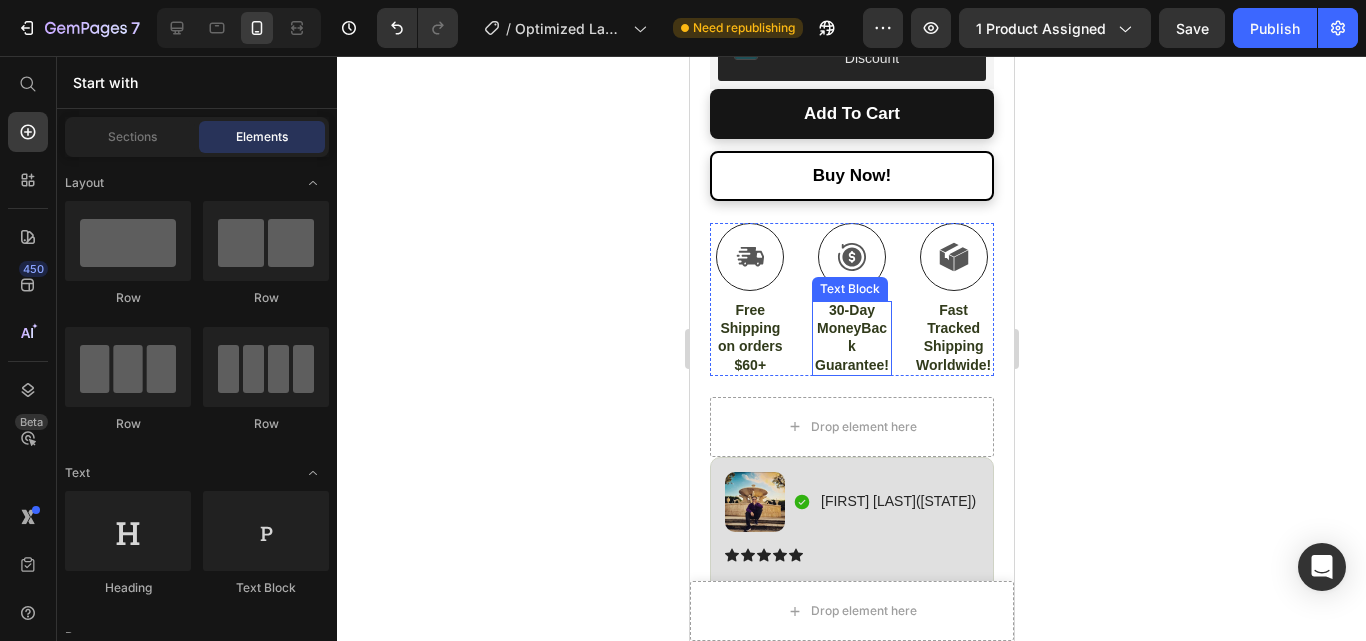 click on "30-Day MoneyBack Guarantee!" at bounding box center [851, 337] 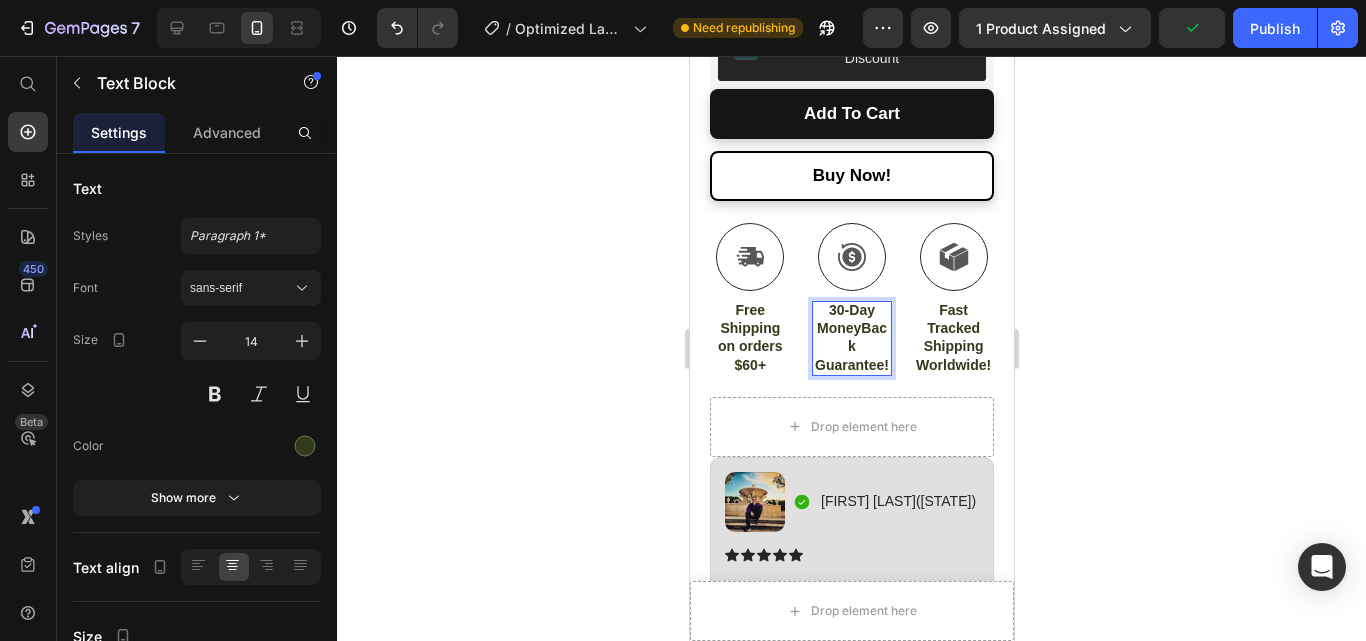 click on "30-Day MoneyBack Guarantee!" at bounding box center [851, 337] 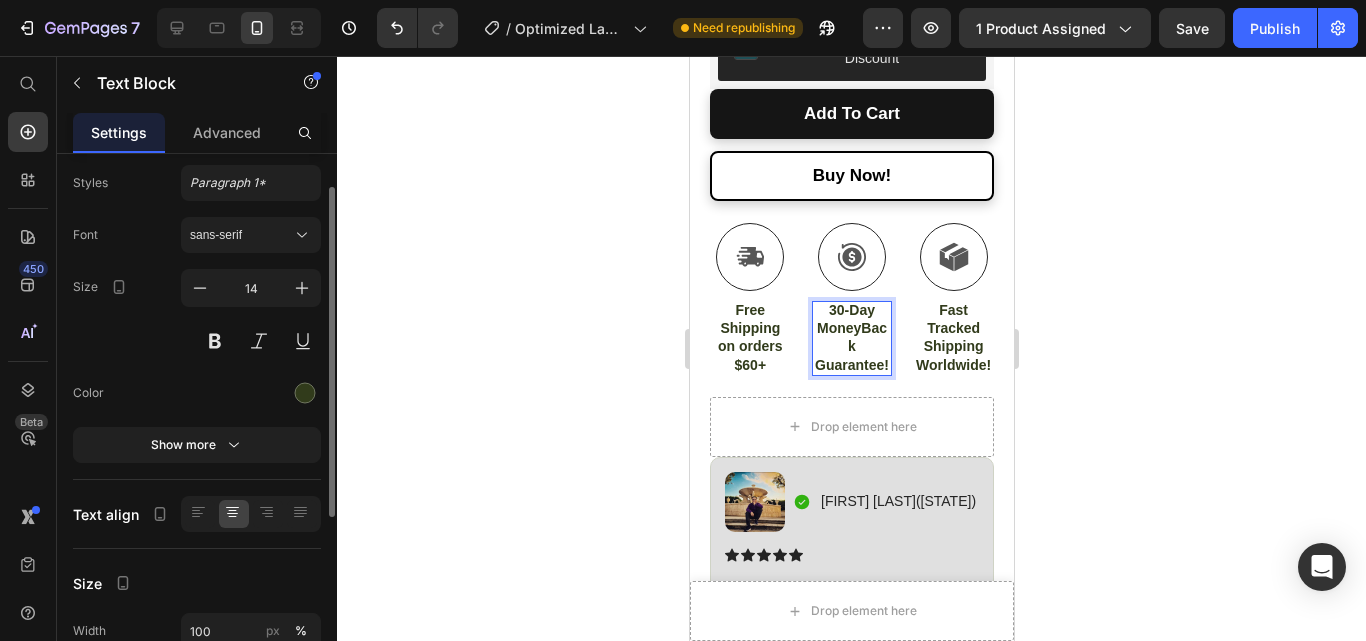 scroll, scrollTop: 54, scrollLeft: 0, axis: vertical 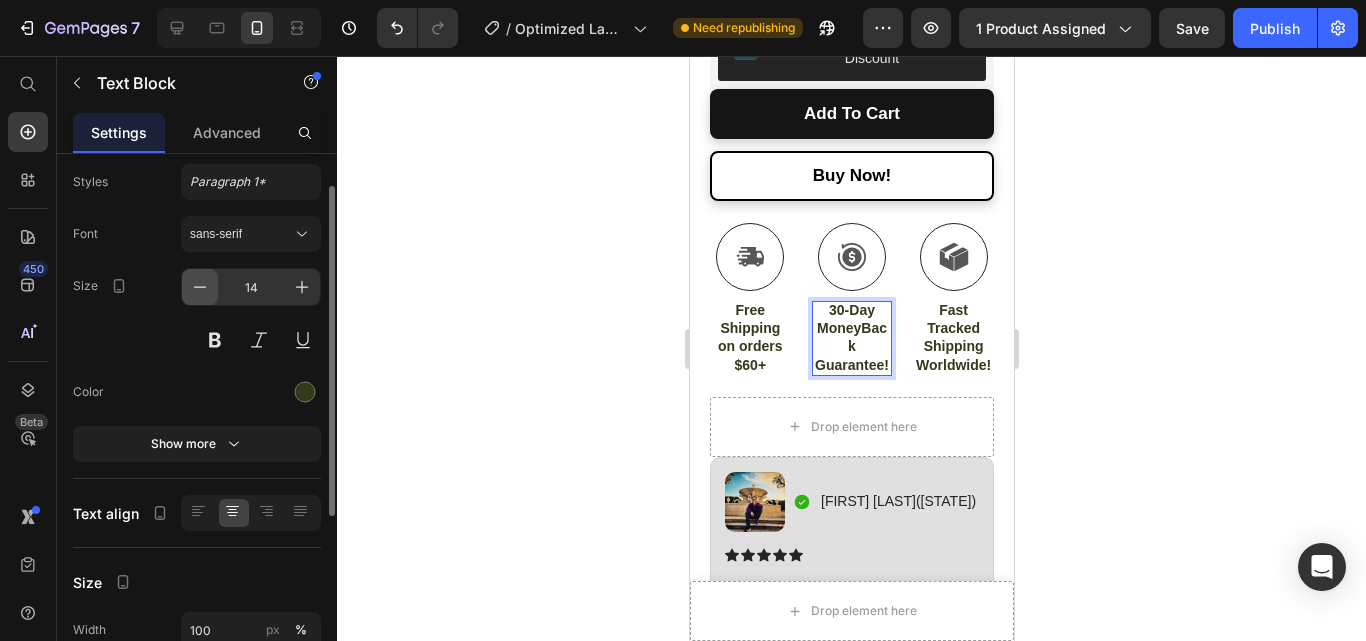 click 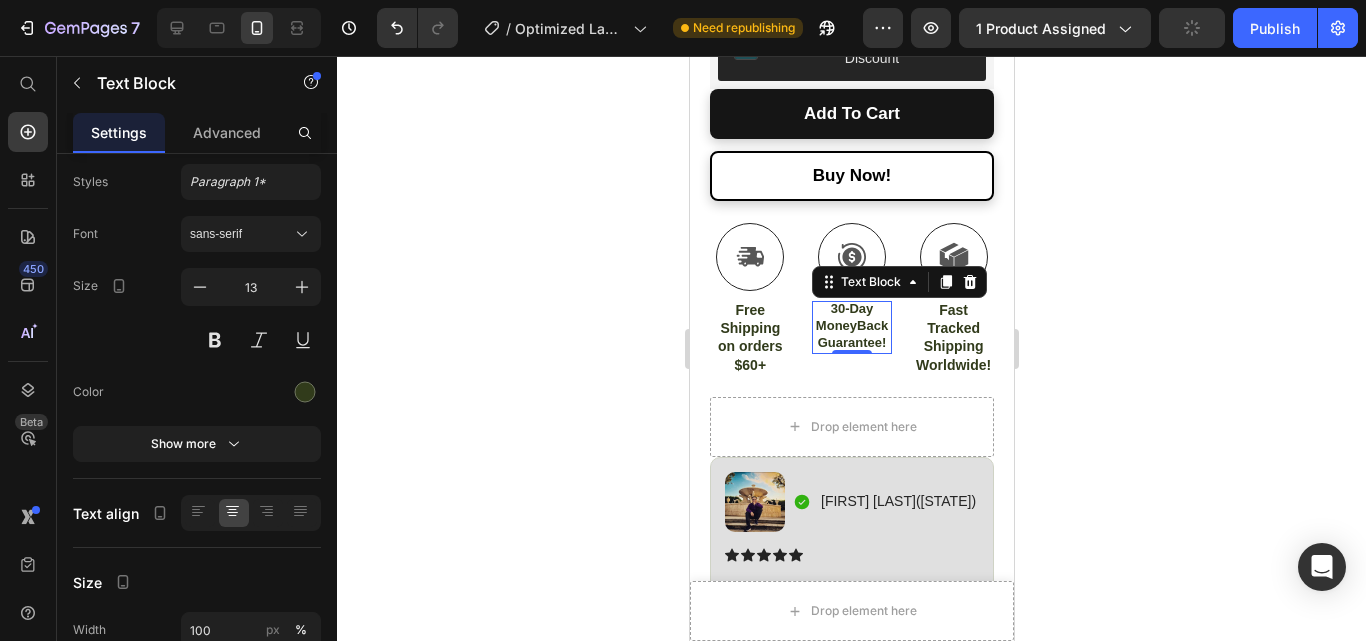 type 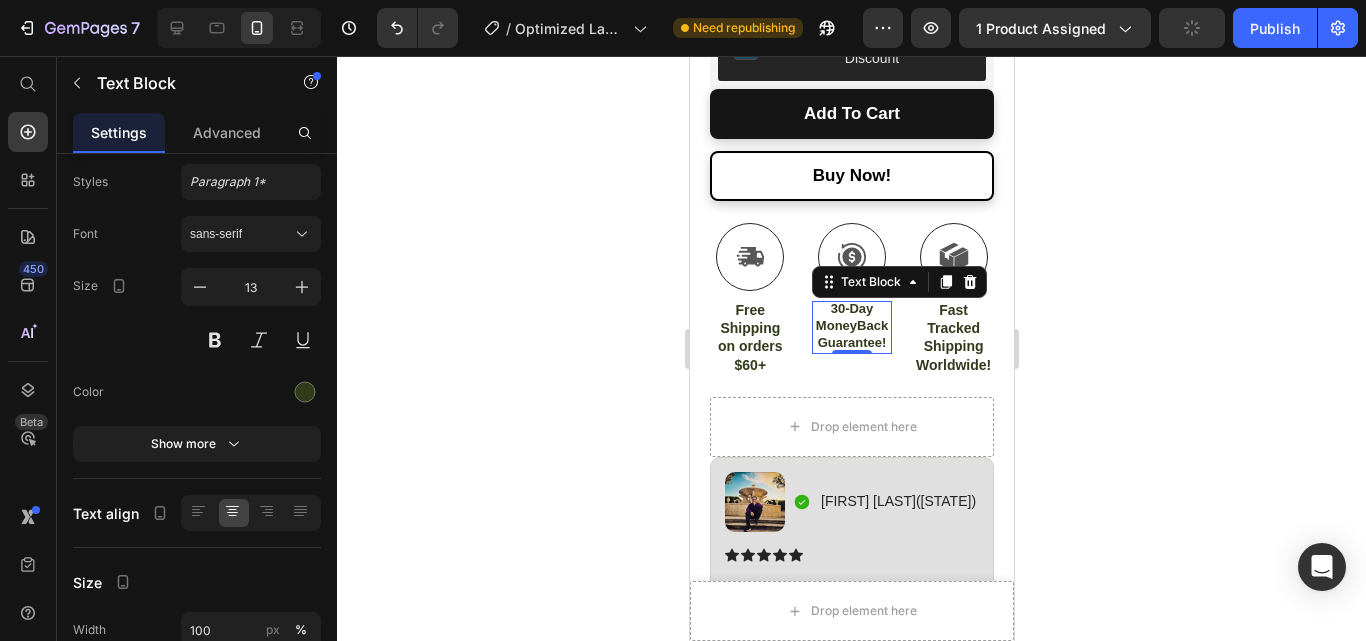 type on "14" 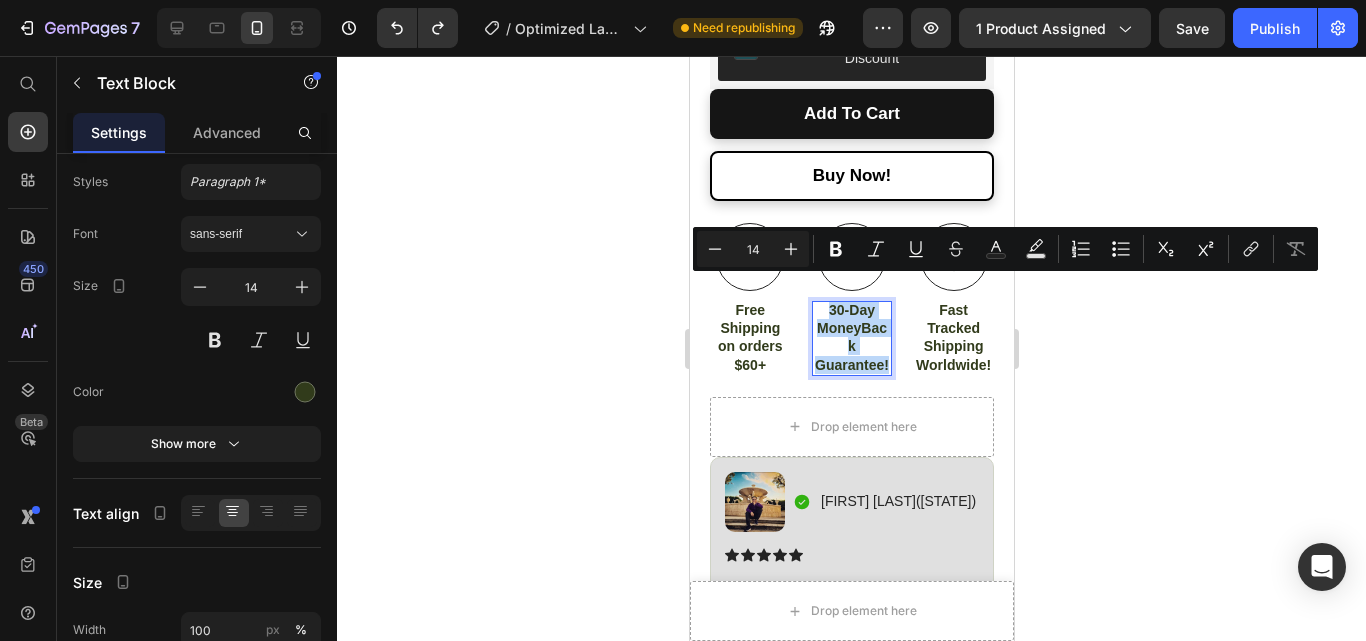 drag, startPoint x: 860, startPoint y: 356, endPoint x: 808, endPoint y: 281, distance: 91.26335 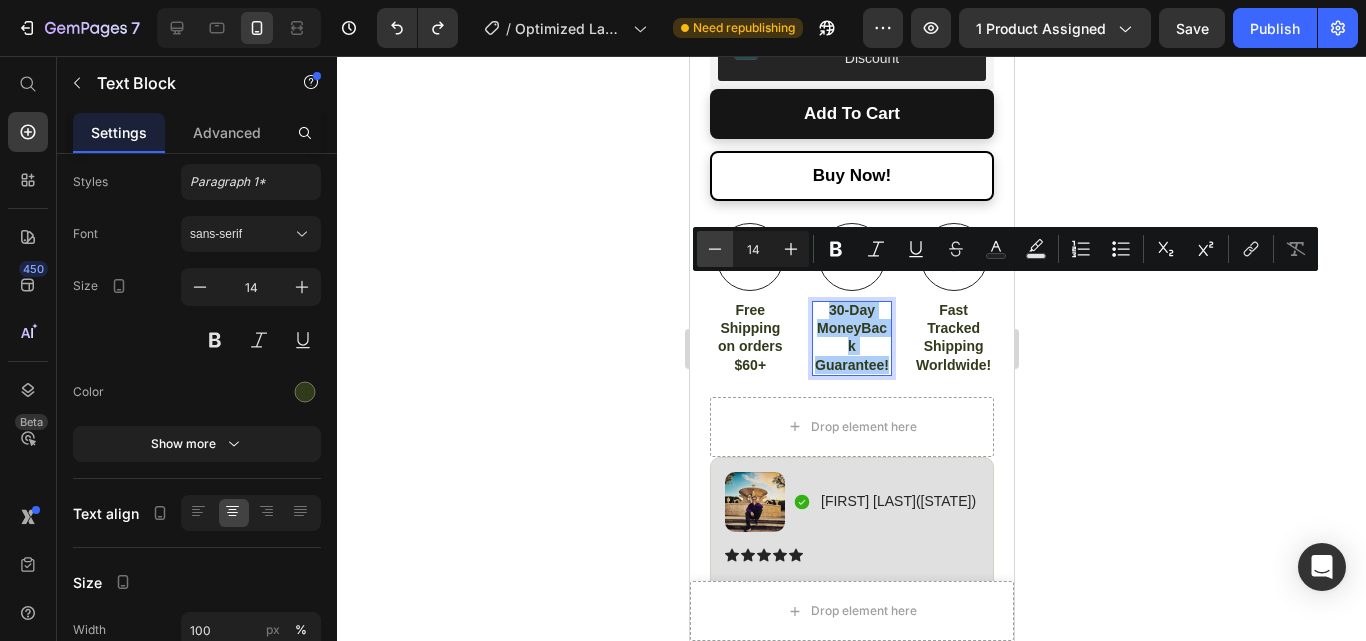 click 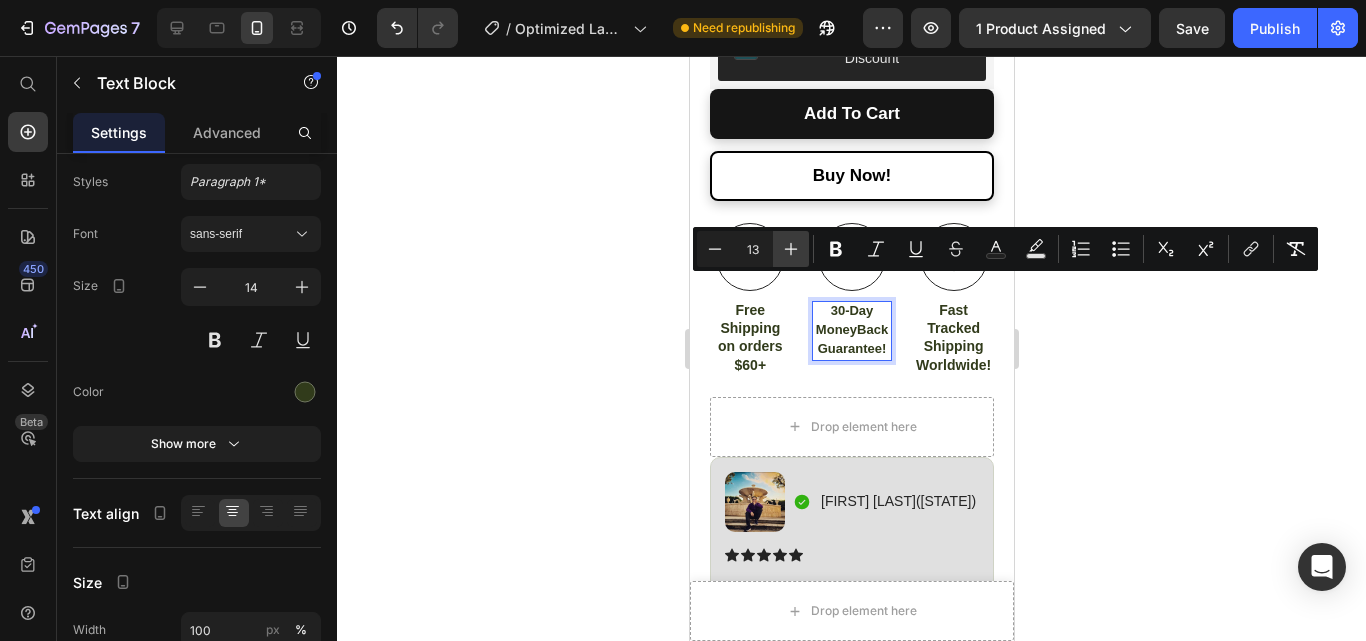 click 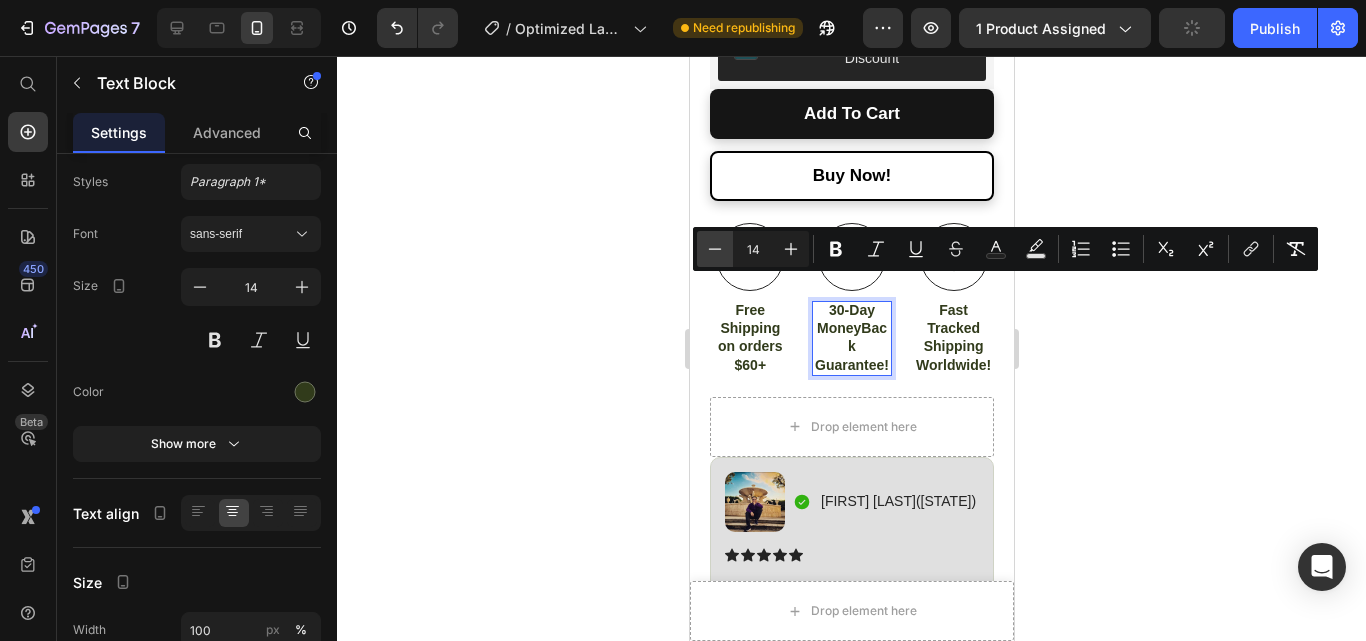 click 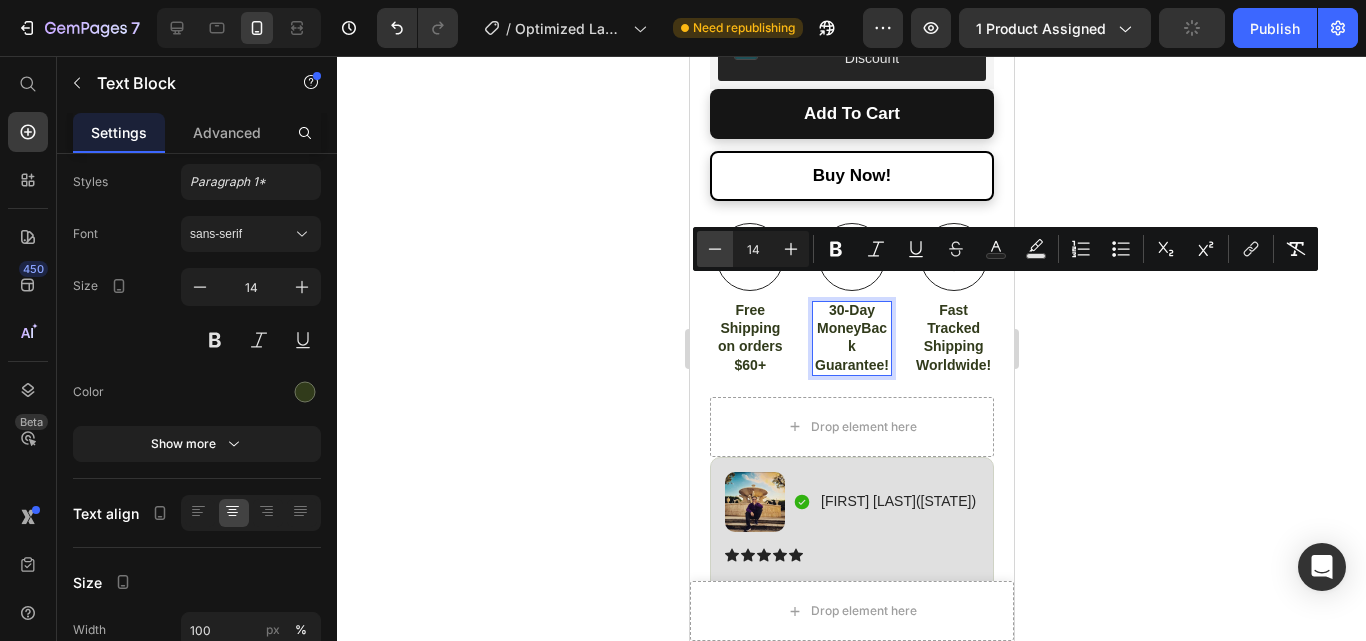 type on "13" 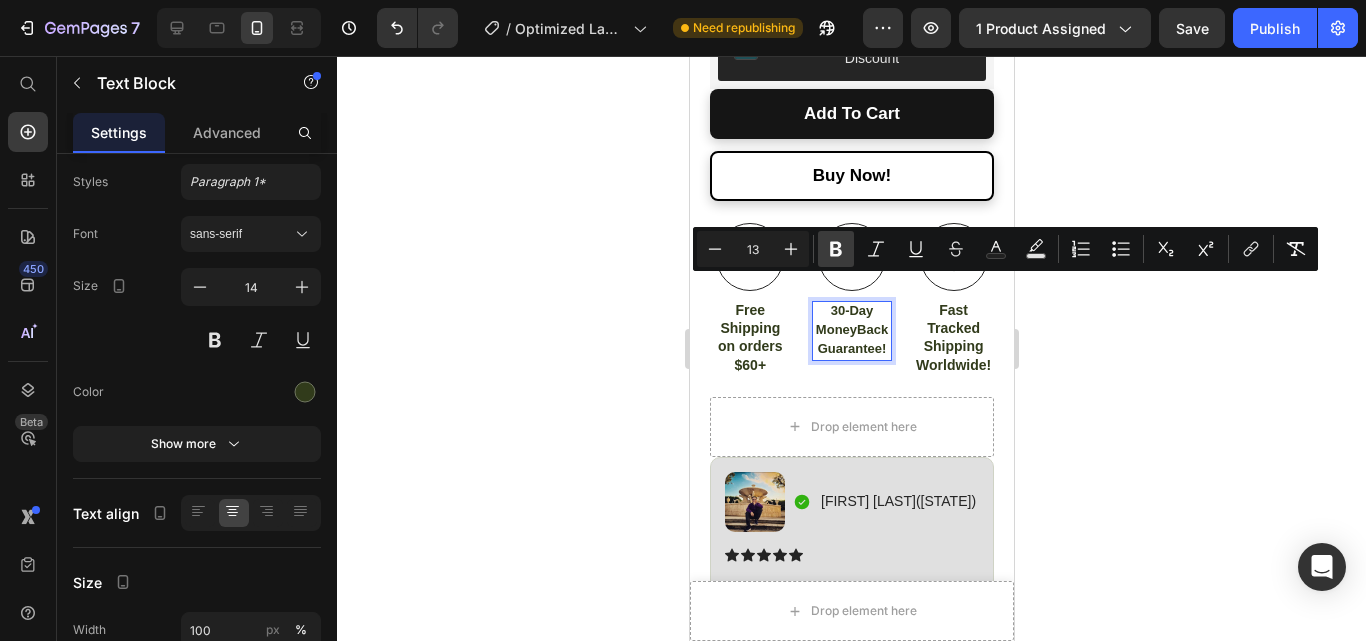 click 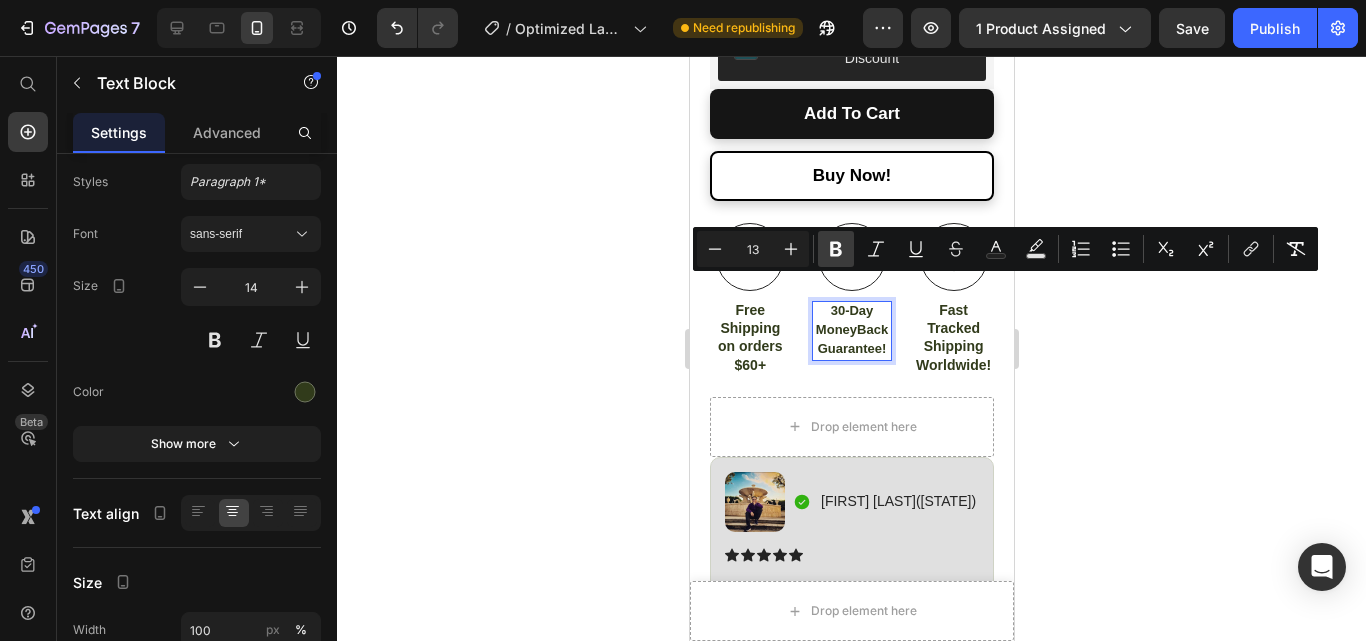 click 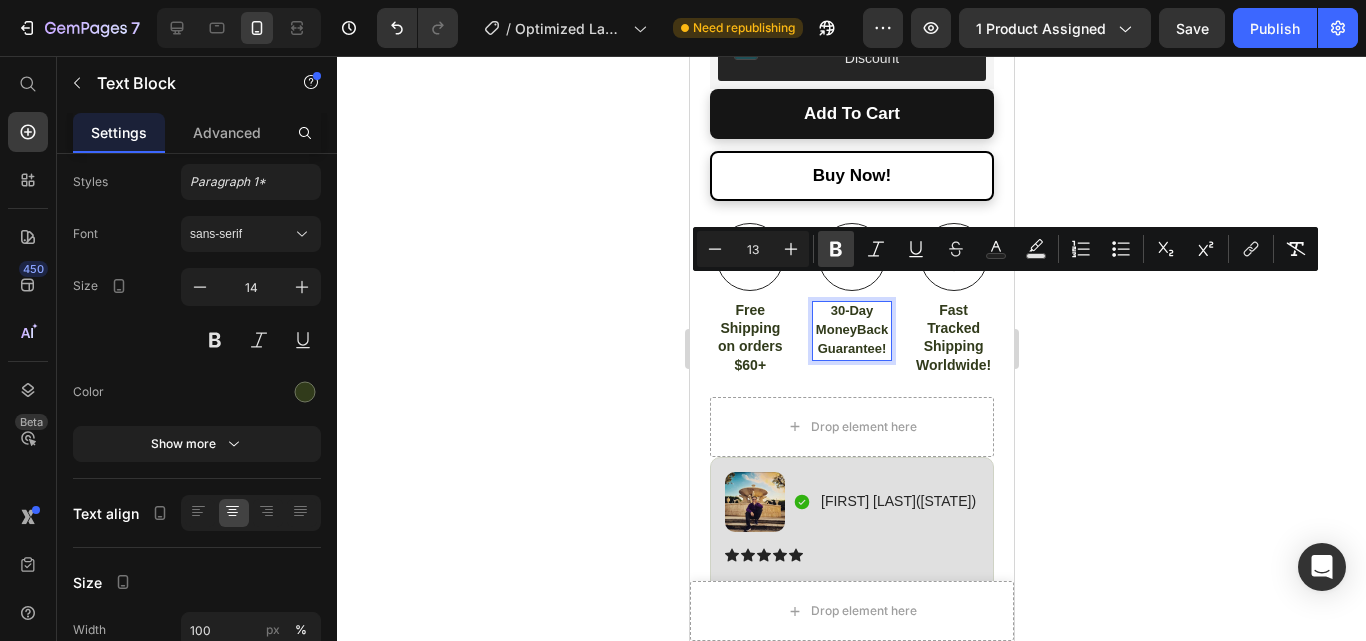 click 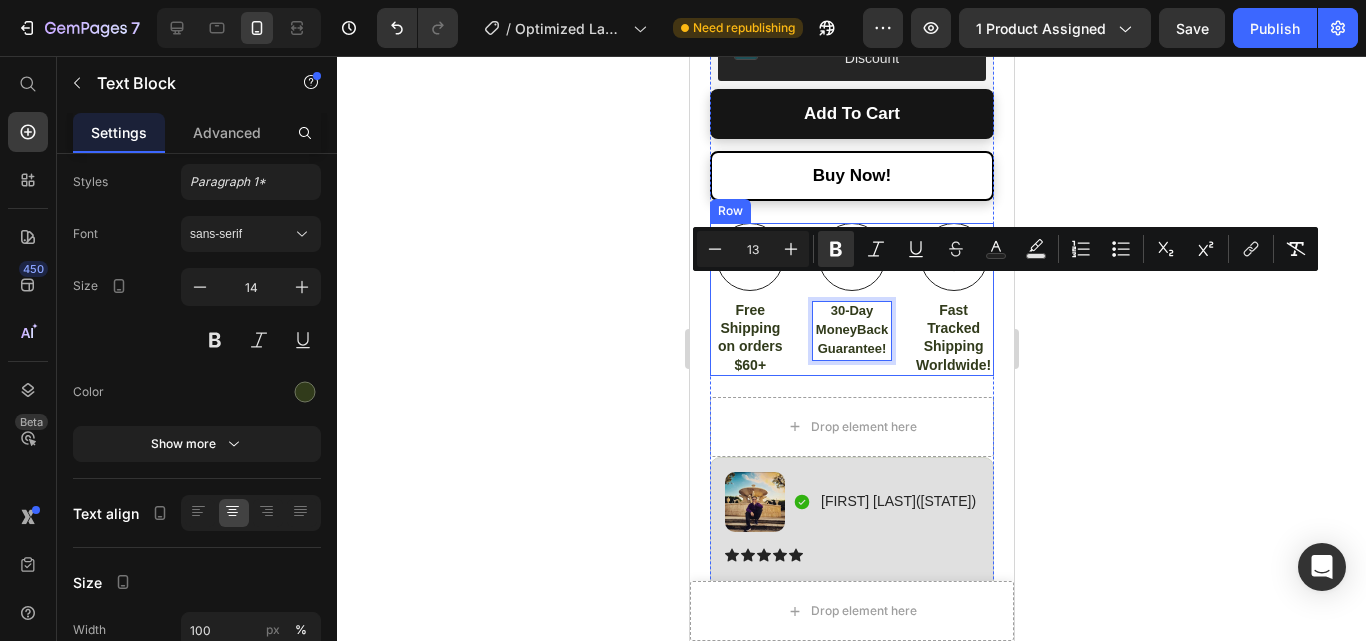 click on "Icon Free Shipping on orders $60+ Text Block" at bounding box center (749, 299) 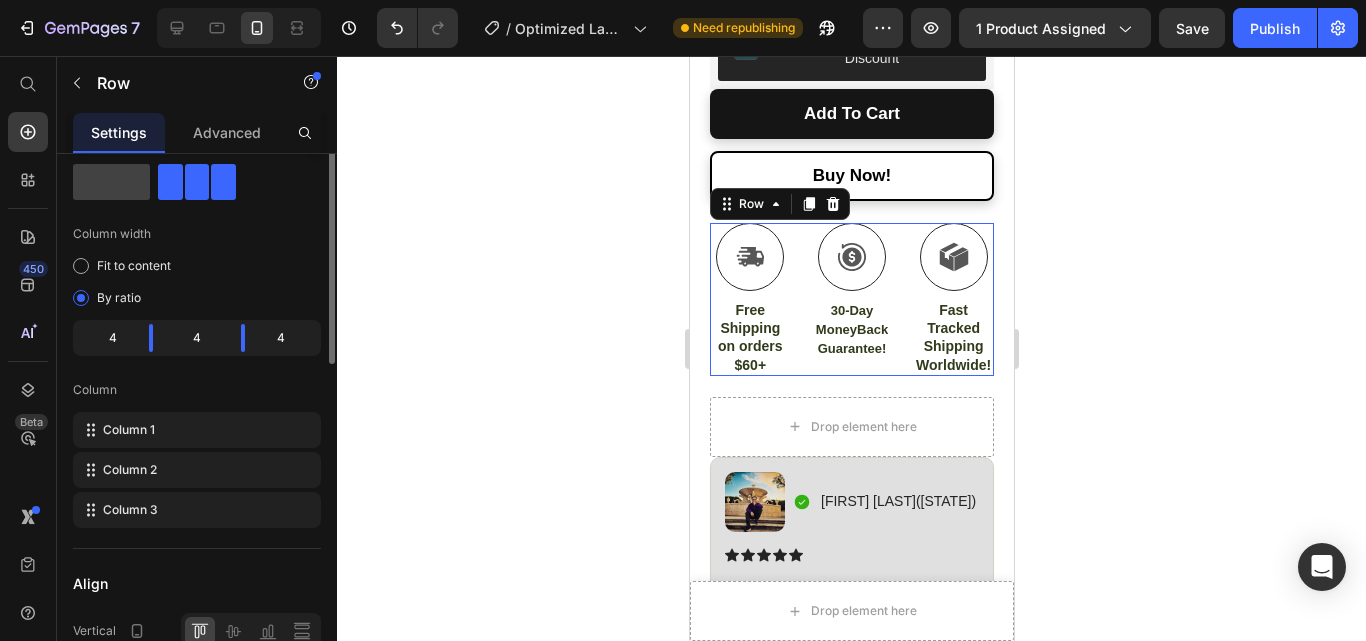 scroll, scrollTop: 0, scrollLeft: 0, axis: both 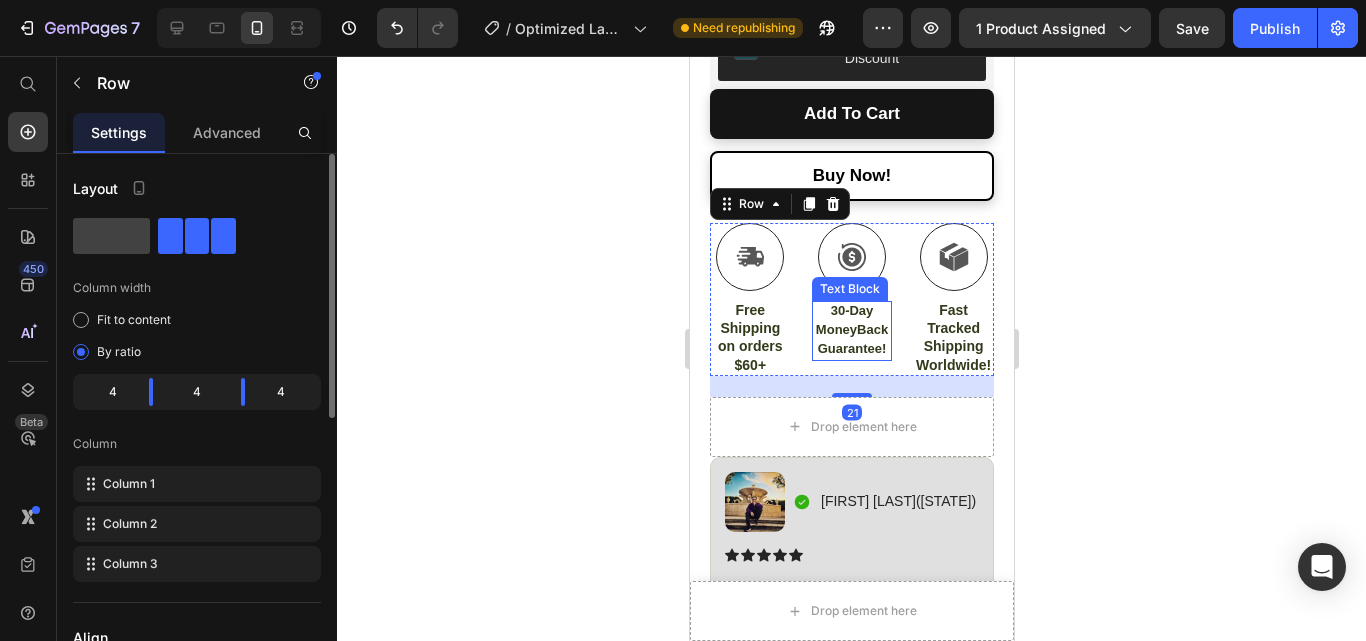 click on "30-Day MoneyBack Guarantee!" at bounding box center (851, 329) 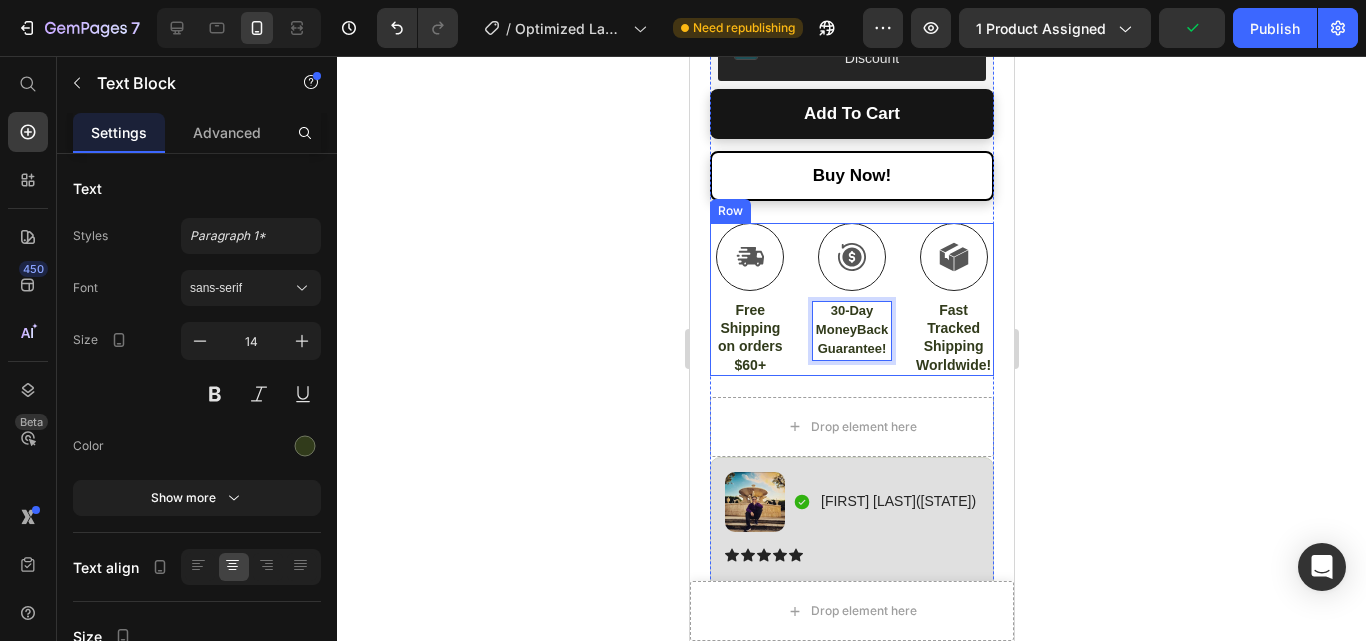 click on "Icon Free Shipping on orders $60+ Text Block
Icon 30-Day MoneyBack Guarantee! Text Block   0
Icon Fast Tracked Shipping Worldwide! Text Block Row" at bounding box center [851, 299] 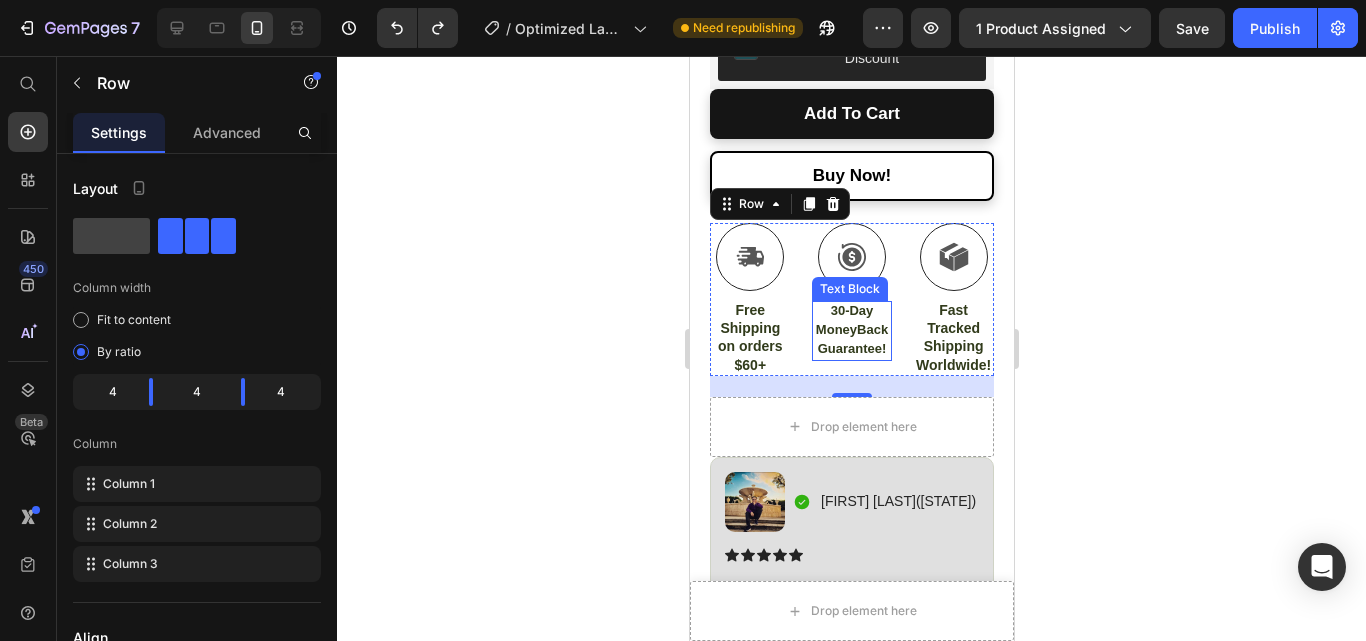 click on "30-Day MoneyBack Guarantee!" at bounding box center [851, 329] 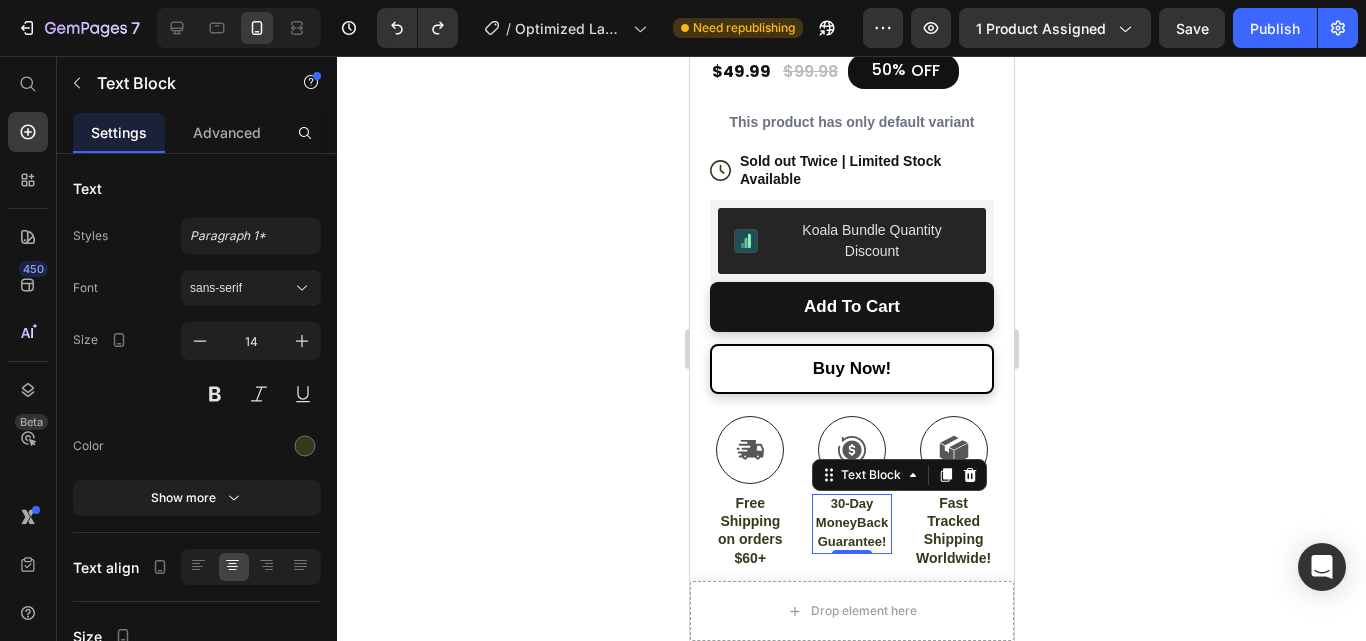 scroll, scrollTop: 979, scrollLeft: 0, axis: vertical 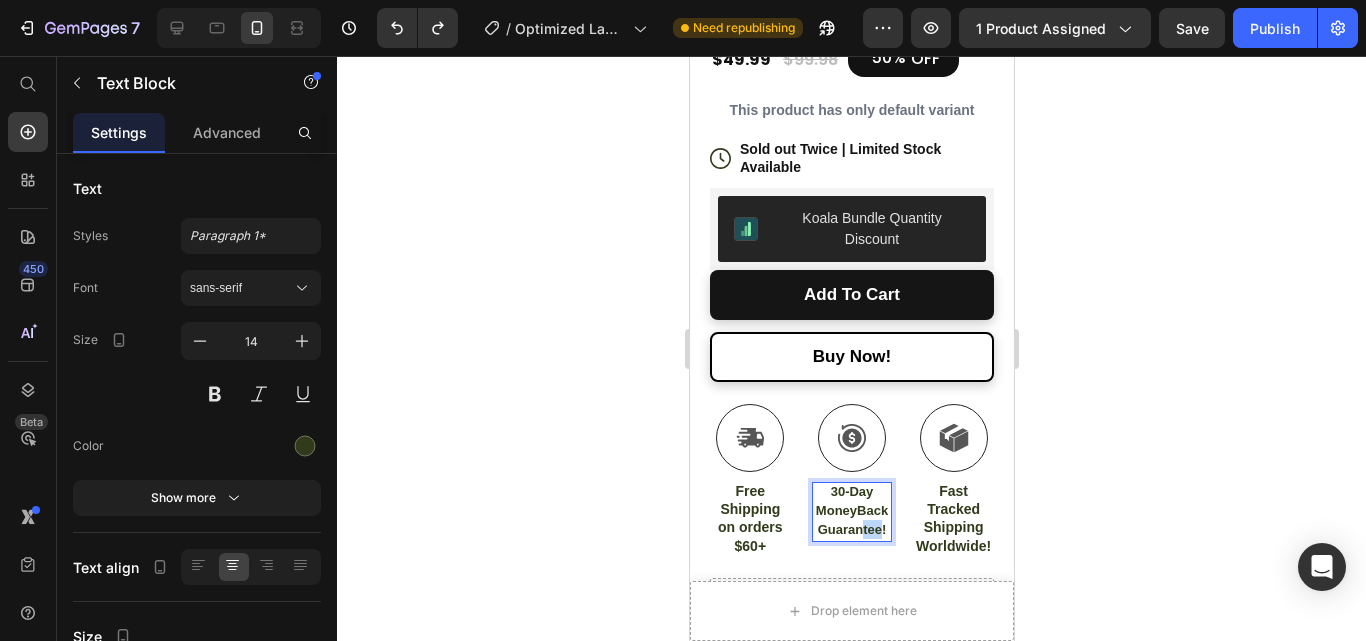 drag, startPoint x: 853, startPoint y: 529, endPoint x: 872, endPoint y: 521, distance: 20.615528 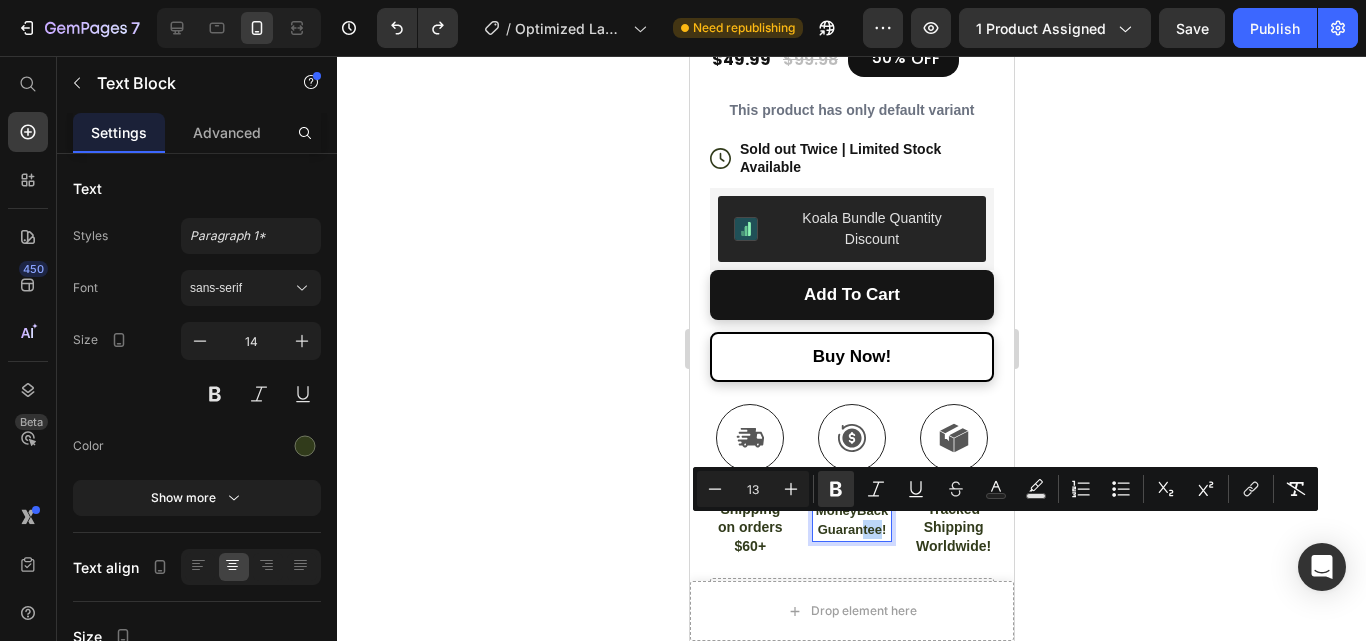 click on "30-Day MoneyBack Guarantee!" at bounding box center (851, 510) 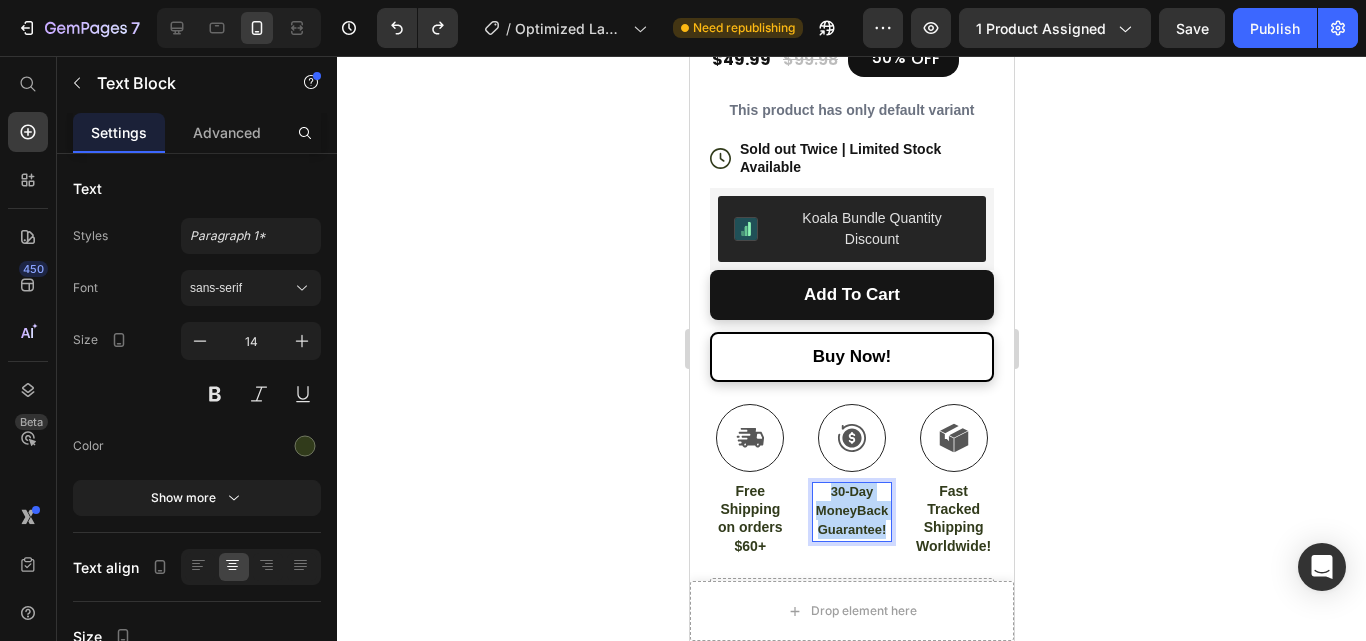 drag, startPoint x: 878, startPoint y: 526, endPoint x: 807, endPoint y: 470, distance: 90.426765 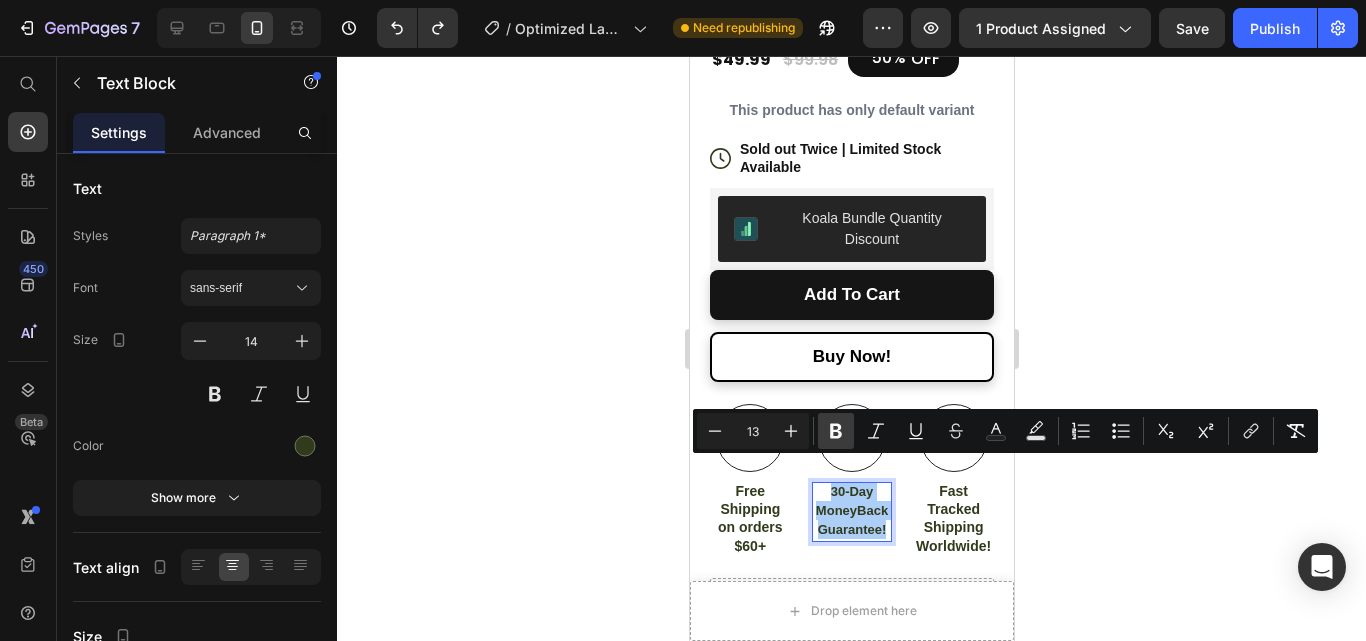 click 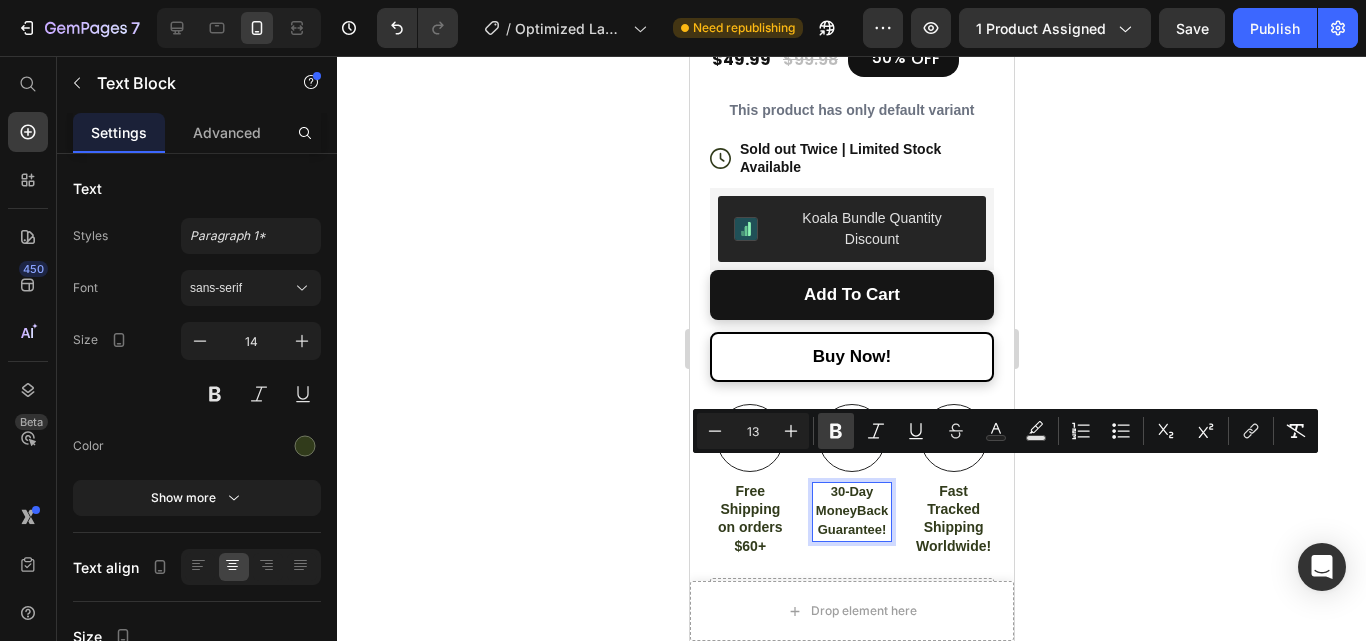 click 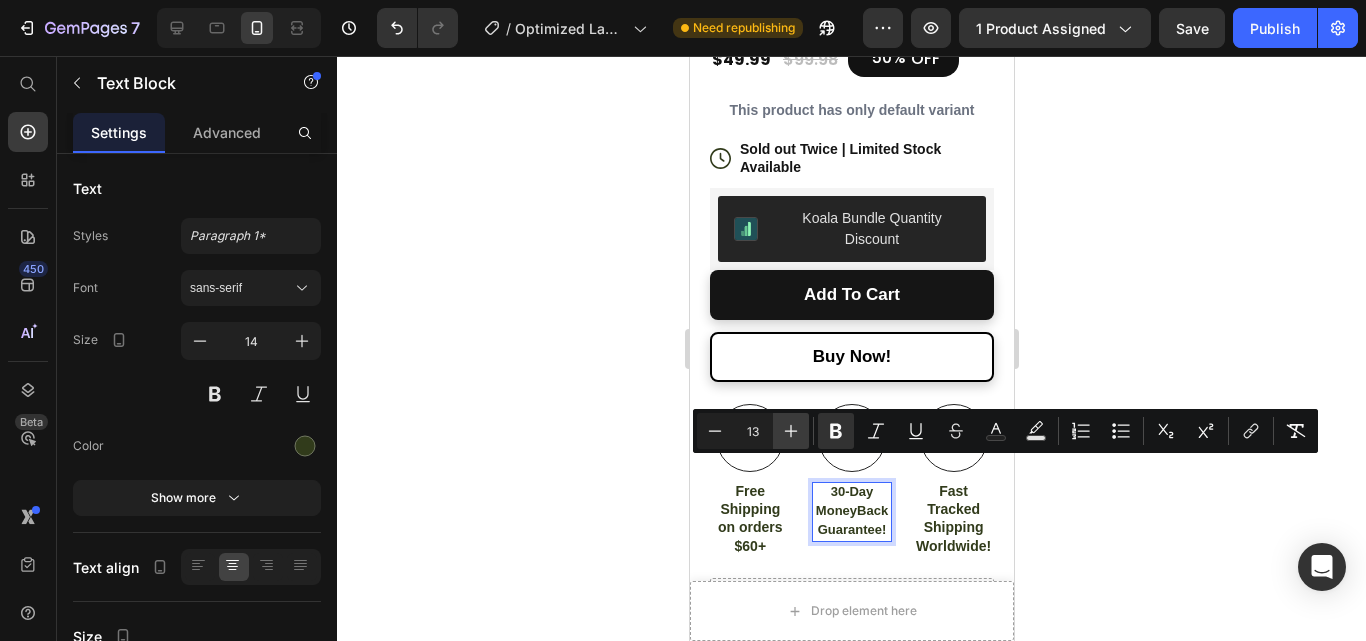 click on "Plus" at bounding box center [791, 431] 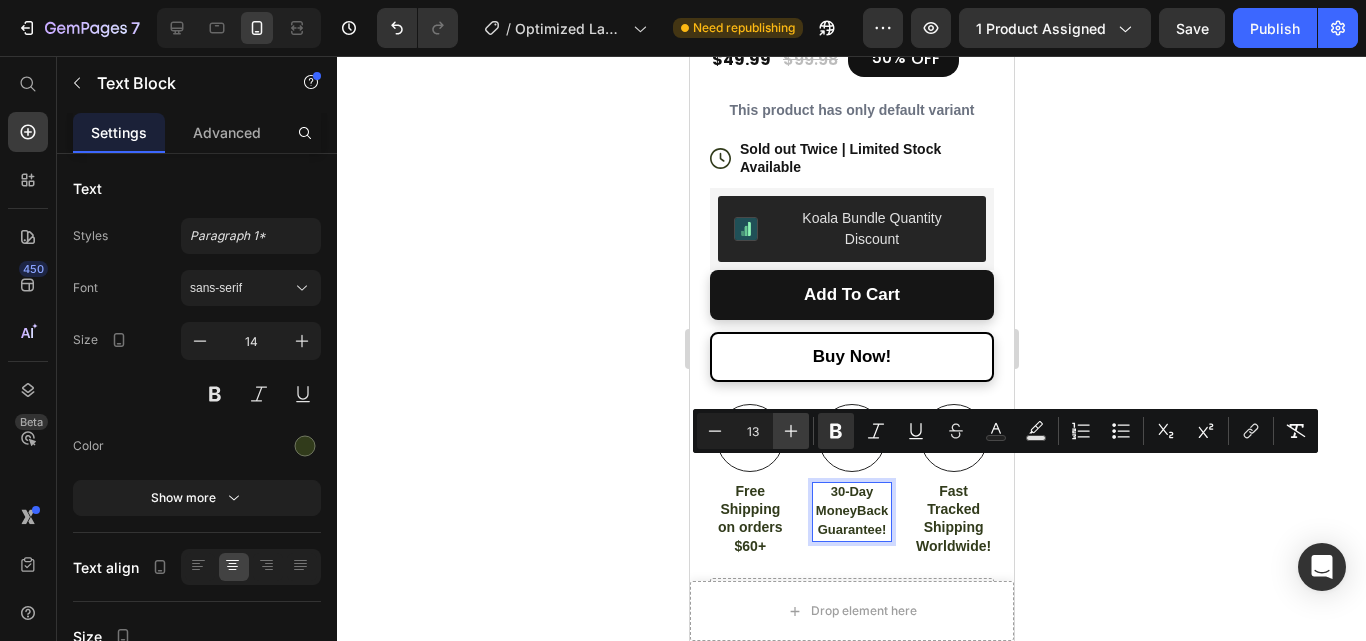 type on "14" 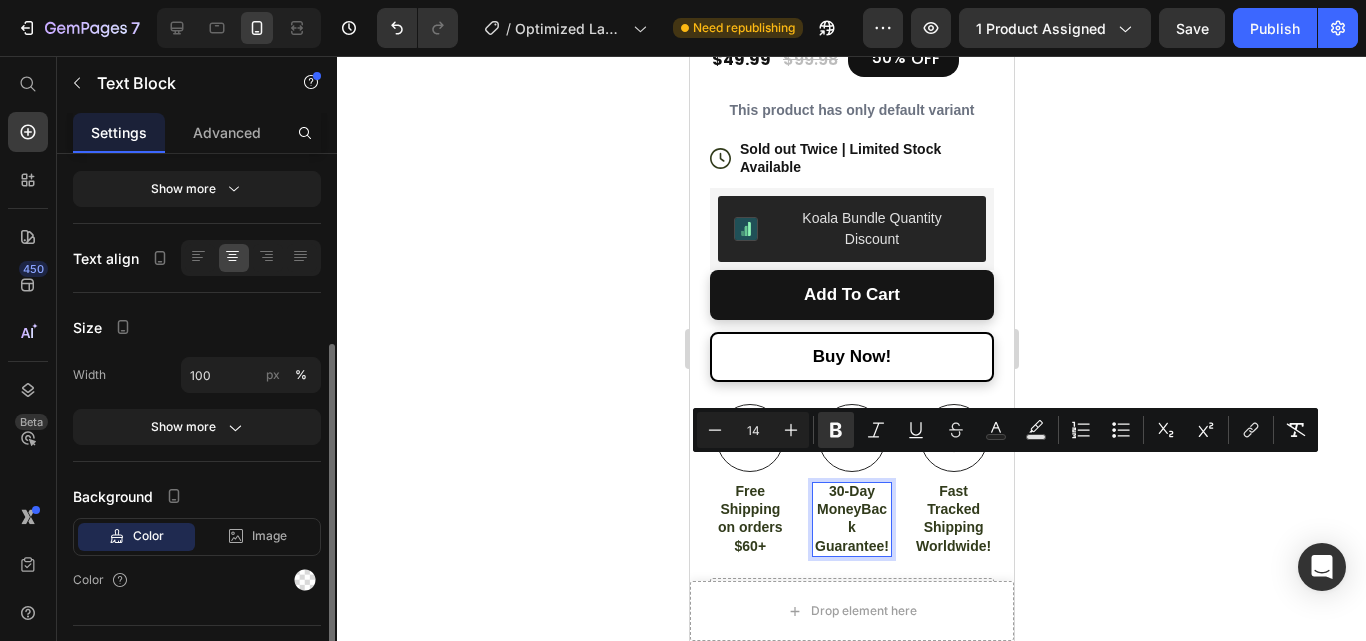 scroll, scrollTop: 310, scrollLeft: 0, axis: vertical 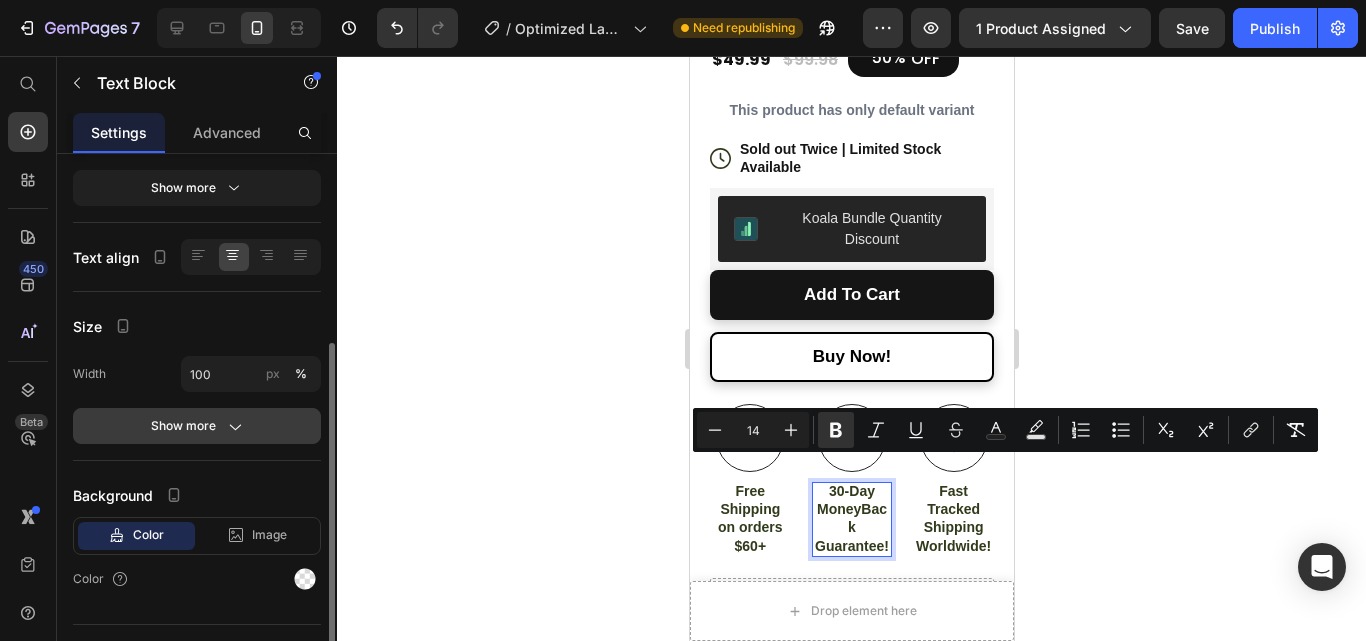 click 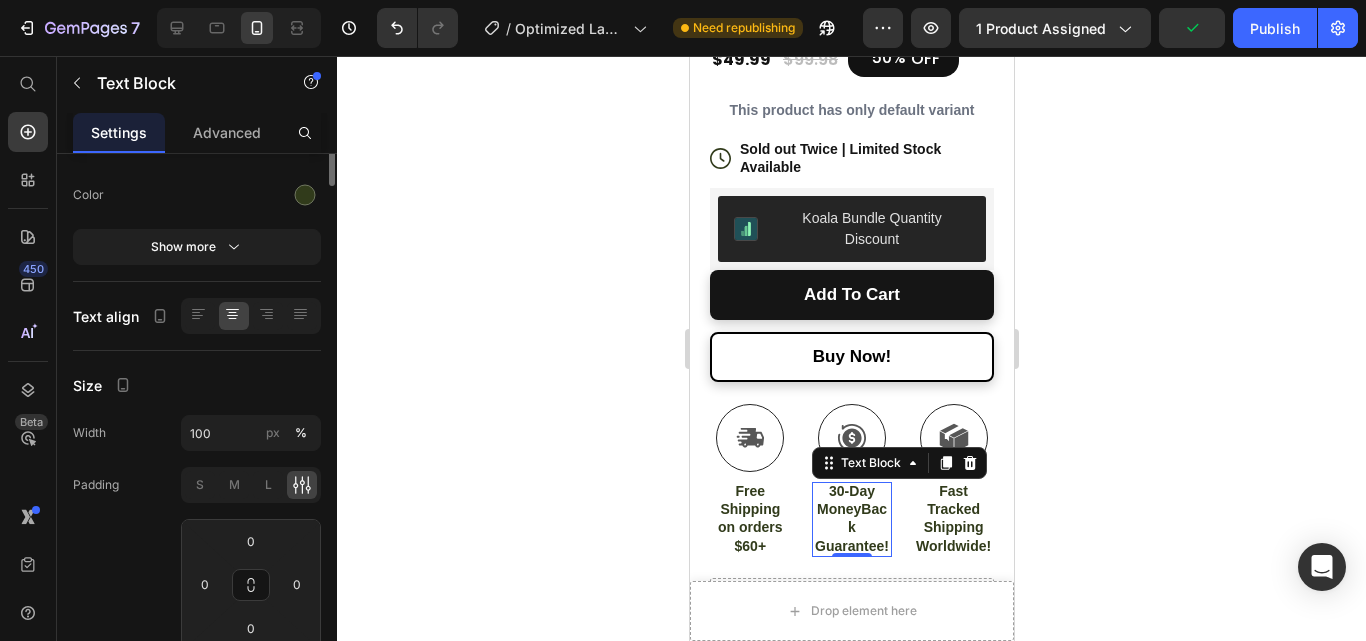 scroll, scrollTop: 0, scrollLeft: 0, axis: both 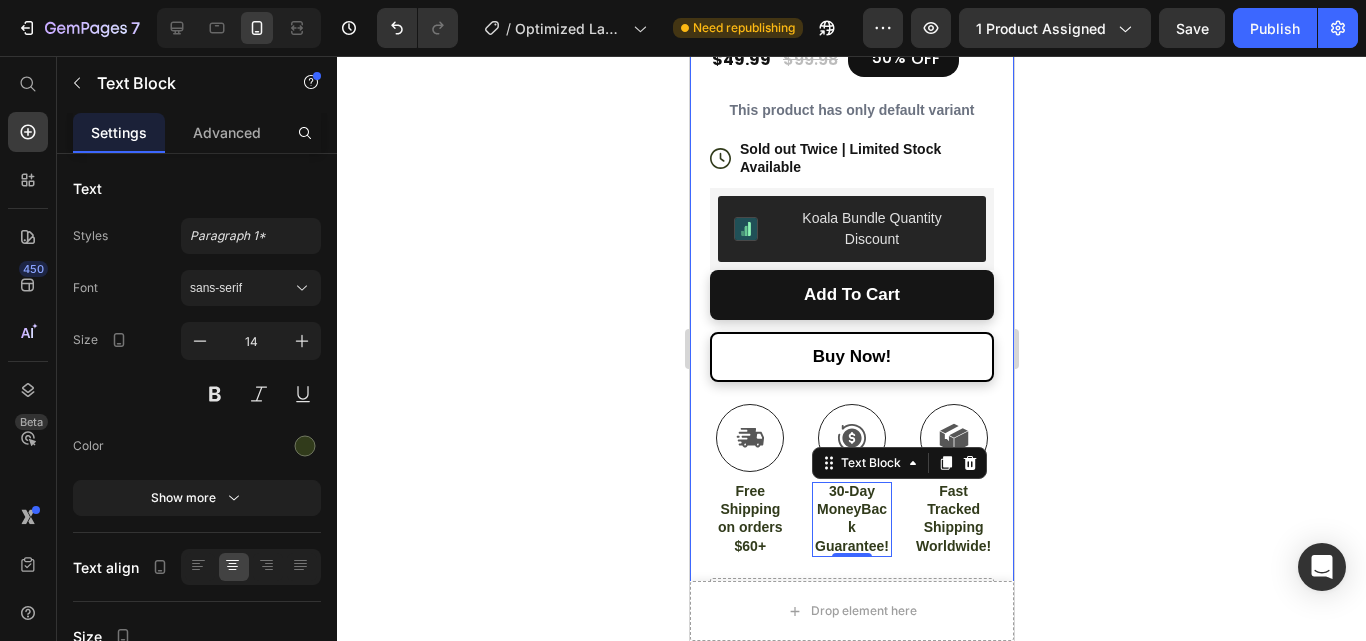 click on "Product Images #1 ear cleaner of the year Text Block Image Icon Icon Icon Icon Icon Icon List Total windshield coverage extremely easy to put up   I drive a Honda Element. This is the first windshield sun blocker that is easy to put up and take down. Easily and neatly stows away in my side door pocket. The quality of design and materials, enables me to completely cover the front window. I really appreciate the cutout for the rear view mirror with the Velcro strap. Text Block
Icon L. Steven Hall (USA) Text Block Row Row Row Icon Icon Icon Icon Icon Icon List Excellent 4.3 | 1071 reviews Text Block Row REVNA AurisPro™ Product Title Safe for the Whole Family 1080 Precision 1080P Camera 360° Ear Cleaning Technology Long-Lasting Battery Life Item List $49.99 Product Price $99.98 Product Price 50% OFF Discount Tag Row This product has only default variant Product Variants & Swatches
Icon Sold out Twice | Limited Stock Available Text Block Row Add to Cart" at bounding box center (851, 259) 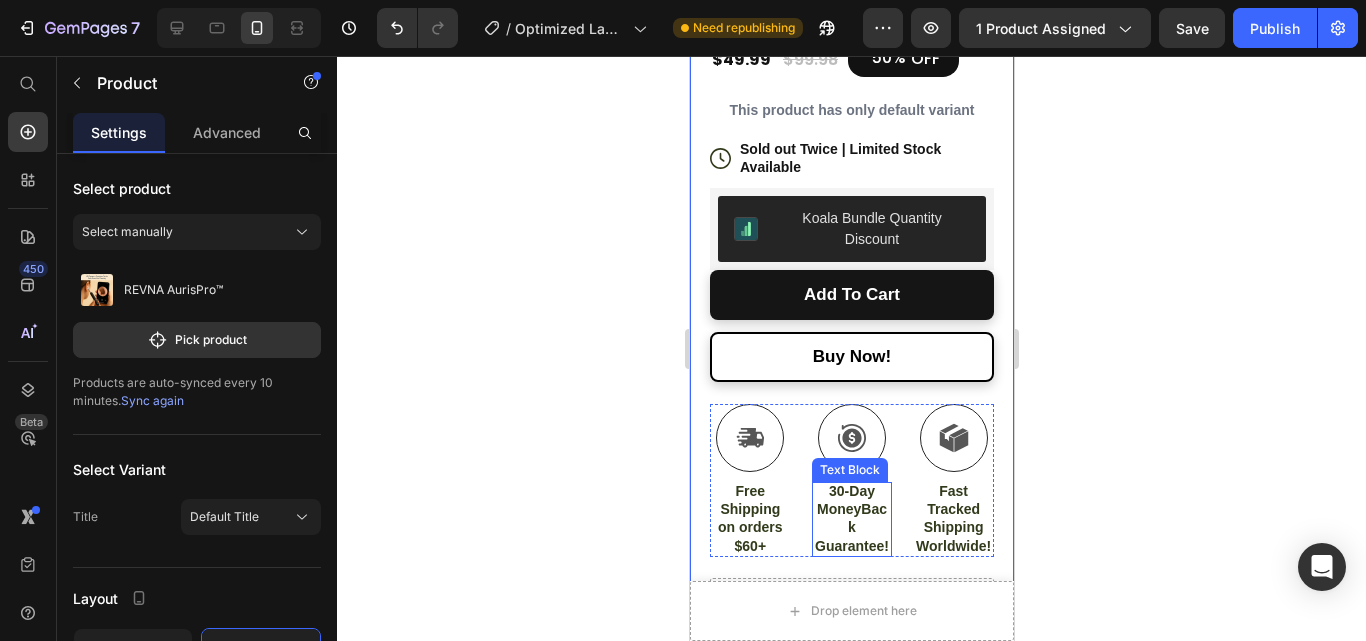 click on "30-Day MoneyBack Guarantee!" at bounding box center (851, 518) 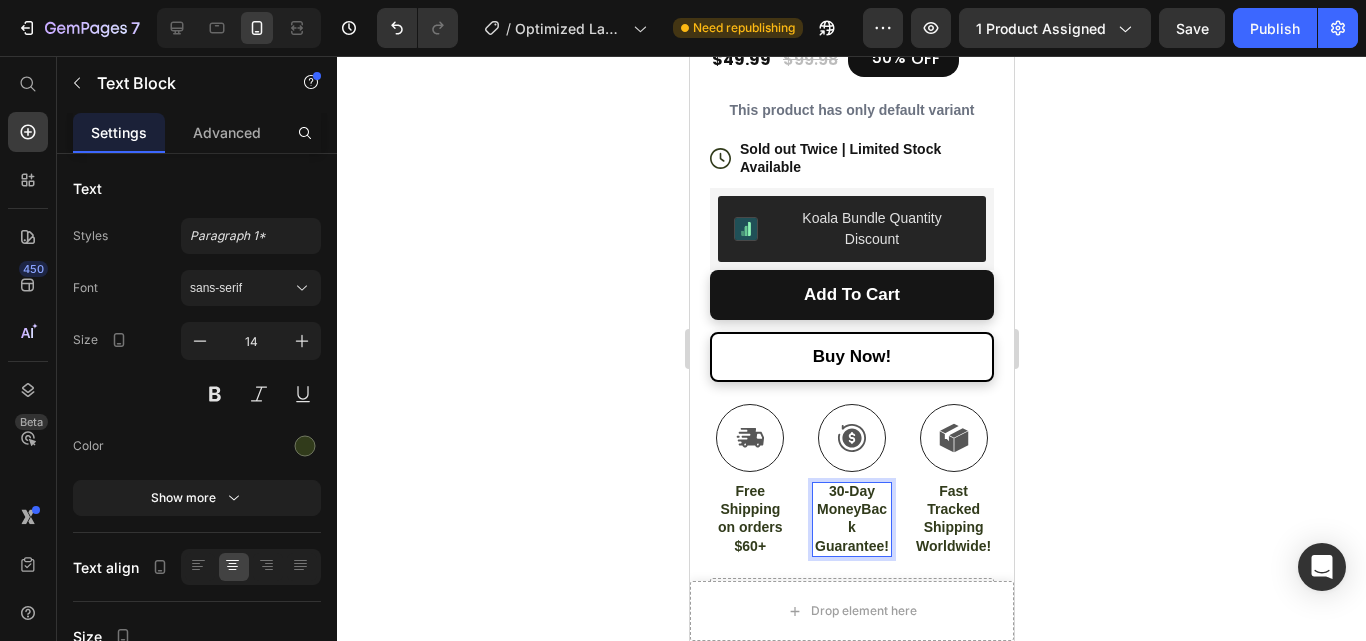 click on "30-Day MoneyBack Guarantee!" at bounding box center [851, 518] 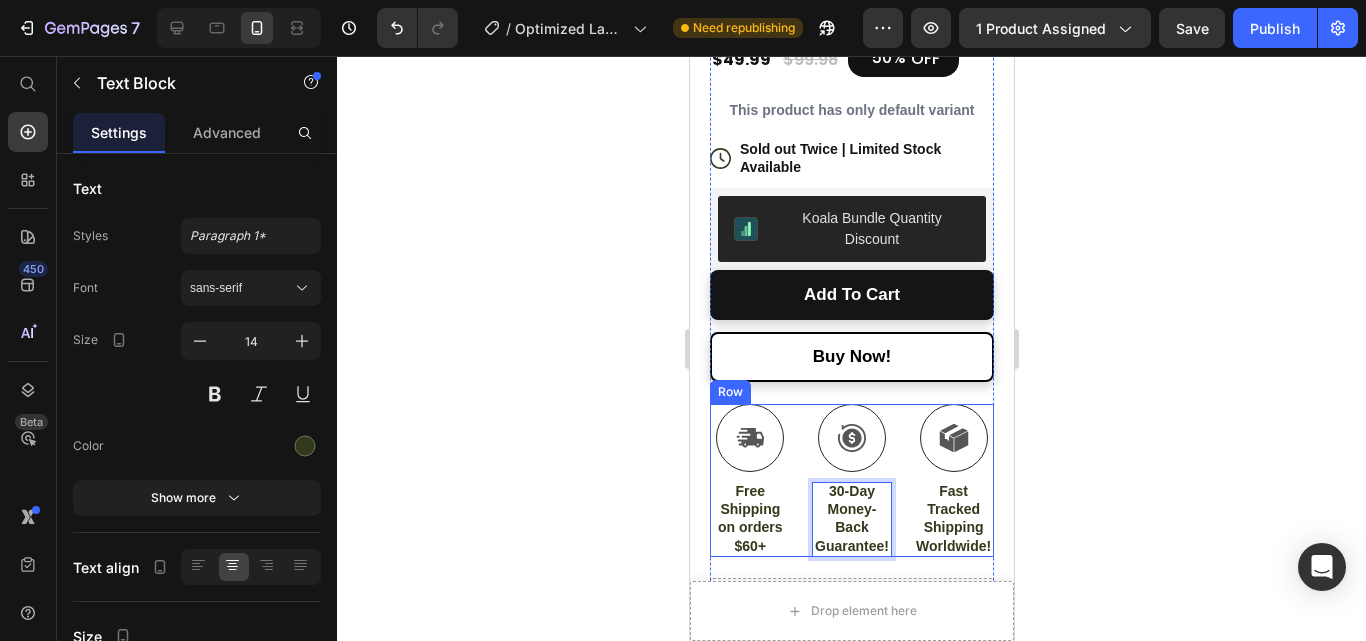 click on "Icon Free Shipping on orders $60+ Text Block
Icon 30-Day Money-Back Guarantee! Text Block   0
Icon Fast Tracked Shipping Worldwide! Text Block Row" at bounding box center (851, 480) 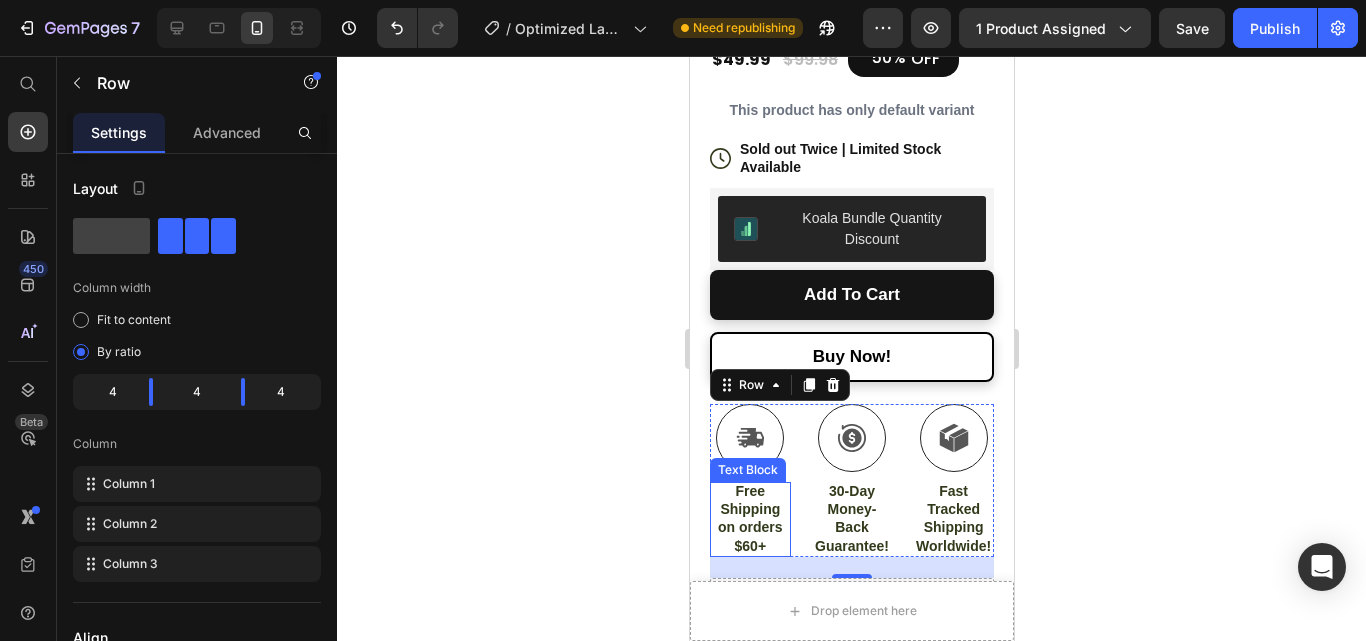click on "Free Shipping on orders $60+" at bounding box center (749, 518) 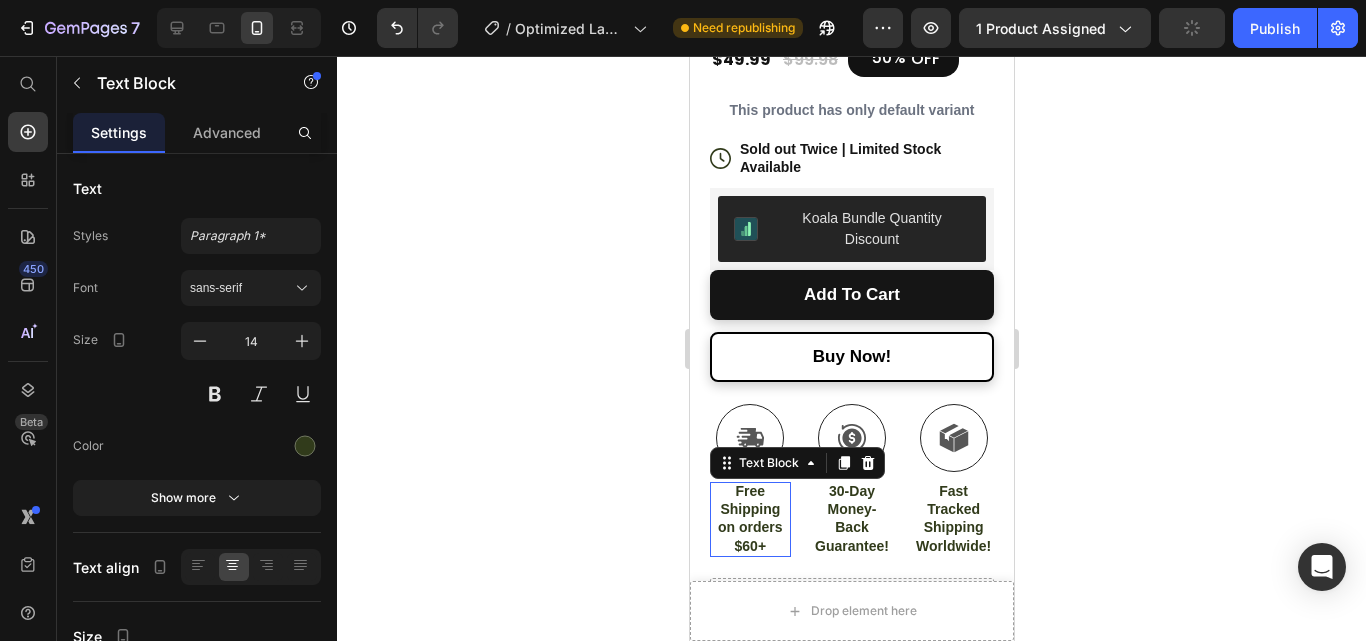click on "Free Shipping on orders $60+" at bounding box center (749, 518) 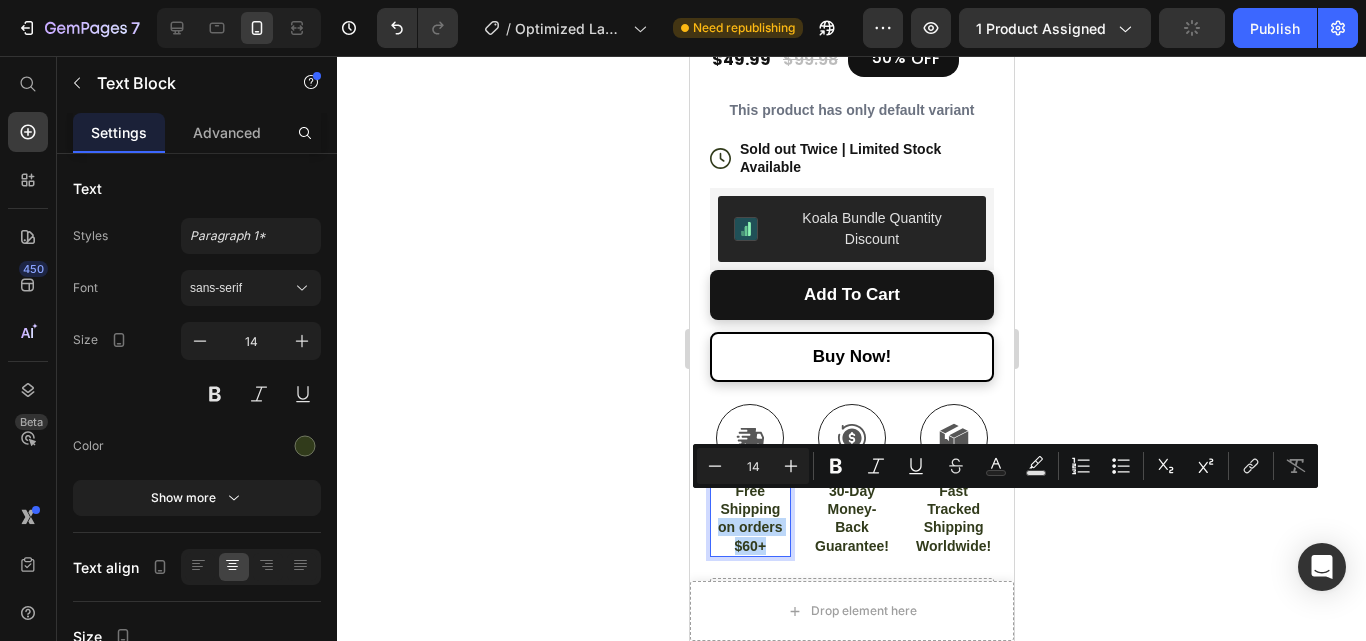 drag, startPoint x: 768, startPoint y: 520, endPoint x: 714, endPoint y: 509, distance: 55.108982 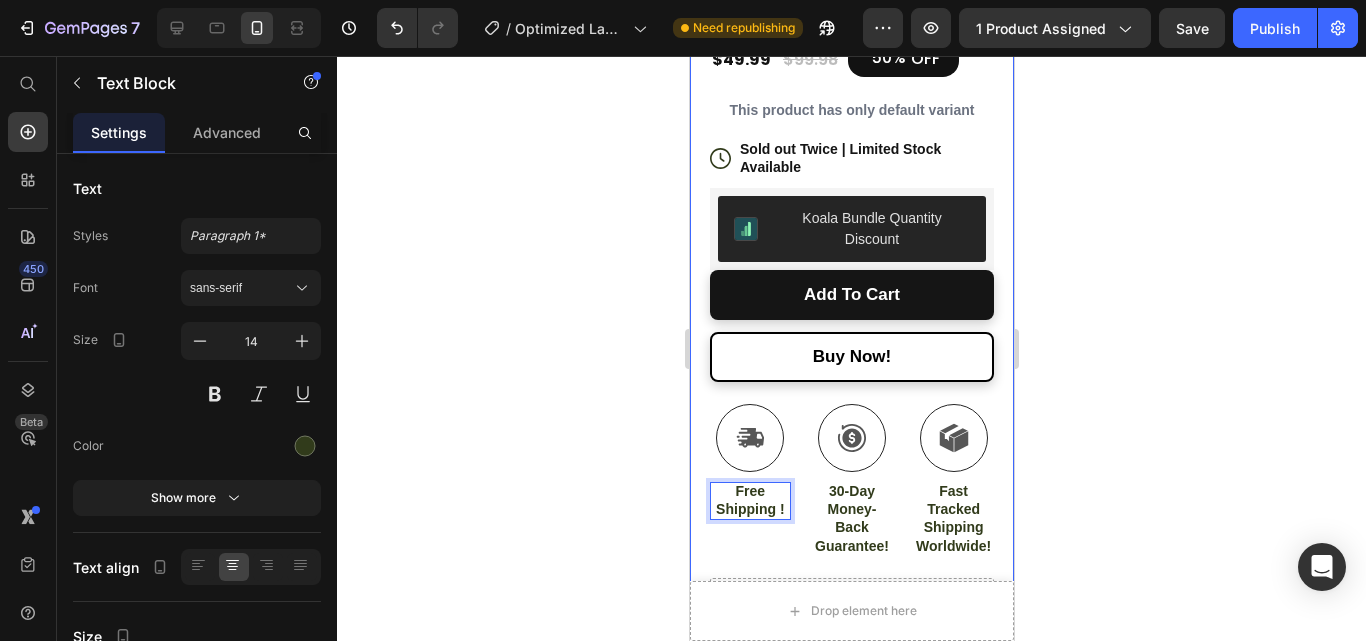 click on "Product Images #1 ear cleaner of the year Text Block Image Icon Icon Icon Icon Icon Icon List Total windshield coverage extremely easy to put up   I drive a Honda Element. This is the first windshield sun blocker that is easy to put up and take down. Easily and neatly stows away in my side door pocket. The quality of design and materials, enables me to completely cover the front window. I really appreciate the cutout for the rear view mirror with the Velcro strap. Text Block
Icon L. Steven Hall (USA) Text Block Row Row Row Icon Icon Icon Icon Icon Icon List Excellent 4.3 | 1071 reviews Text Block Row REVNA AurisPro™ Product Title Safe for the Whole Family 1080 Precision 1080P Camera 360° Ear Cleaning Technology Long-Lasting Battery Life Item List $49.99 Product Price $99.98 Product Price 50% OFF Discount Tag Row This product has only default variant Product Variants & Swatches
Icon Sold out Twice | Limited Stock Available Text Block Row Add to Cart" at bounding box center (851, 259) 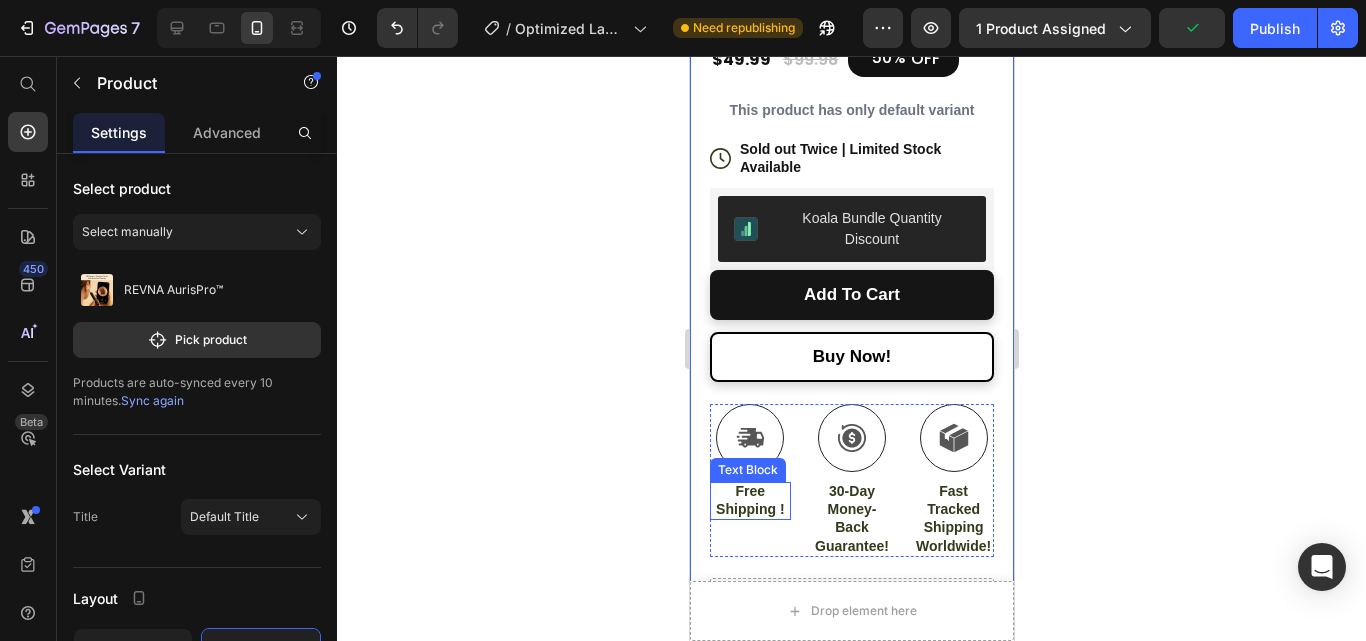 click on "Free Shipping !" at bounding box center [749, 500] 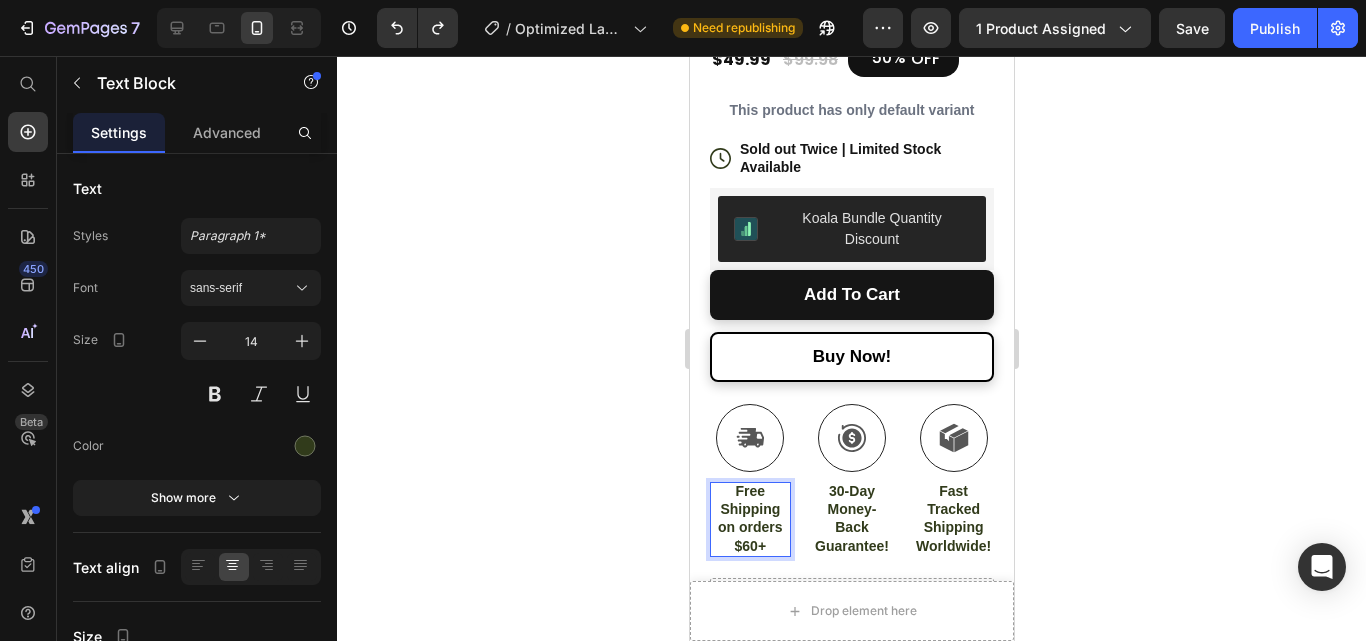 click on "Free Shipping on orders $60+" at bounding box center (749, 518) 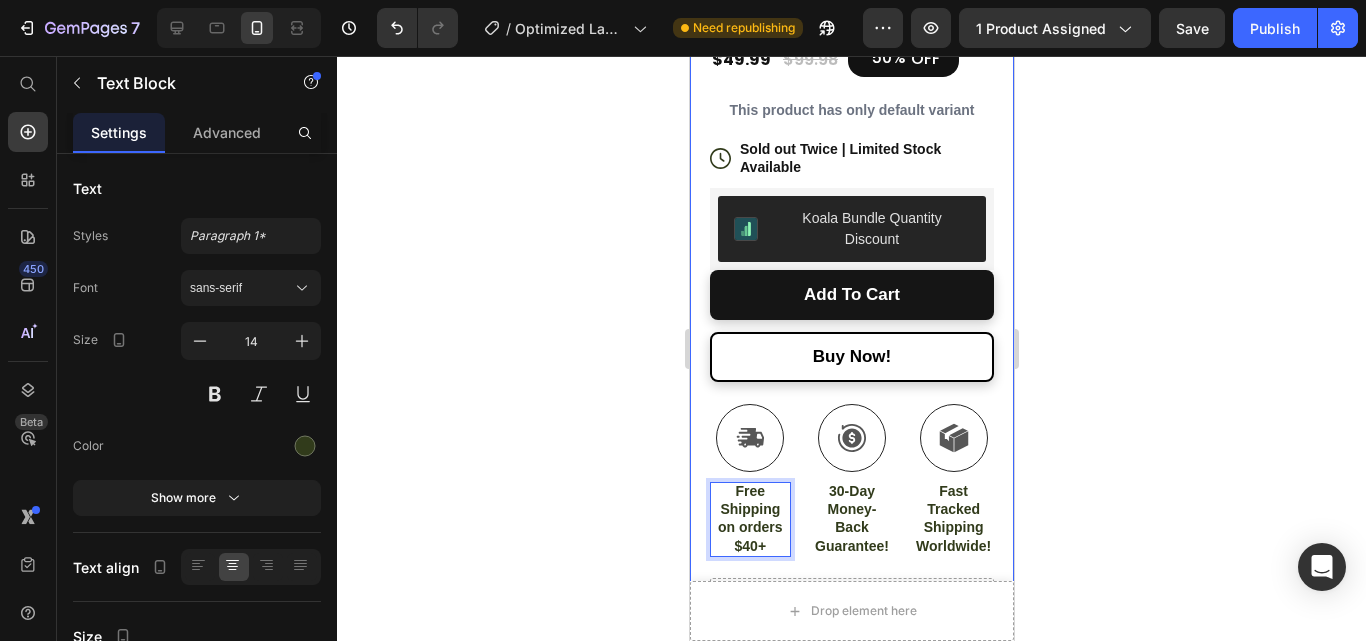 click on "Product Images #1 ear cleaner of the year Text Block Image Icon Icon Icon Icon Icon Icon List Total windshield coverage extremely easy to put up   I drive a Honda Element. This is the first windshield sun blocker that is easy to put up and take down. Easily and neatly stows away in my side door pocket. The quality of design and materials, enables me to completely cover the front window. I really appreciate the cutout for the rear view mirror with the Velcro strap. Text Block
Icon L. Steven Hall (USA) Text Block Row Row Row Icon Icon Icon Icon Icon Icon List Excellent 4.3 | 1071 reviews Text Block Row REVNA AurisPro™ Product Title Safe for the Whole Family 1080 Precision 1080P Camera 360° Ear Cleaning Technology Long-Lasting Battery Life Item List $49.99 Product Price $99.98 Product Price 50% OFF Discount Tag Row This product has only default variant Product Variants & Swatches
Icon Sold out Twice | Limited Stock Available Text Block Row Add to Cart" at bounding box center (851, 259) 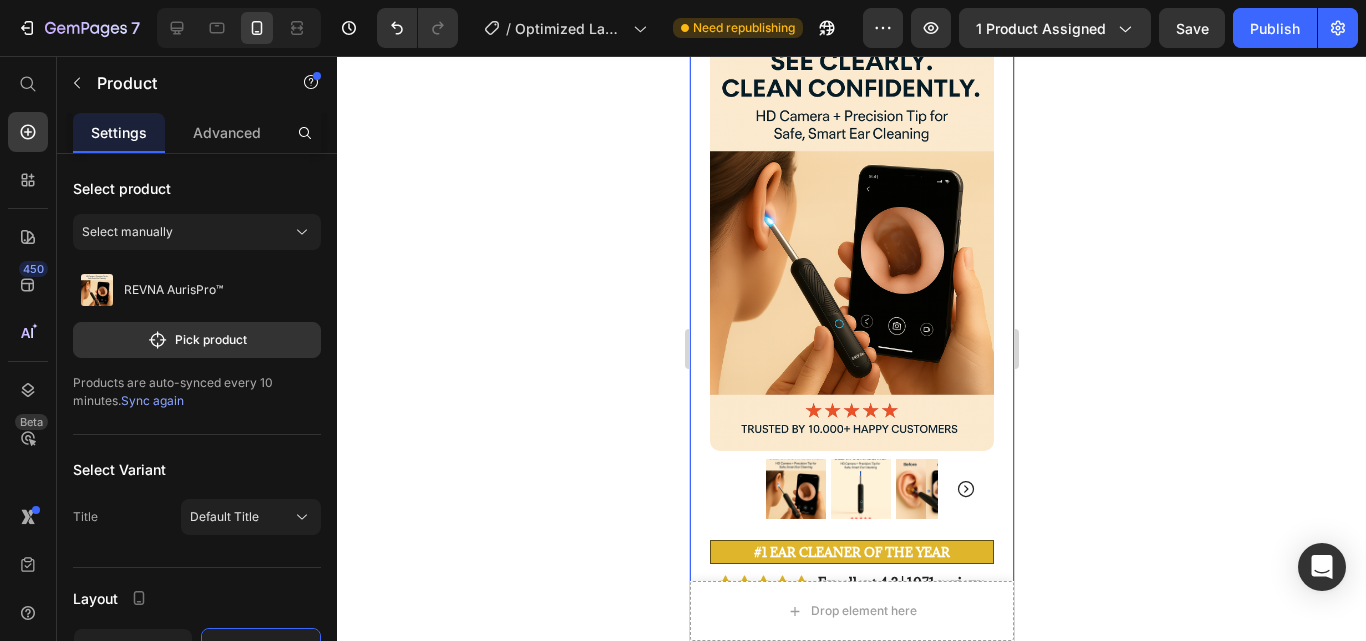 scroll, scrollTop: 0, scrollLeft: 0, axis: both 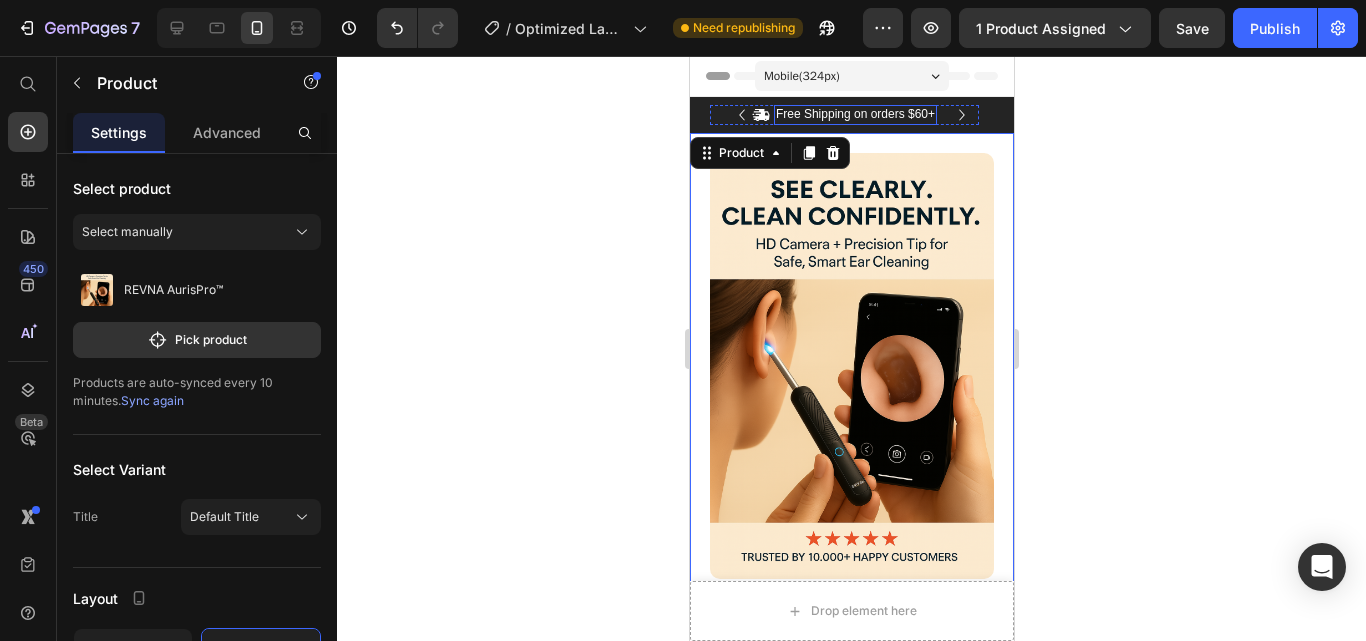 click on "Free Shipping on orders $60+" at bounding box center (854, 115) 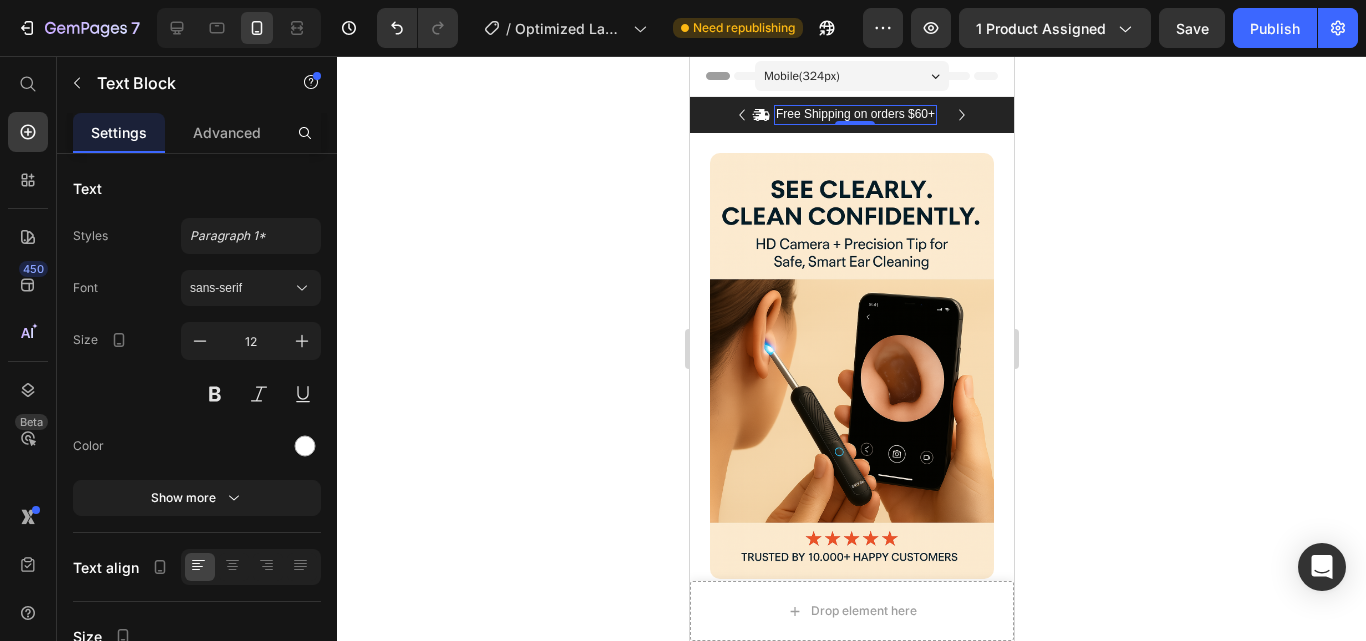 click on "Free Shipping on orders $60+" at bounding box center [854, 115] 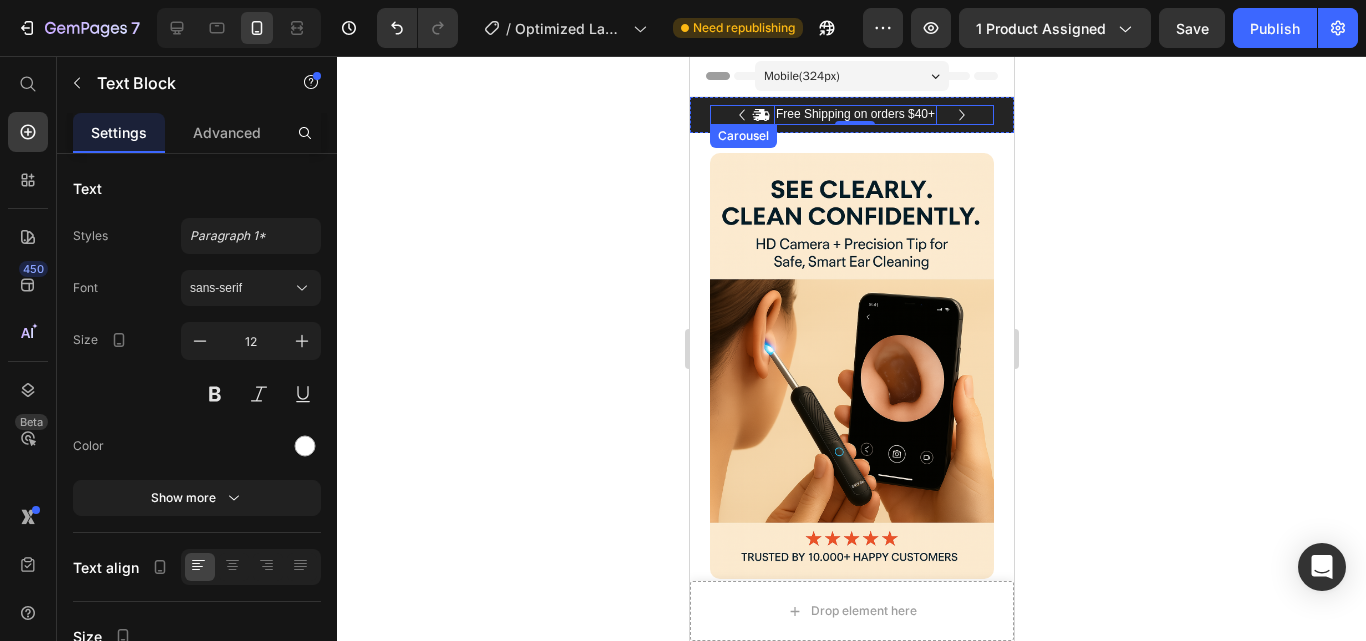 click 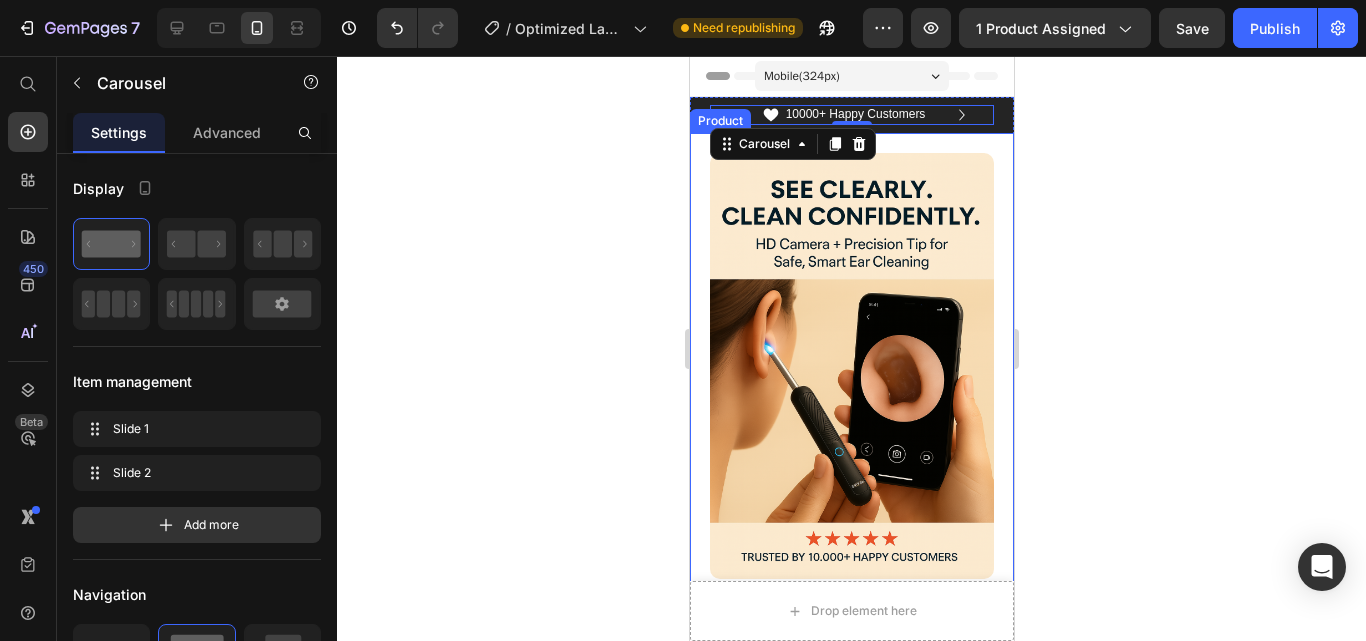 click on "Product Images #1 ear cleaner of the year Text Block Image Icon Icon Icon Icon Icon Icon List Total windshield coverage extremely easy to put up   I drive a Honda Element. This is the first windshield sun blocker that is easy to put up and take down. Easily and neatly stows away in my side door pocket. The quality of design and materials, enables me to completely cover the front window. I really appreciate the cutout for the rear view mirror with the Velcro strap. Text Block
Icon L. Steven Hall (USA) Text Block Row Row Row Icon Icon Icon Icon Icon Icon List Excellent 4.3 | 1071 reviews Text Block Row REVNA AurisPro™ Product Title Safe for the Whole Family 1080 Precision 1080P Camera 360° Ear Cleaning Technology Long-Lasting Battery Life Item List $49.99 Product Price $99.98 Product Price 50% OFF Discount Tag Row This product has only default variant Product Variants & Swatches
Icon Sold out Twice | Limited Stock Available Text Block Row Add to Cart" at bounding box center [851, 1238] 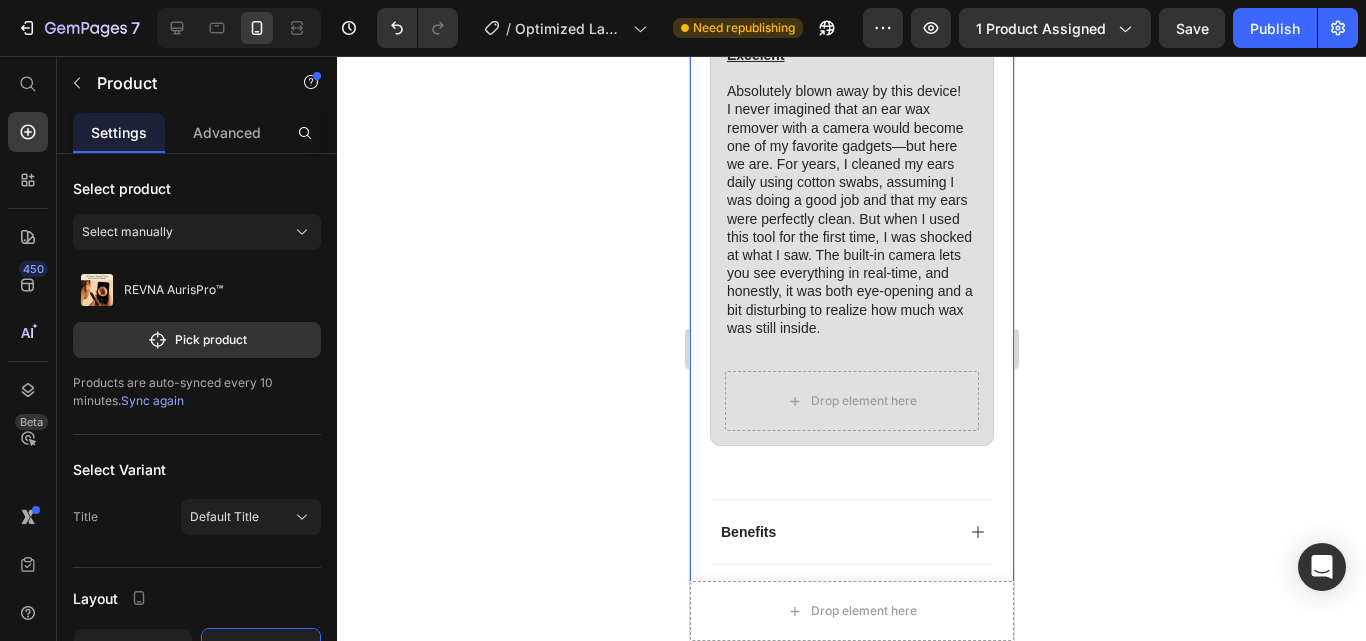 scroll, scrollTop: 1693, scrollLeft: 0, axis: vertical 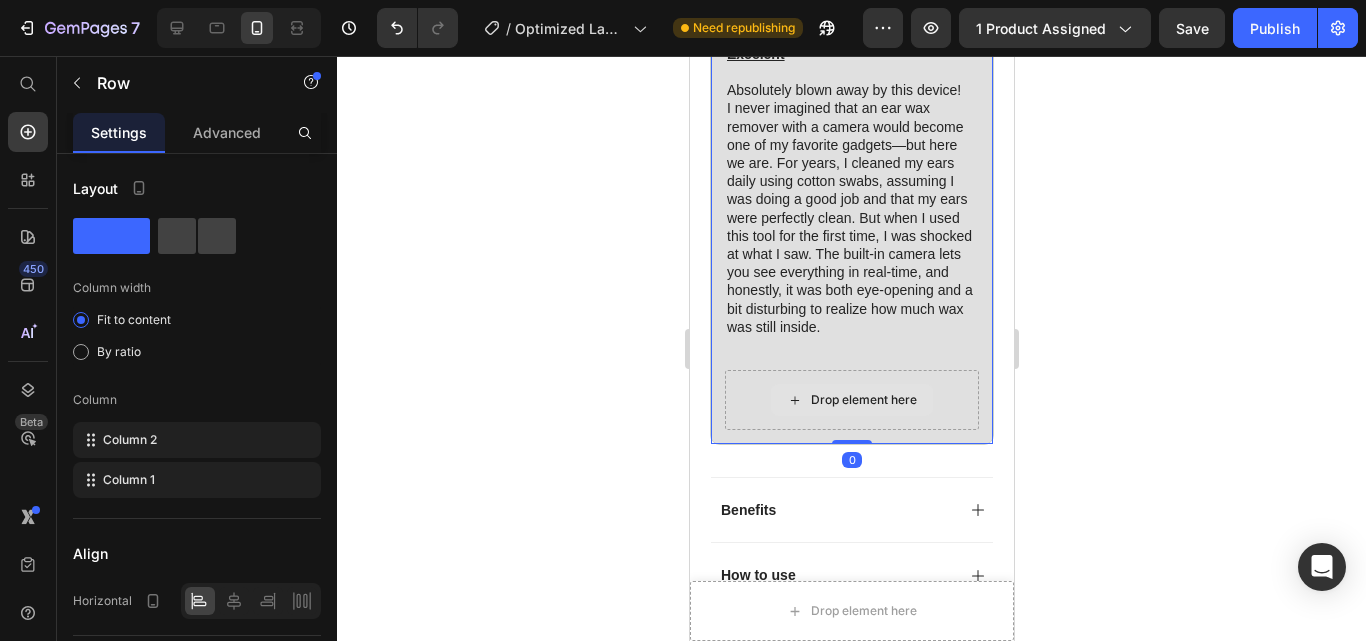 drag, startPoint x: 830, startPoint y: 477, endPoint x: 814, endPoint y: 375, distance: 103.24728 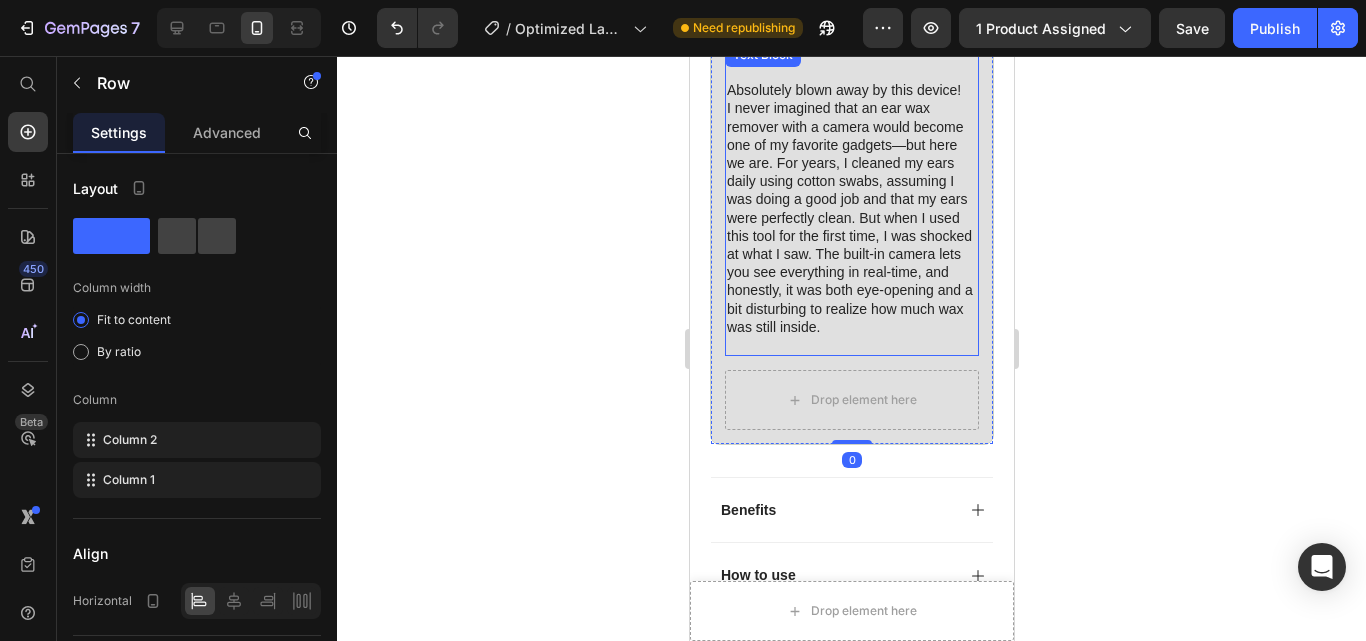 click on "Absolutely blown away by this device! I never imagined that an ear wax remover with a camera would become one of my favorite gadgets—but here we are. For years, I cleaned my ears daily using cotton swabs, assuming I was doing a good job and that my ears were perfectly clean. But when I used this tool for the first time, I was shocked at what I saw. The built-in camera lets you see everything in real-time, and honestly, it was both eye-opening and a bit disturbing to realize how much wax was still inside." at bounding box center (851, 208) 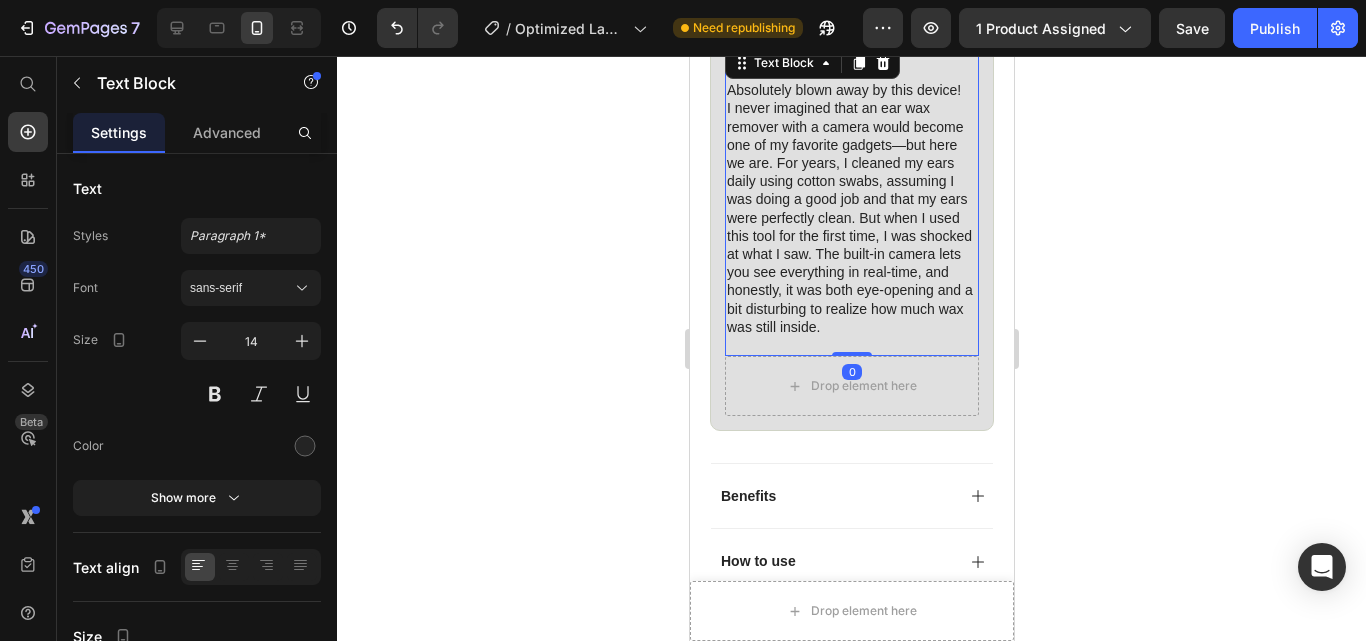 drag, startPoint x: 837, startPoint y: 383, endPoint x: 835, endPoint y: 349, distance: 34.058773 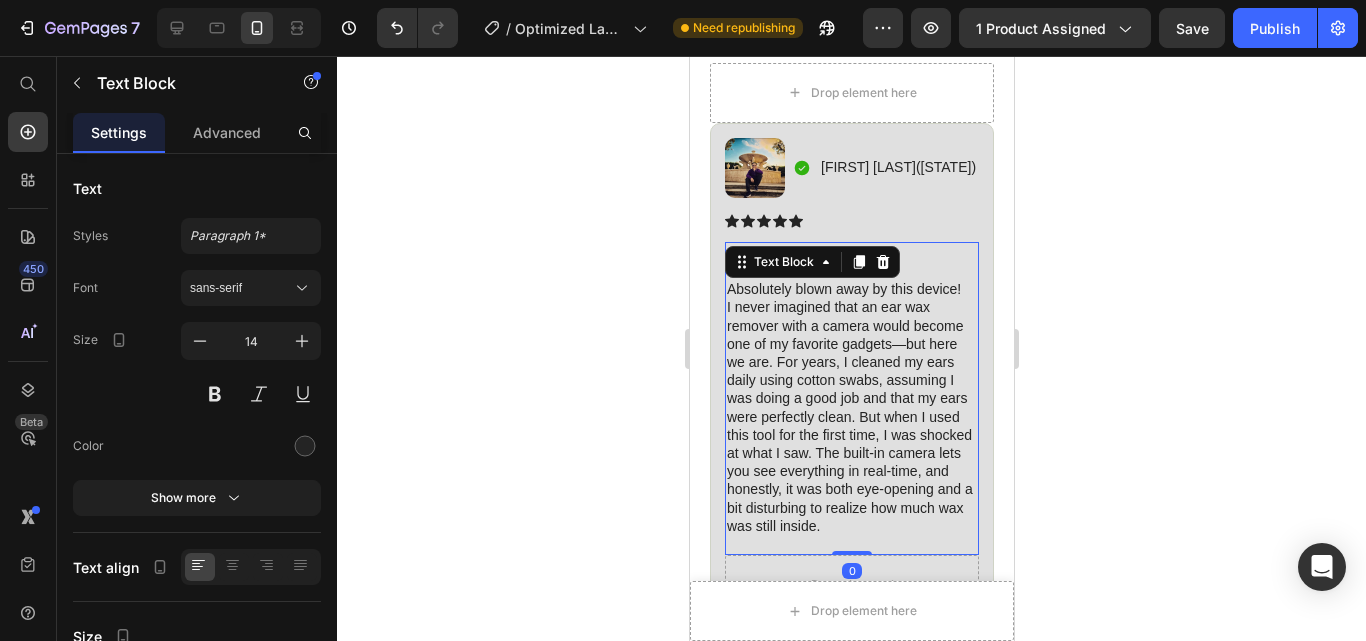scroll, scrollTop: 1493, scrollLeft: 0, axis: vertical 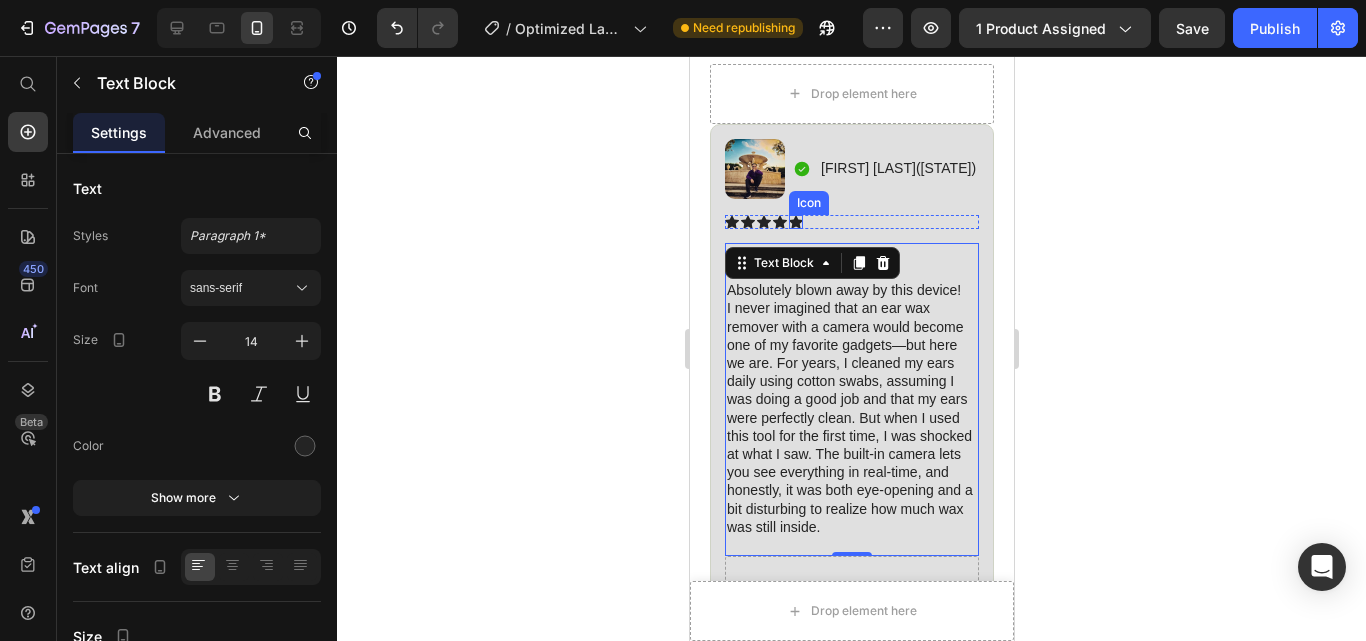 click 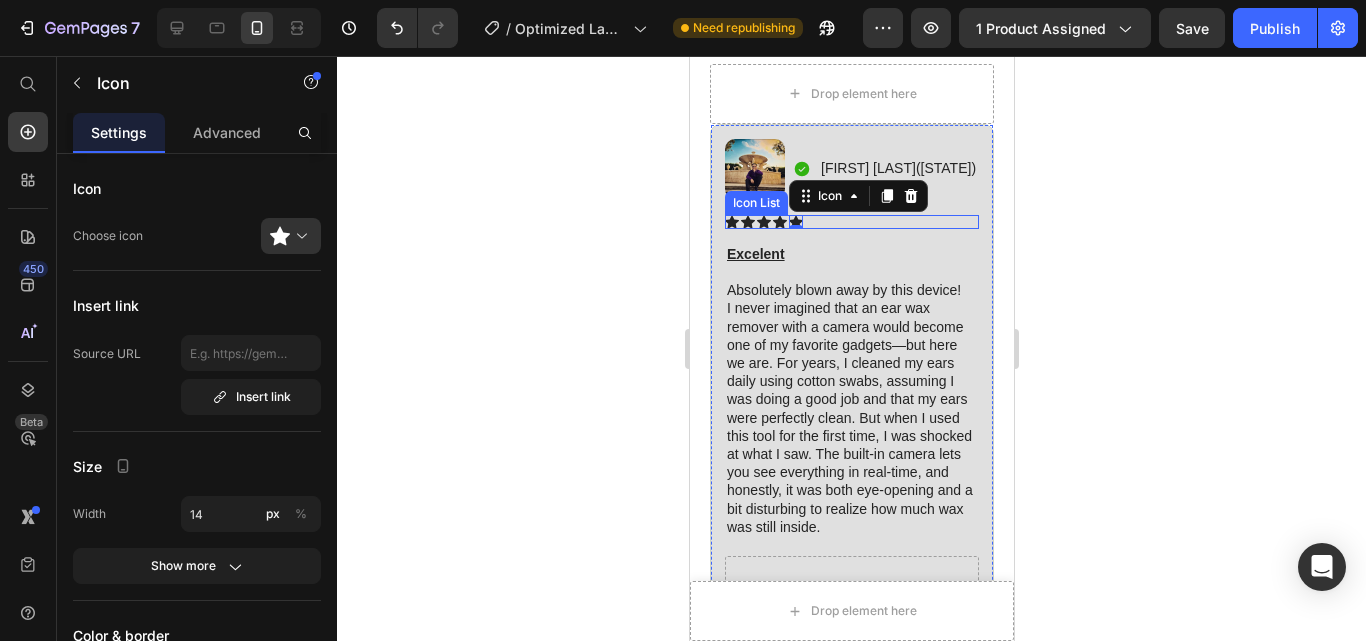 click on "Icon Icon Icon Icon Icon   0" at bounding box center (851, 222) 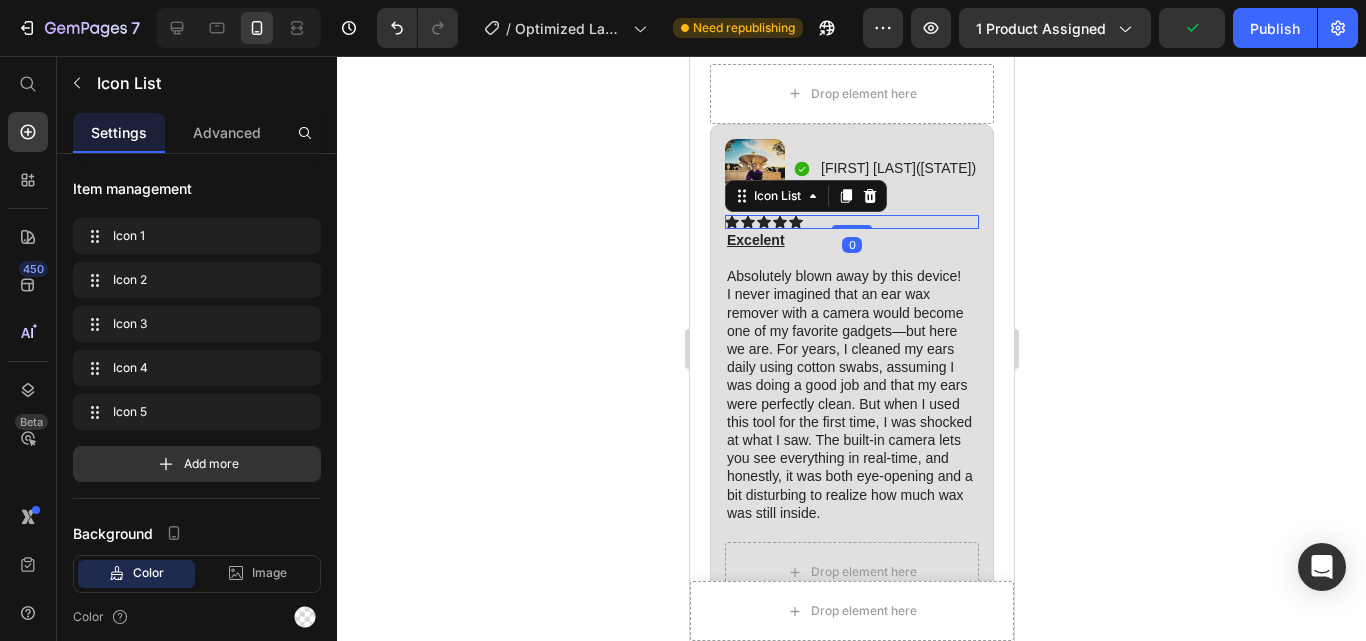 drag, startPoint x: 843, startPoint y: 238, endPoint x: 843, endPoint y: 208, distance: 30 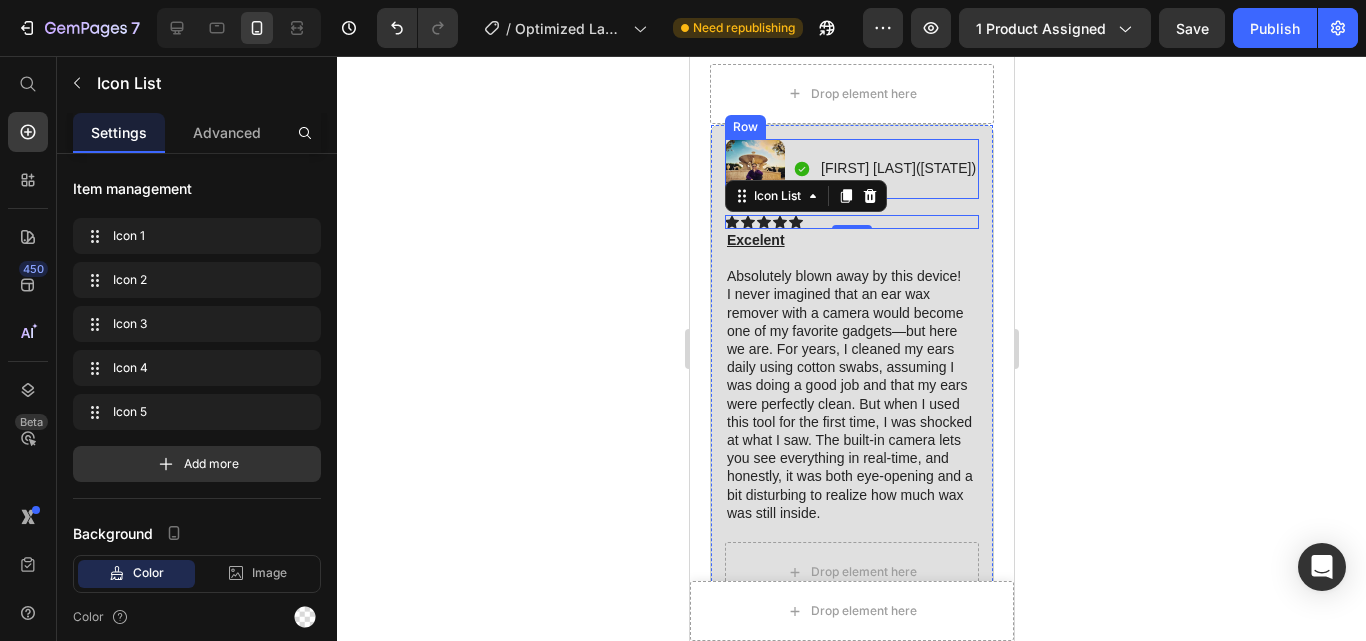 click on "Icon Nicolas Silva(USA) Text Block Row" at bounding box center (884, 169) 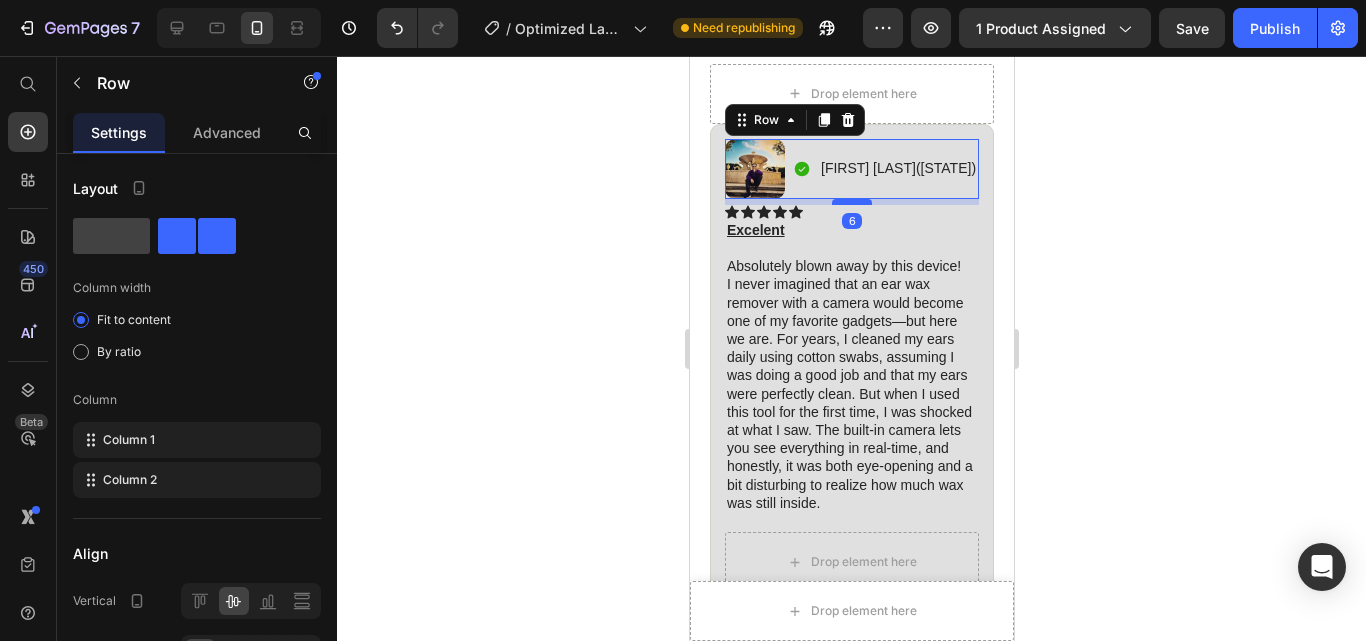 drag, startPoint x: 842, startPoint y: 208, endPoint x: 841, endPoint y: 198, distance: 10.049875 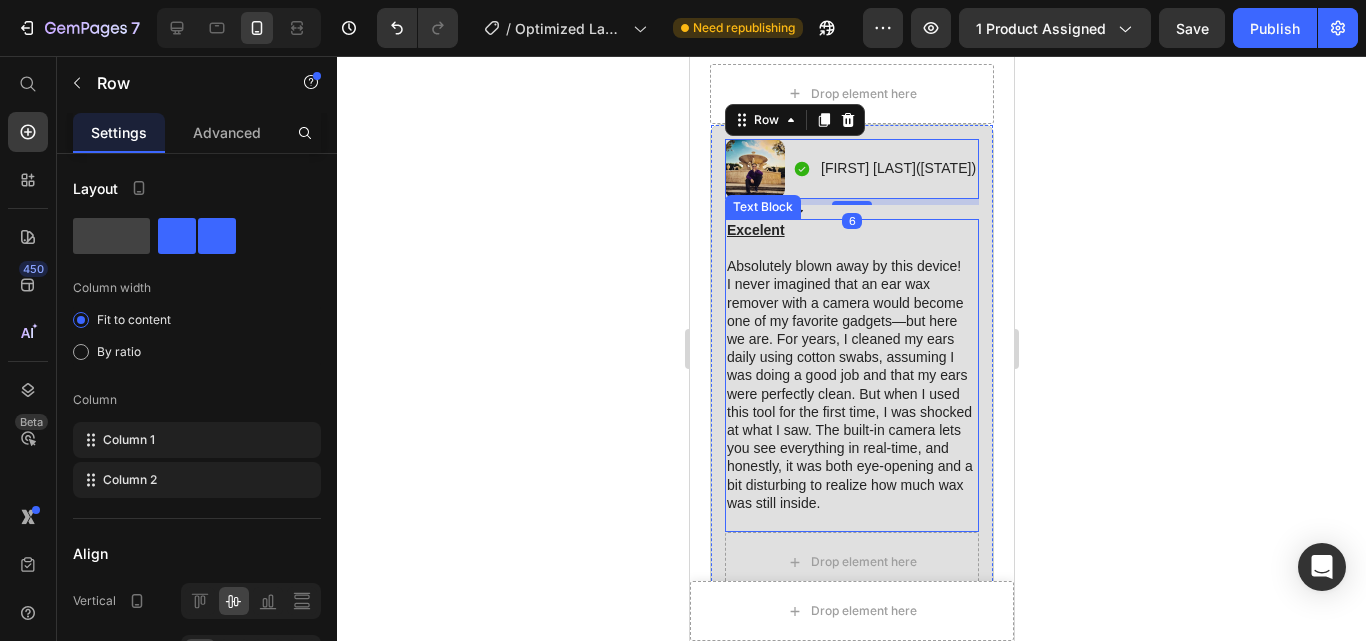 click at bounding box center [851, 248] 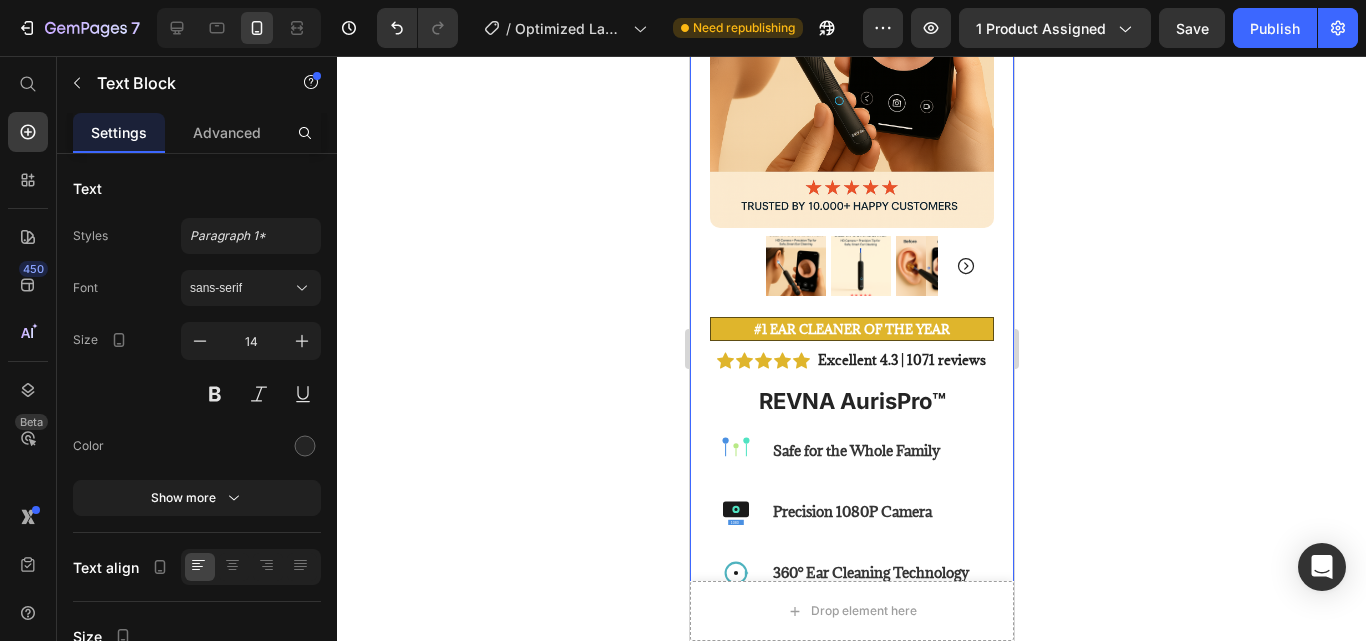 scroll, scrollTop: 340, scrollLeft: 0, axis: vertical 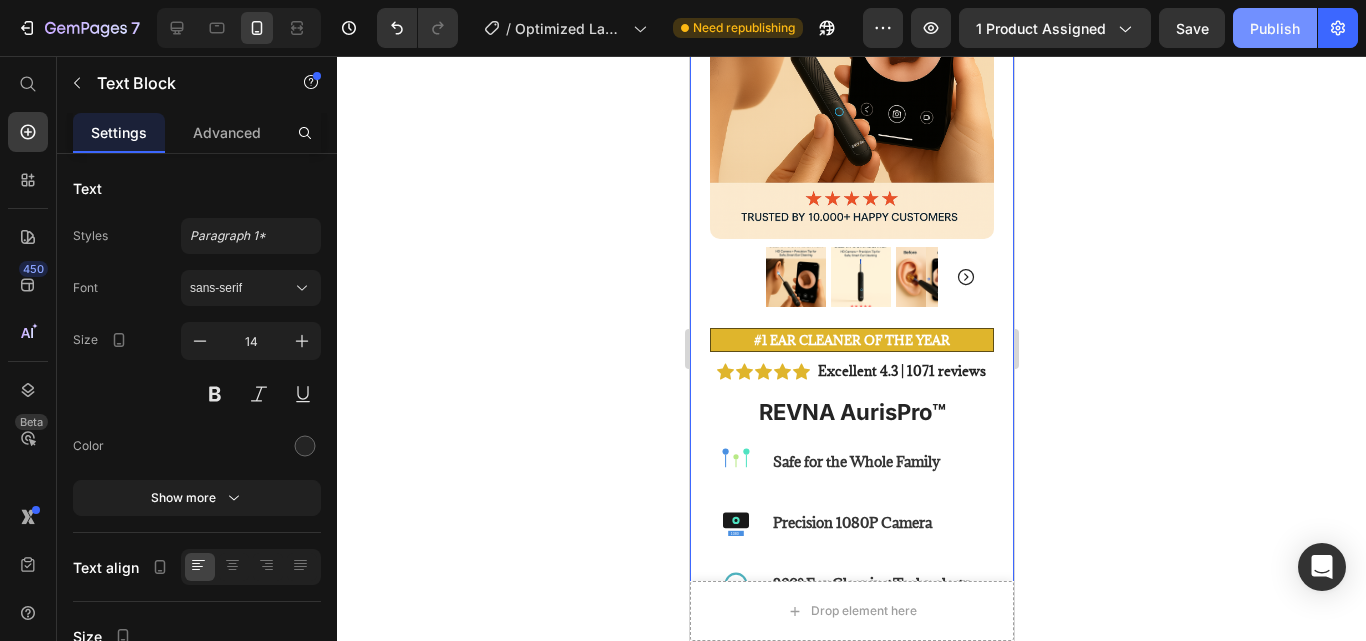 click on "Publish" at bounding box center [1275, 28] 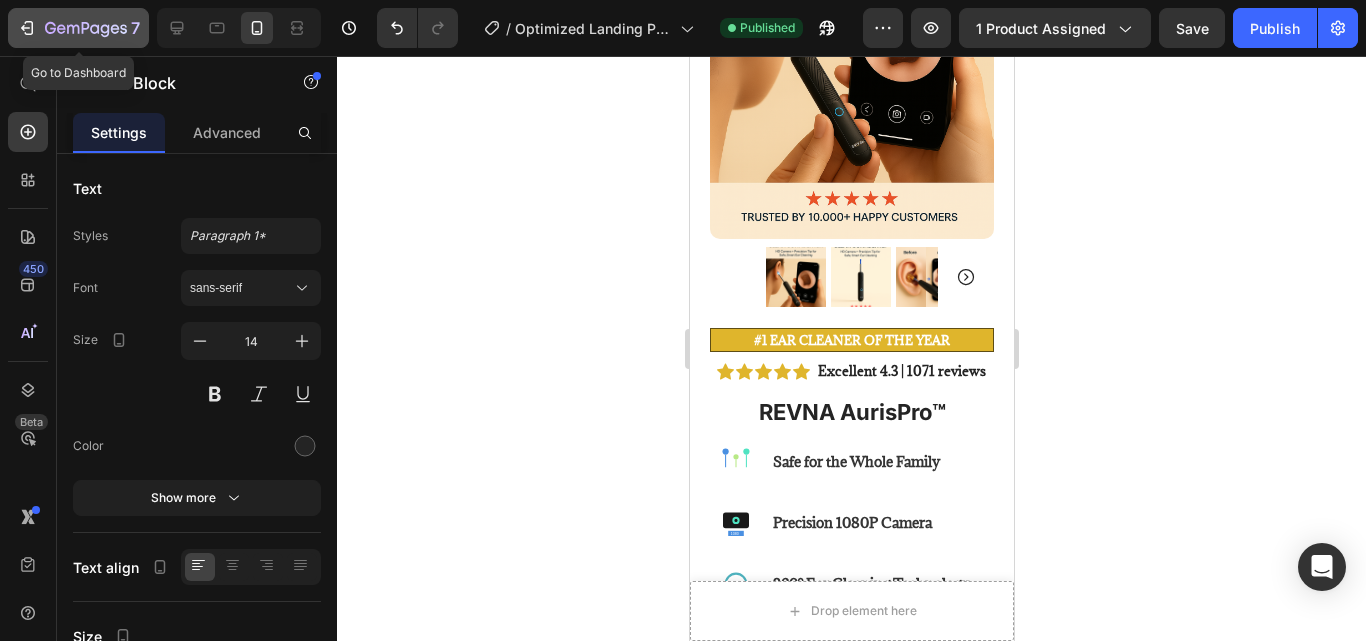 click 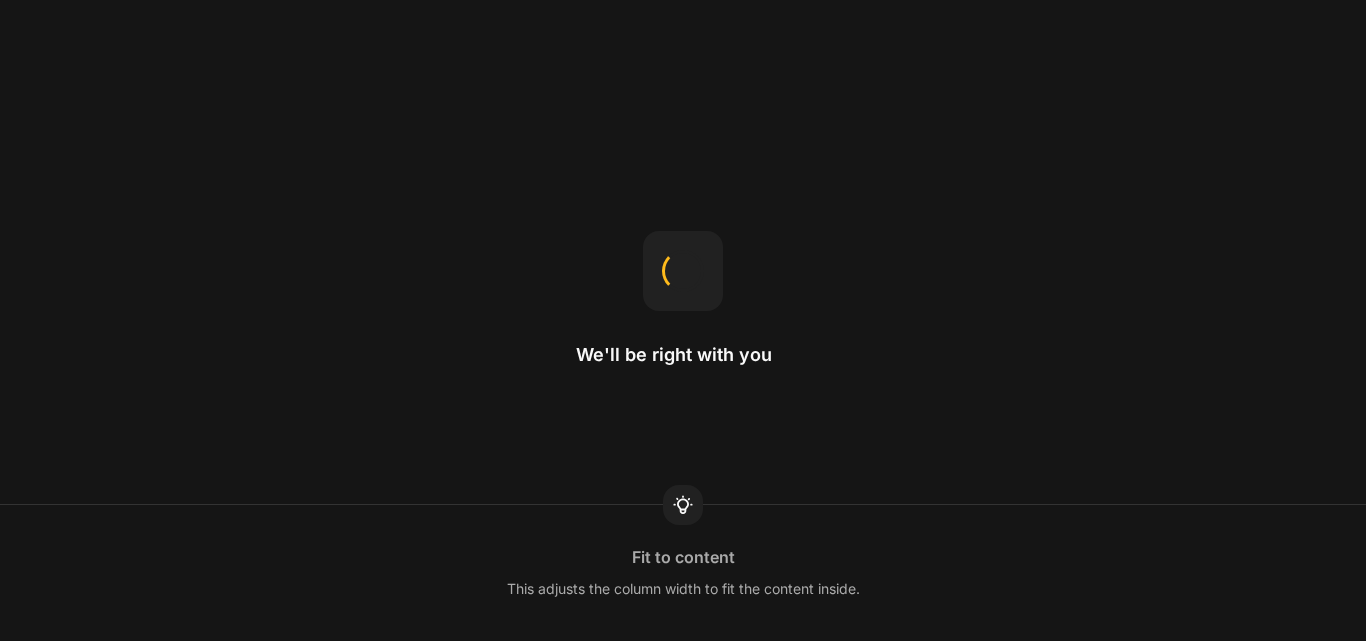 scroll, scrollTop: 0, scrollLeft: 0, axis: both 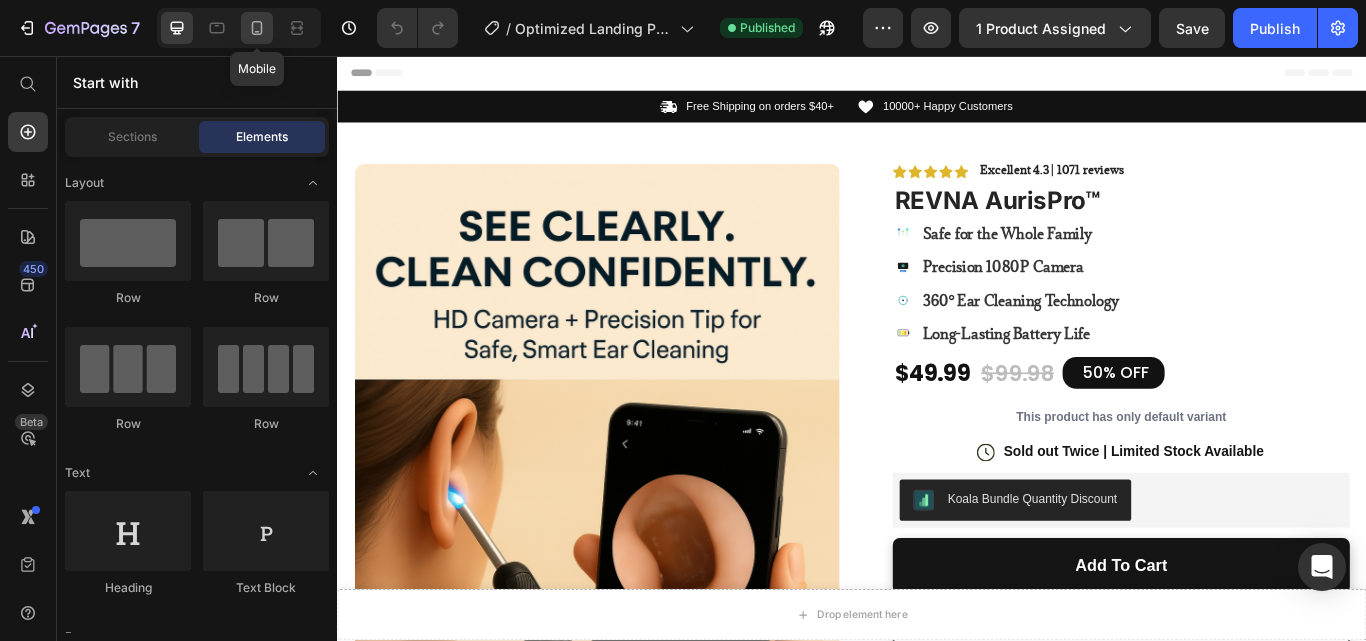click 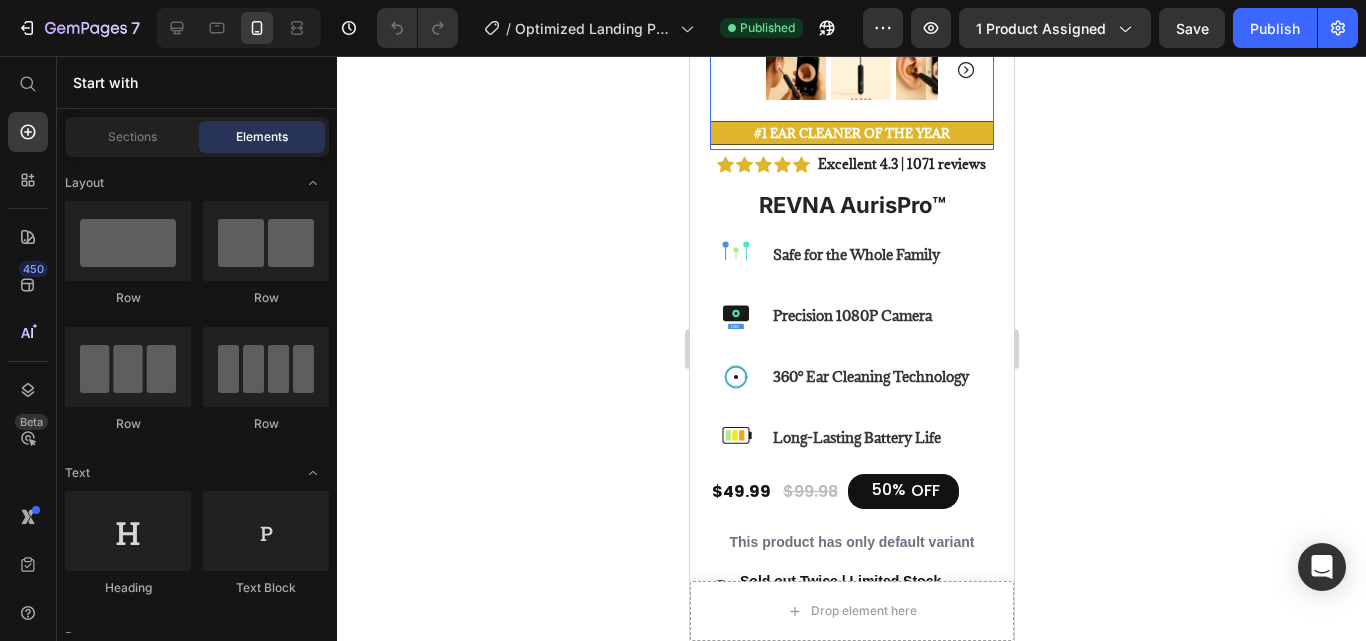 scroll, scrollTop: 600, scrollLeft: 0, axis: vertical 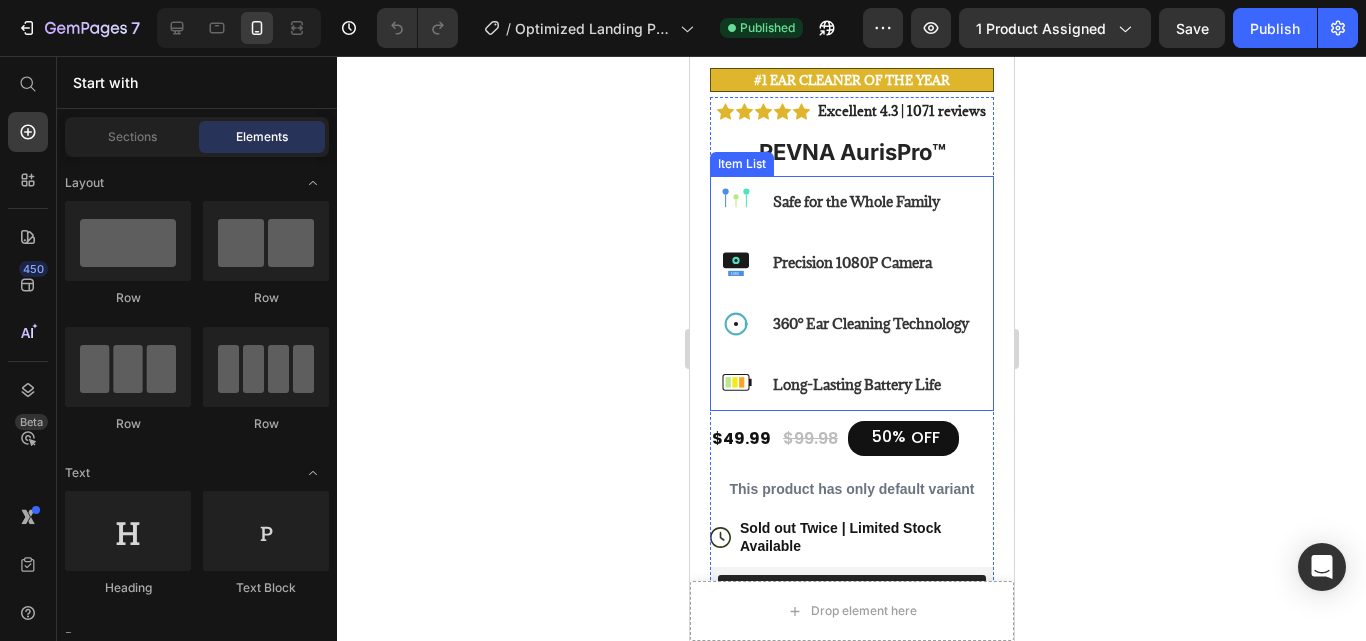 click 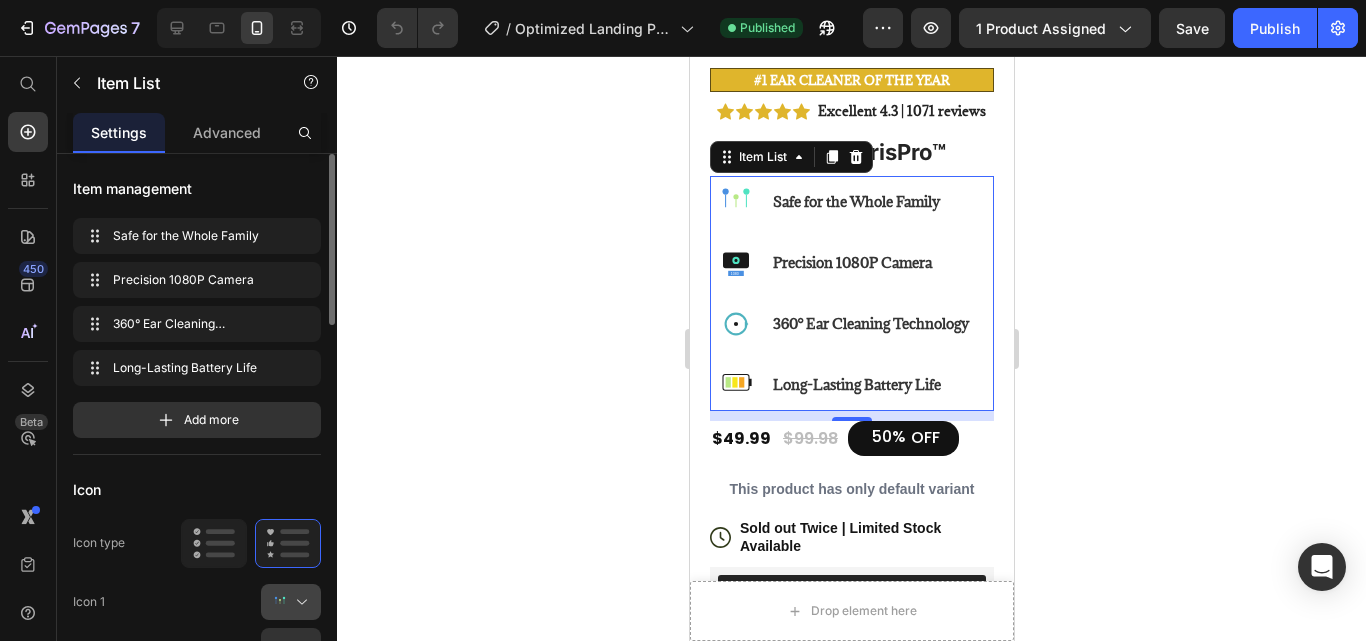 click at bounding box center (299, 602) 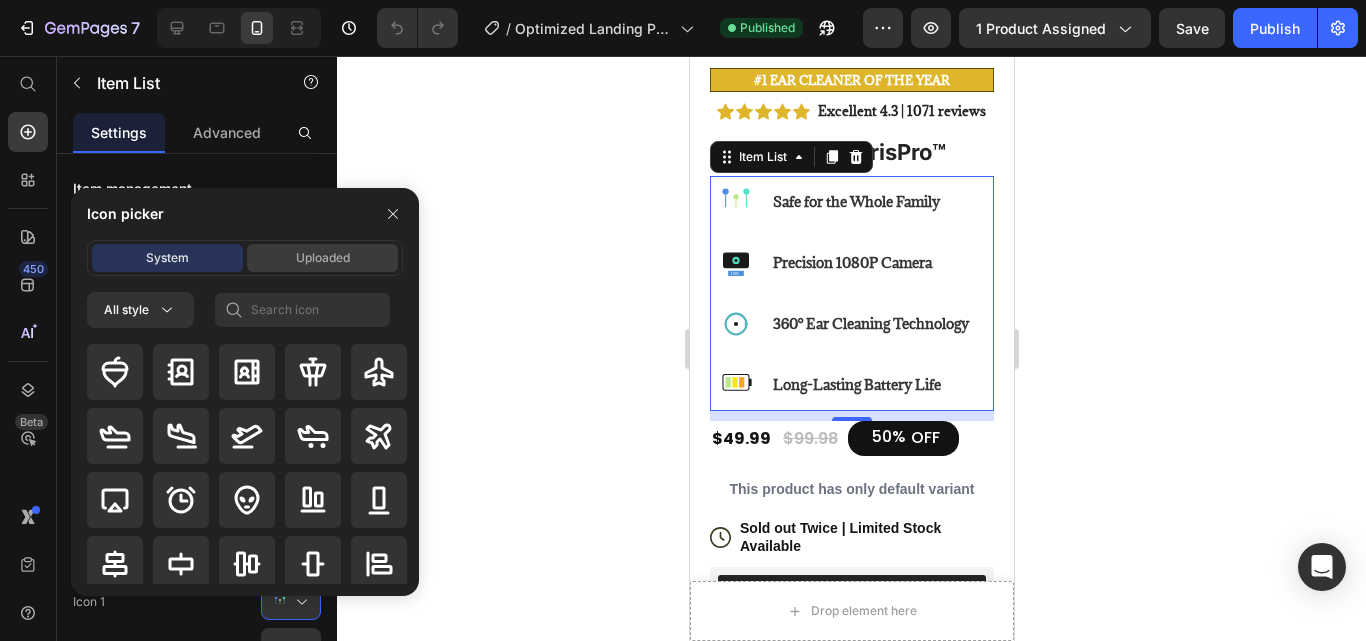 click on "Uploaded" at bounding box center [322, 258] 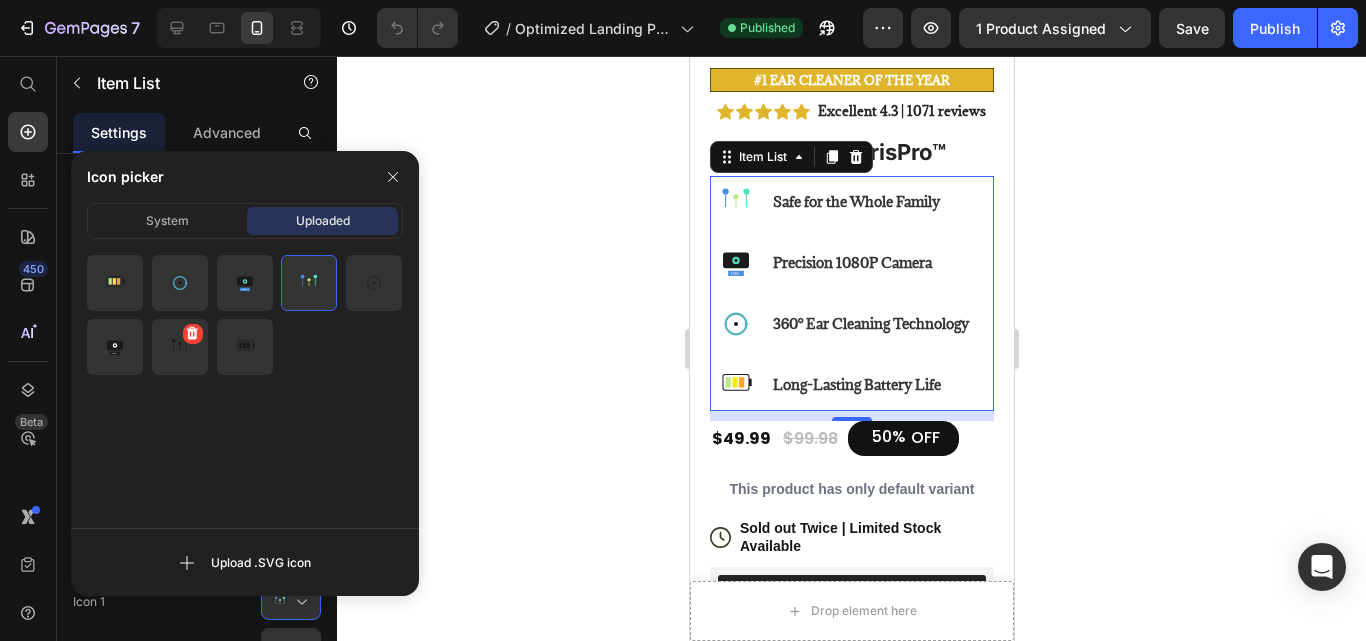 click at bounding box center [180, 347] 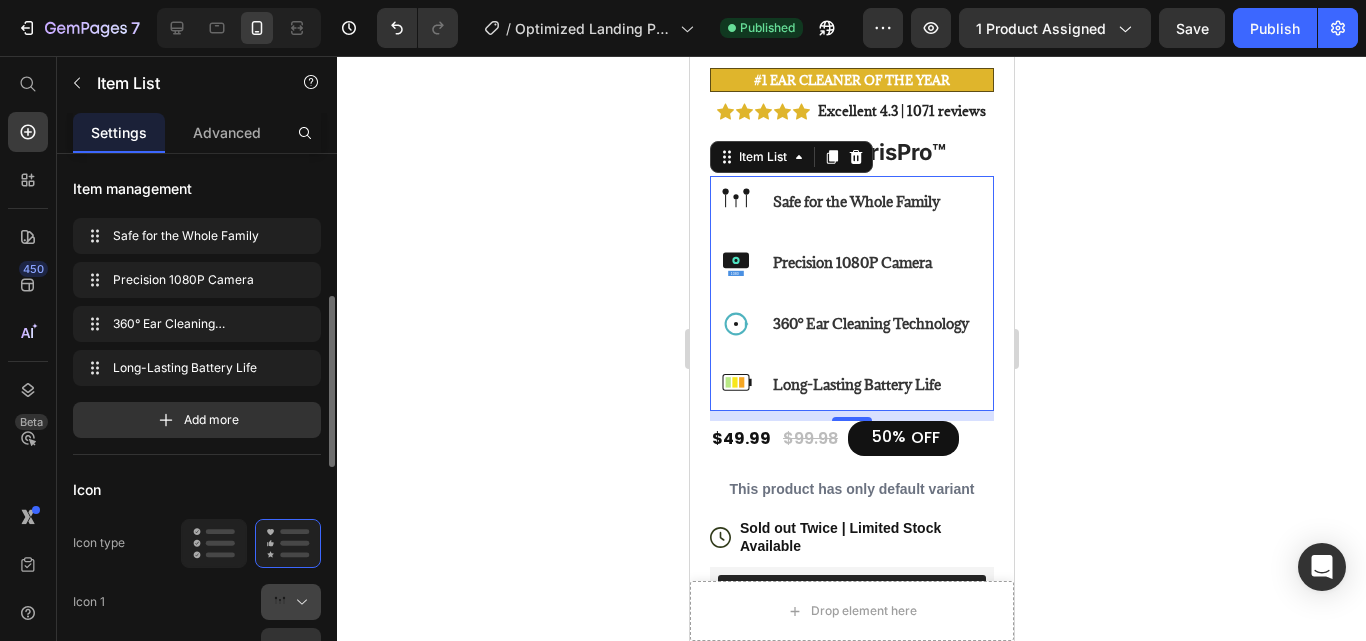 scroll, scrollTop: 108, scrollLeft: 0, axis: vertical 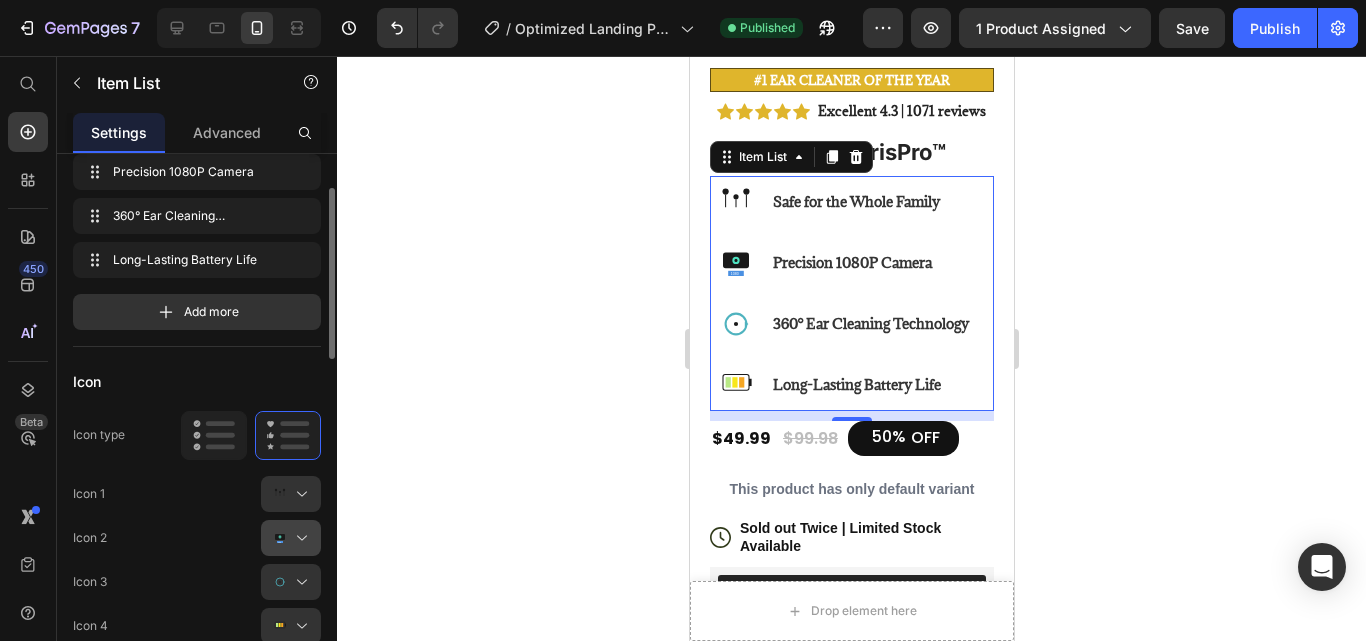 click at bounding box center [299, 538] 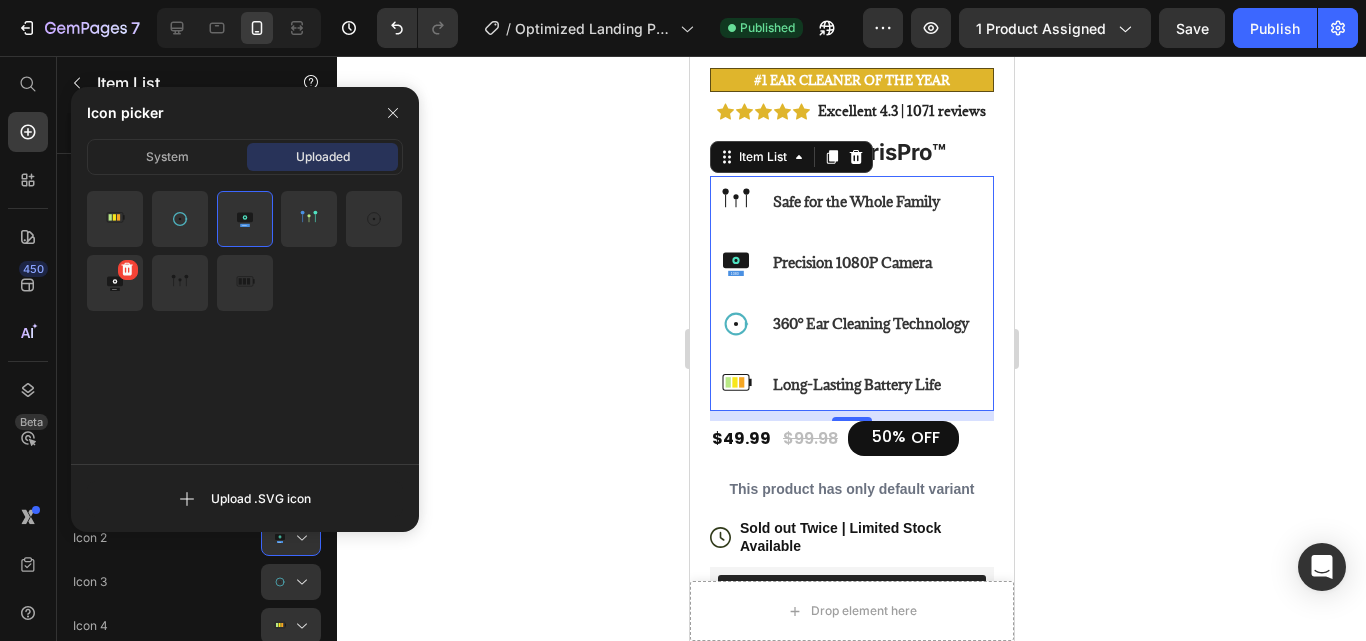 click at bounding box center (115, 283) 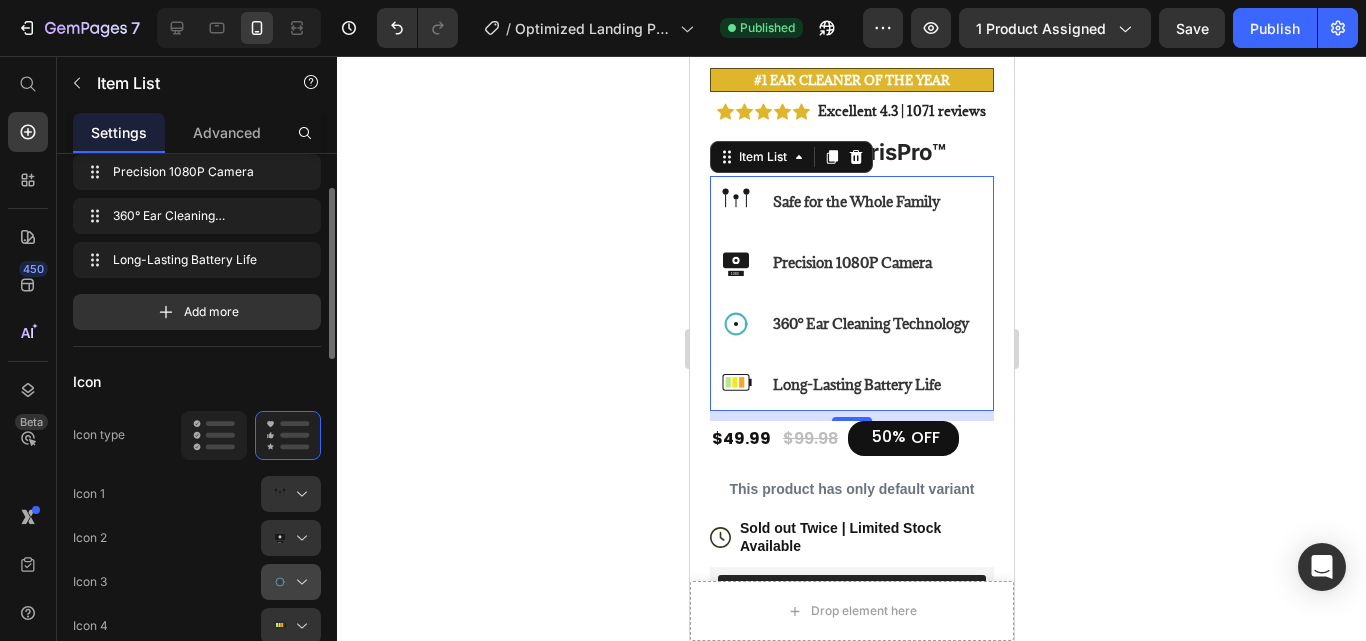 click at bounding box center [299, 582] 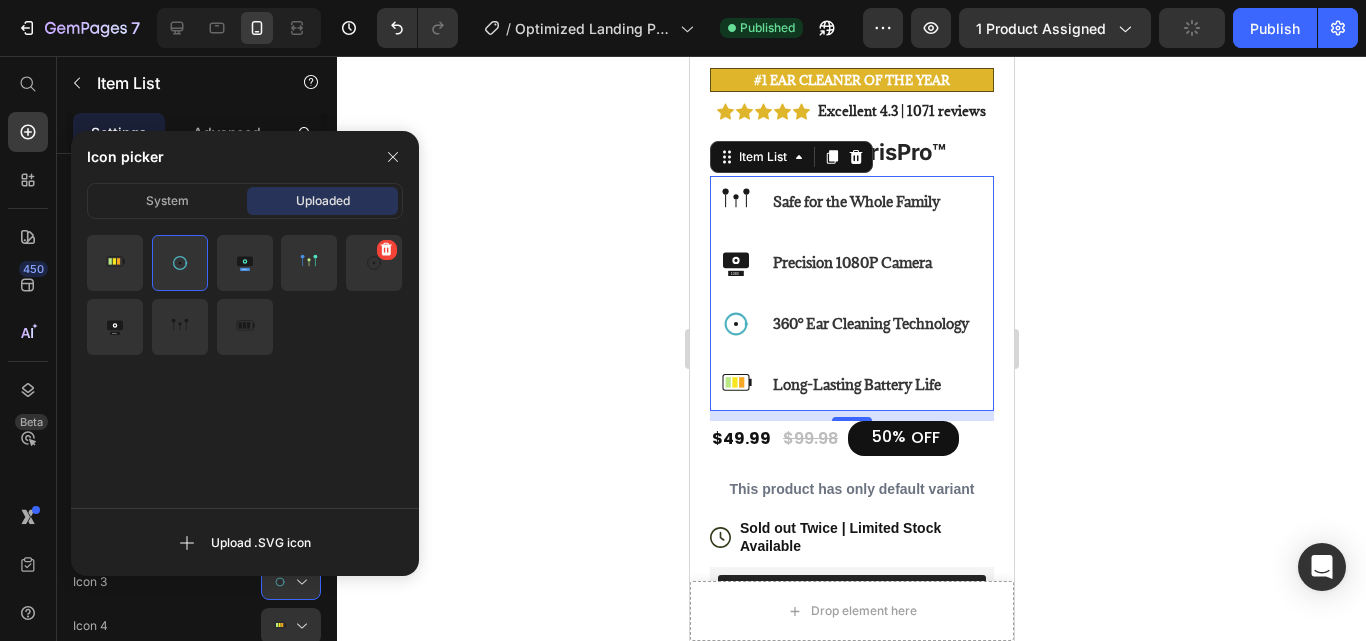 click at bounding box center [374, 263] 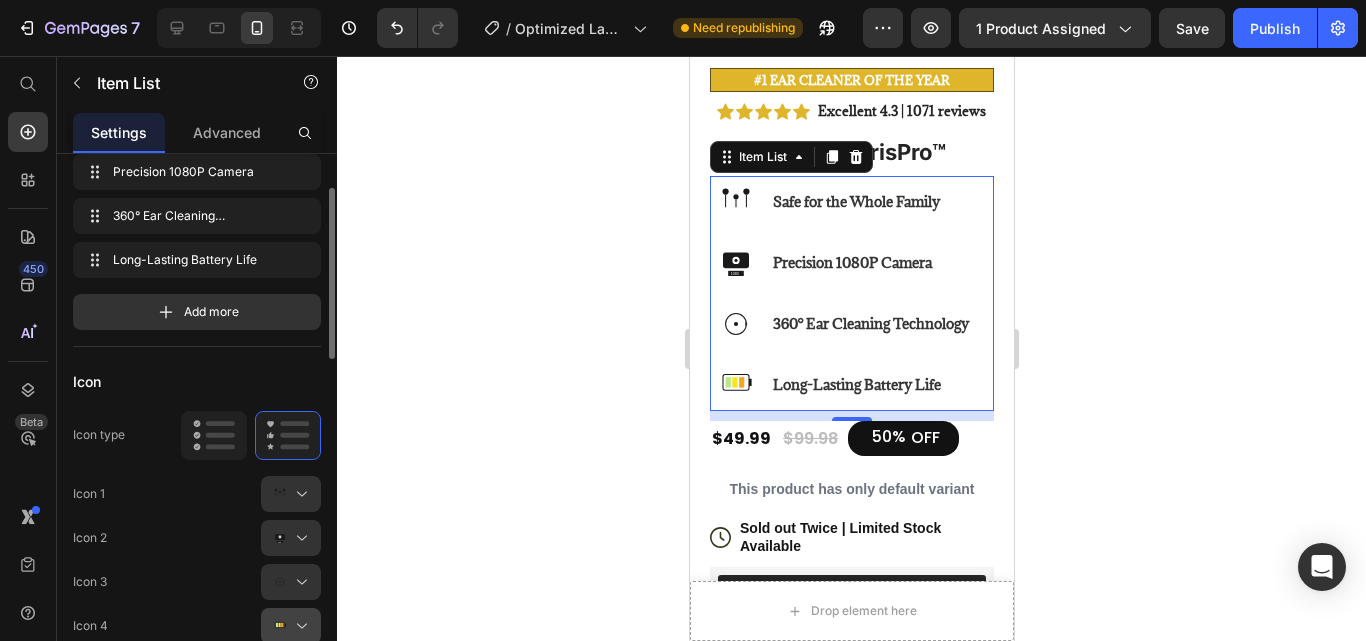 click at bounding box center (299, 626) 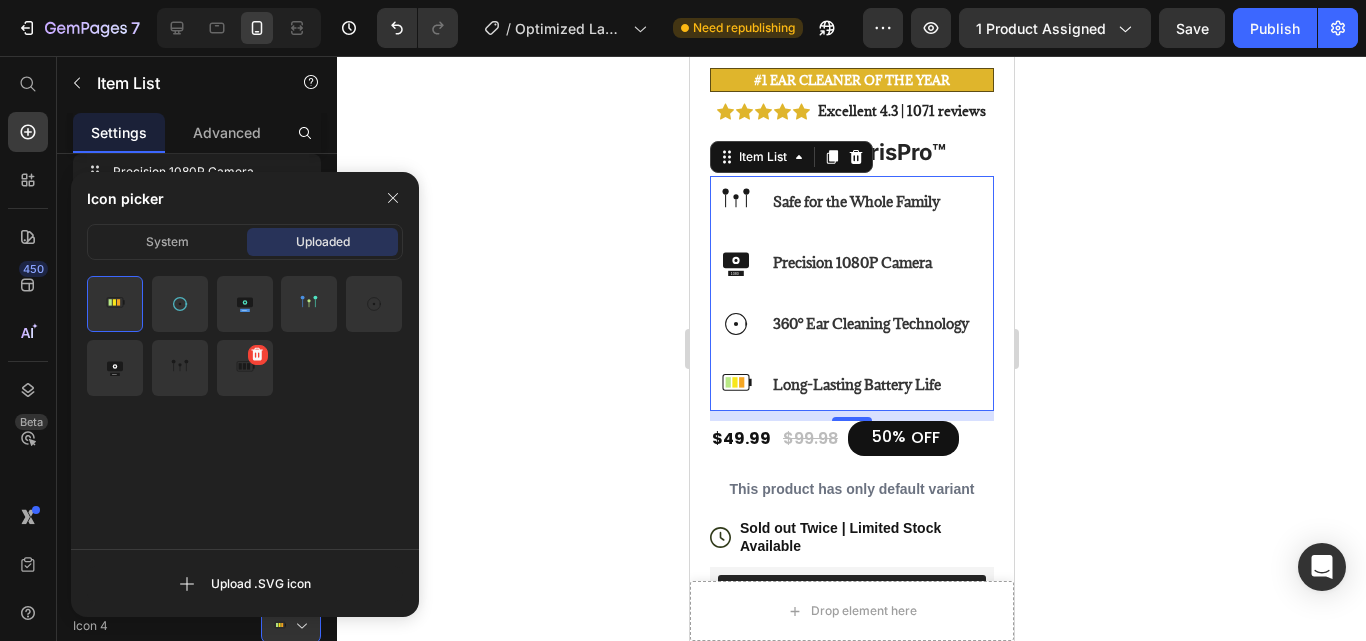 click at bounding box center [245, 368] 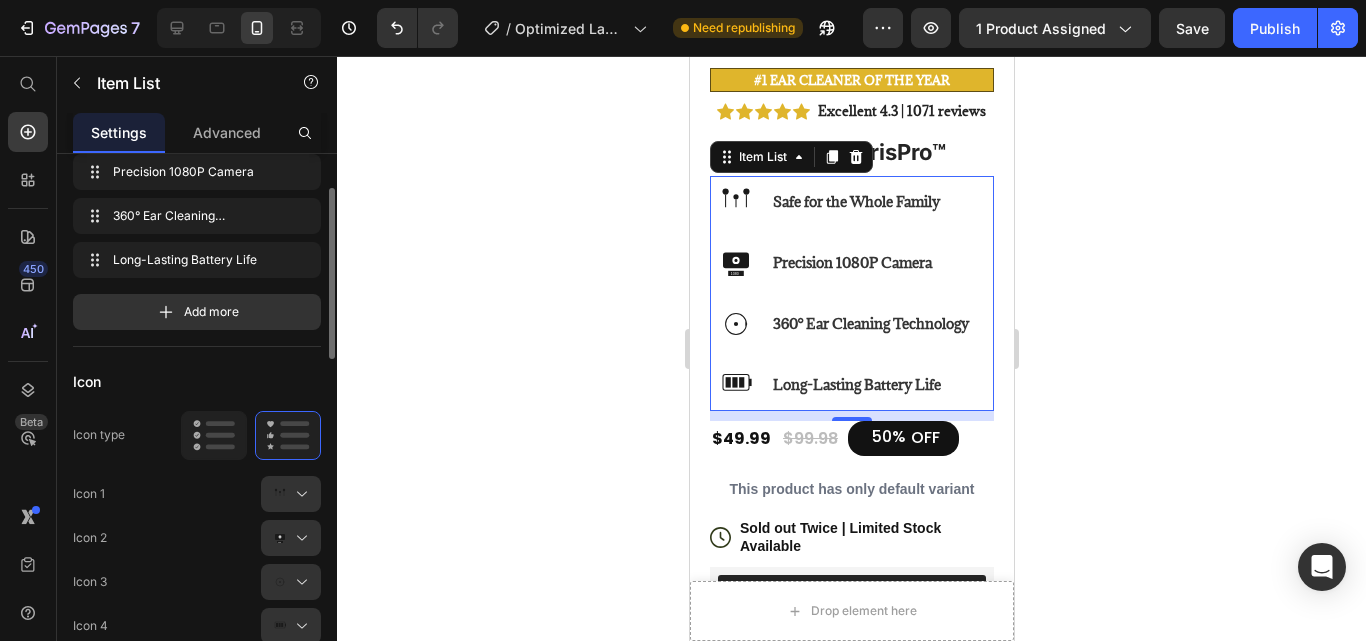 click on "Icon 1" 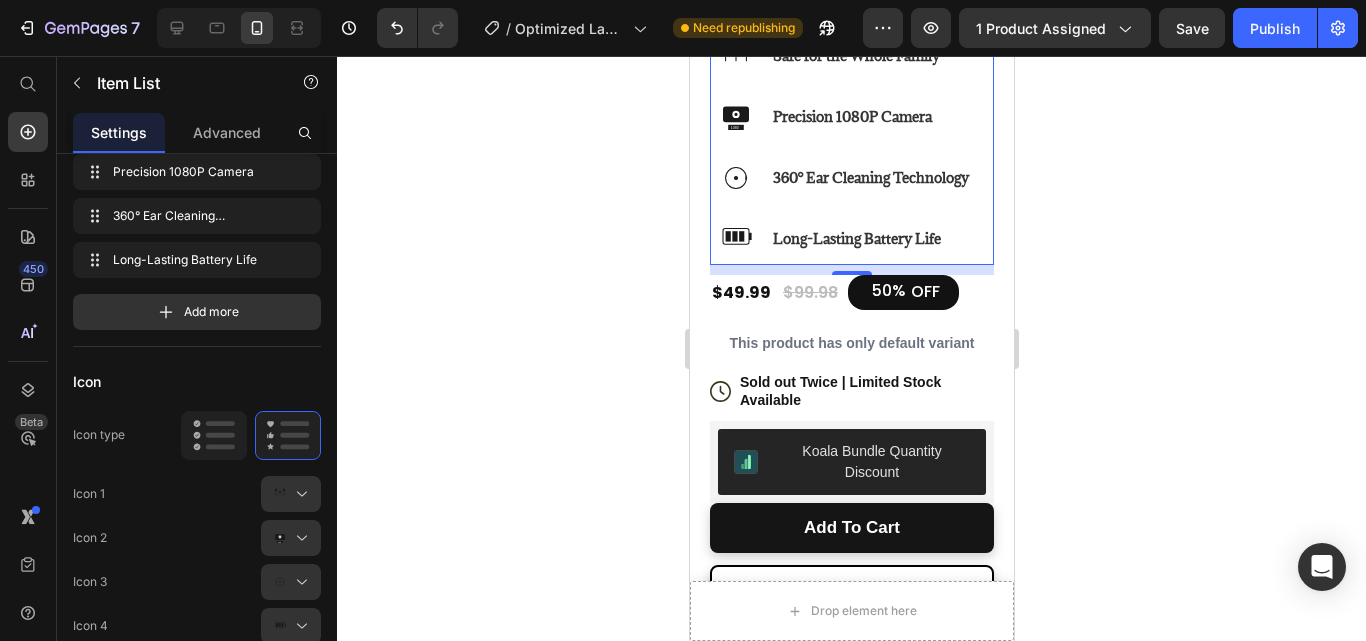 scroll, scrollTop: 747, scrollLeft: 0, axis: vertical 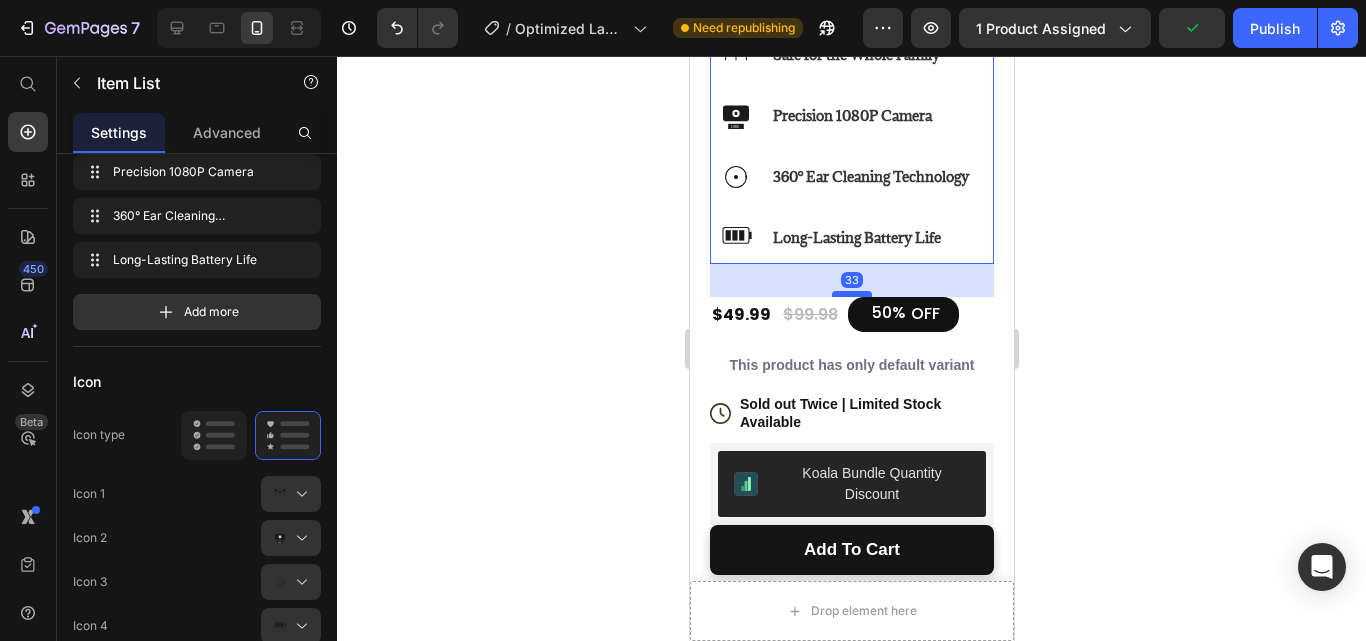 drag, startPoint x: 831, startPoint y: 248, endPoint x: 831, endPoint y: 271, distance: 23 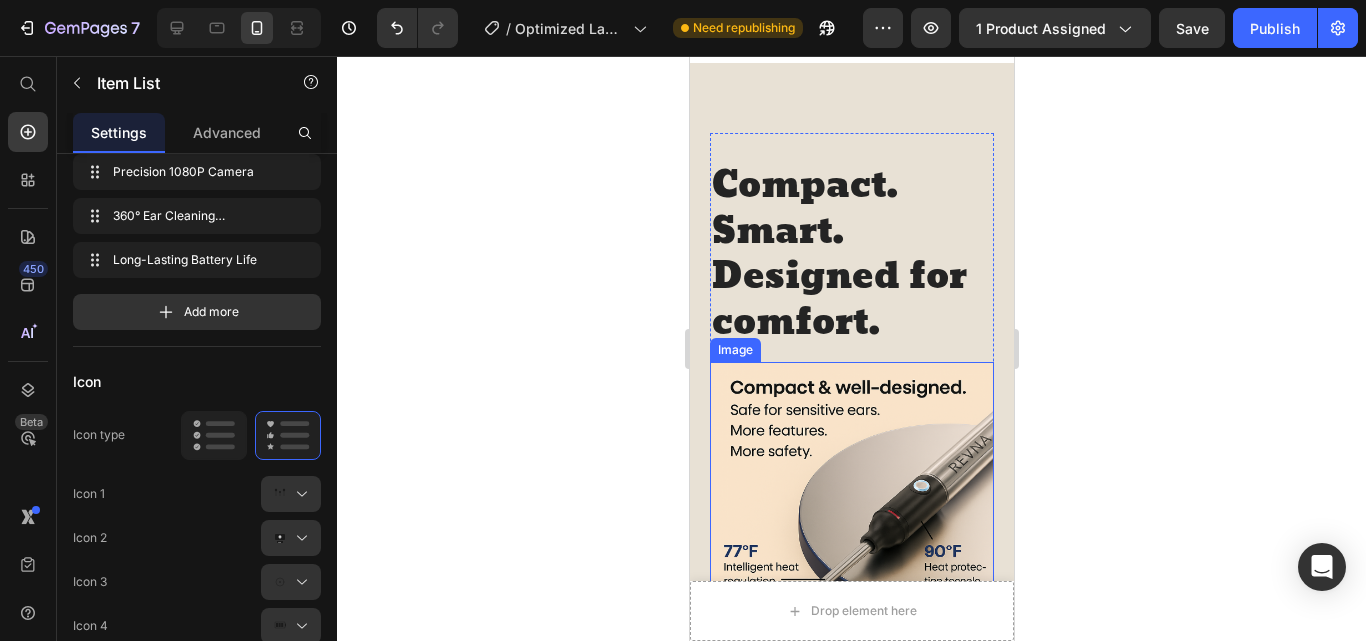 scroll, scrollTop: 3055, scrollLeft: 0, axis: vertical 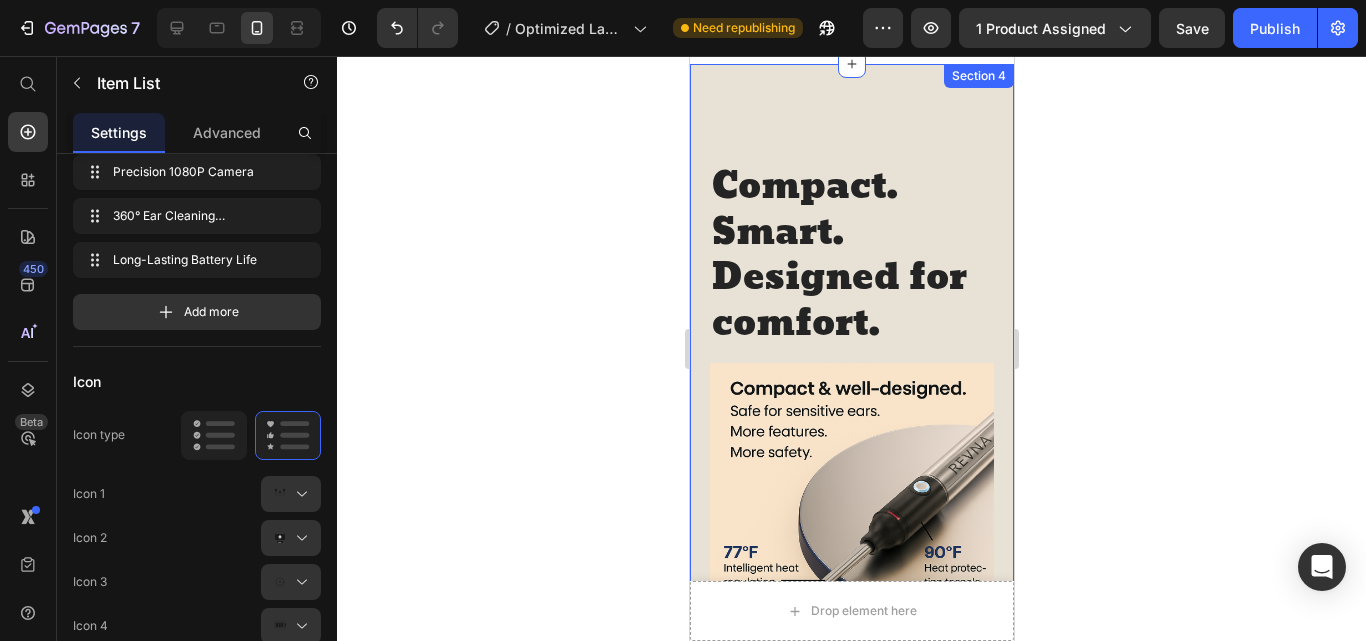 click on "Compact. Smart. Designed for comfort. Heading Image The  REVNA Auris Pro™  is built for safe, precise ear care—backed by intelligent heat control and a sleek ergonomic design. With  8MP HD vision ,  360° cleaning , and  real-time temperature monitoring , it’s more than just an ear cleaner—it’s personal care, elevated. Wireless. Rechargeable. Family-safe. Feel the difference with every clean. Text Block buy it now Button
Icon Chat Us Anytime Text Block revna.customercare@gmail.com Text Block Row Row Row Row Section 4" at bounding box center (851, 611) 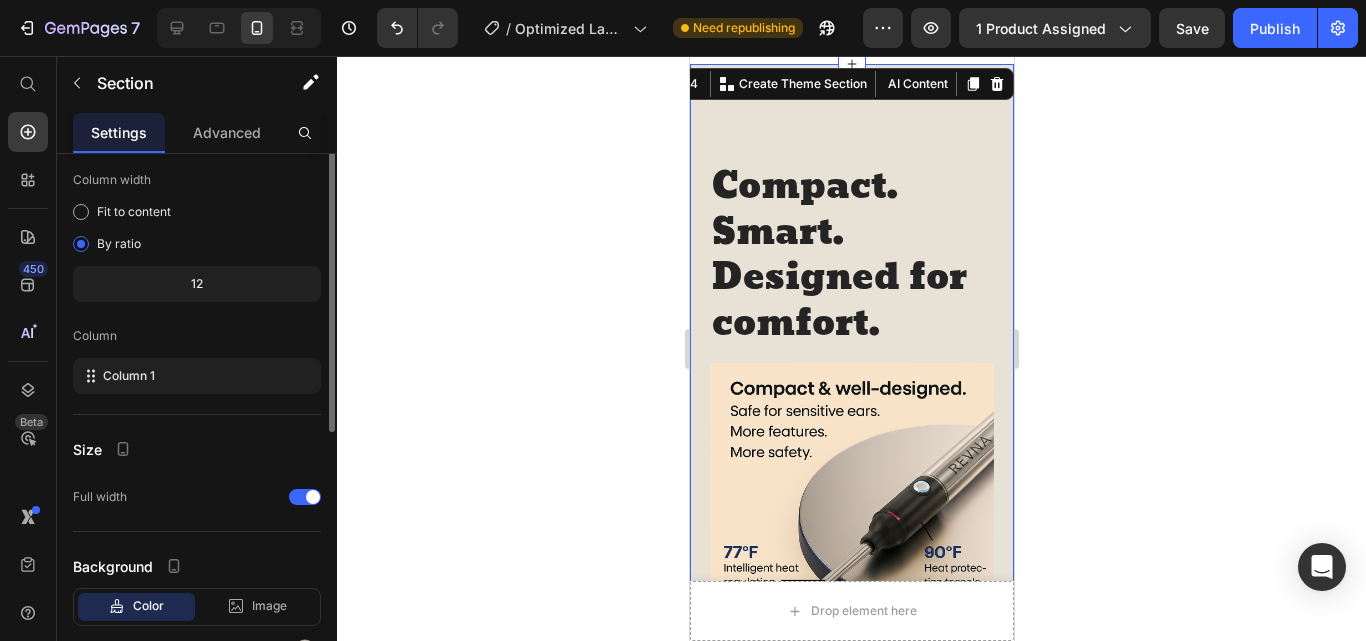 scroll, scrollTop: 0, scrollLeft: 0, axis: both 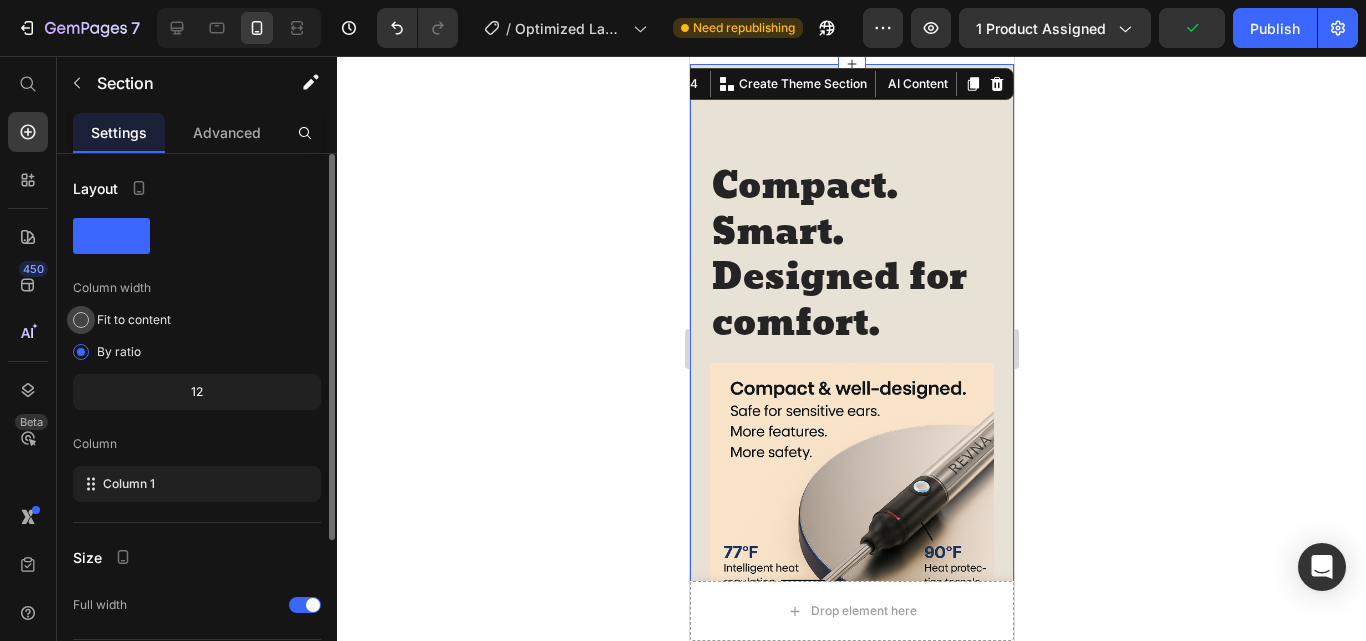 click at bounding box center [81, 320] 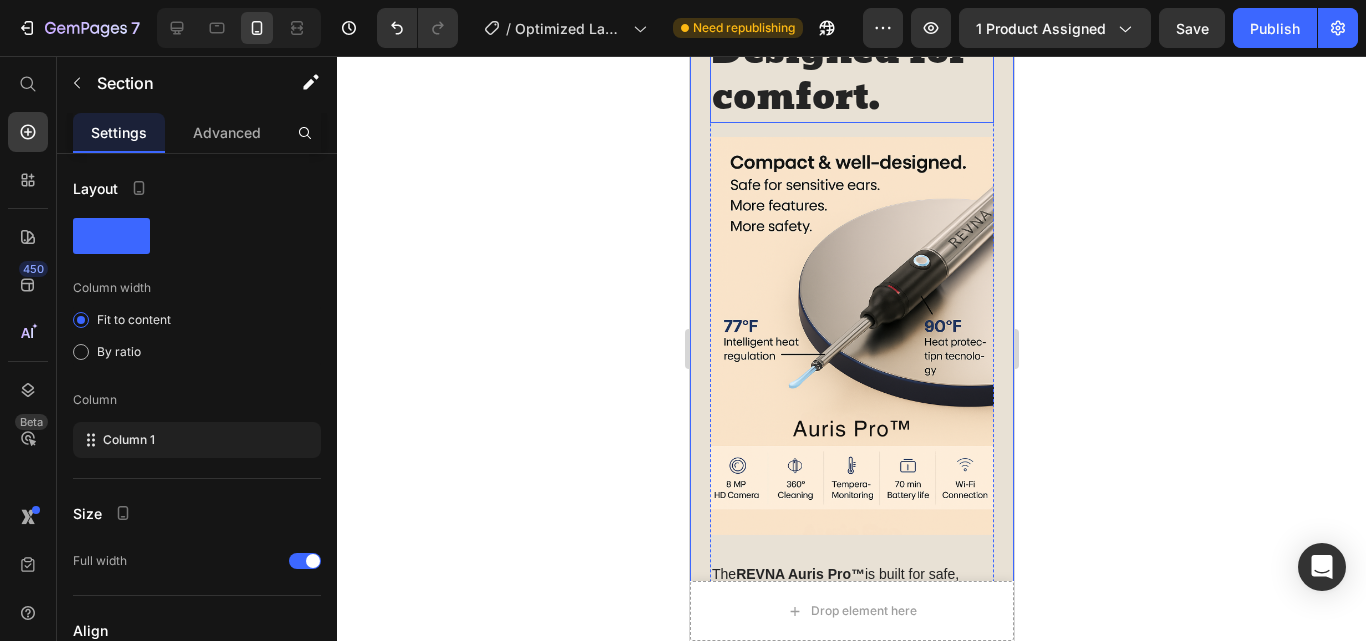 scroll, scrollTop: 3280, scrollLeft: 0, axis: vertical 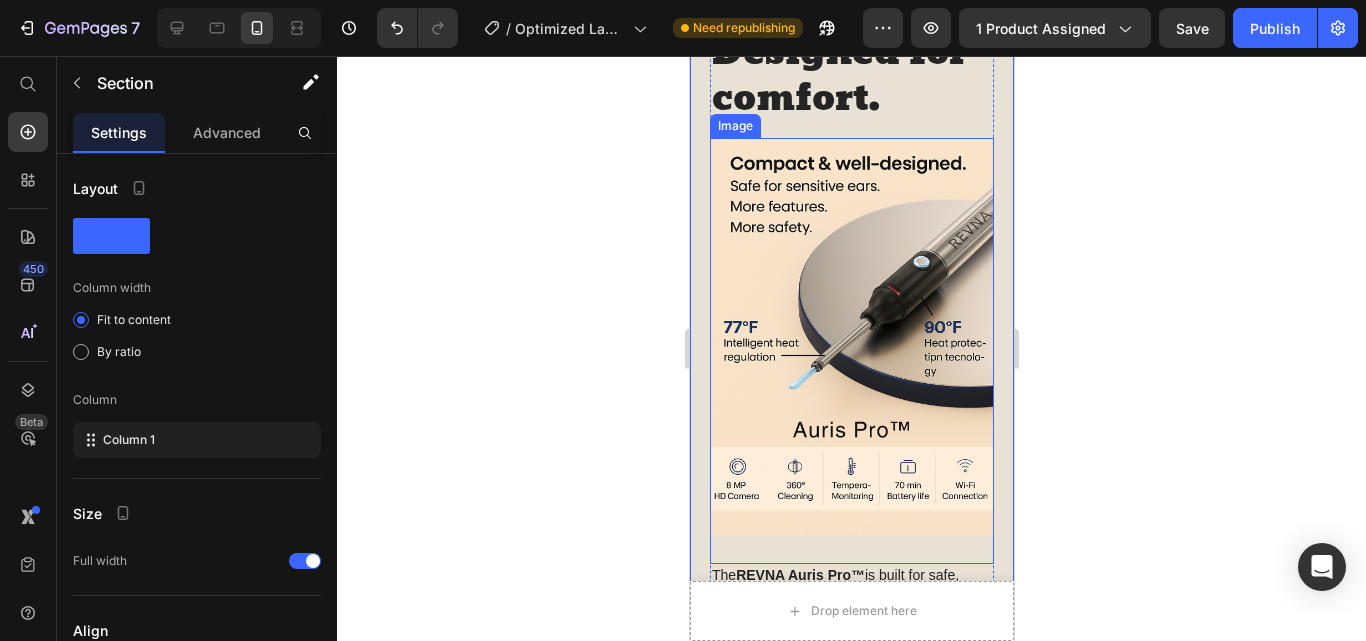 click at bounding box center [851, 351] 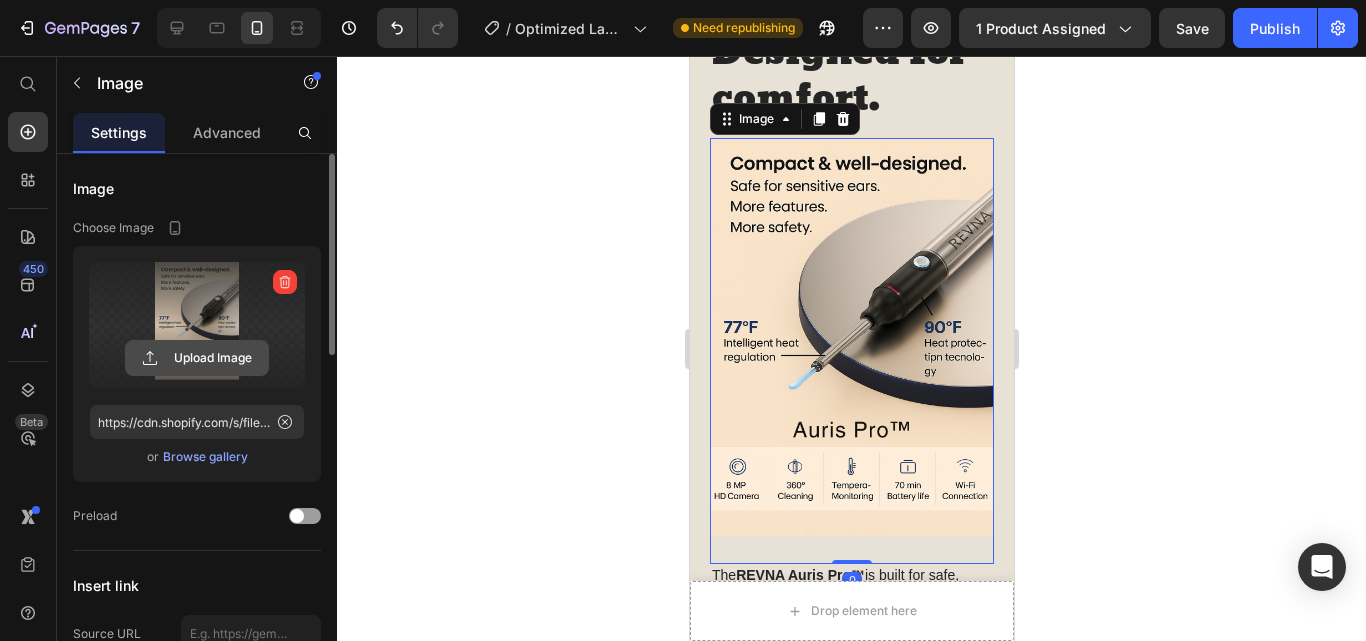 click 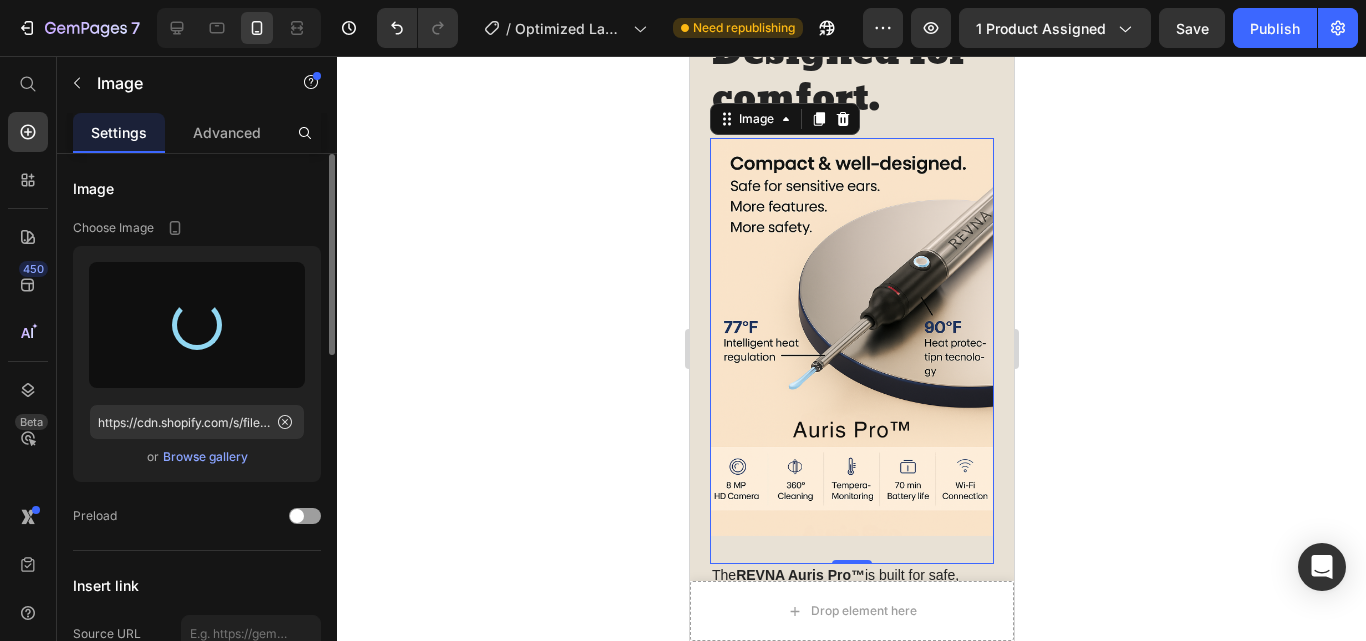 type on "https://cdn.shopify.com/s/files/1/0967/8648/1416/files/gempages_570048094473814855-9575695a-14ae-4035-a7bb-e2739fad95b2.png" 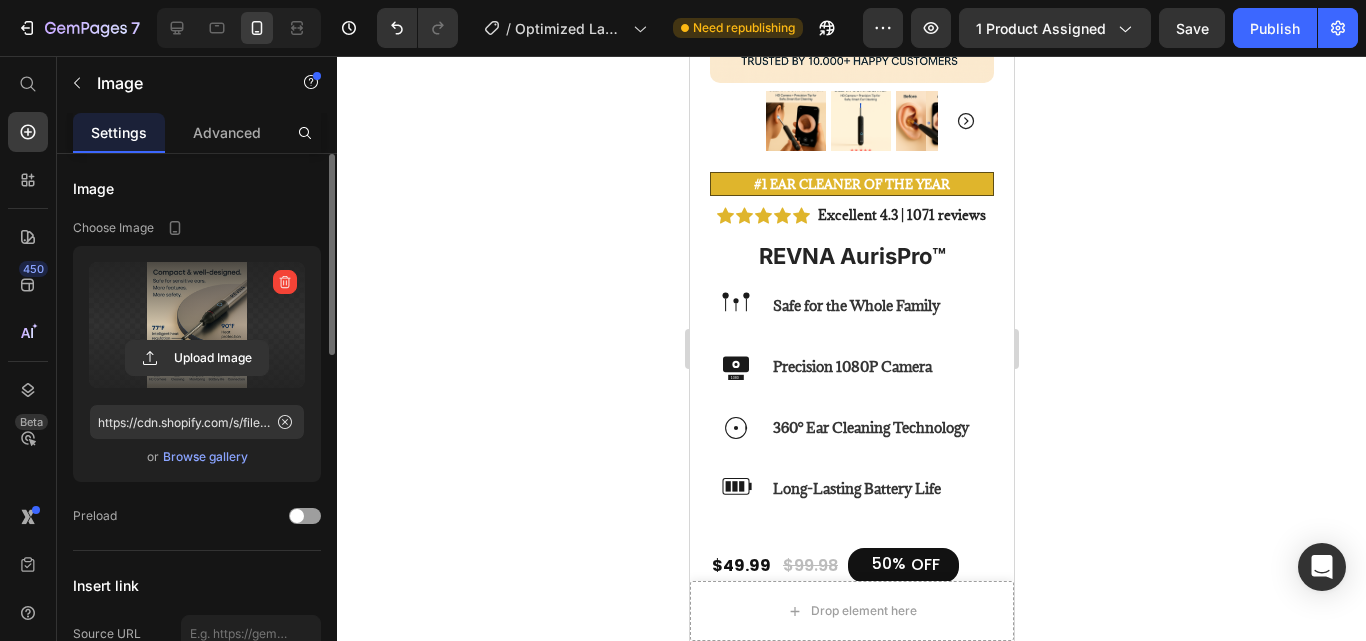 scroll, scrollTop: 428, scrollLeft: 0, axis: vertical 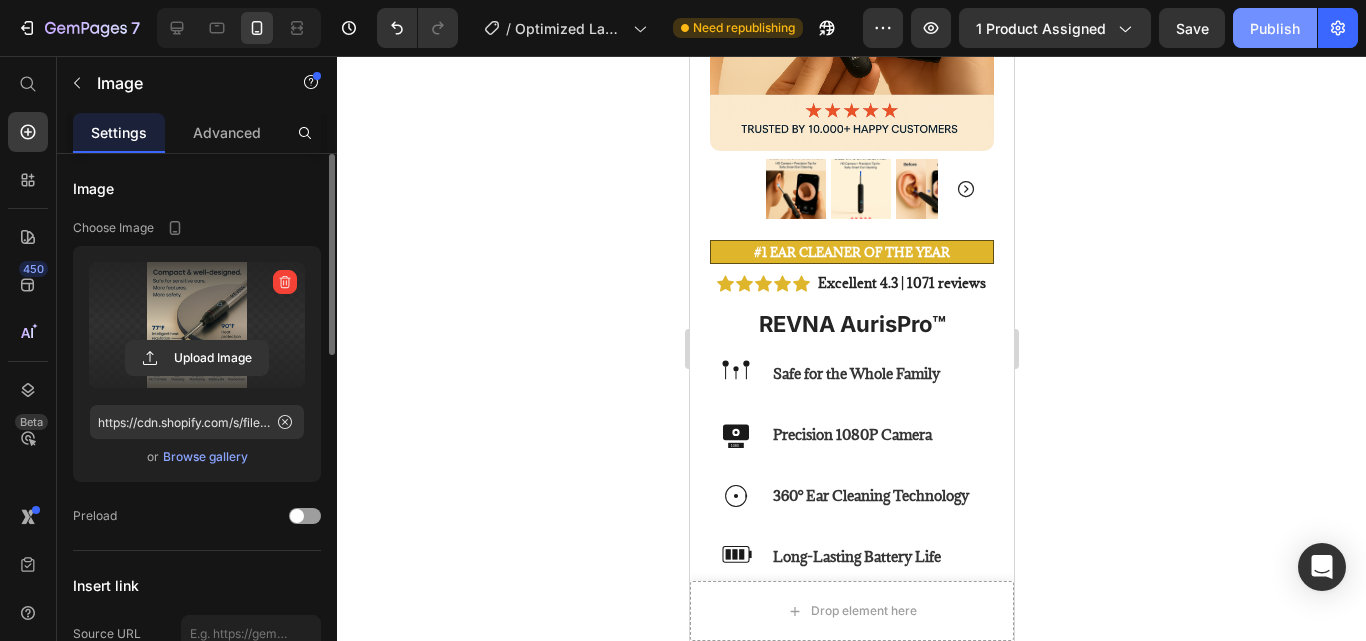 click on "Publish" at bounding box center (1275, 28) 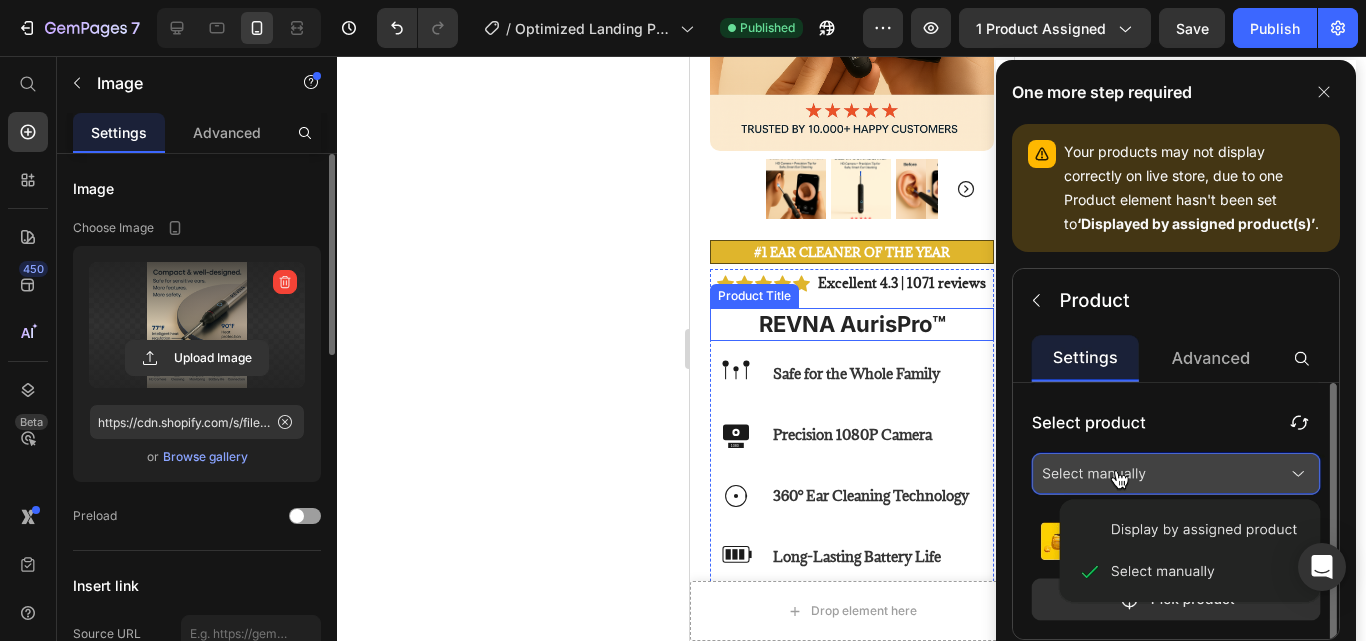 click on "REVNA AurisPro™" at bounding box center [851, 324] 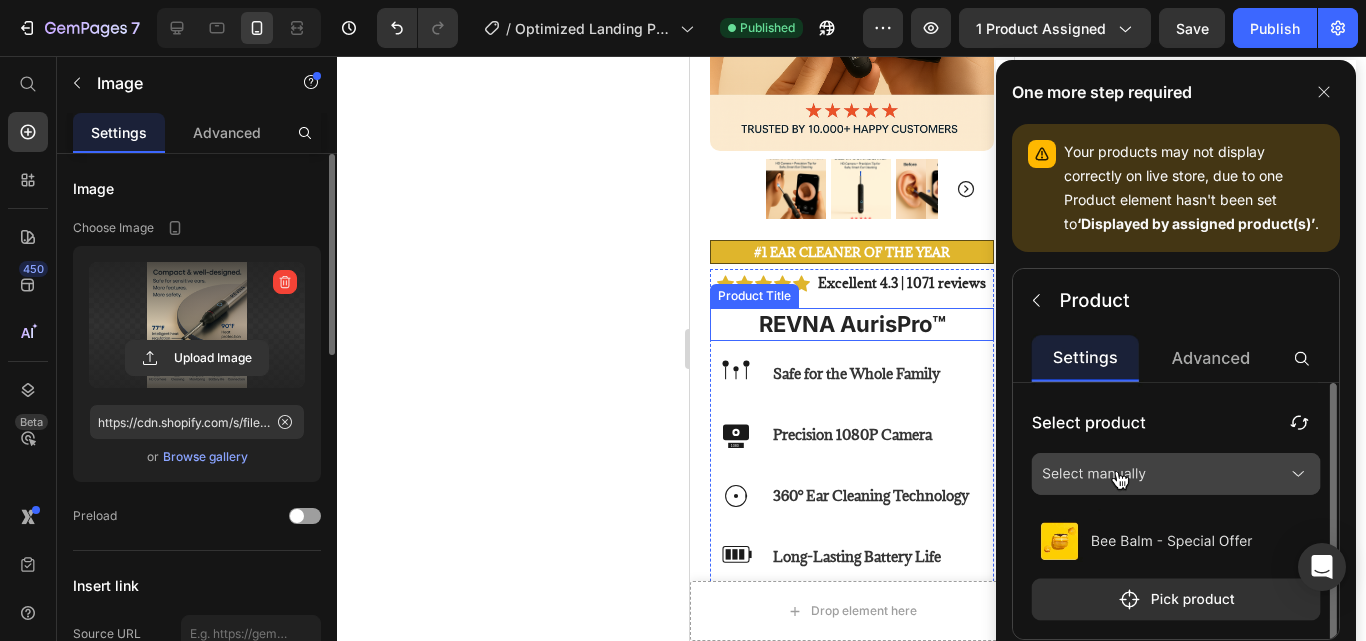 click on "Product Images #1 ear cleaner of the year Text Block Image Icon Icon Icon Icon Icon Icon List Total windshield coverage extremely easy to put up   I drive a Honda Element. This is the first windshield sun blocker that is easy to put up and take down. Easily and neatly stows away in my side door pocket. The quality of design and materials, enables me to completely cover the front window. I really appreciate the cutout for the rear view mirror with the Velcro strap. Text Block
Icon L. Steven Hall (USA) Text Block Row Row Row Icon Icon Icon Icon Icon Icon List Excellent 4.3 | 1071 reviews Text Block Row REVNA AurisPro™ Product Title Safe for the Whole Family 1080 Precision 1080P Camera 360° Ear Cleaning Technology Long-Lasting Battery Life Item List $49.99 Product Price $99.98 Product Price 50% OFF Discount Tag Row This product has only default variant Product Variants & Swatches
Icon Sold out Twice | Limited Stock Available Text Block Row Add to Cart" at bounding box center [851, 792] 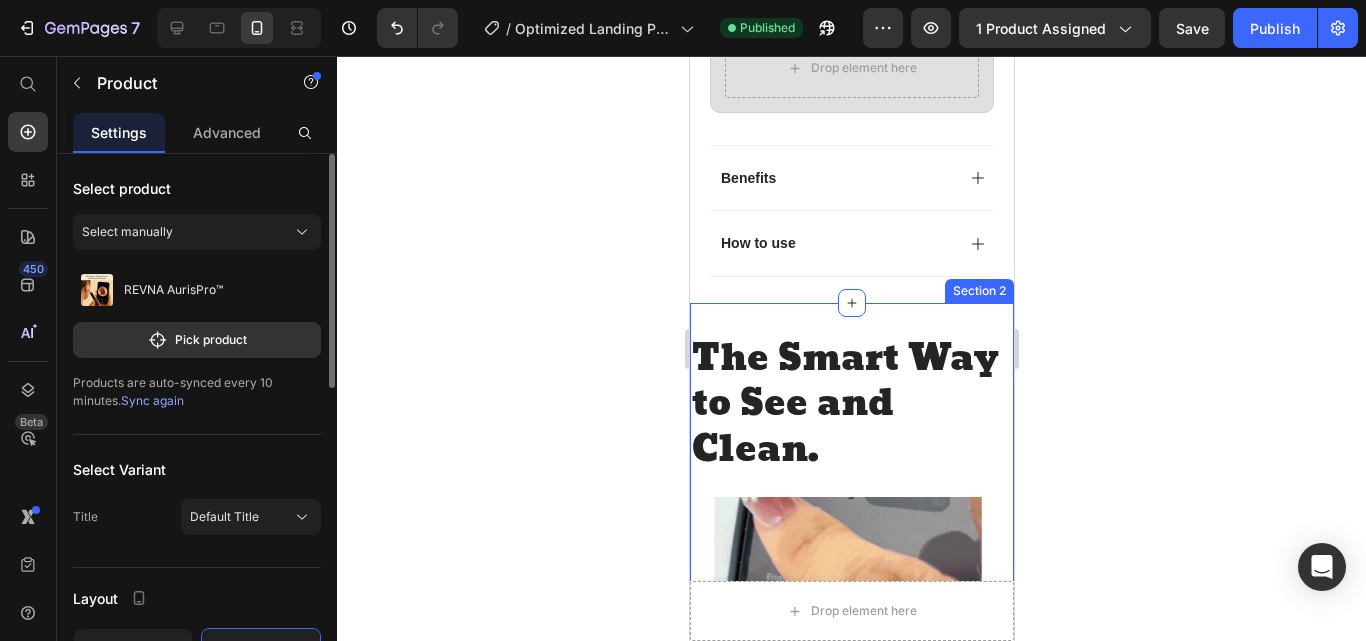 scroll, scrollTop: 2039, scrollLeft: 0, axis: vertical 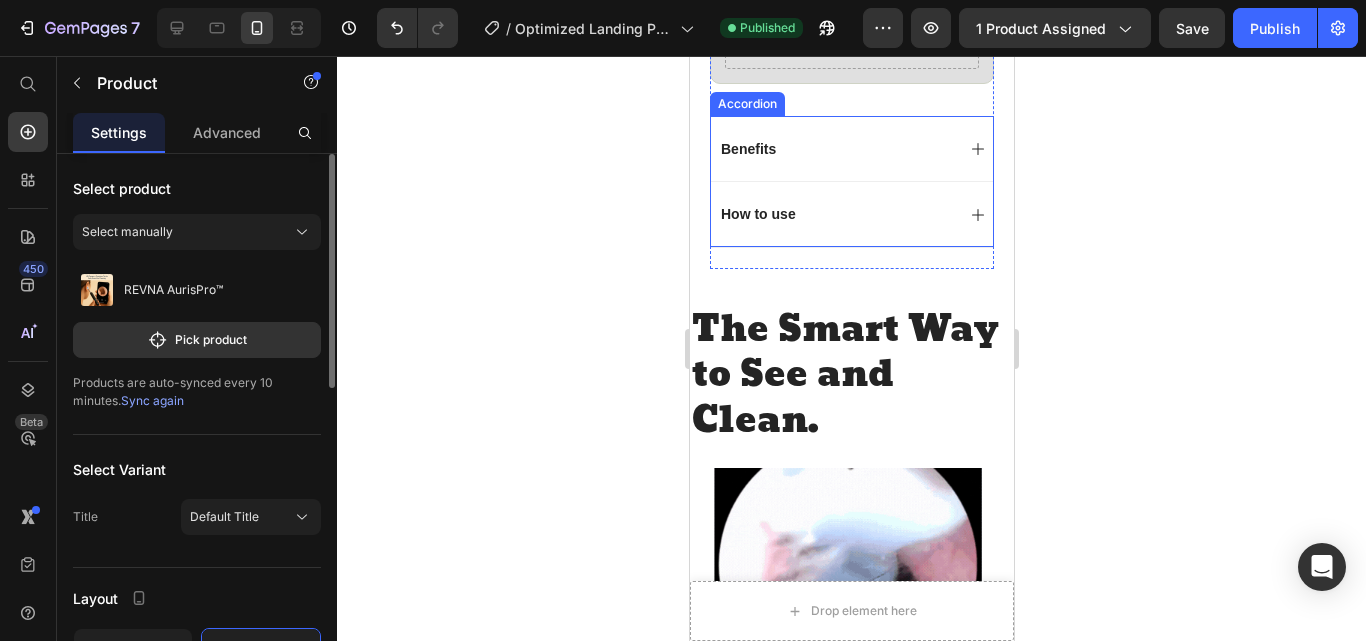 click 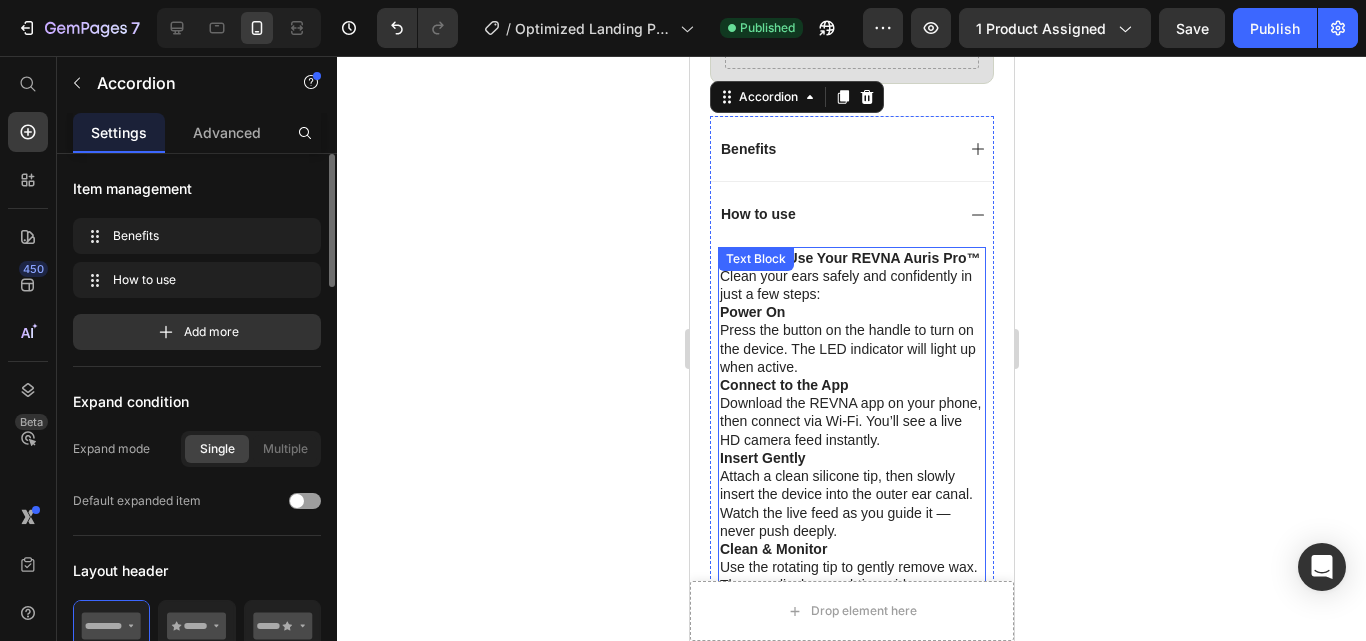 click on "Connect to the App Download the REVNA app on your phone, then connect via Wi-Fi. You’ll see a live HD camera feed instantly." at bounding box center [851, 412] 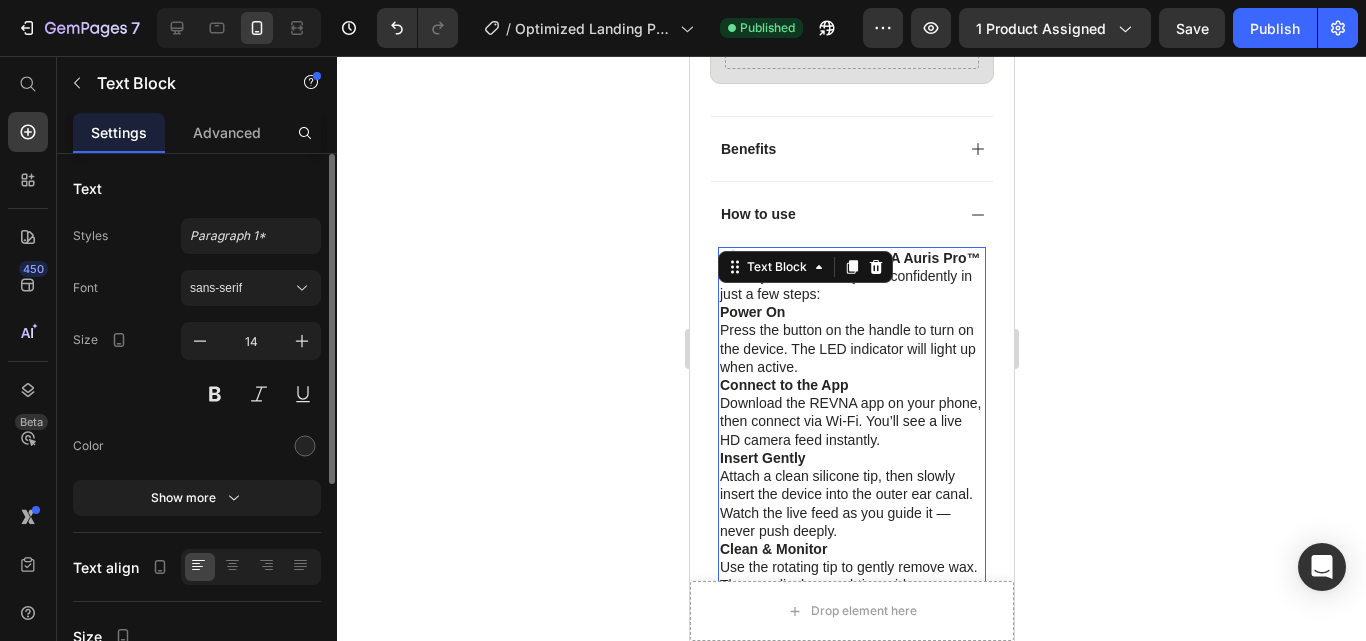 click on "Connect to the App Download the REVNA app on your phone, then connect via Wi-Fi. You’ll see a live HD camera feed instantly." at bounding box center [851, 412] 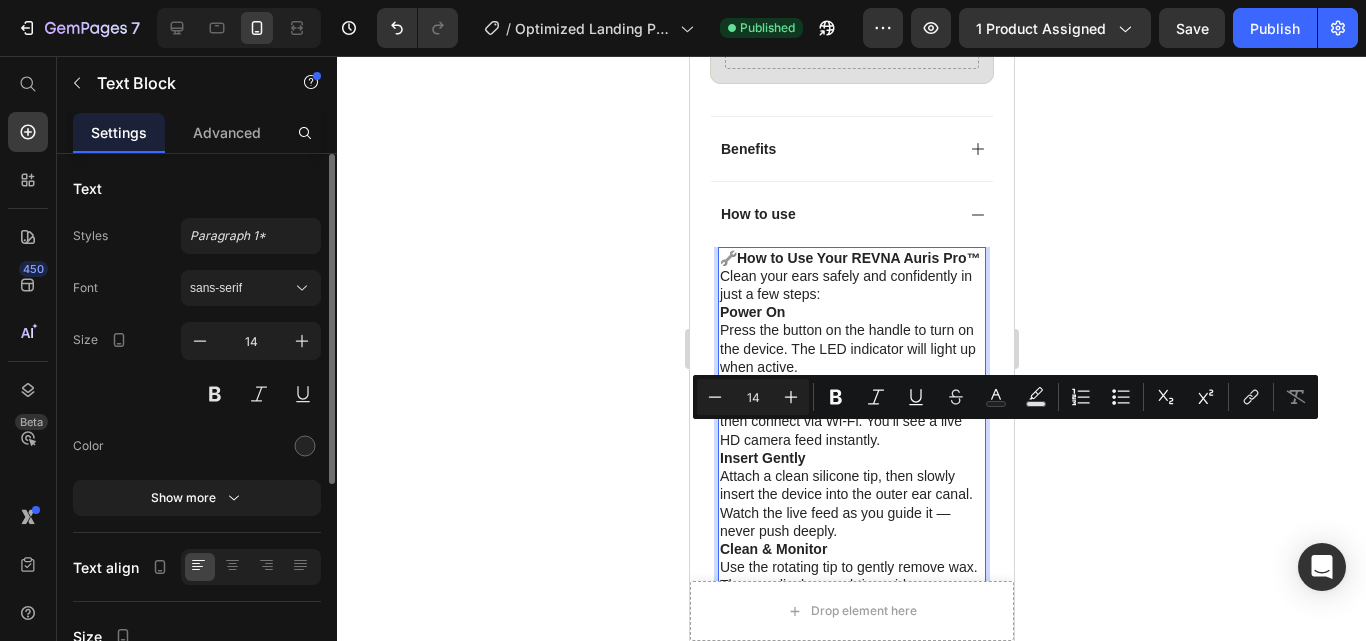 drag, startPoint x: 856, startPoint y: 435, endPoint x: 810, endPoint y: 435, distance: 46 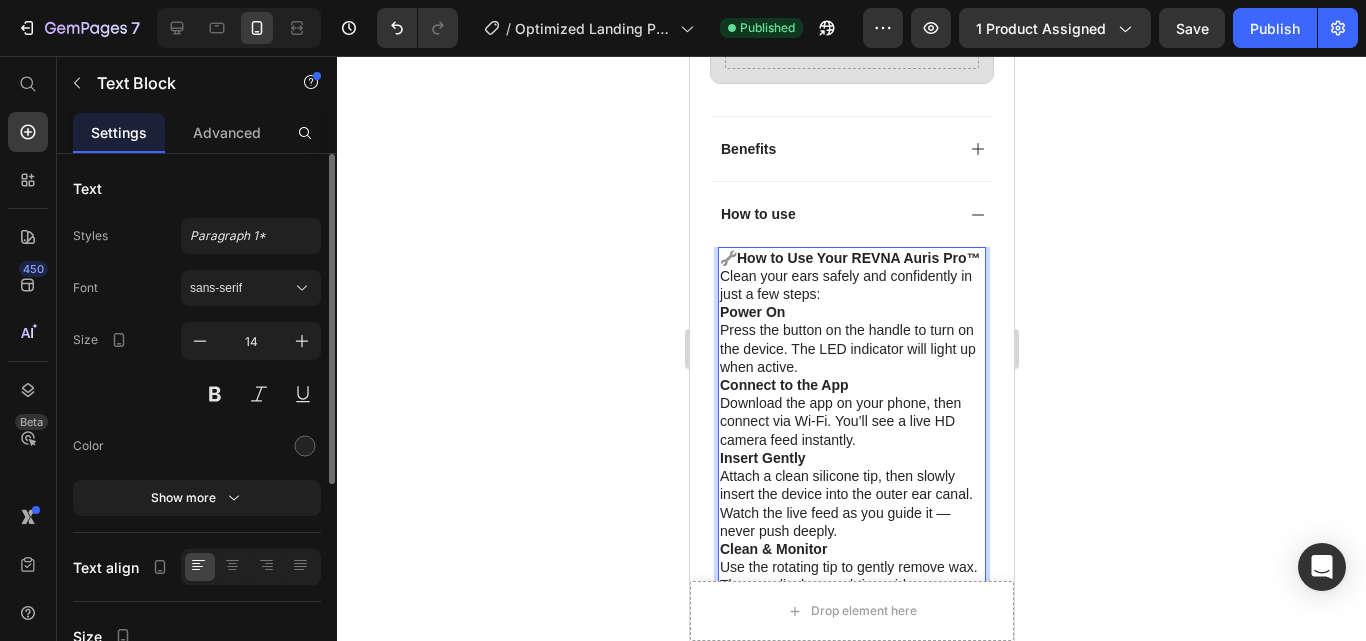 click on "Connect to the App Download the app on your phone, then connect via Wi-Fi. You’ll see a live HD camera feed instantly." at bounding box center [851, 412] 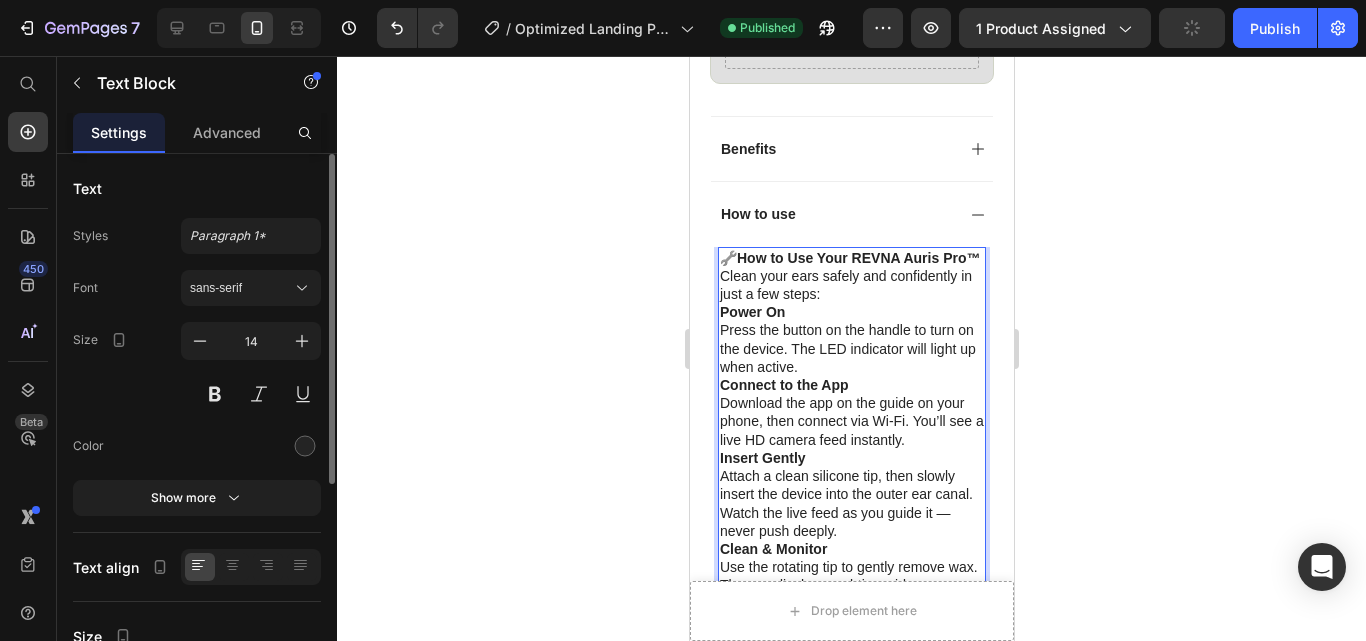 click on "Connect to the App Download the app on the guide on your phone, then connect via Wi-Fi. You’ll see a live HD camera feed instantly." at bounding box center [851, 412] 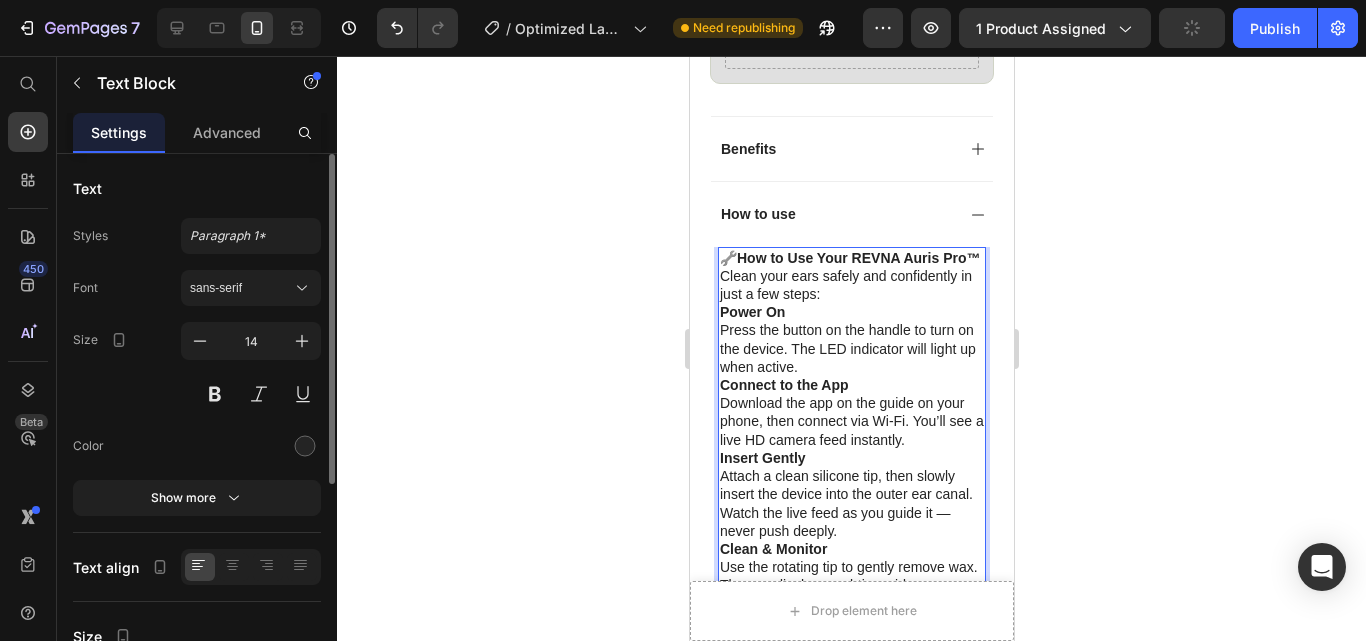 click on "Connect to the App Download the app on the guide on your phone, then connect via Wi-Fi. You’ll see a live HD camera feed instantly." at bounding box center (851, 412) 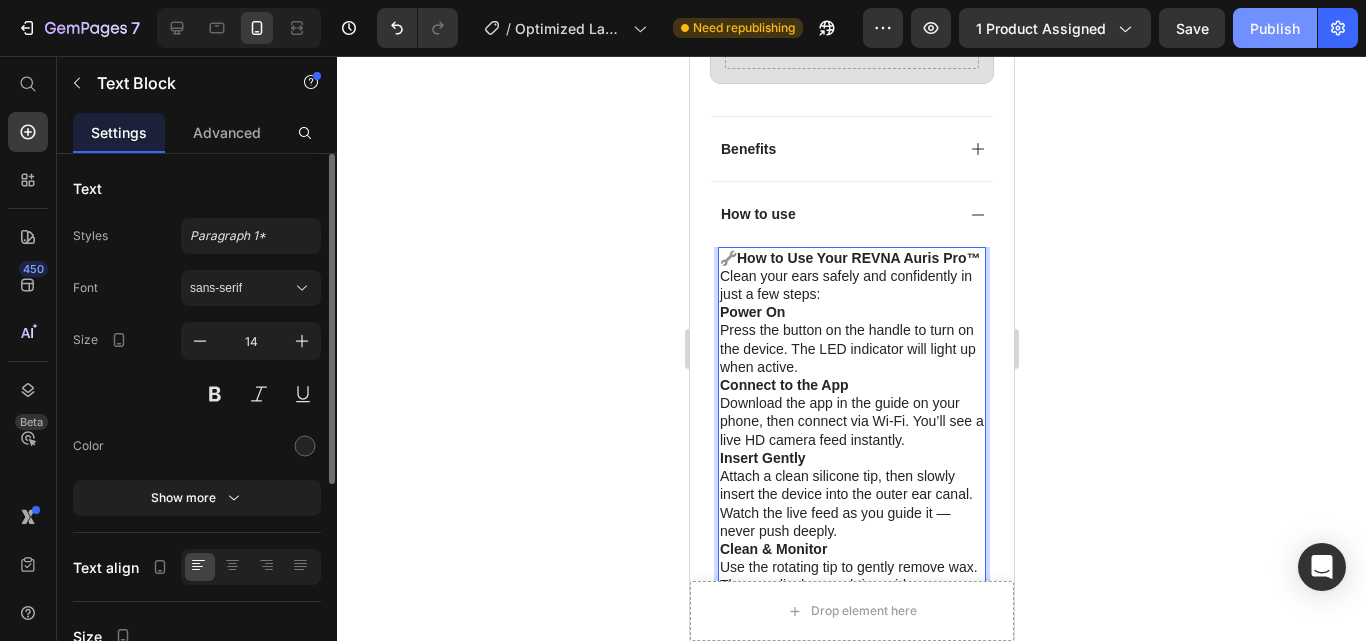 click on "Publish" at bounding box center (1275, 28) 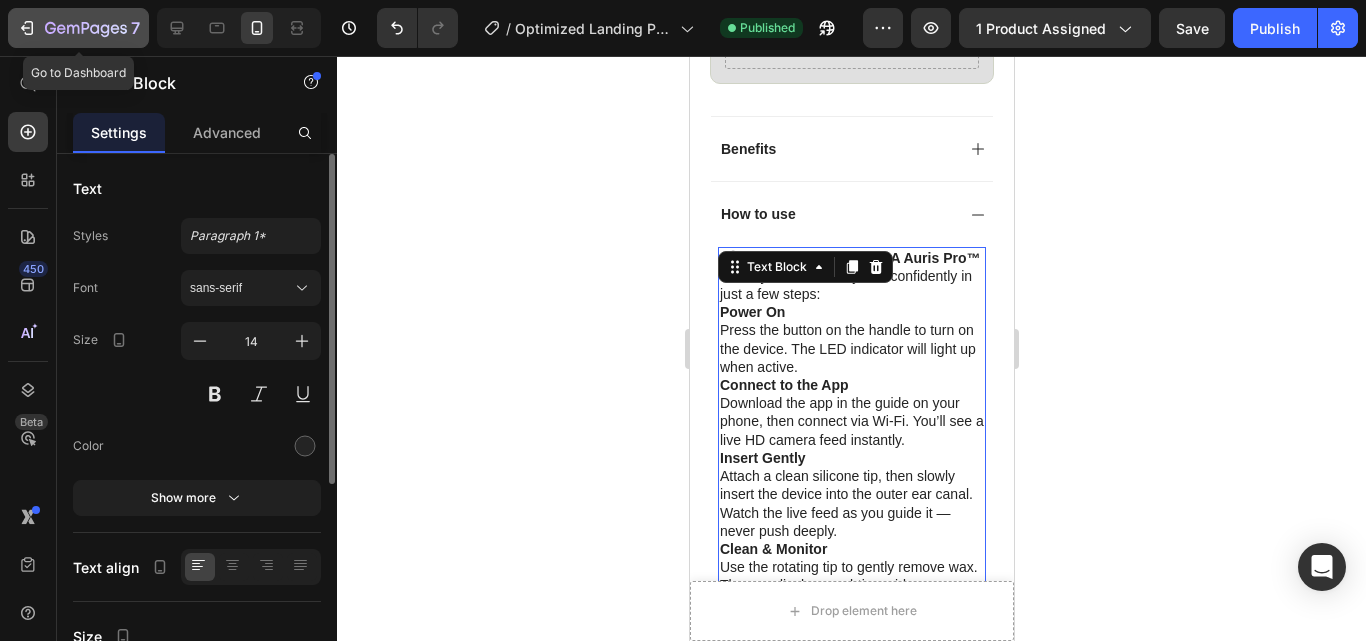 click 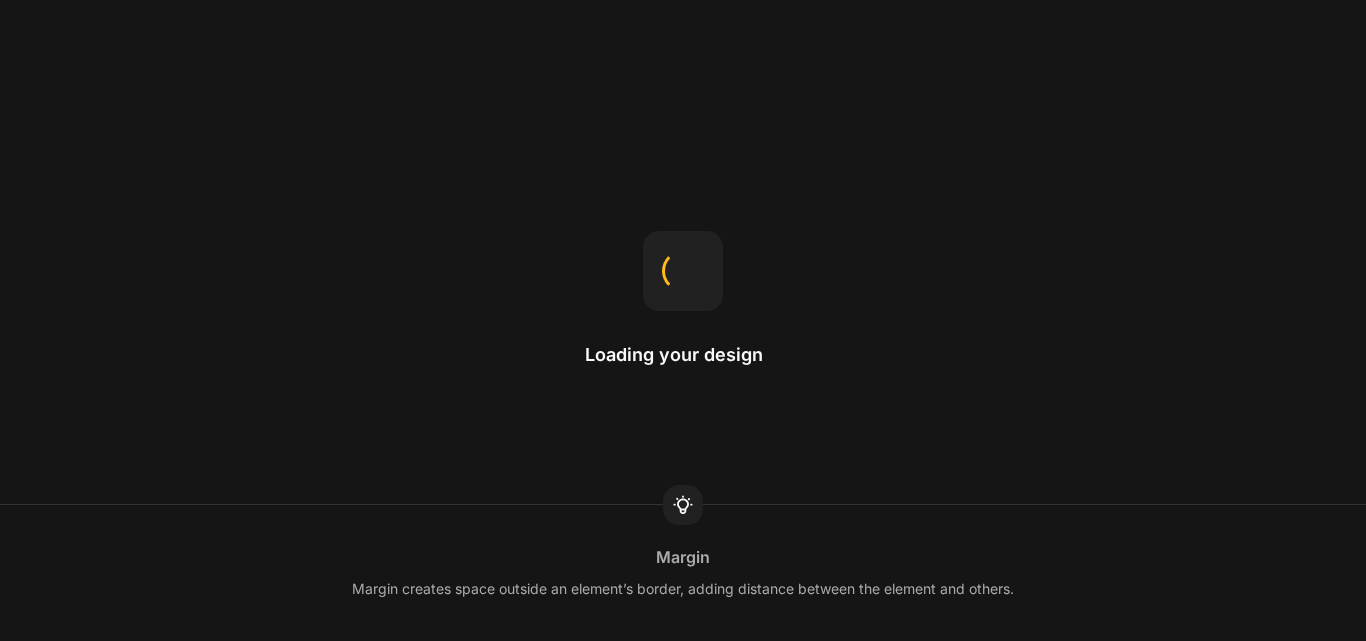 scroll, scrollTop: 0, scrollLeft: 0, axis: both 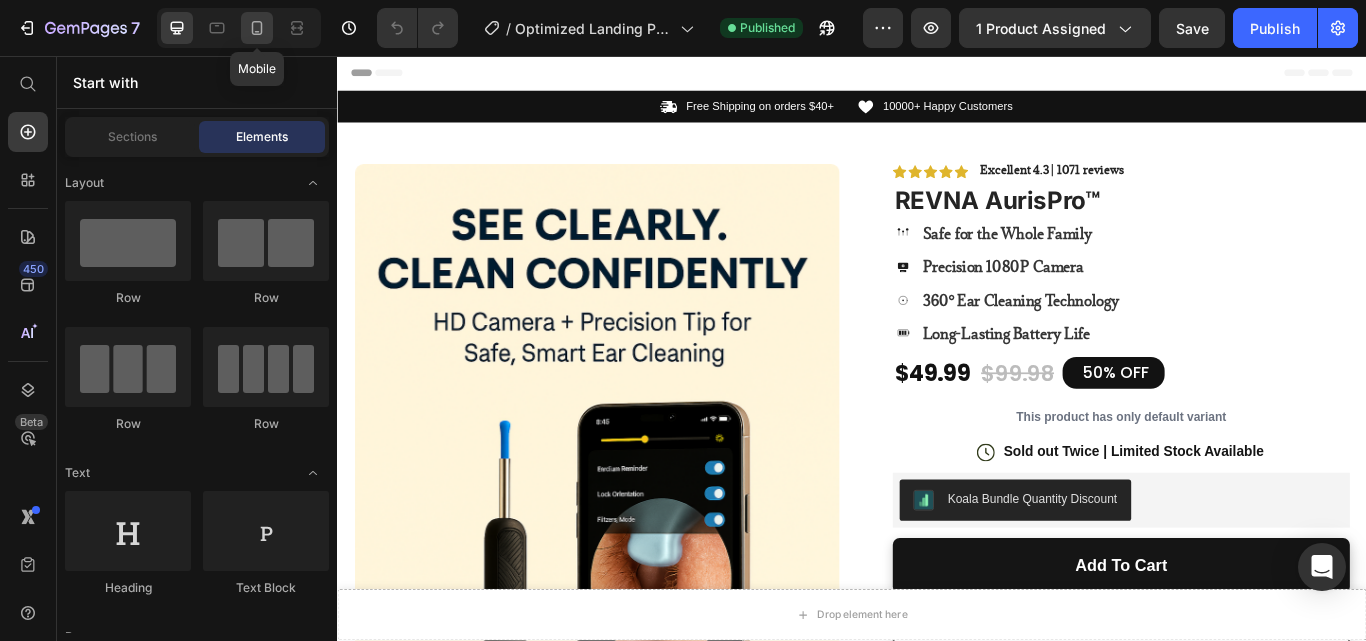 click 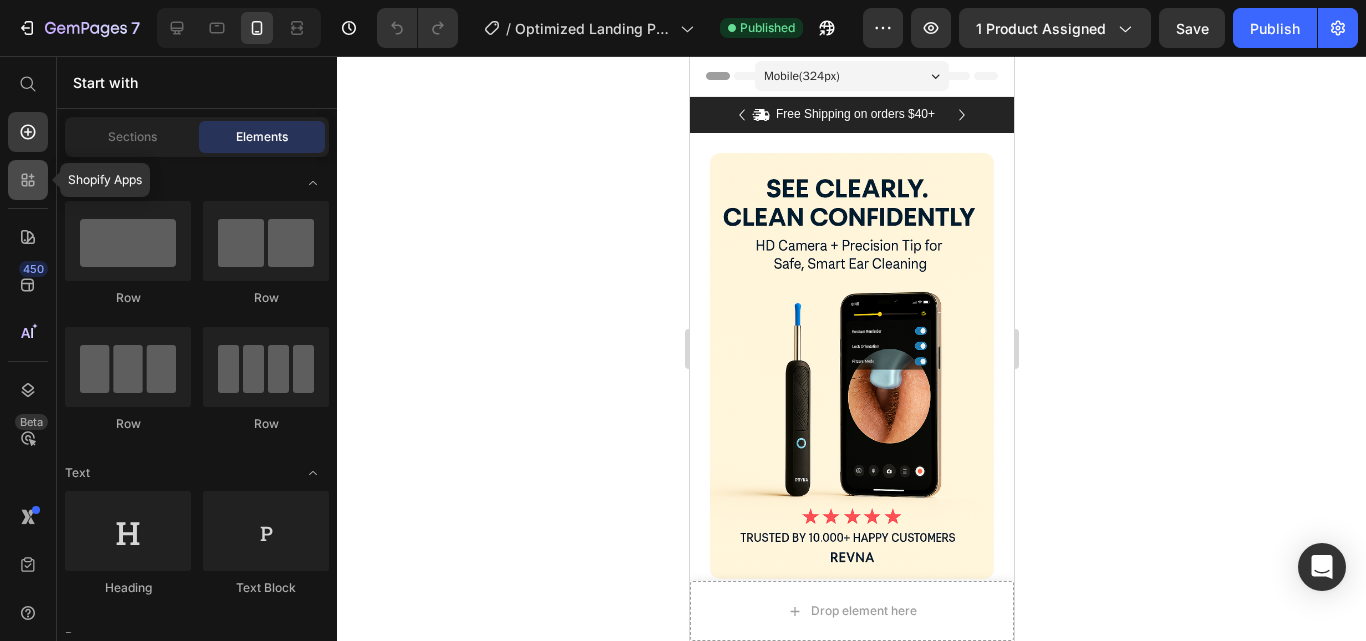 click 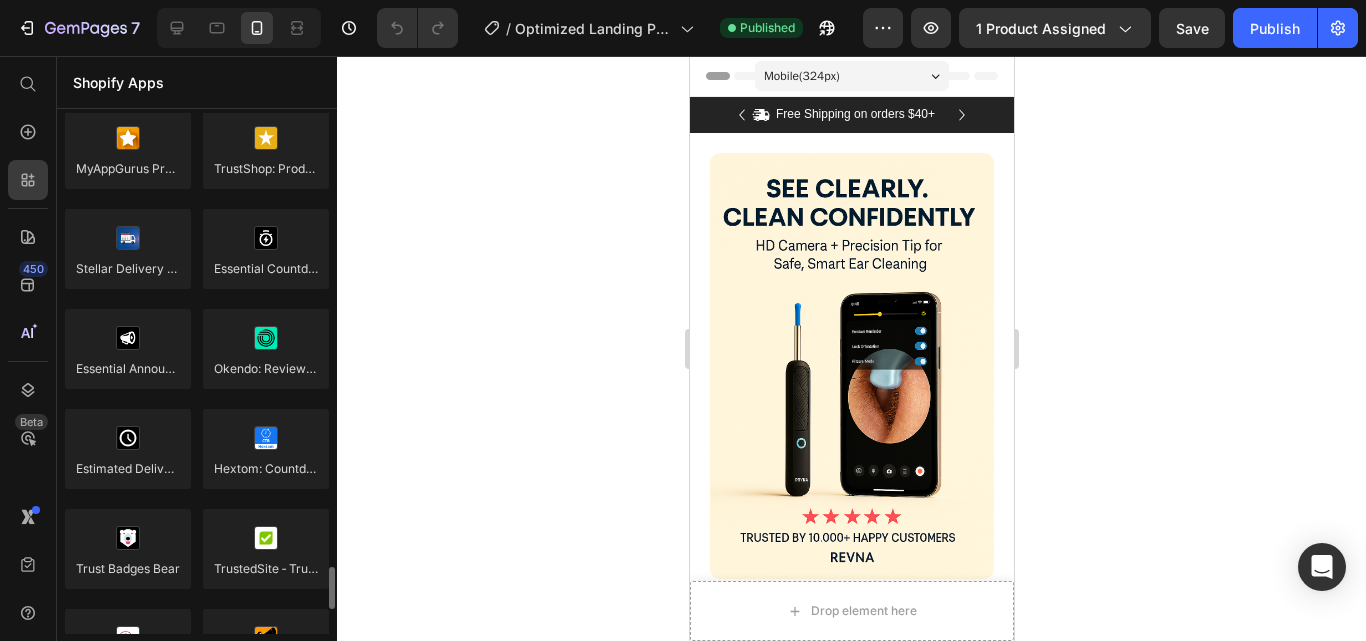 scroll, scrollTop: 5491, scrollLeft: 0, axis: vertical 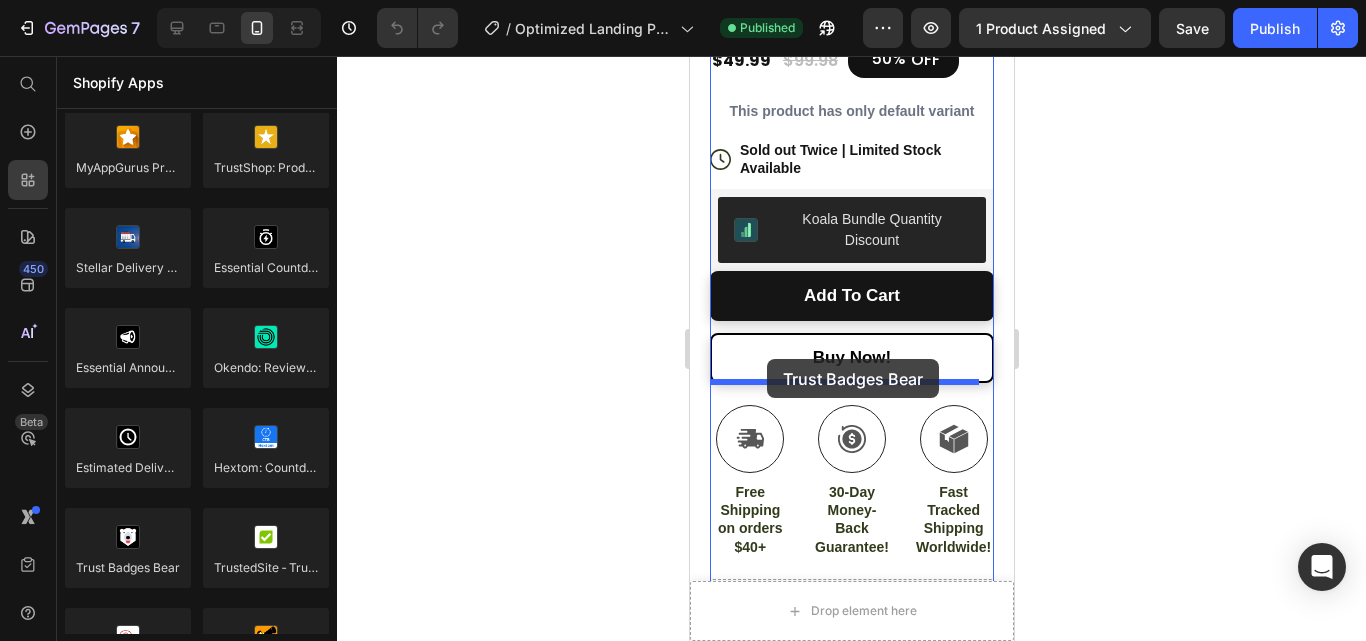 drag, startPoint x: 835, startPoint y: 607, endPoint x: 766, endPoint y: 360, distance: 256.45663 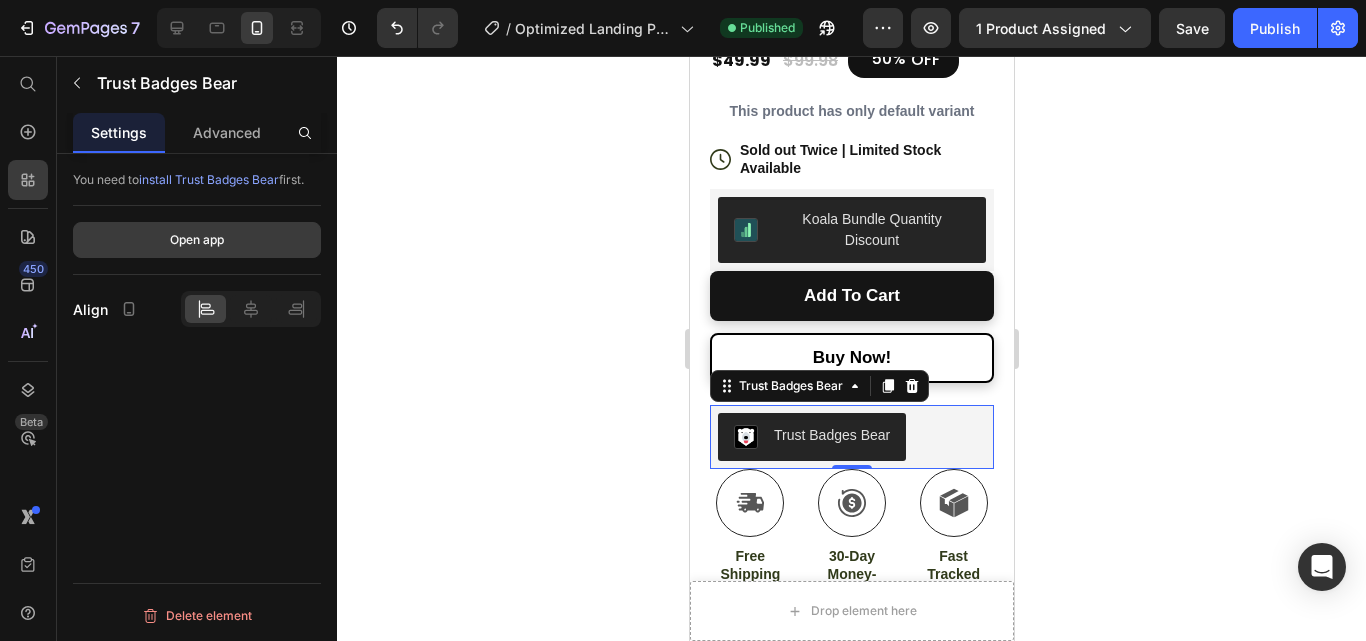 click on "Open app" at bounding box center (197, 240) 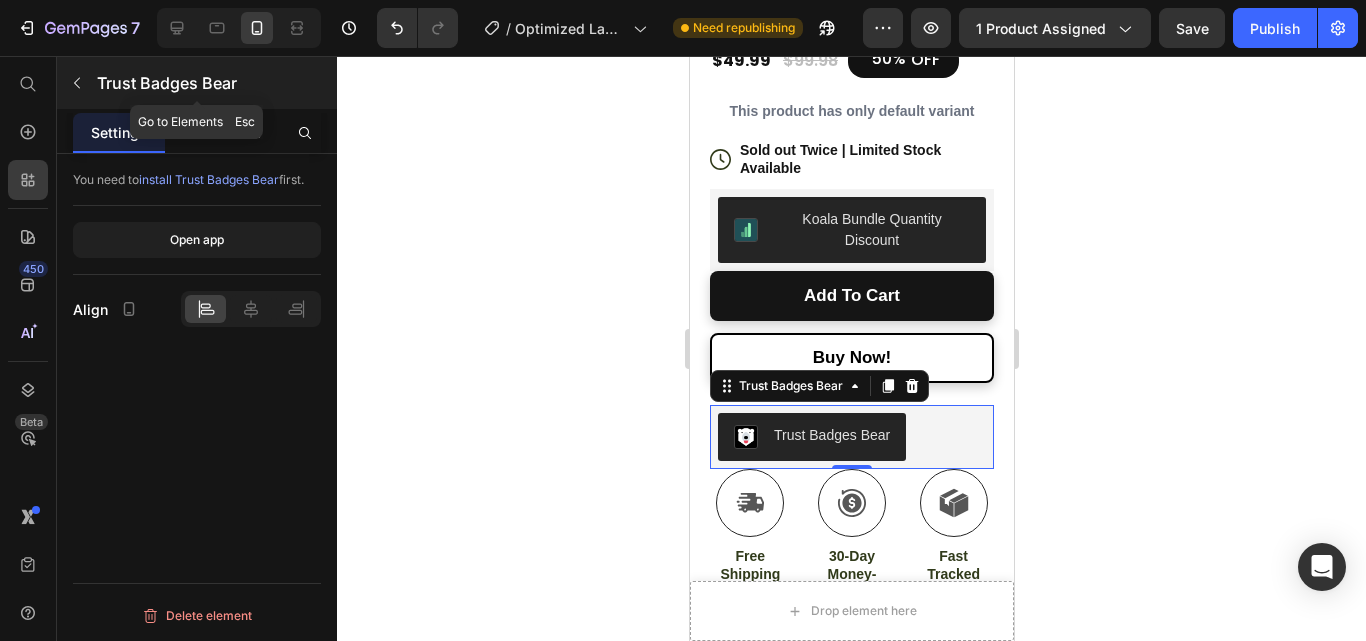 click 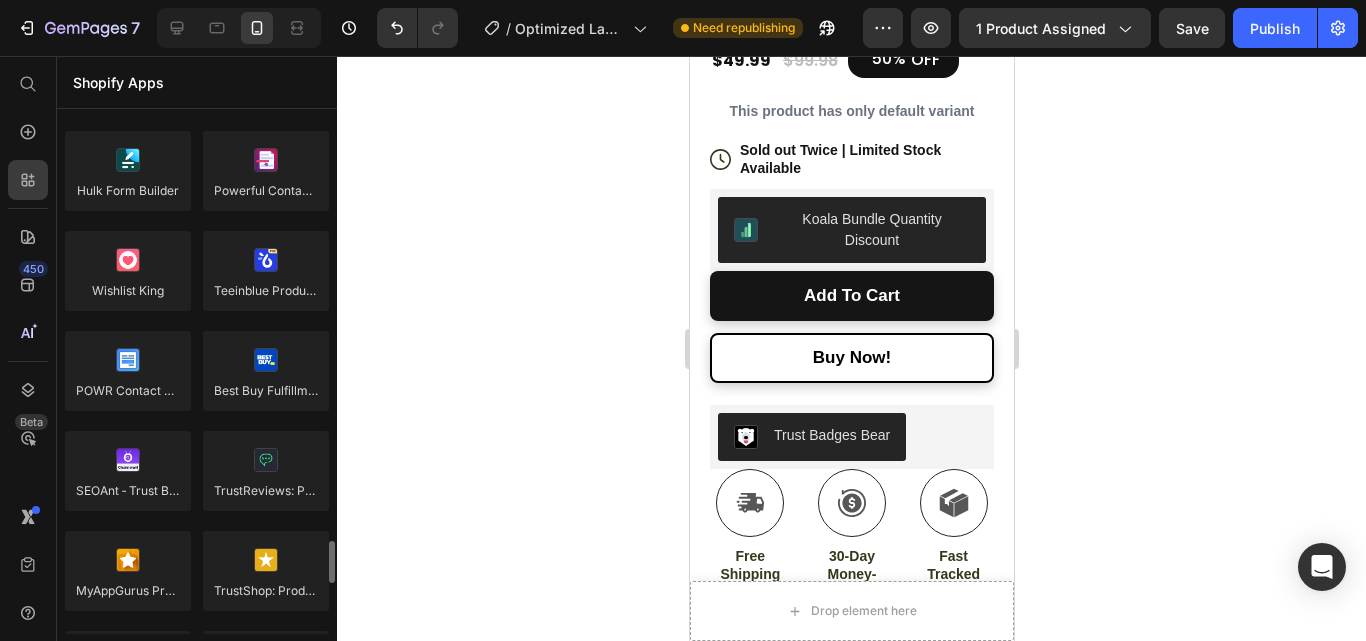 scroll, scrollTop: 5064, scrollLeft: 0, axis: vertical 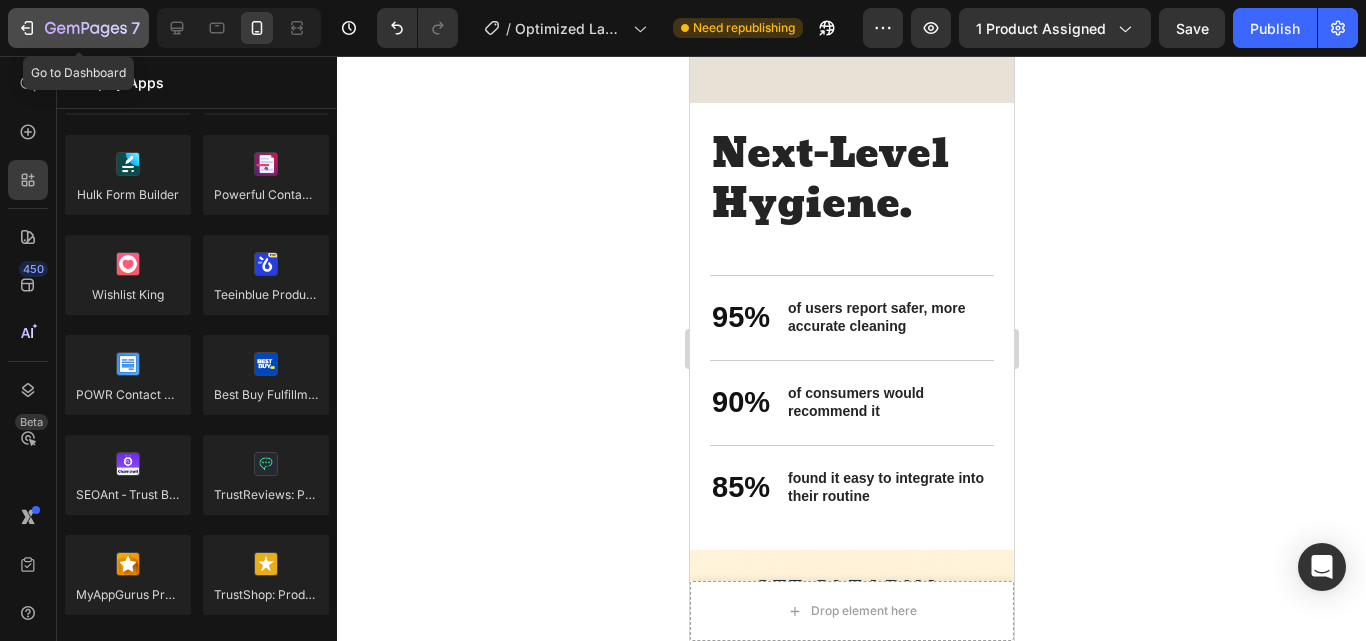 click 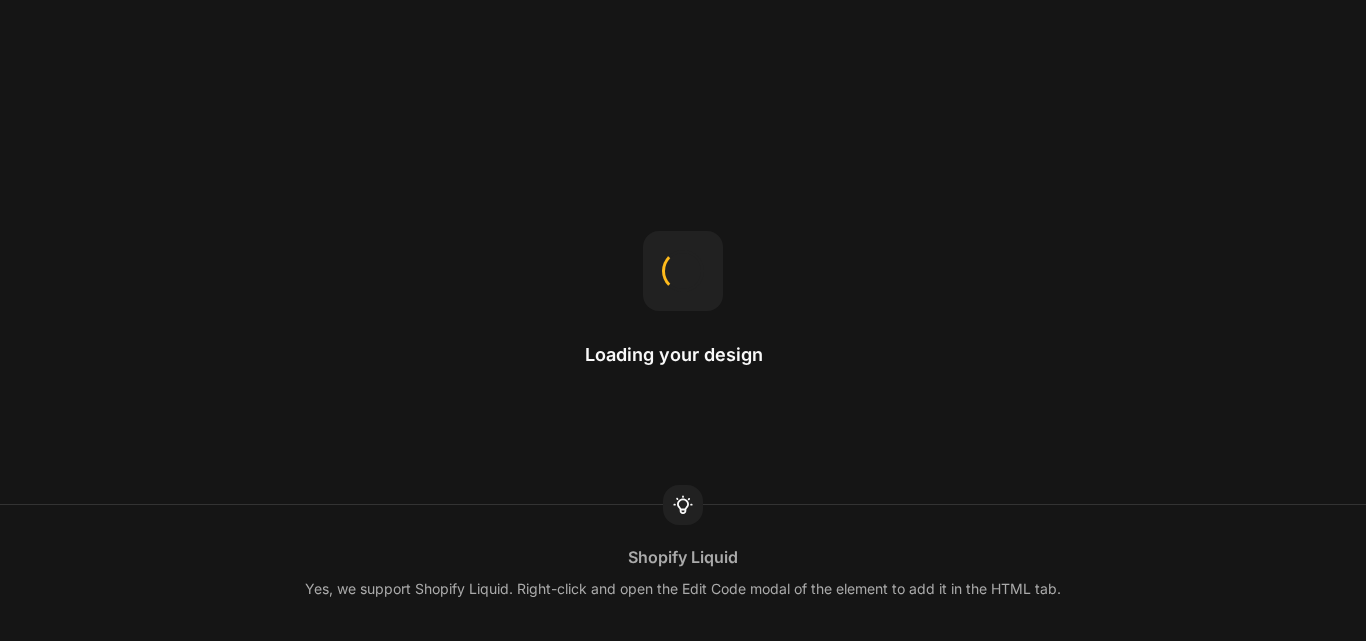 scroll, scrollTop: 0, scrollLeft: 0, axis: both 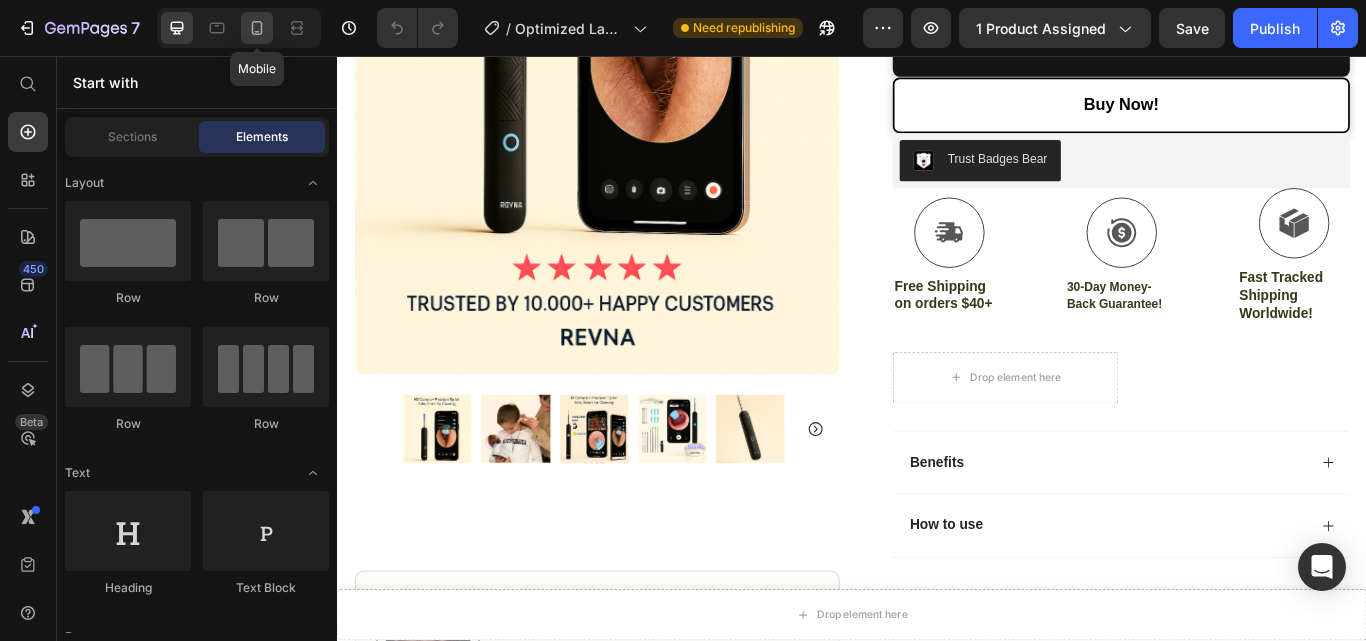 click 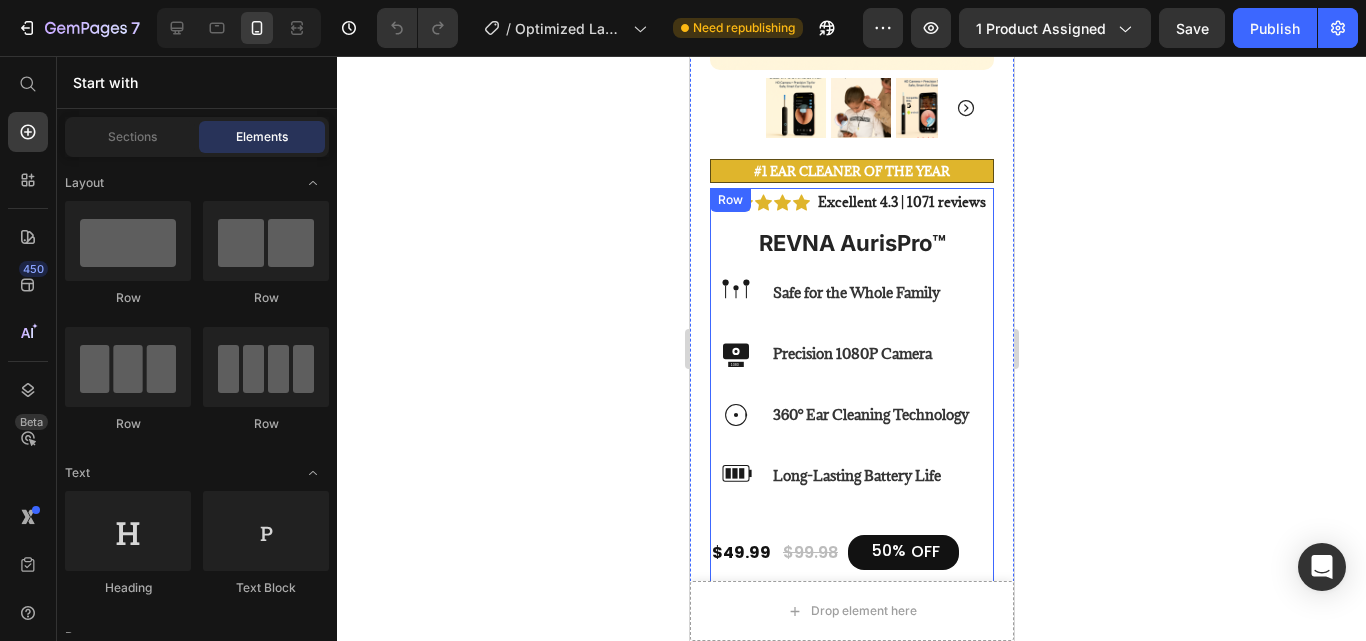 scroll, scrollTop: 551, scrollLeft: 0, axis: vertical 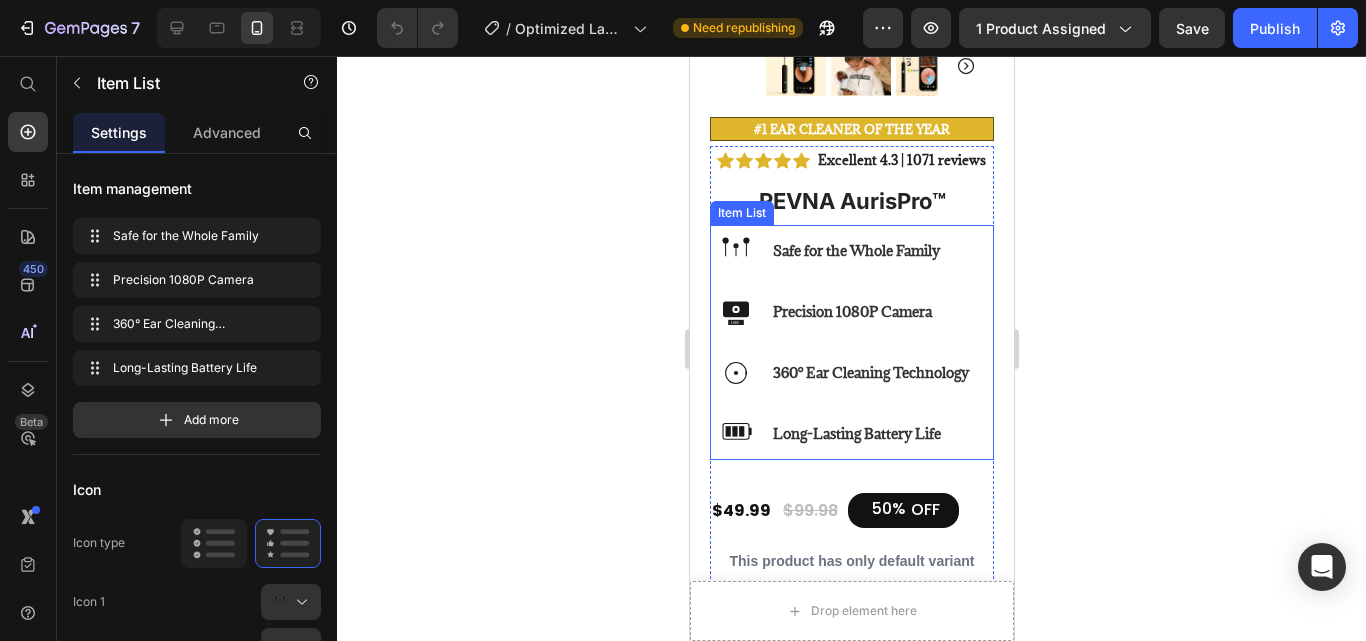 click 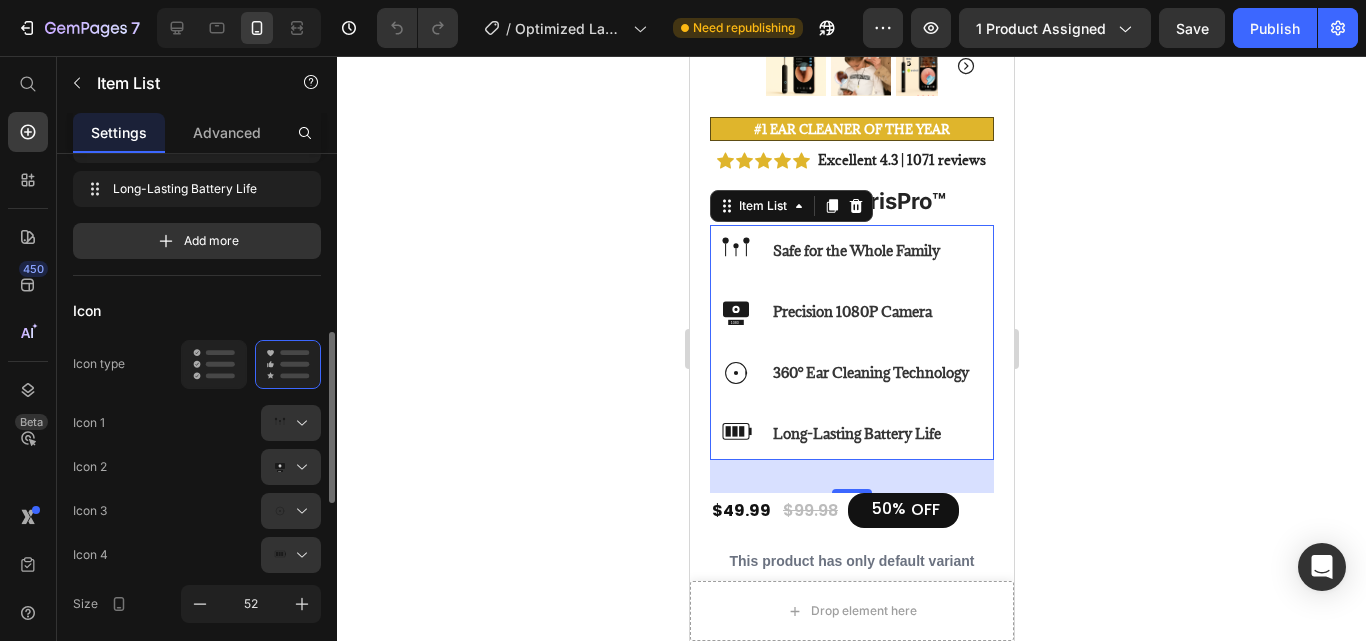 scroll, scrollTop: 272, scrollLeft: 0, axis: vertical 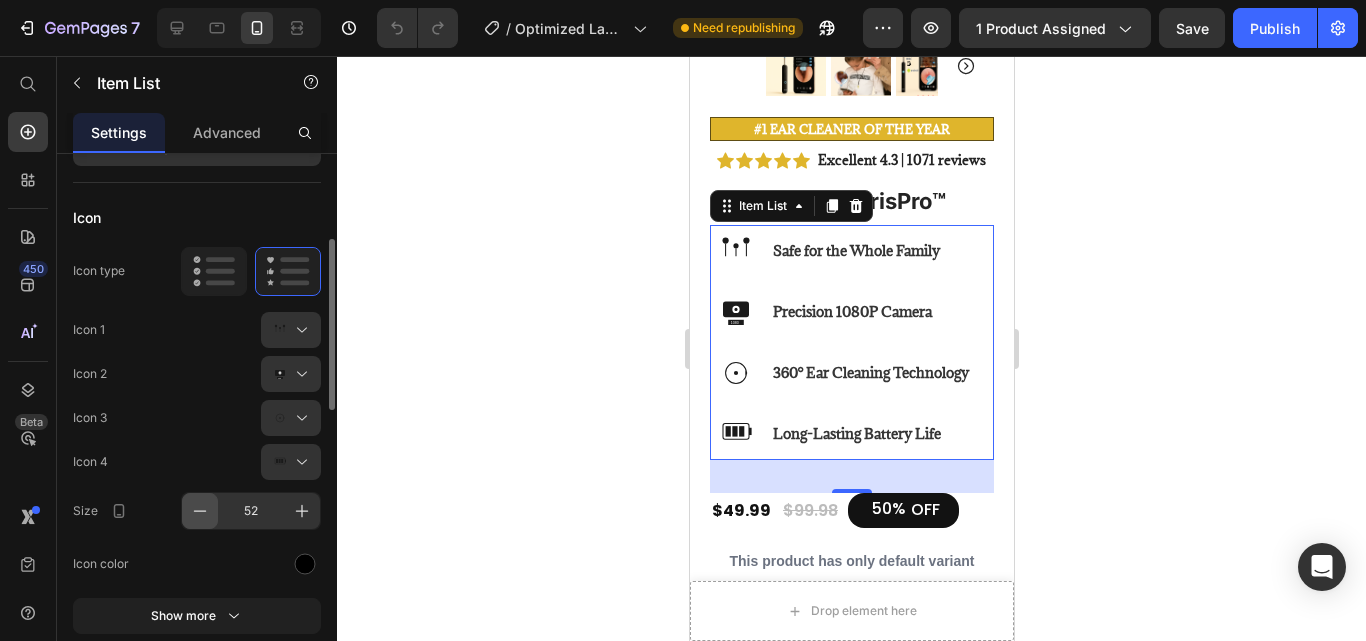 click at bounding box center [200, 511] 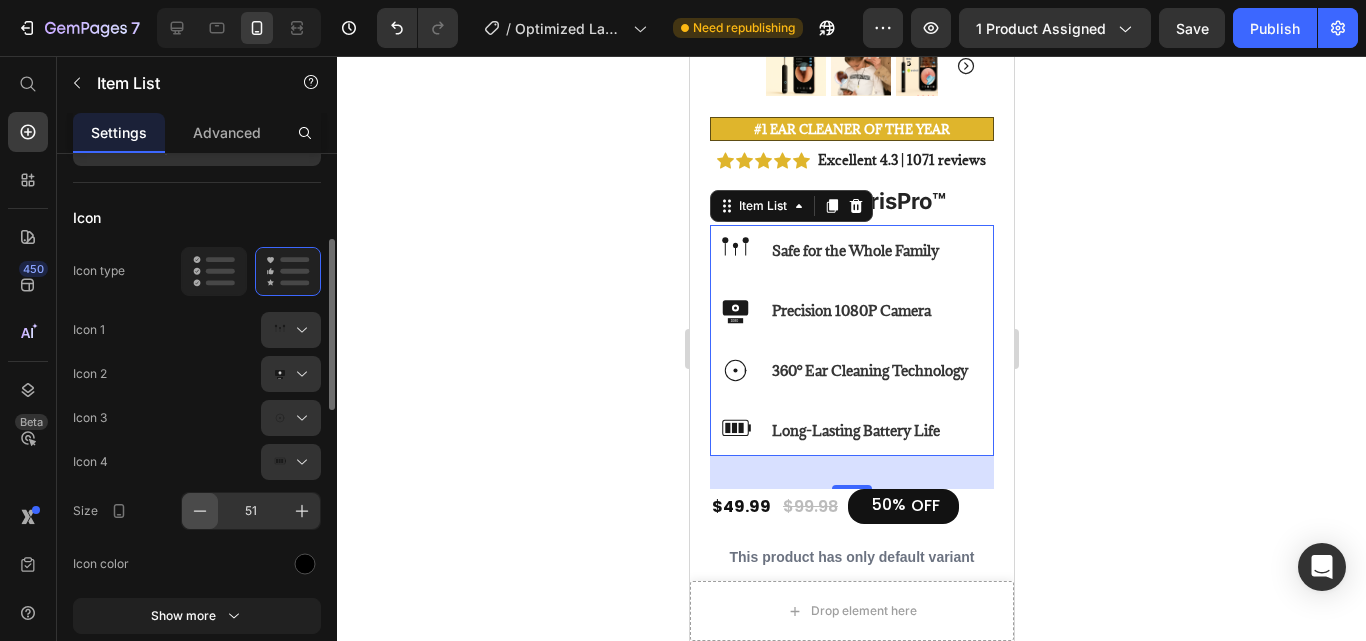 click at bounding box center (200, 511) 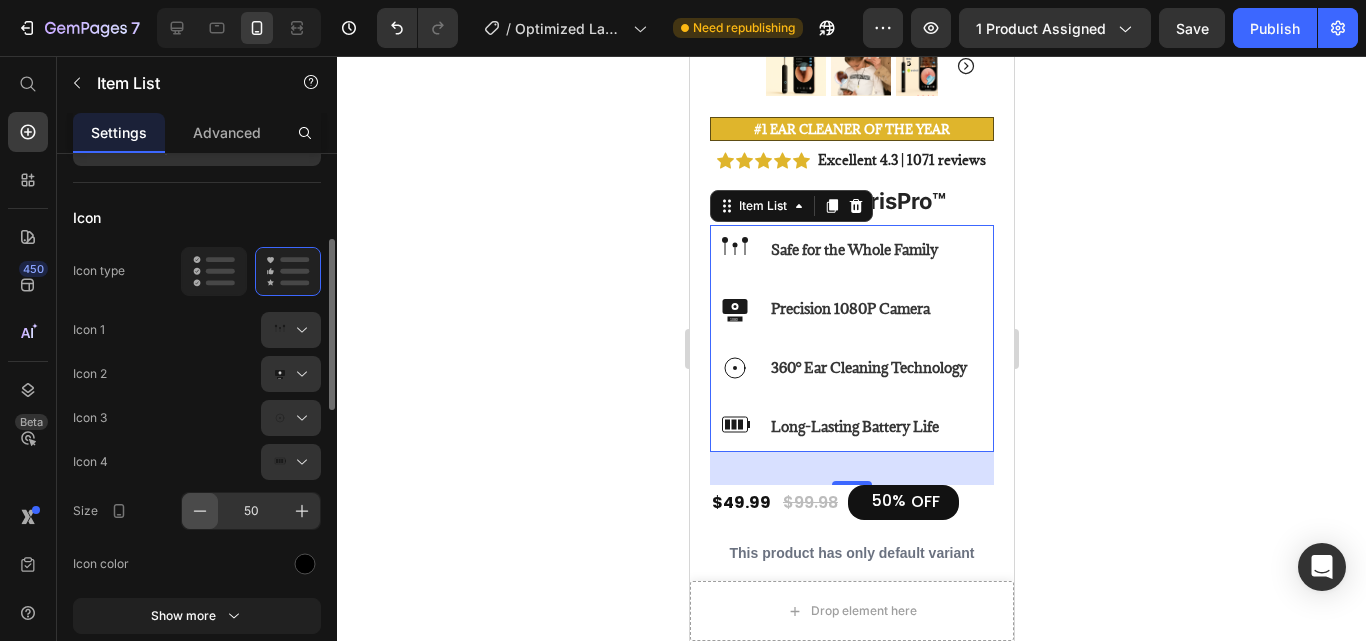 click at bounding box center (200, 511) 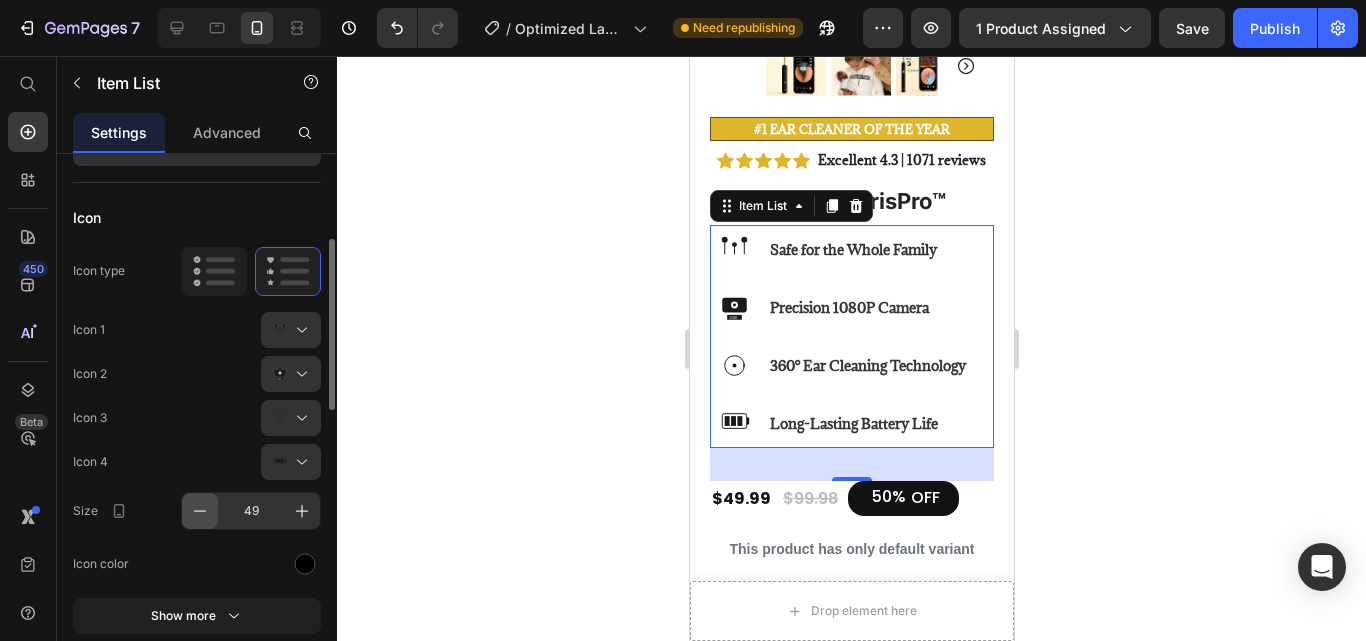click at bounding box center [200, 511] 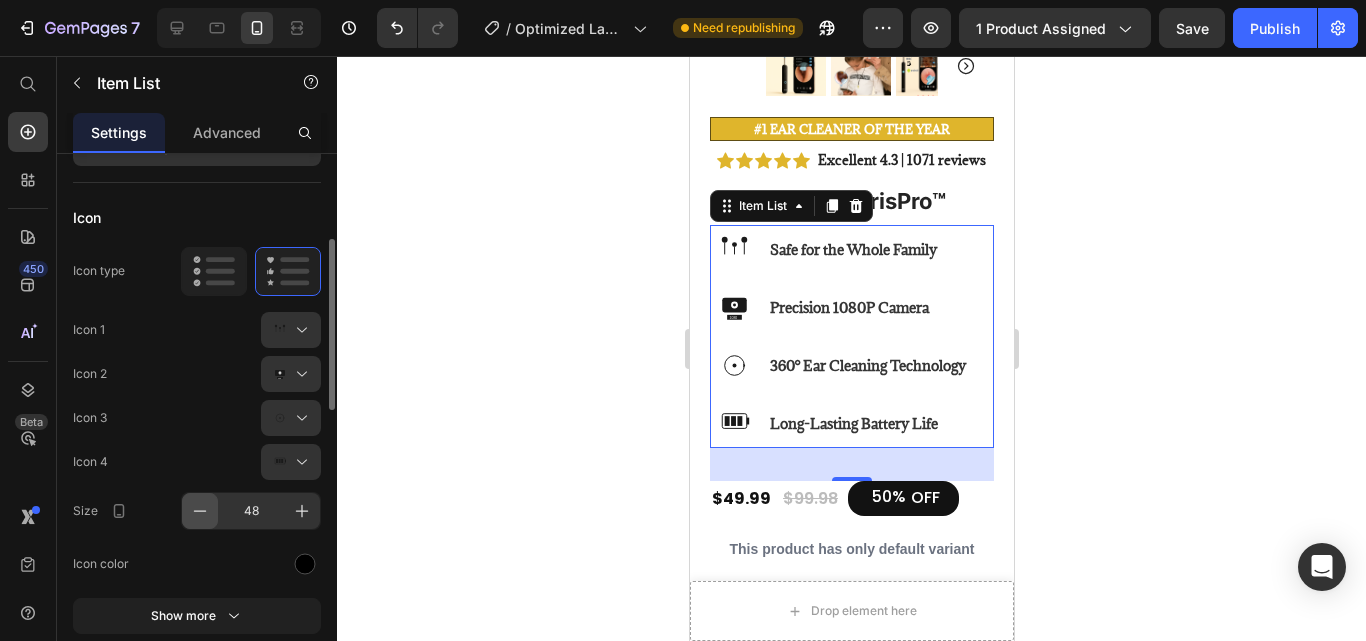 click at bounding box center (200, 511) 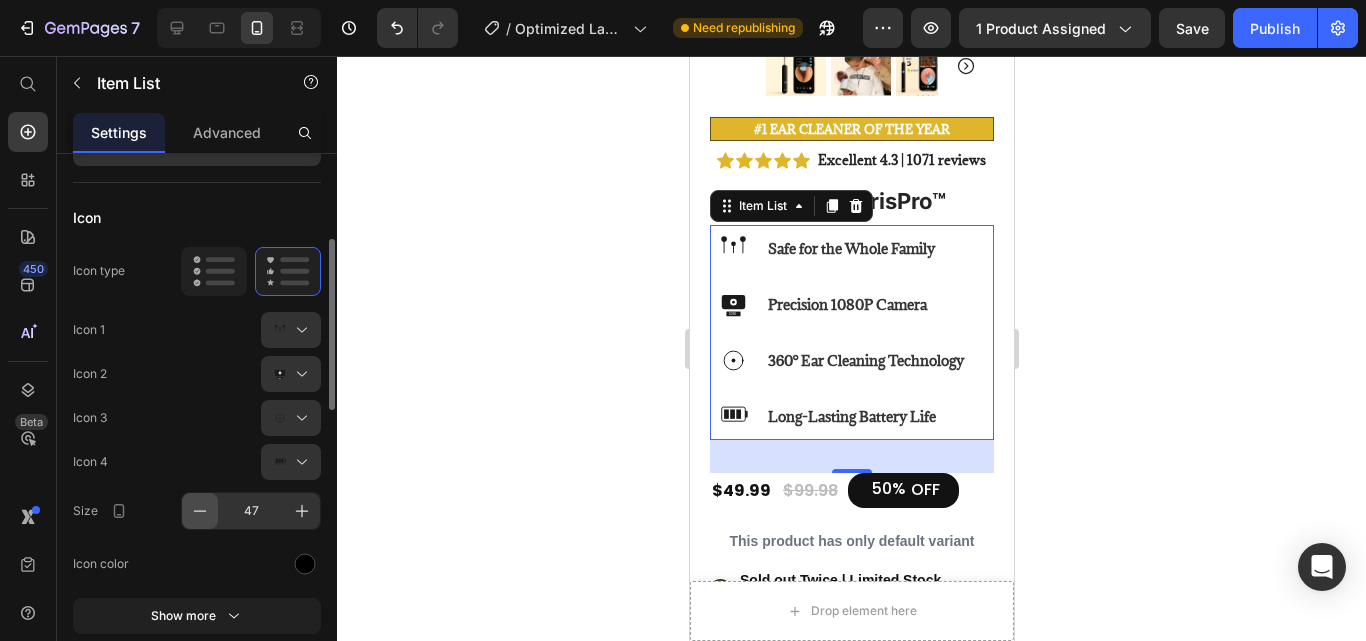 click at bounding box center (200, 511) 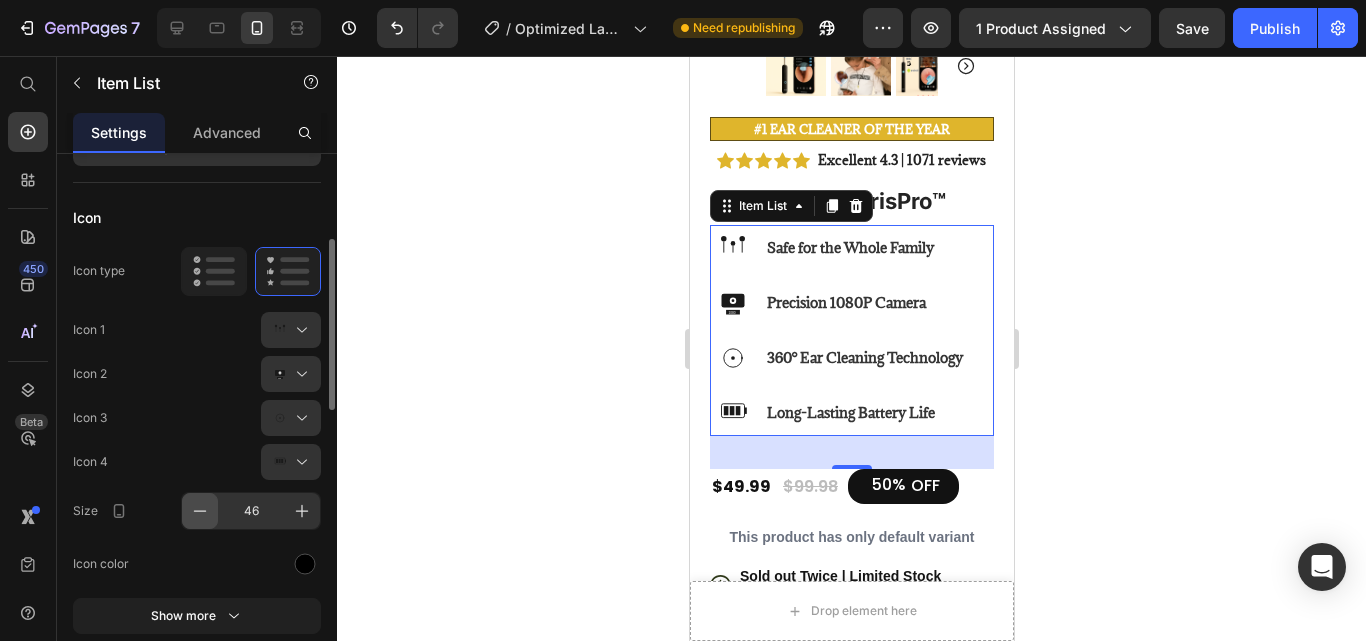 click at bounding box center [200, 511] 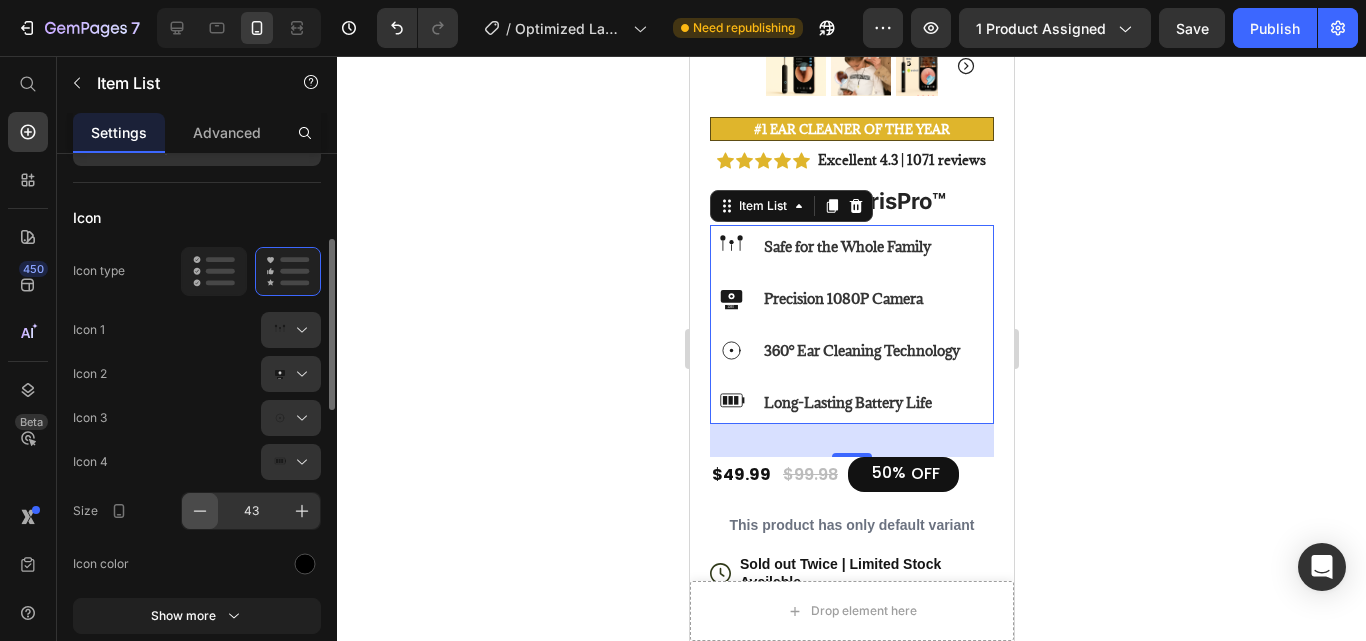 click at bounding box center [200, 511] 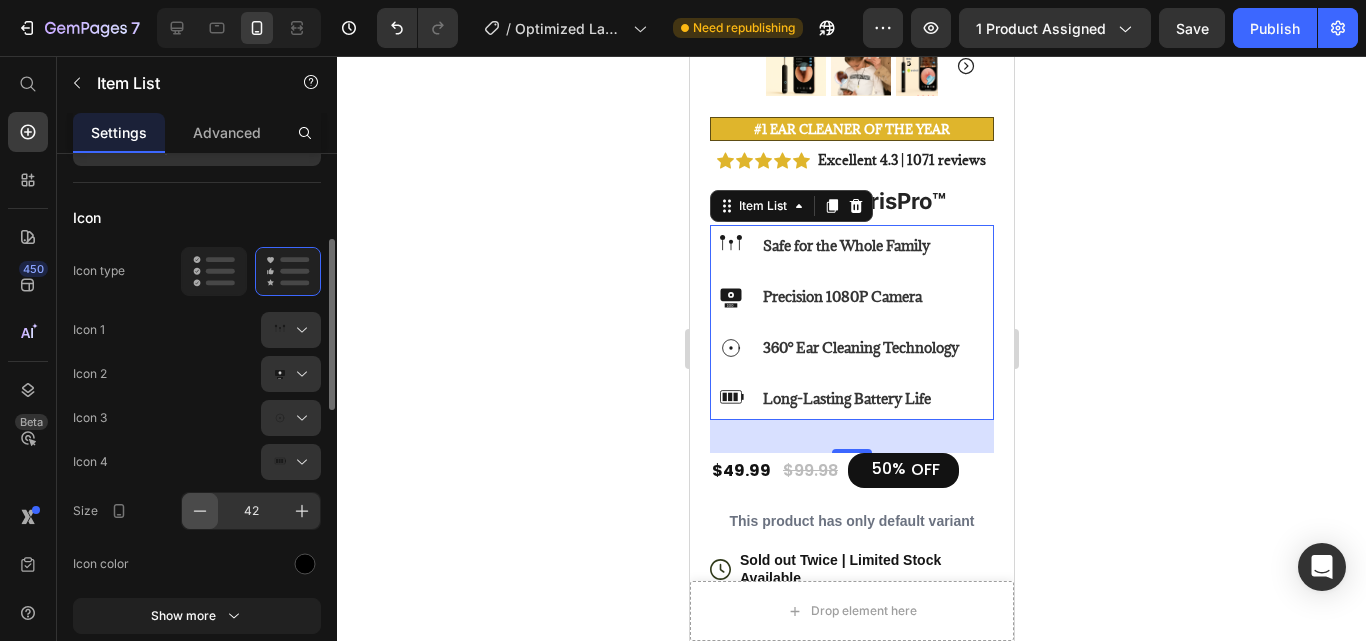 click at bounding box center [200, 511] 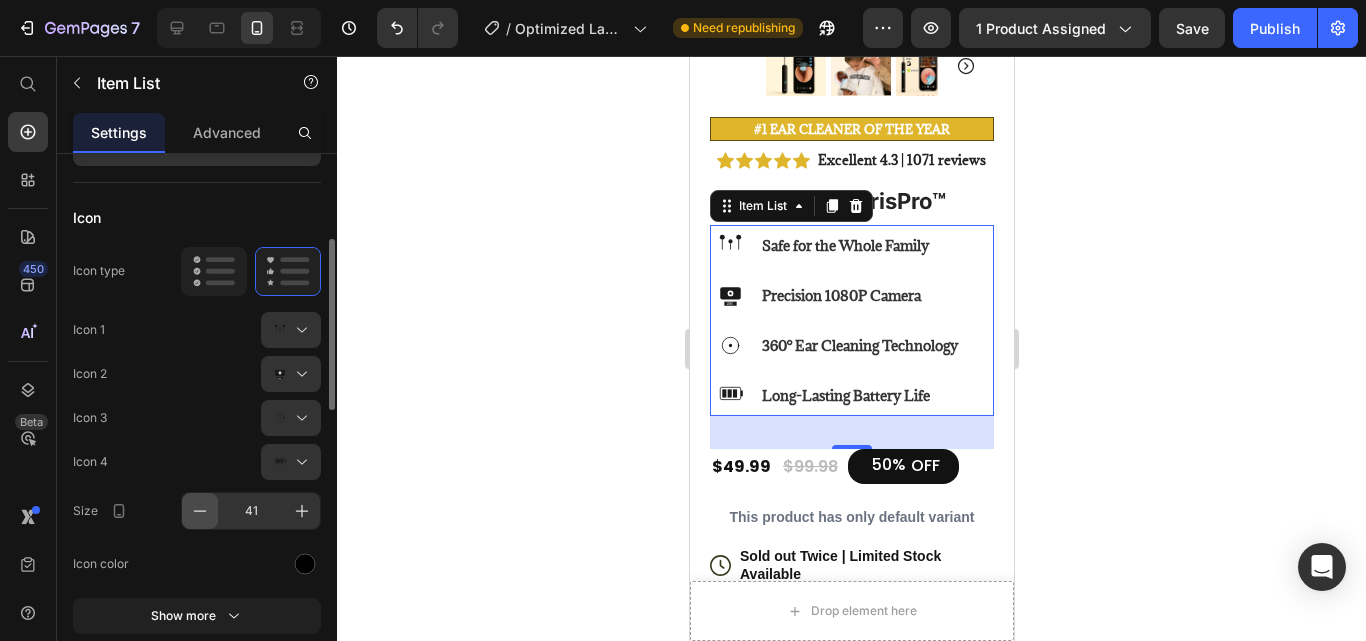 click at bounding box center [200, 511] 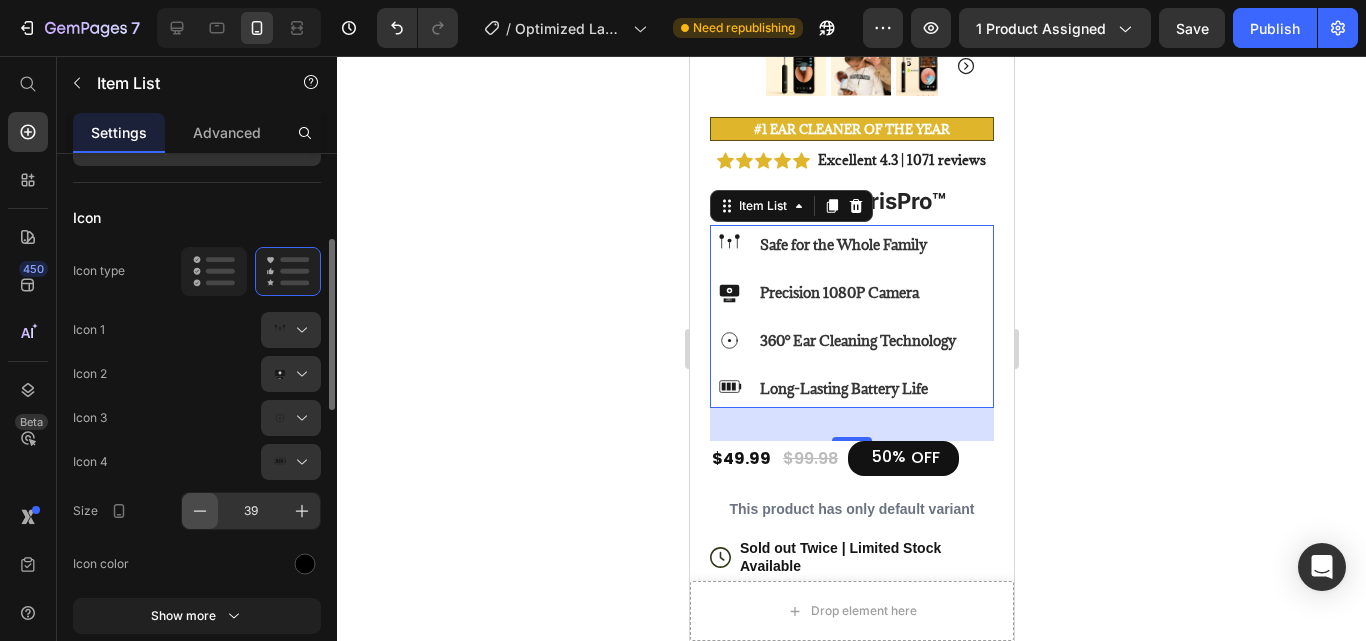 click at bounding box center (200, 511) 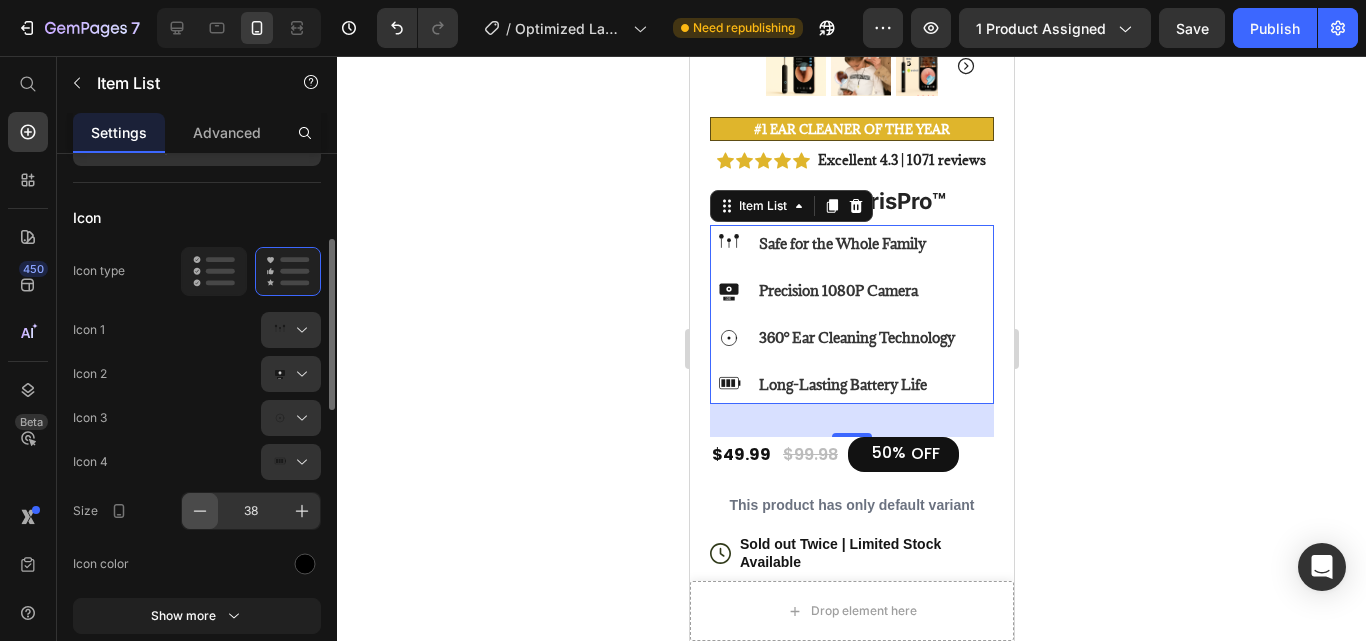 click at bounding box center [200, 511] 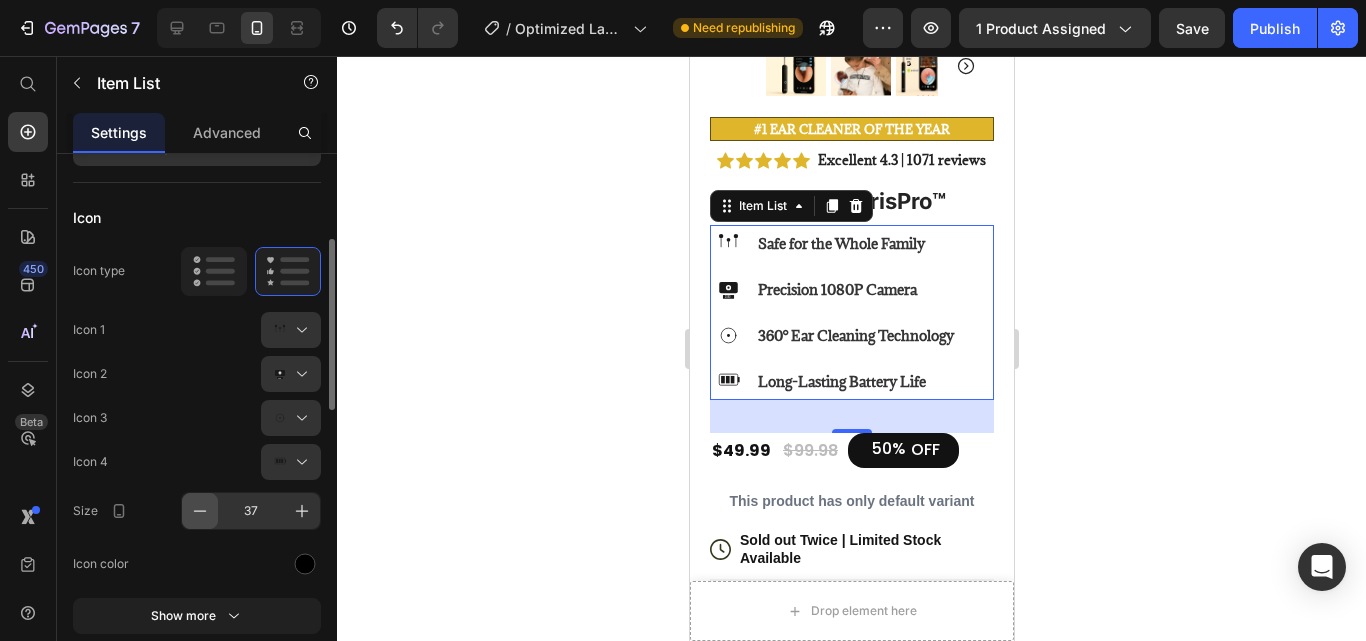 click at bounding box center [200, 511] 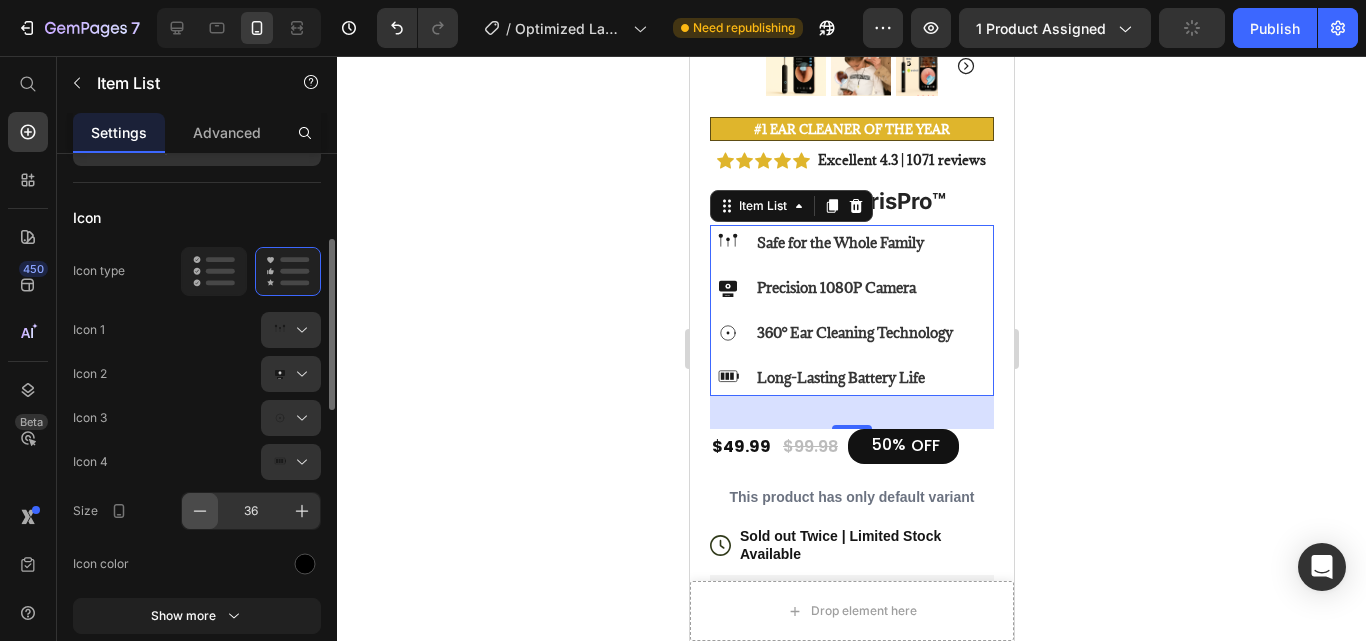 click at bounding box center (200, 511) 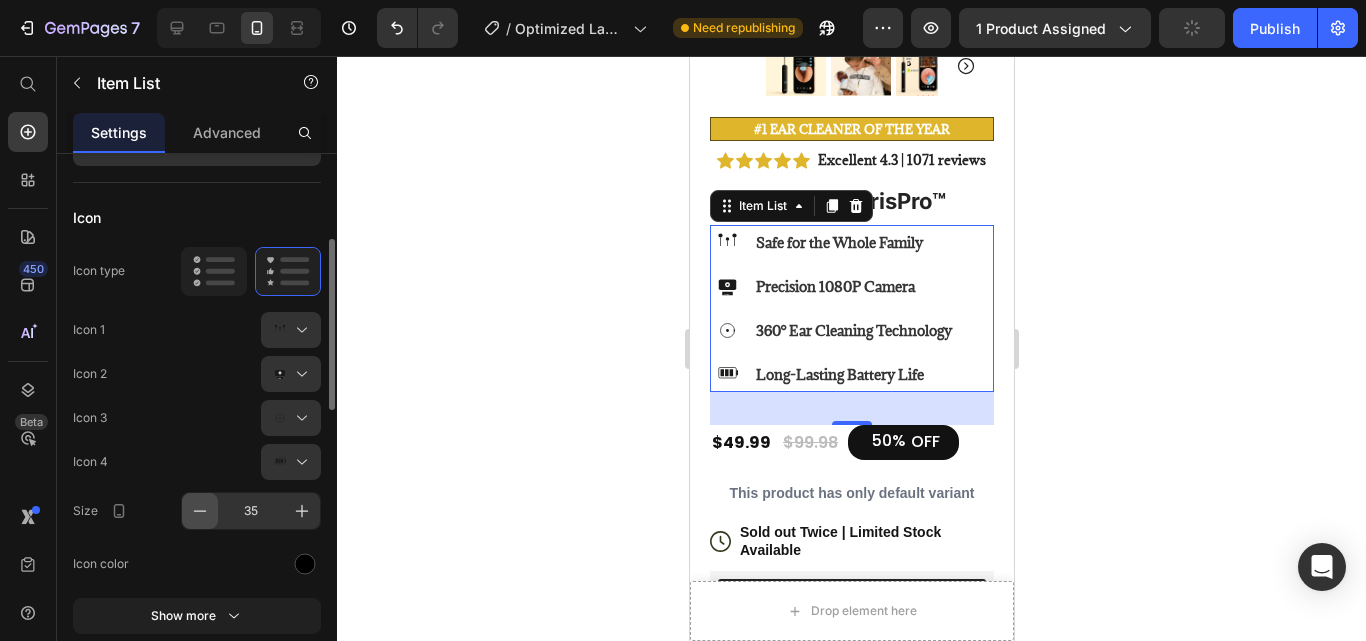 click at bounding box center [200, 511] 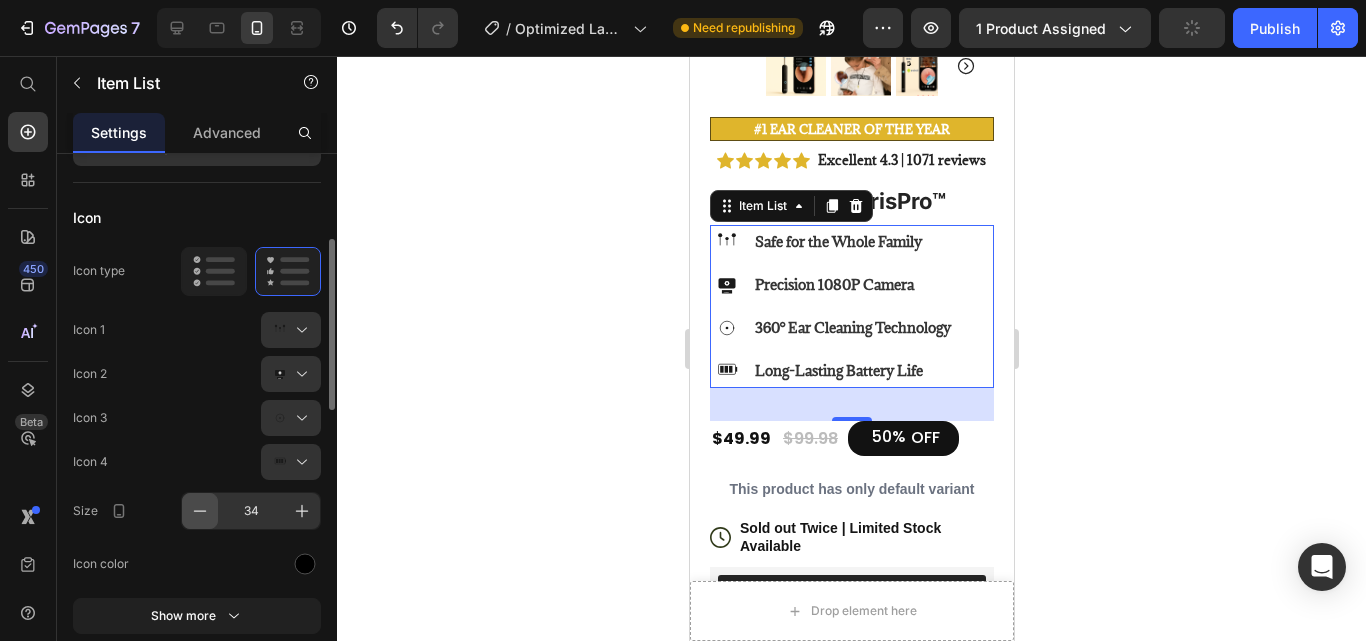 click at bounding box center (200, 511) 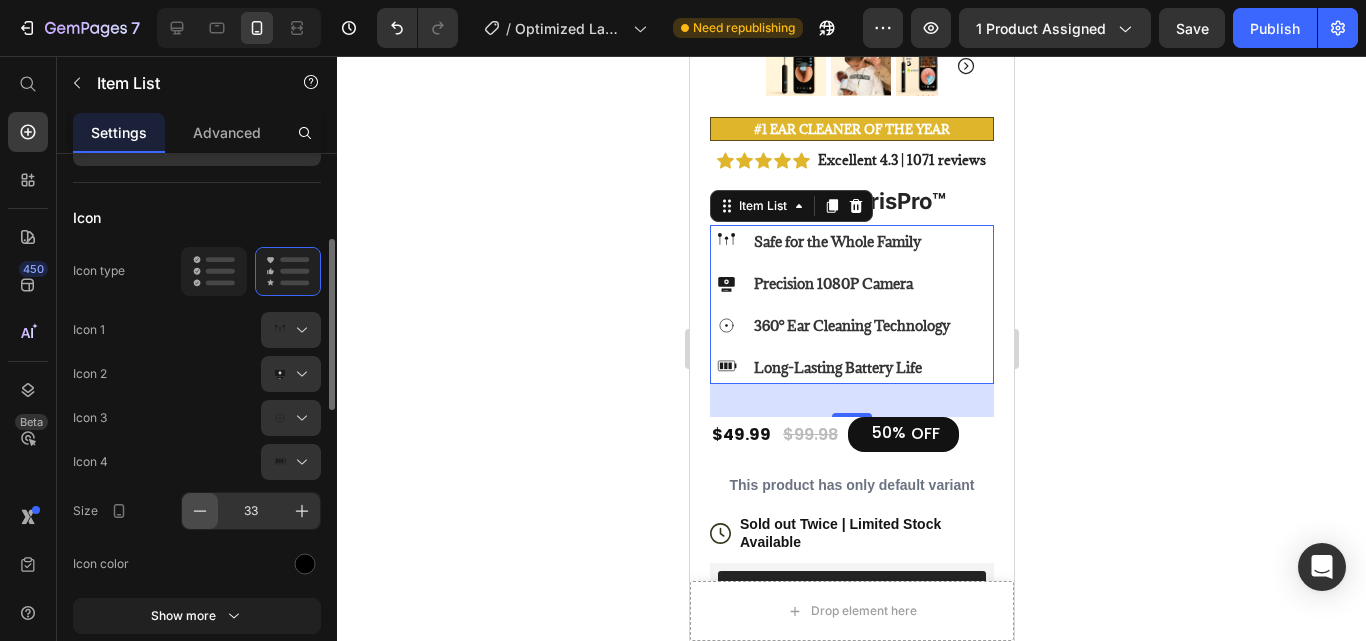 click at bounding box center [200, 511] 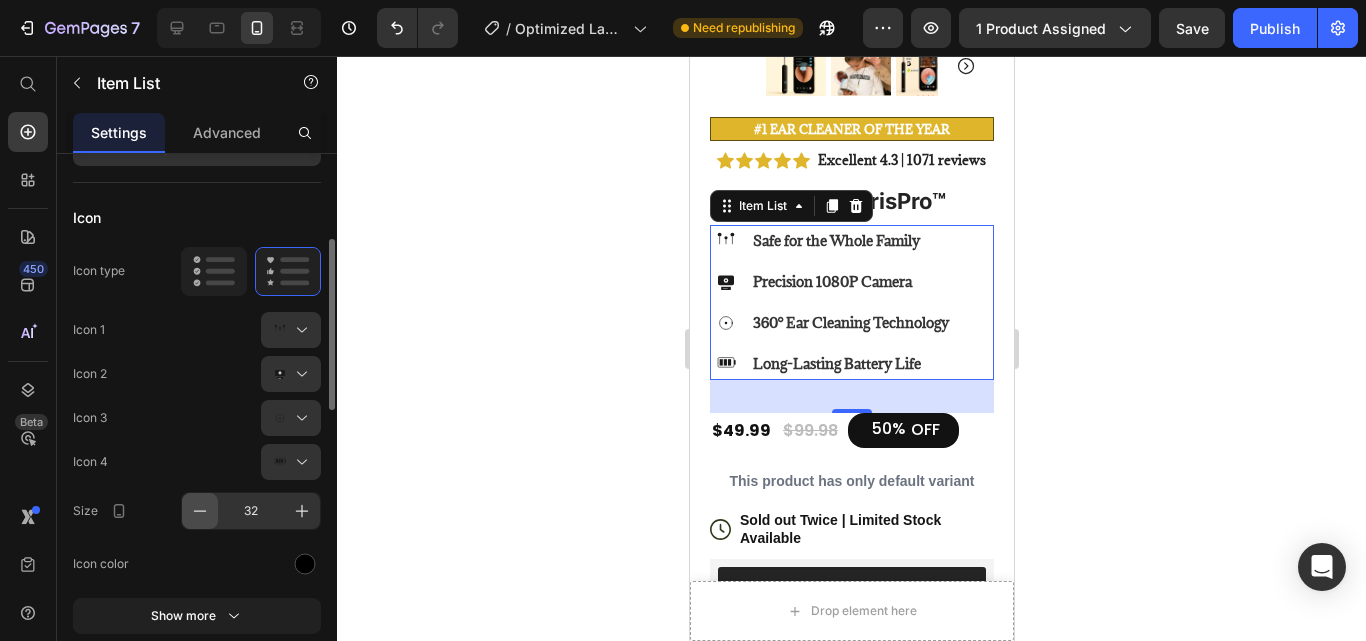 click at bounding box center [200, 511] 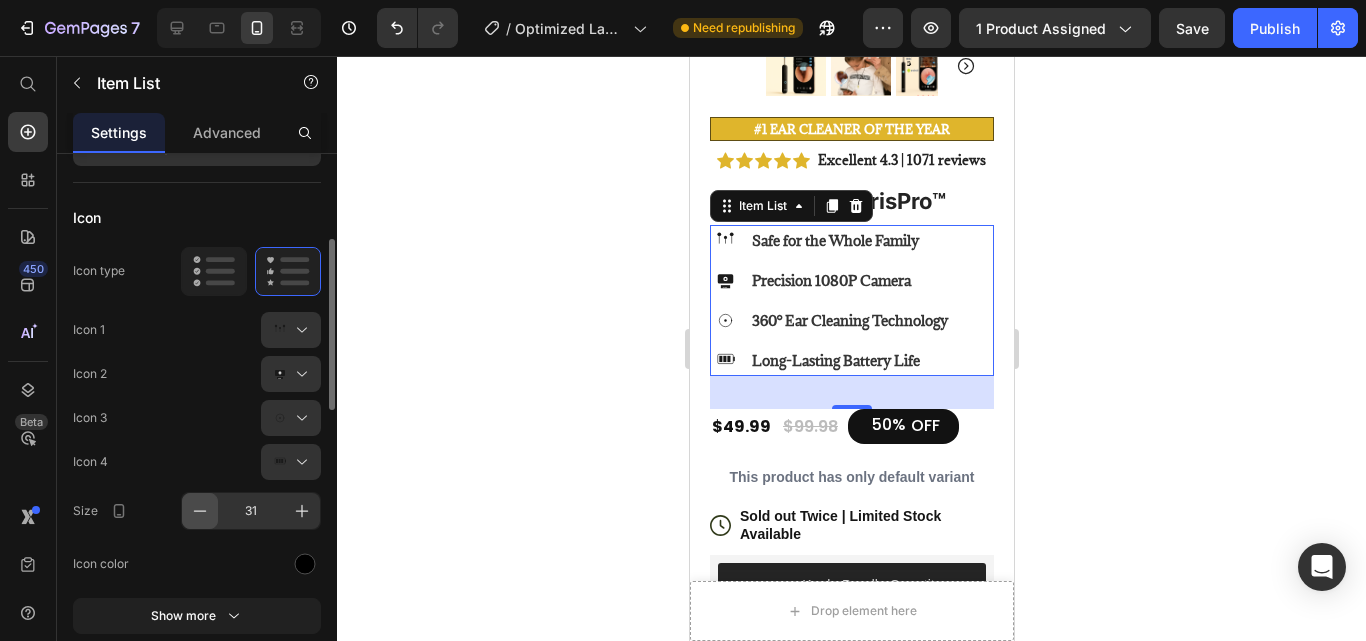 click at bounding box center (200, 511) 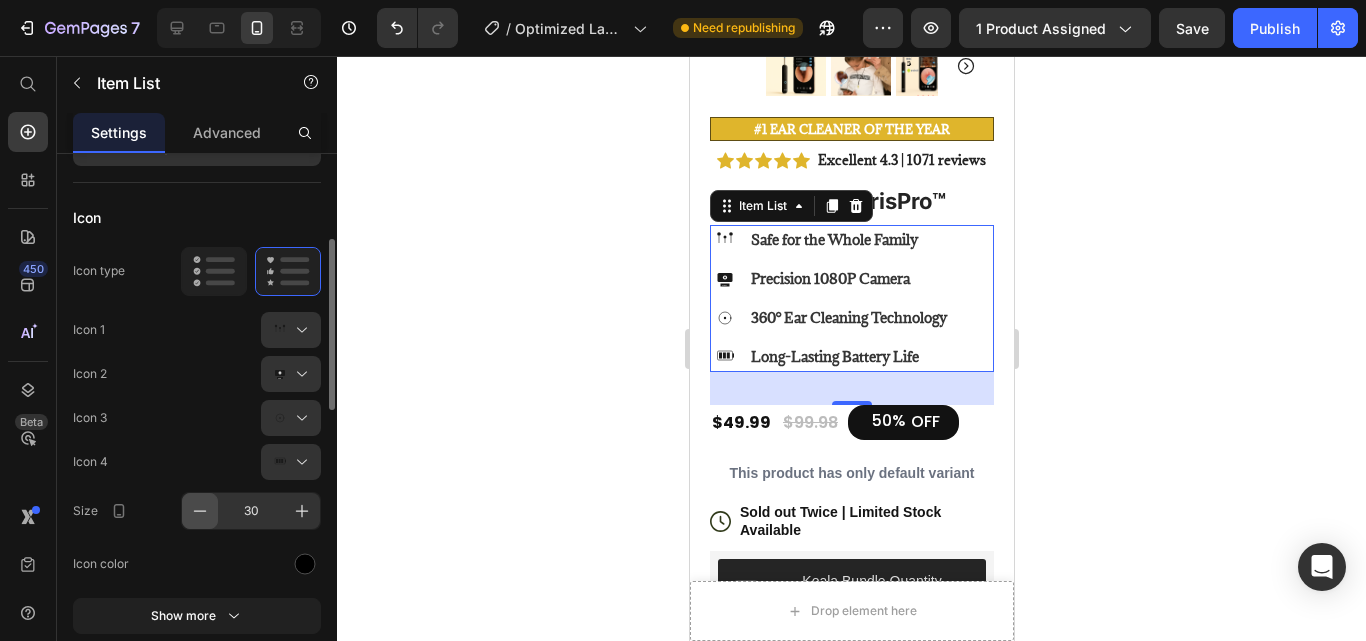 click at bounding box center [200, 511] 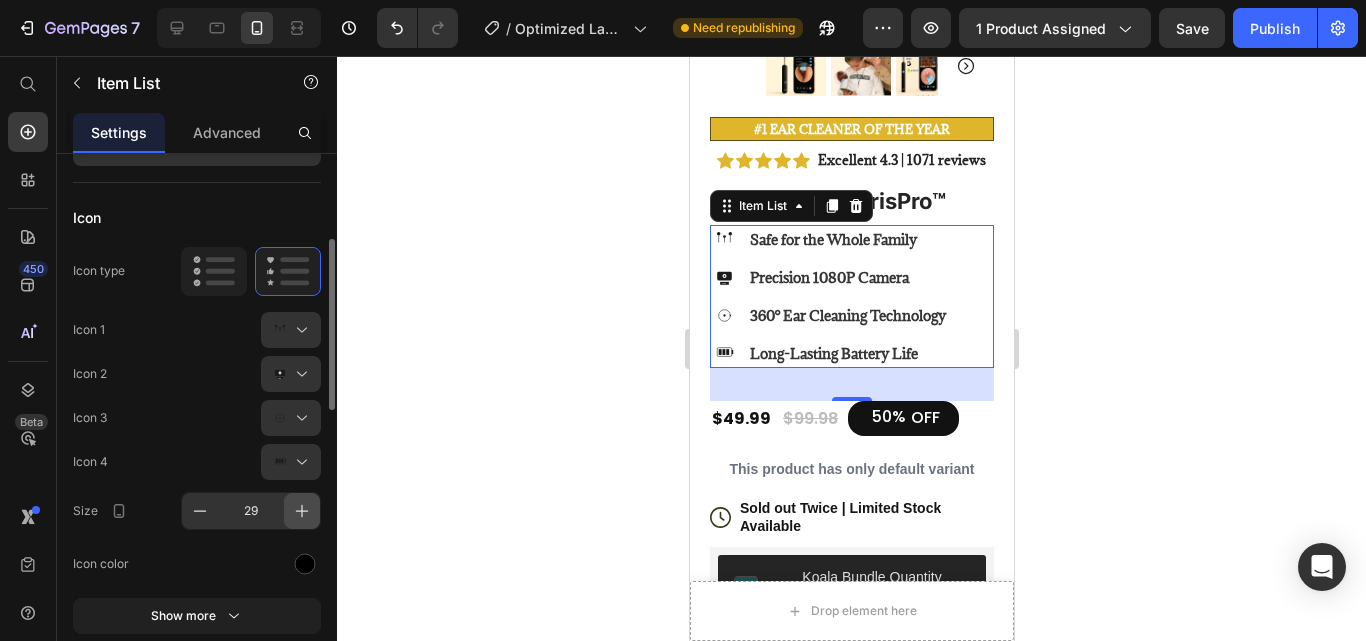 click 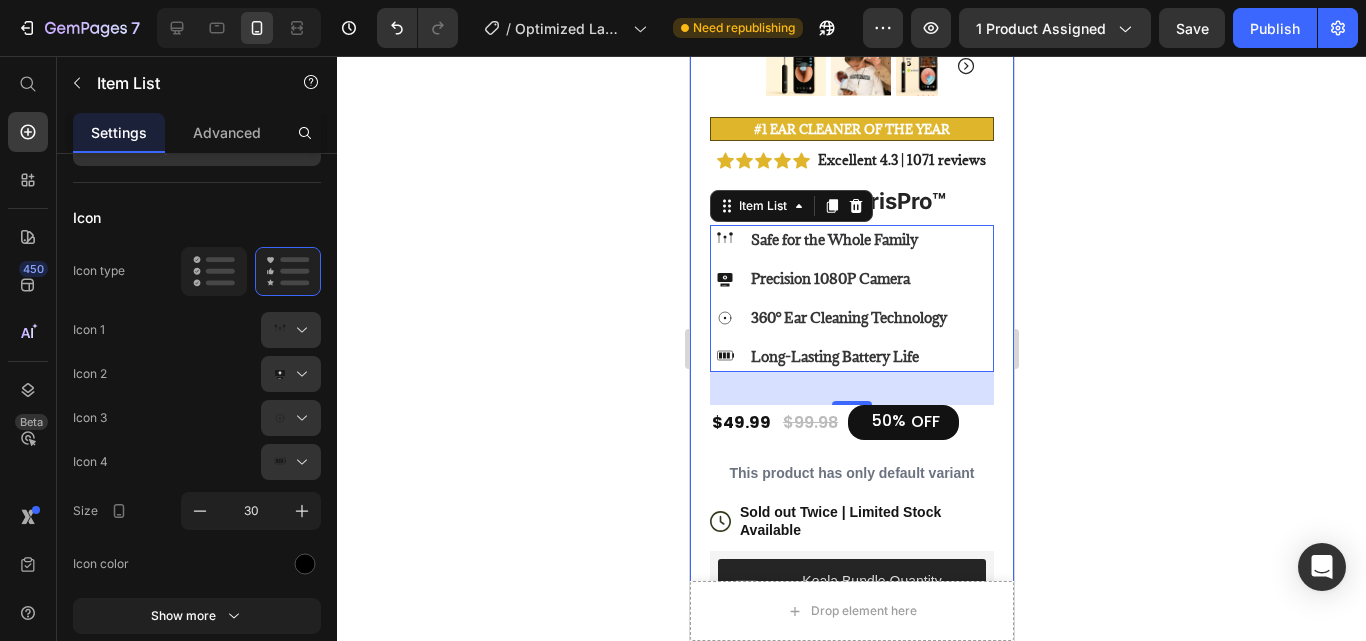 click on "Product Images #1 ear cleaner of the year Text Block Image Icon Icon Icon Icon Icon Icon List Total windshield coverage extremely easy to put up   I drive a Honda Element. This is the first windshield sun blocker that is easy to put up and take down. Easily and neatly stows away in my side door pocket. The quality of design and materials, enables me to completely cover the front window. I really appreciate the cutout for the rear view mirror with the Velcro strap. Text Block
Icon L. [LAST] ([COUNTRY]) Text Block Row Row Row Icon Icon Icon Icon Icon Icon List Excellent 4.3 | 1071 reviews Text Block Row REVNA AurisPro™ Product Title Safe for the Whole Family 1080 Precision 1080P Camera 360° Ear Cleaning Technology Long-Lasting Battery Life Item List   33 $49.99 Product Price $99.98 Product Price 50% OFF Discount Tag Row This product has only default variant Product Variants & Swatches
Icon Sold out Twice | Limited Stock Available Text Block Row" at bounding box center (851, 646) 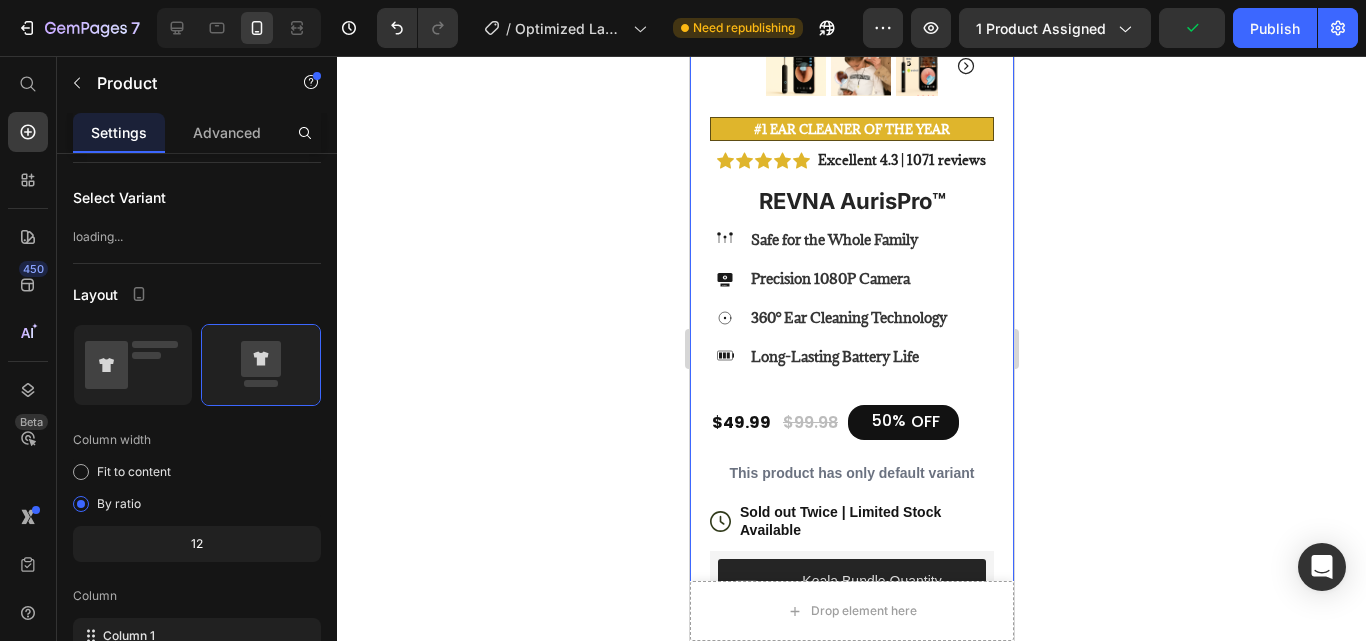 scroll, scrollTop: 0, scrollLeft: 0, axis: both 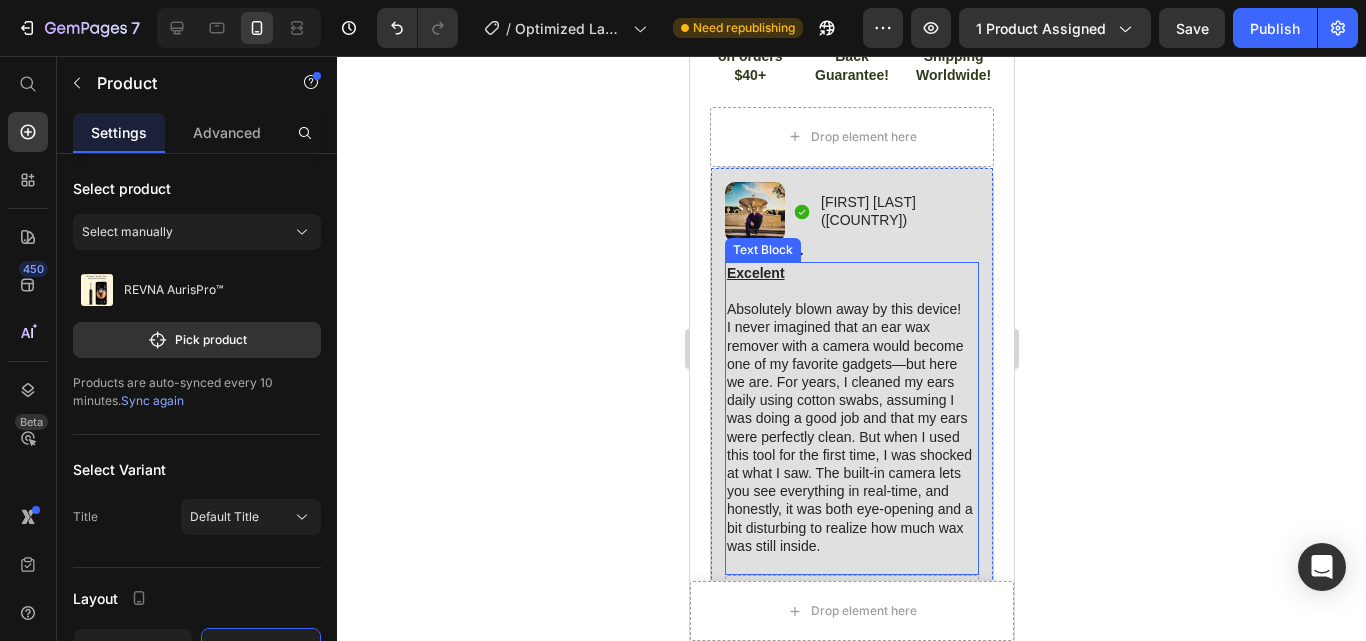 click on "Excelent" at bounding box center [755, 273] 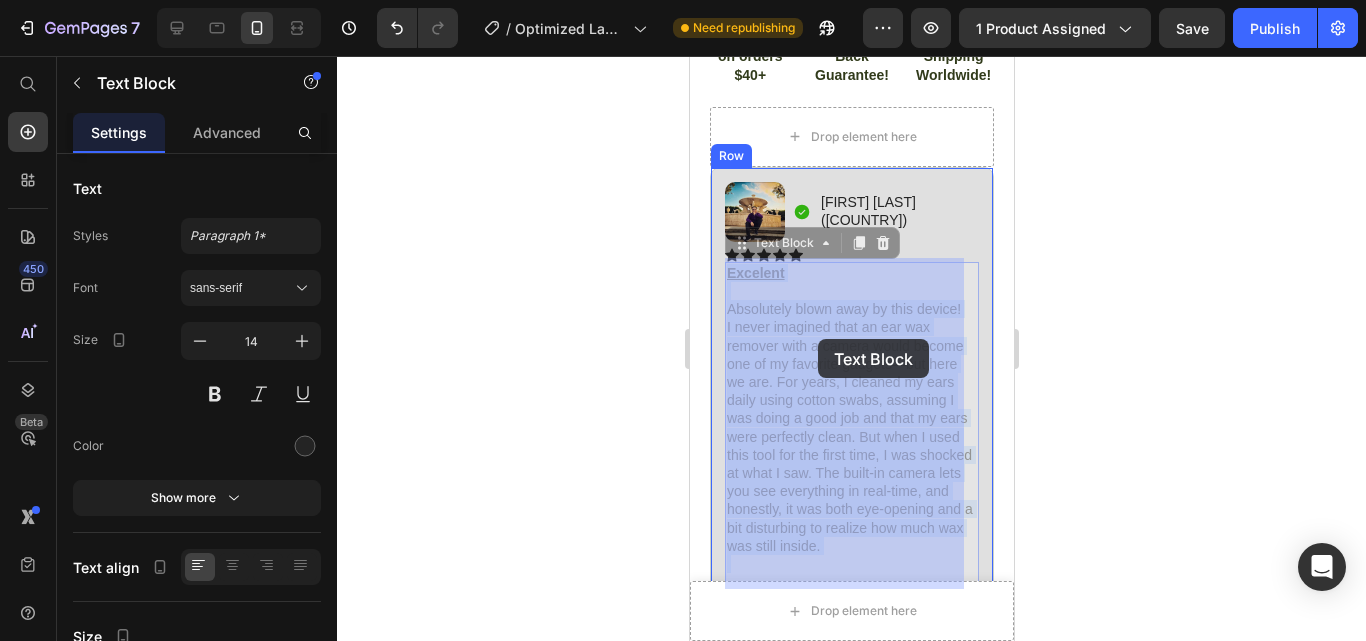 drag, startPoint x: 727, startPoint y: 266, endPoint x: 801, endPoint y: 299, distance: 81.02469 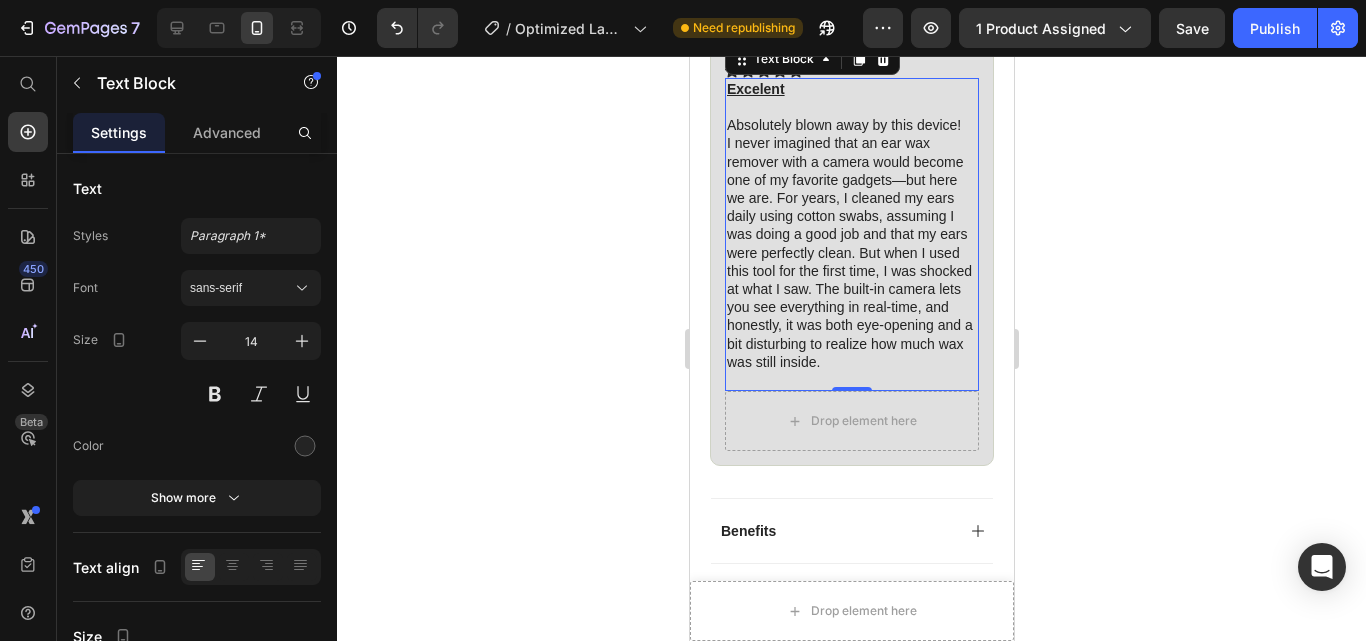 scroll, scrollTop: 1634, scrollLeft: 0, axis: vertical 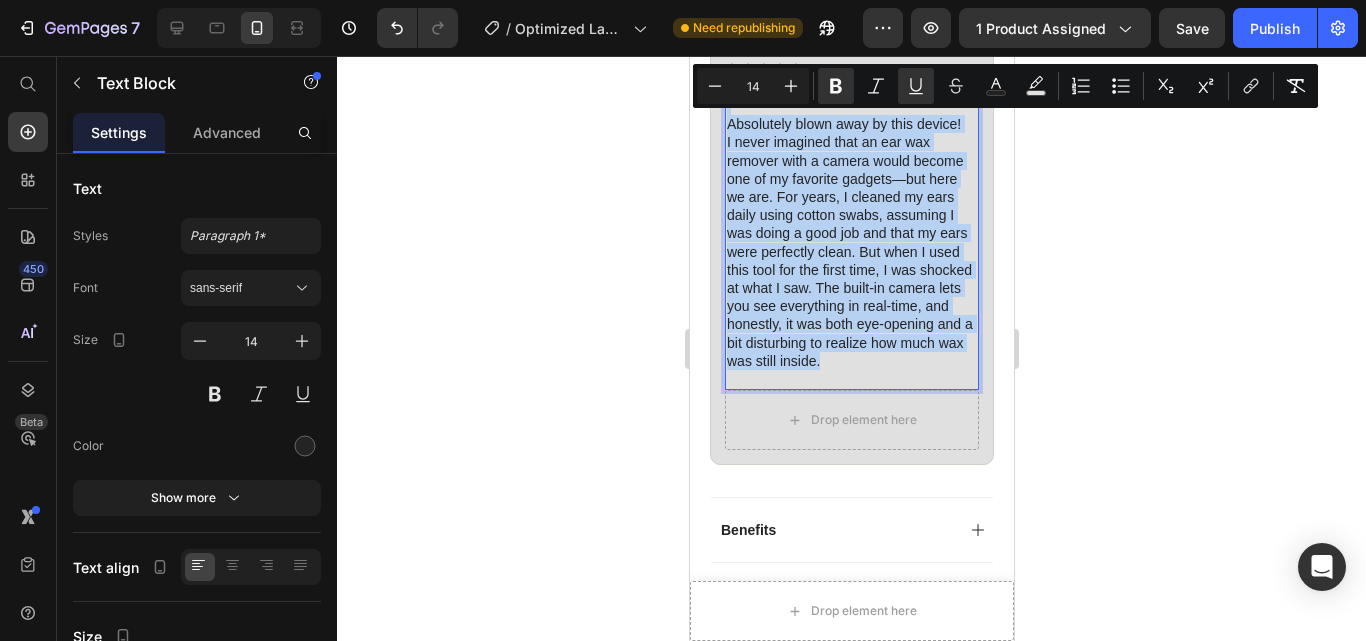 drag, startPoint x: 824, startPoint y: 375, endPoint x: 1414, endPoint y: 138, distance: 635.82153 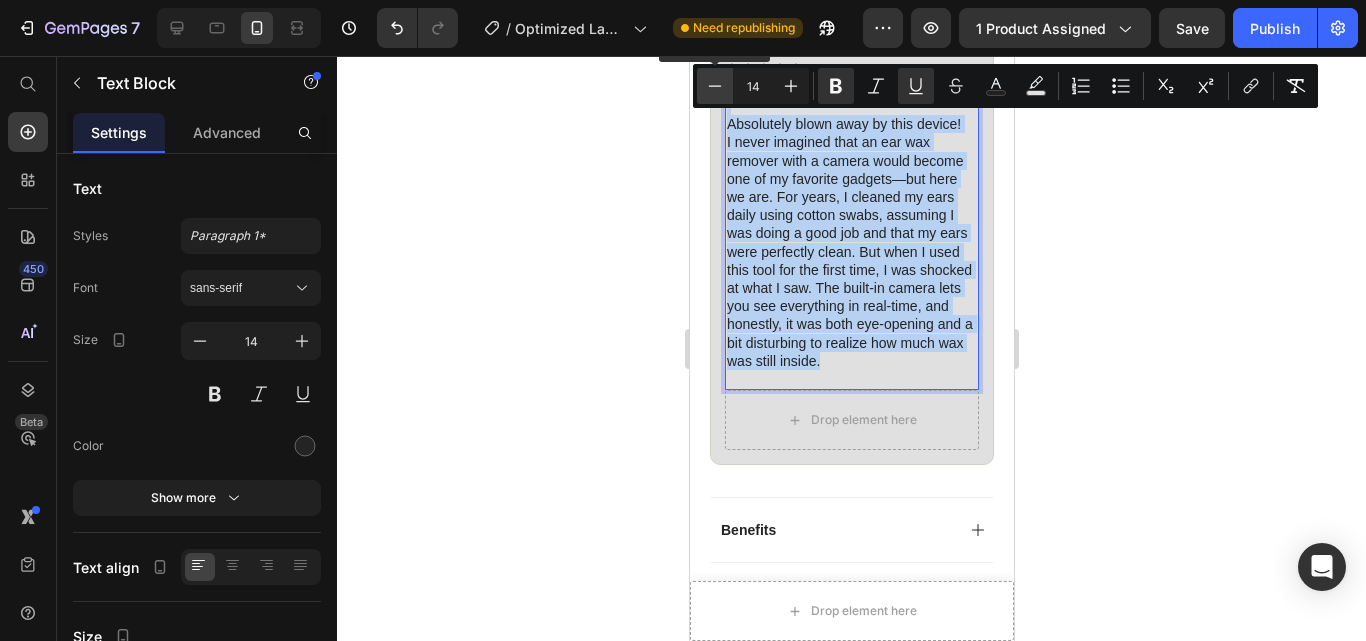 copy on "Excelent Absolutely blown away by this device! I never imagined that an ear wax remover with a camera would become one of my favorite gadgets—but here we are. For years, I cleaned my ears daily using cotton swabs, assuming I was doing a good job and that my ears were perfectly clean. But when I used this tool for the first time, I was shocked at what I saw. The built-in camera lets you see everything in real-time, and honestly, it was both eye-opening and a bit disturbing to realize how much wax was still inside." 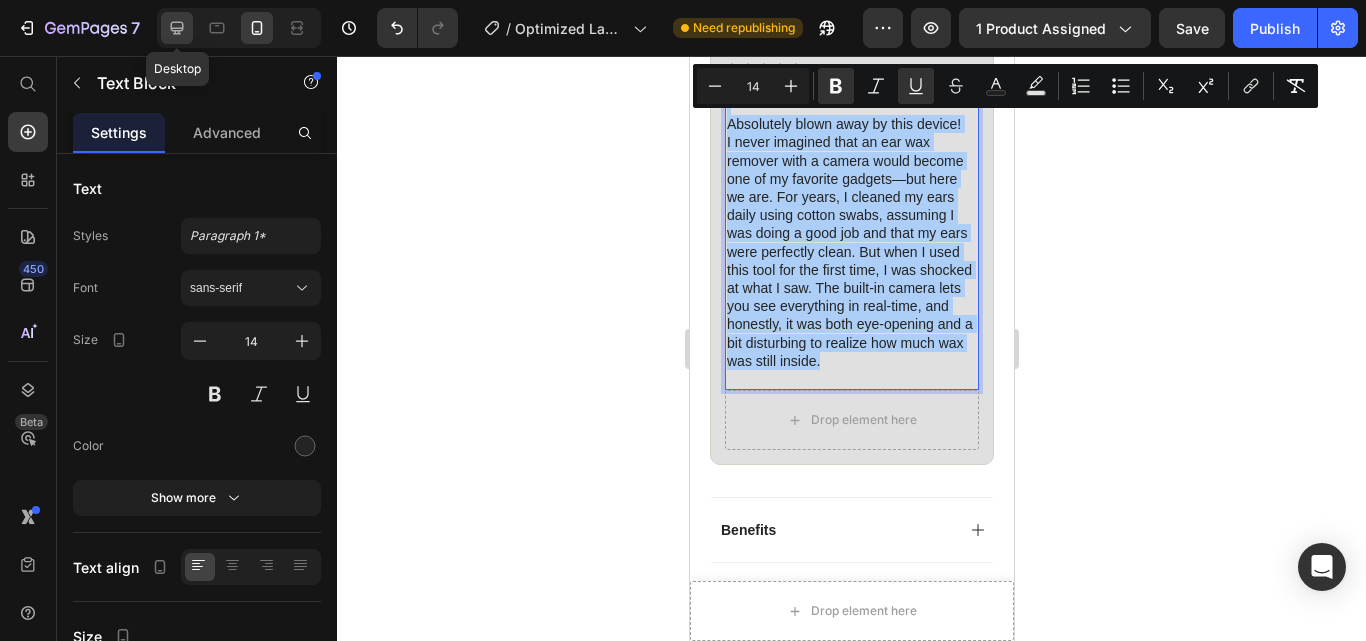 click 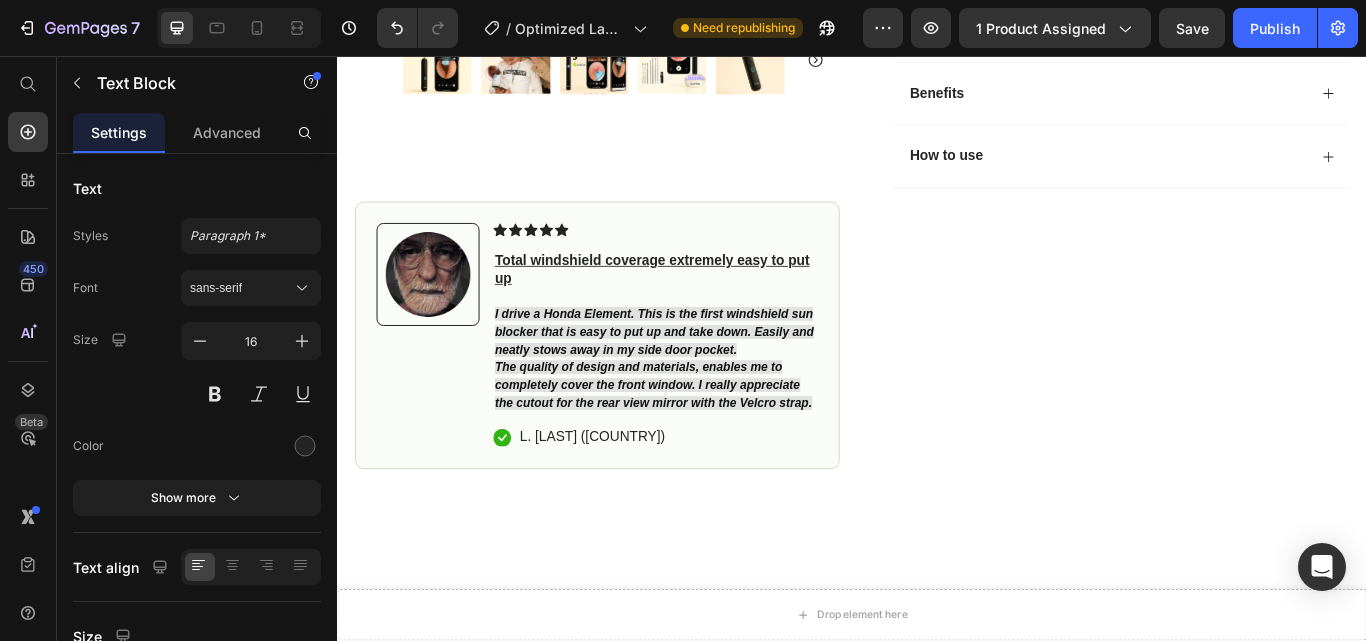scroll, scrollTop: 1029, scrollLeft: 0, axis: vertical 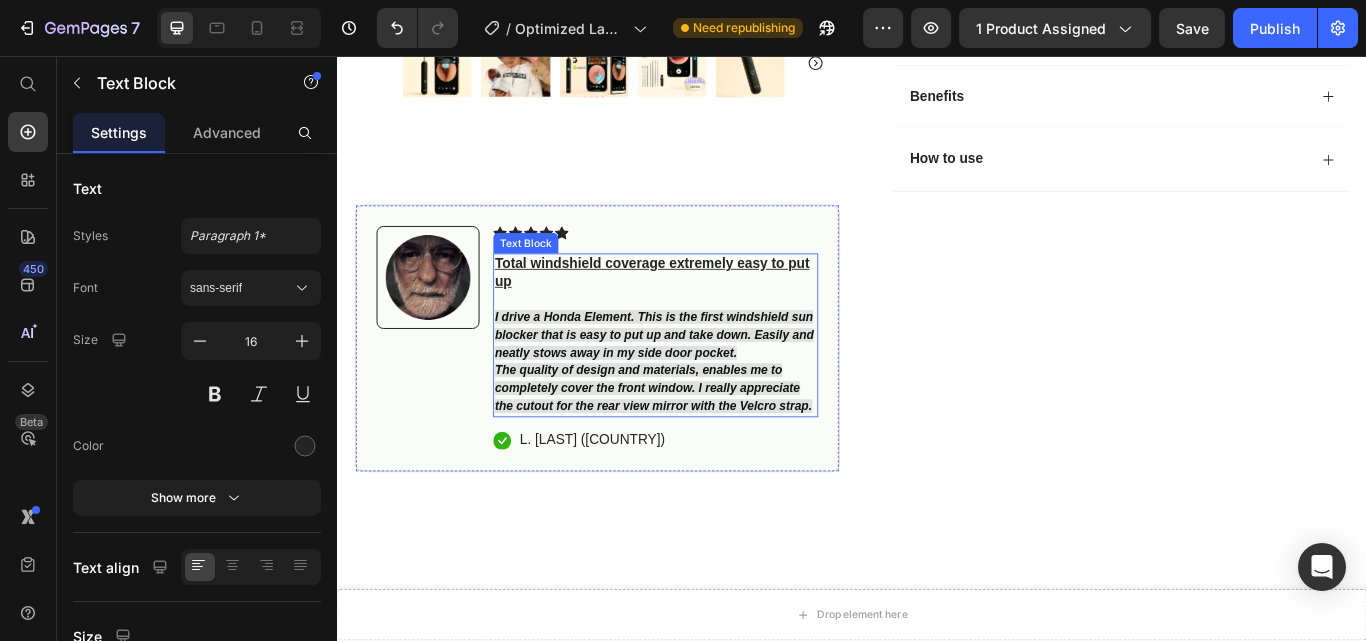 click on "I drive a Honda Element. This is the first windshield sun blocker that is easy to put up and take down. Easily and neatly stows away in my side door pocket. The quality of design and materials, enables me to completely cover the front window. I really appreciate the cutout for the rear view mirror with the Velcro strap." at bounding box center [707, 413] 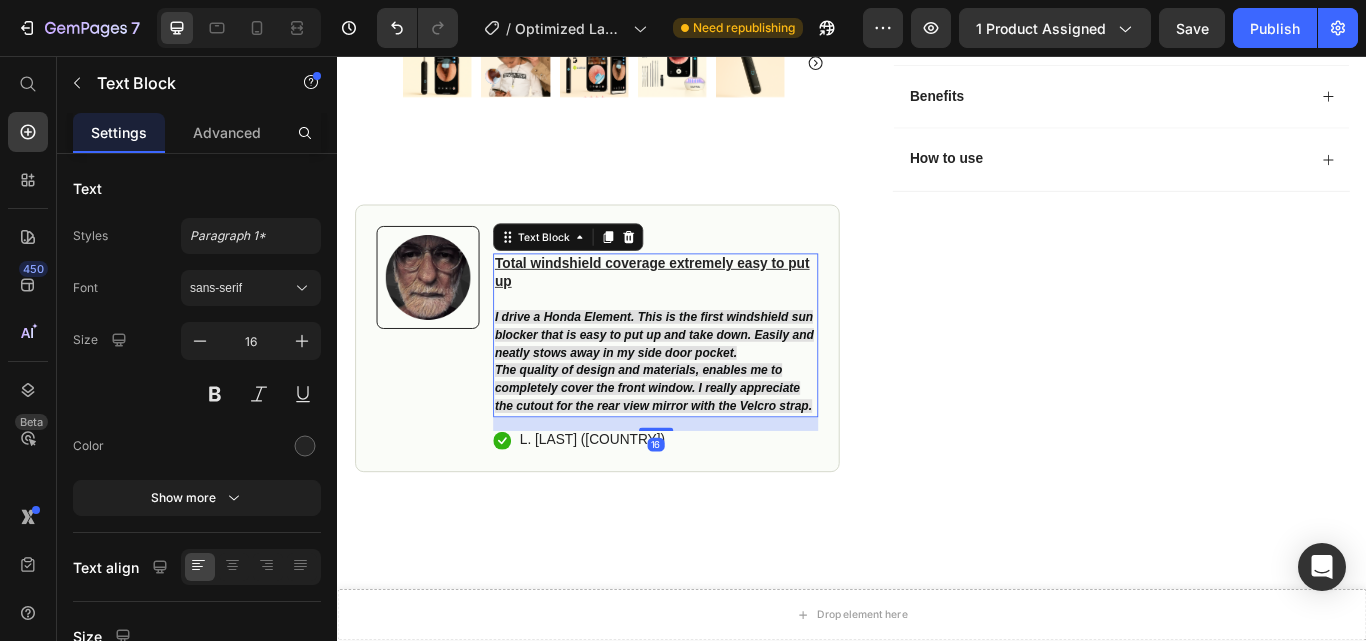 click on "I drive a Honda Element. This is the first windshield sun blocker that is easy to put up and take down. Easily and neatly stows away in my side door pocket. The quality of design and materials, enables me to completely cover the front window. I really appreciate the cutout for the rear view mirror with the Velcro strap." at bounding box center (707, 413) 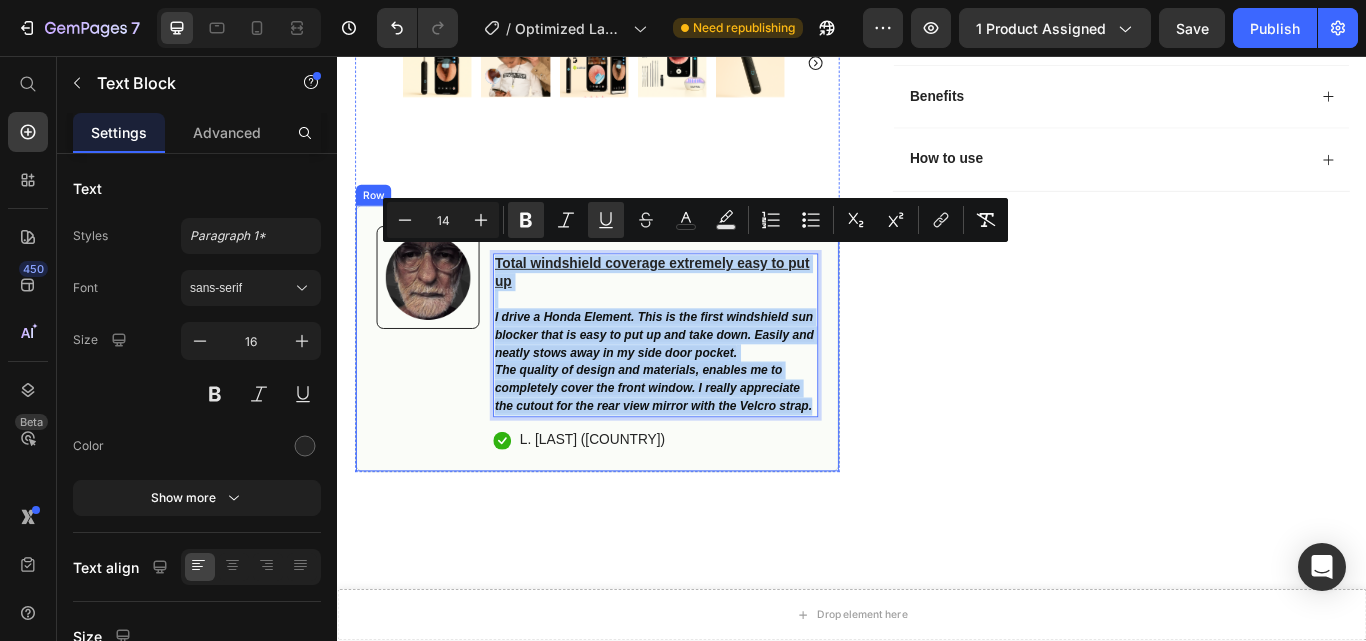 drag, startPoint x: 567, startPoint y: 471, endPoint x: 515, endPoint y: 284, distance: 194.09534 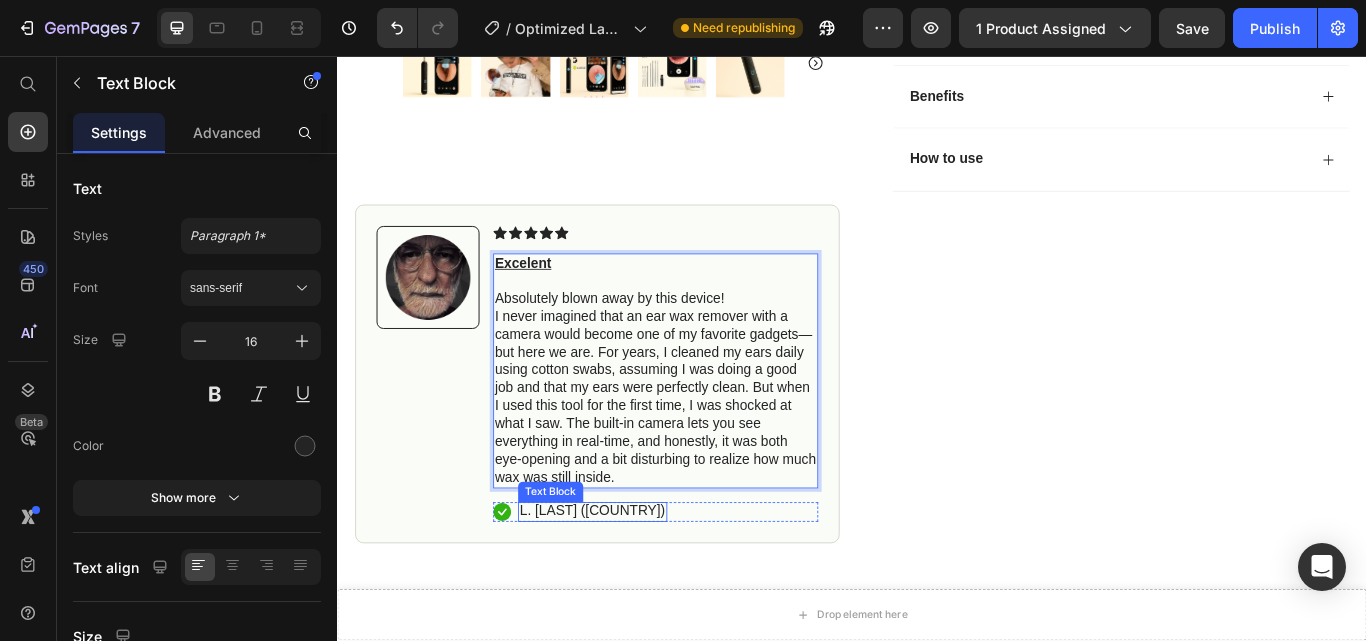 click on "L. [LAST] ([COUNTRY])" at bounding box center [634, 587] 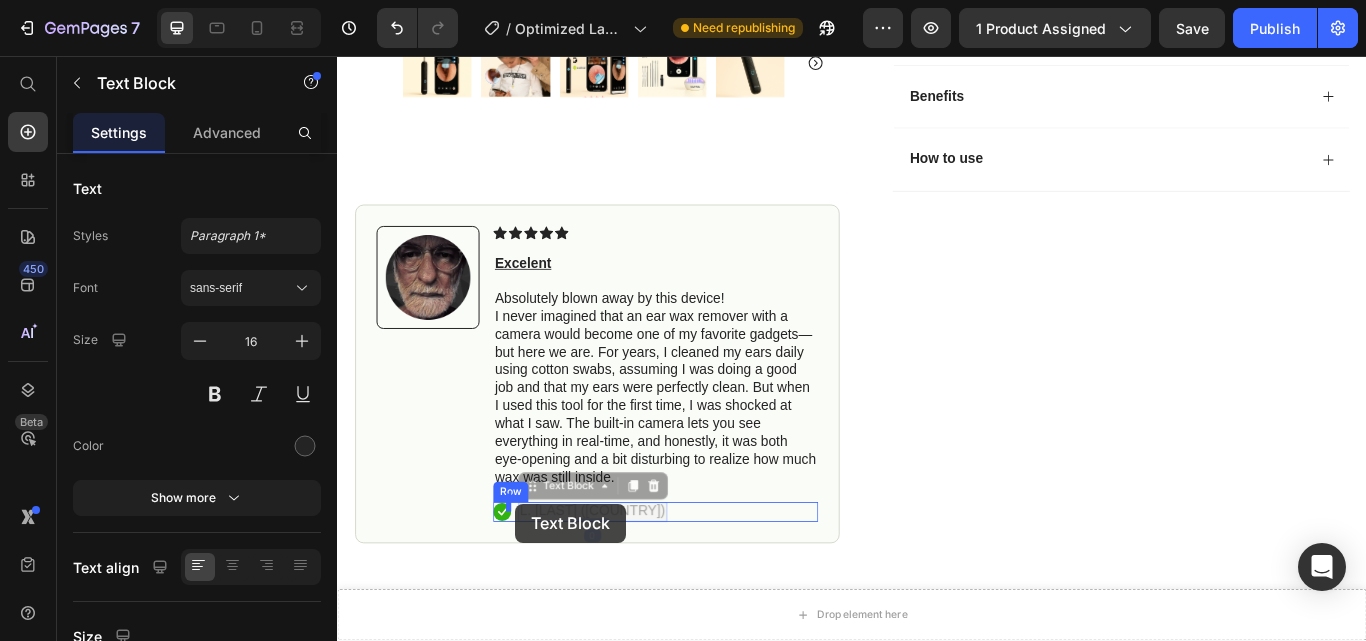 drag, startPoint x: 650, startPoint y: 577, endPoint x: 549, endPoint y: 578, distance: 101.00495 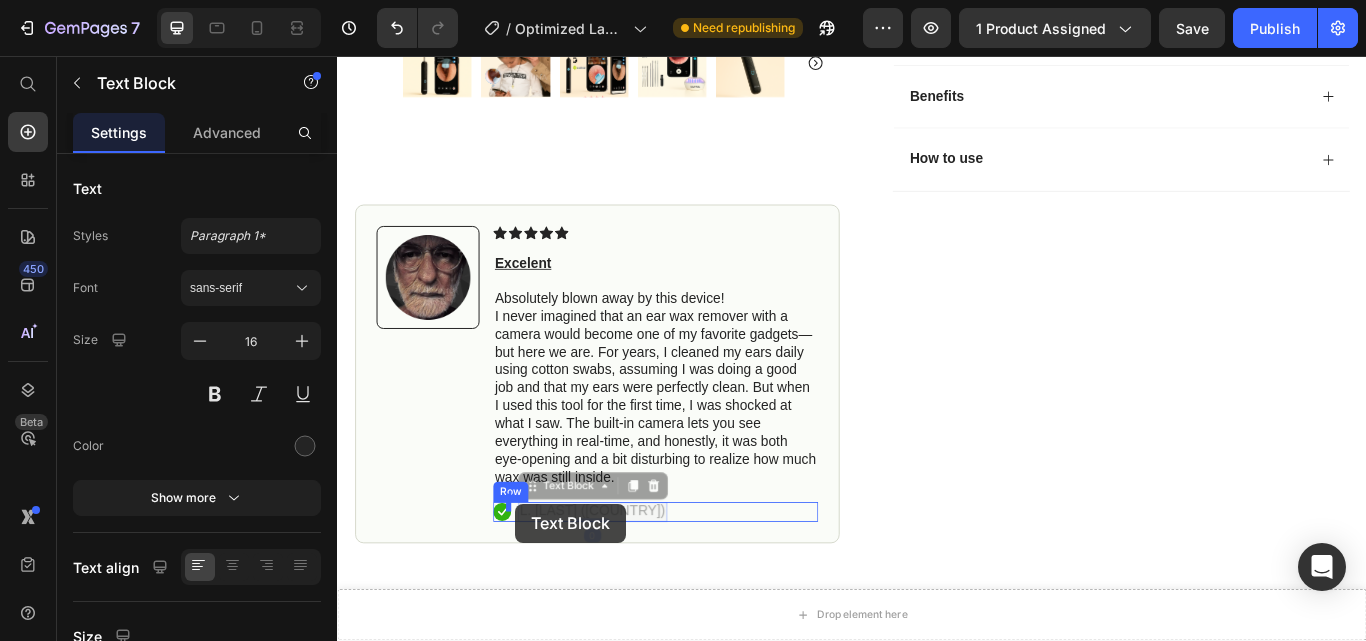 scroll, scrollTop: 1079, scrollLeft: 0, axis: vertical 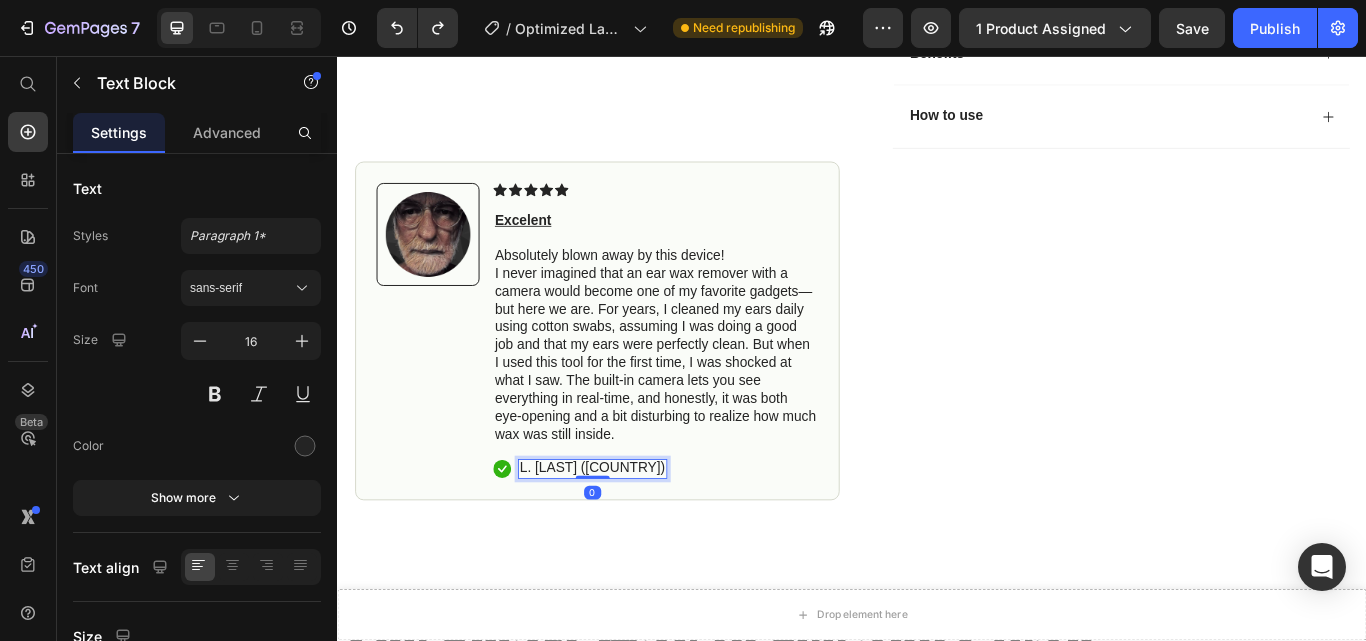 click on "L. [LAST] ([COUNTRY])" at bounding box center [634, 537] 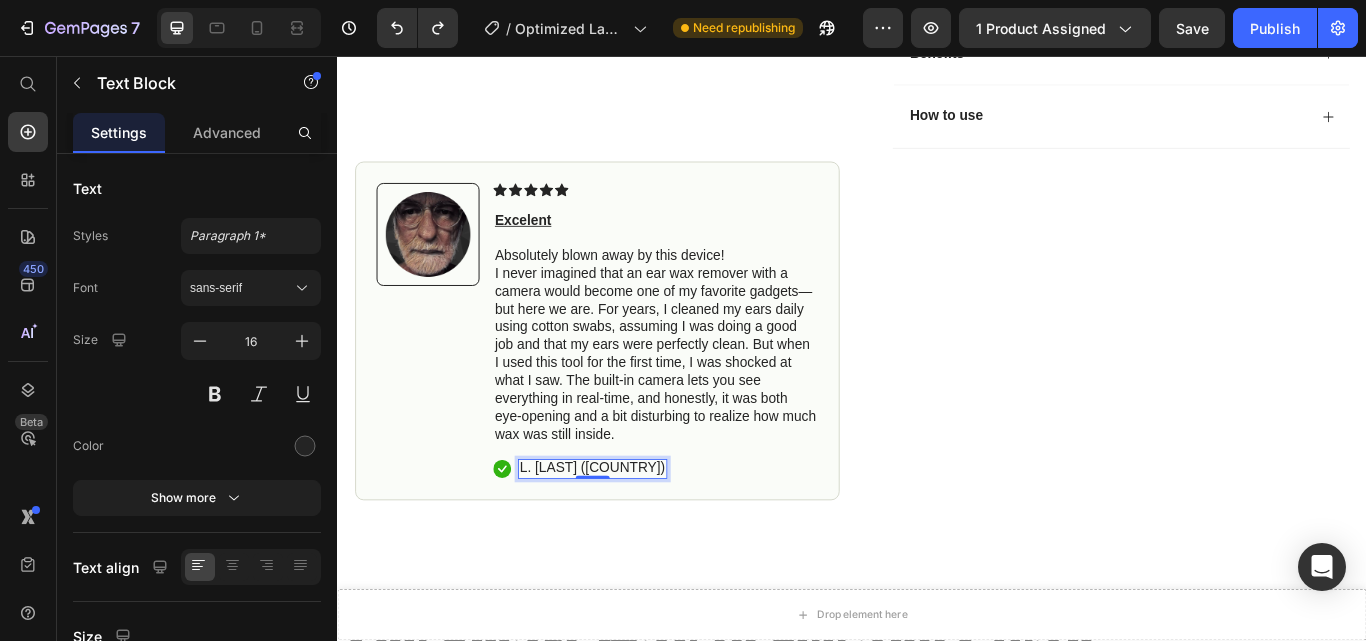 click on "L. [LAST] ([COUNTRY])" at bounding box center [634, 537] 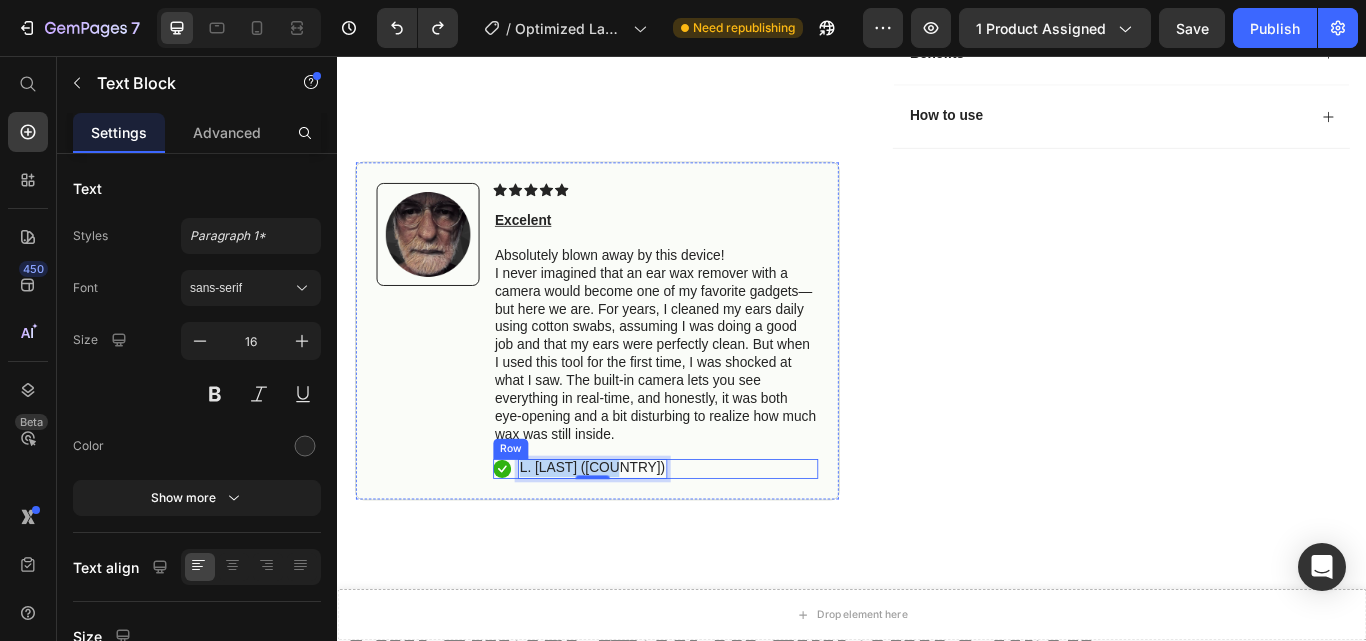 drag, startPoint x: 649, startPoint y: 524, endPoint x: 543, endPoint y: 527, distance: 106.04244 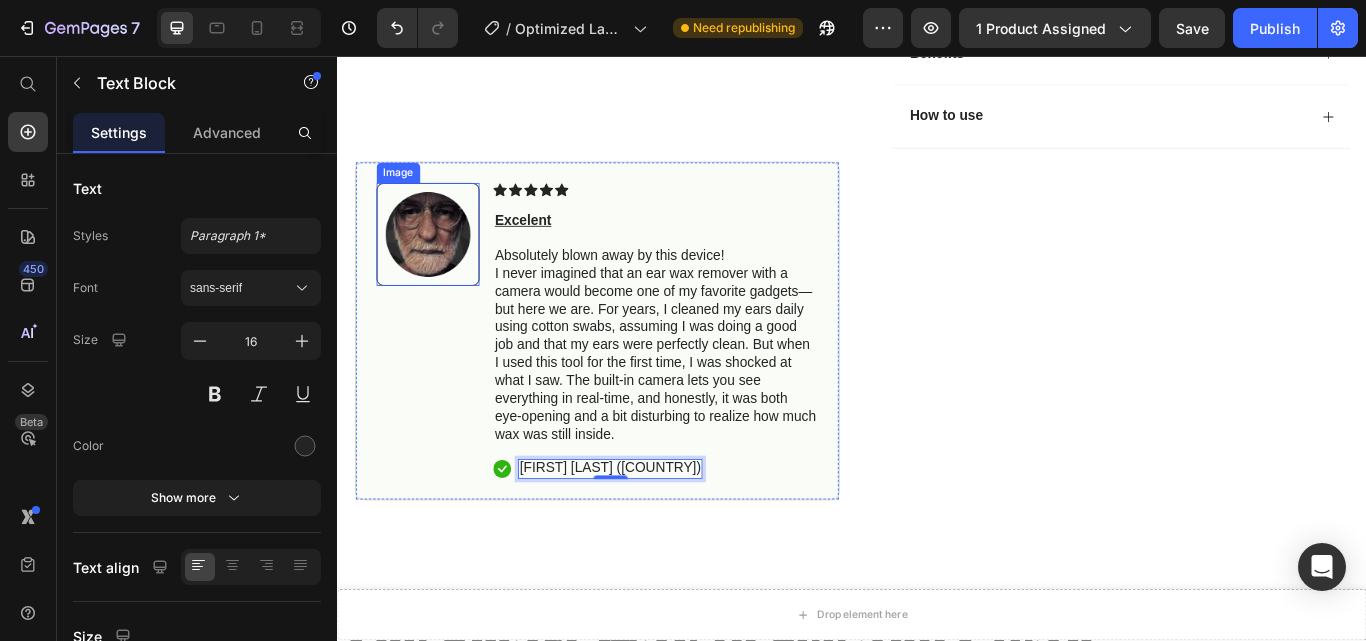 click at bounding box center [442, 265] 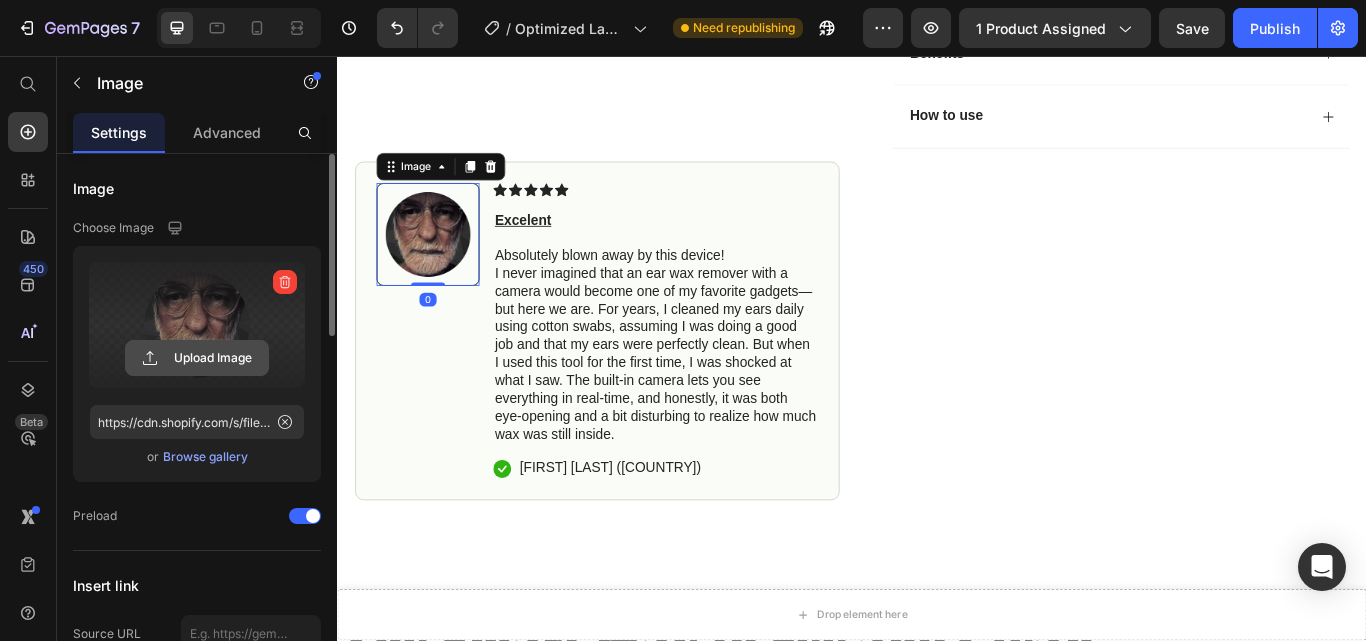 click 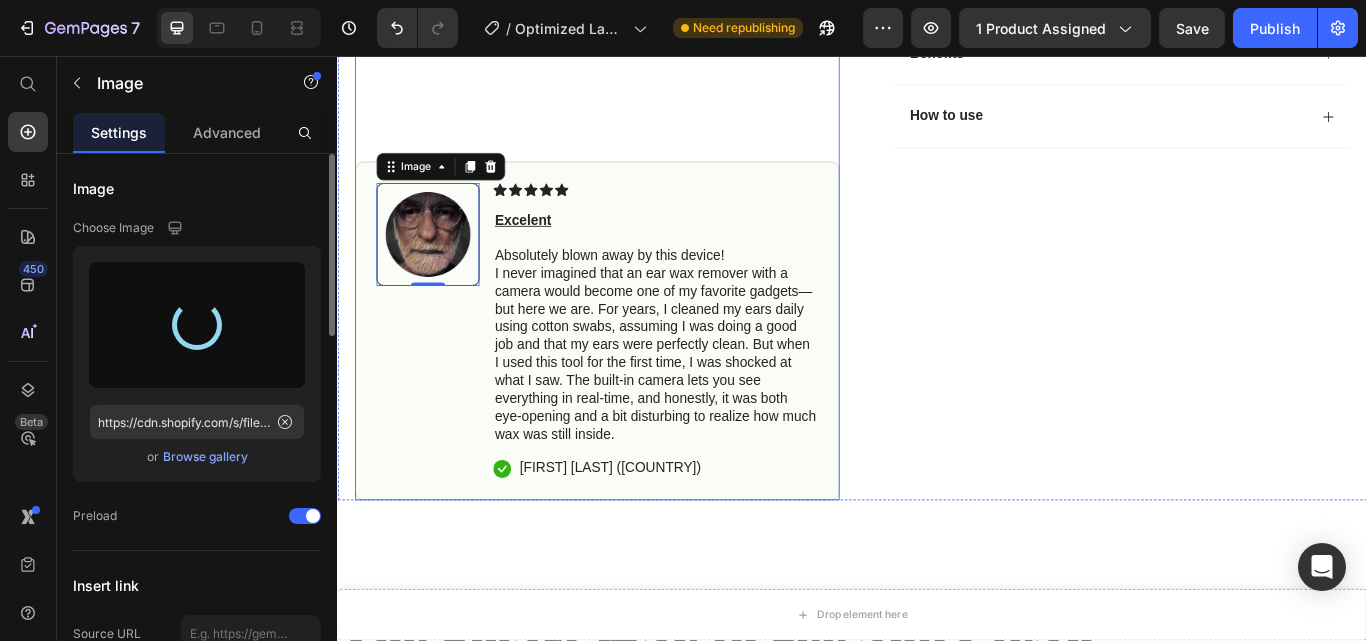type on "https://cdn.shopify.com/s/files/1/0967/8648/1416/files/gempages_570048094473814855-189ec4e9-feee-4974-b581-9d696214b709.jpg" 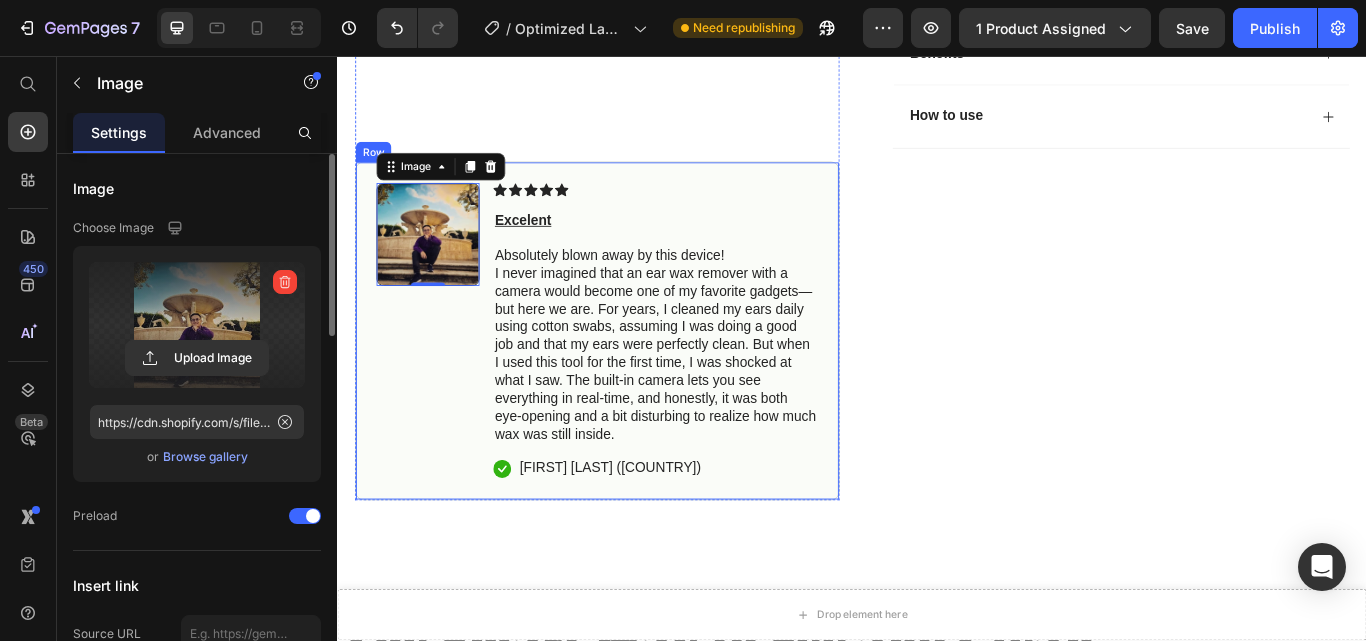 click on "Image   0" at bounding box center (442, 377) 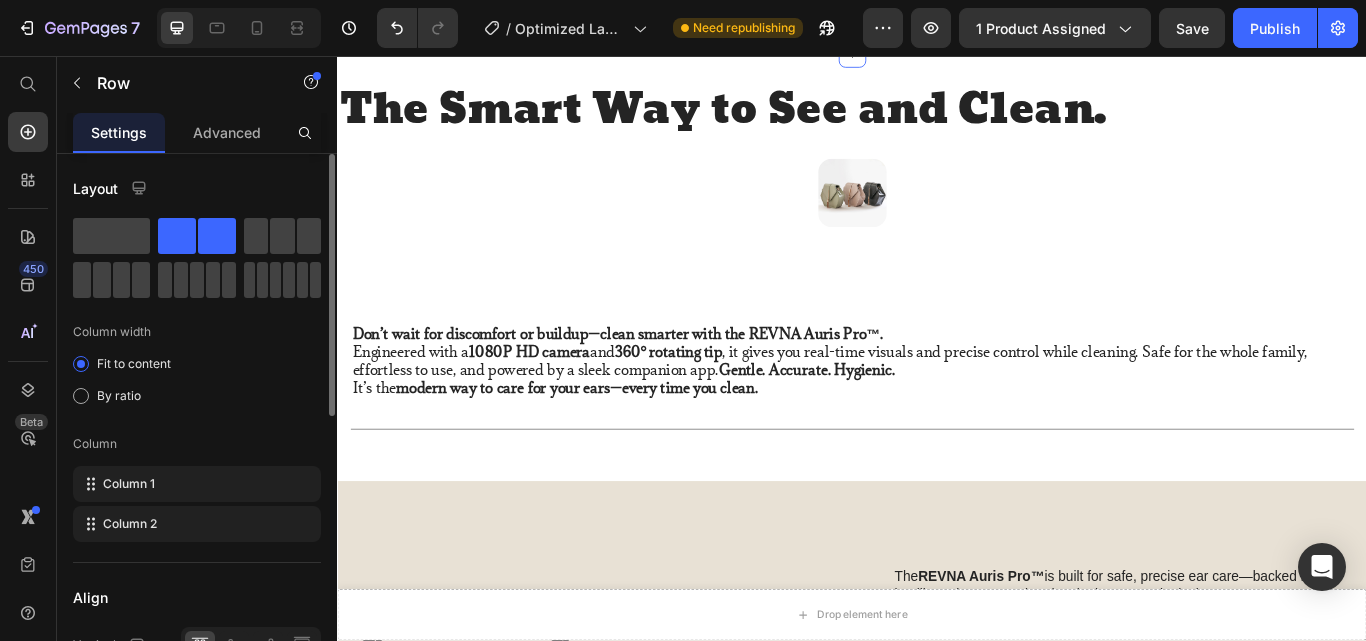 scroll, scrollTop: 1711, scrollLeft: 0, axis: vertical 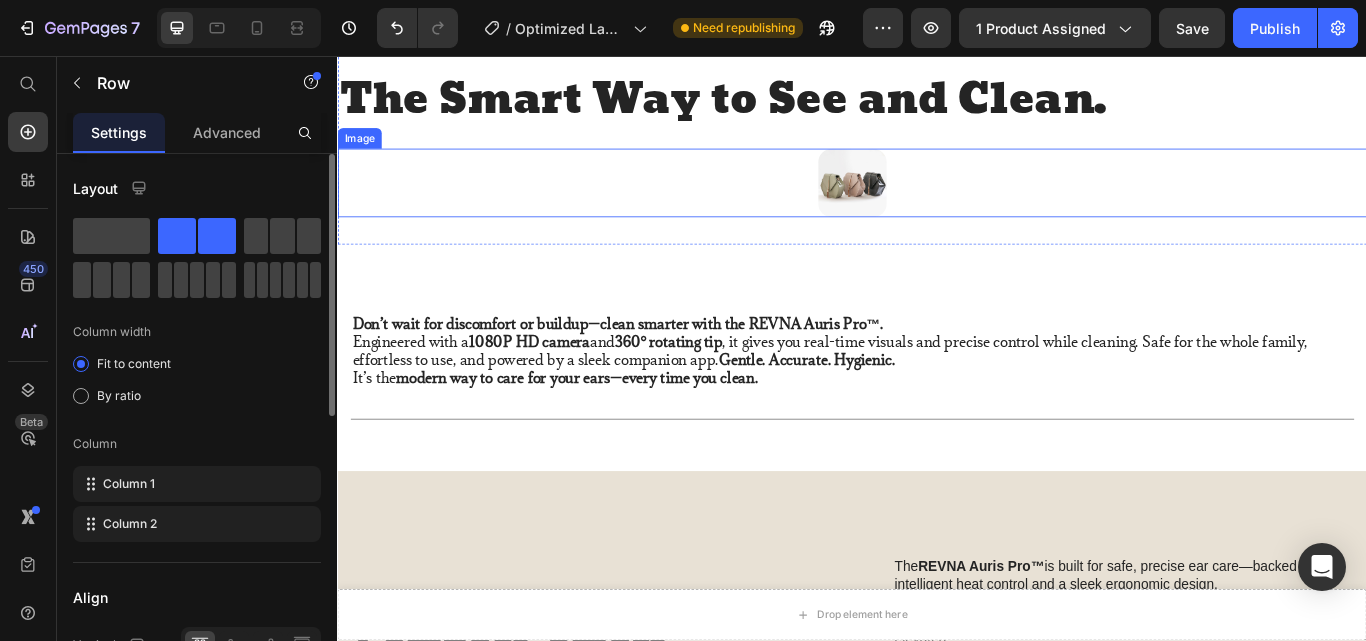 click at bounding box center (937, 205) 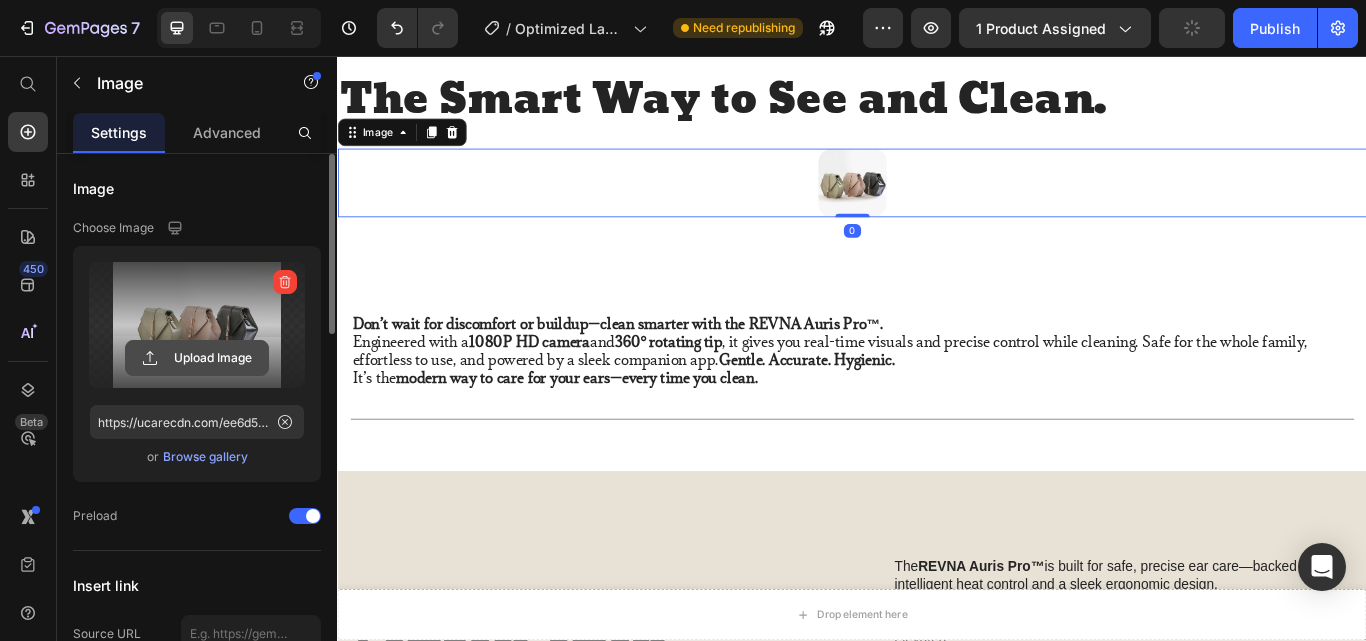 click 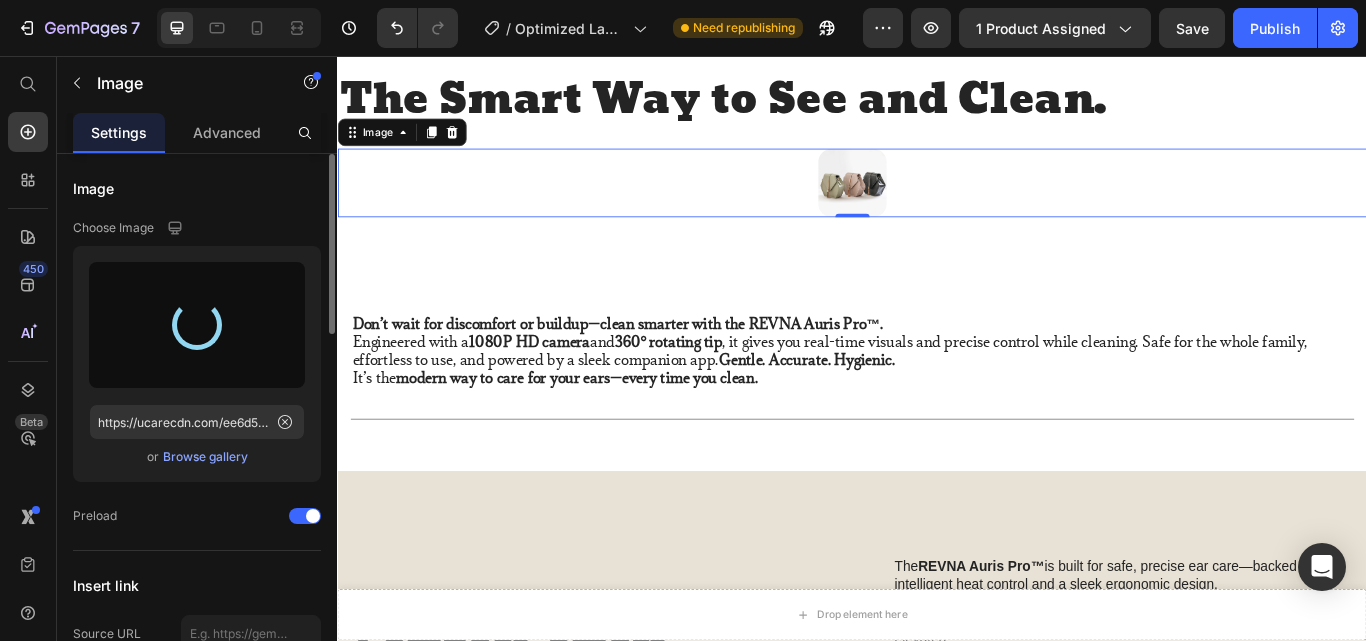 type on "https://cdn.shopify.com/s/files/1/0967/8648/1416/files/gempages_570048094473814855-1fd11430-4a16-4140-a26d-77060982ffe6.gif" 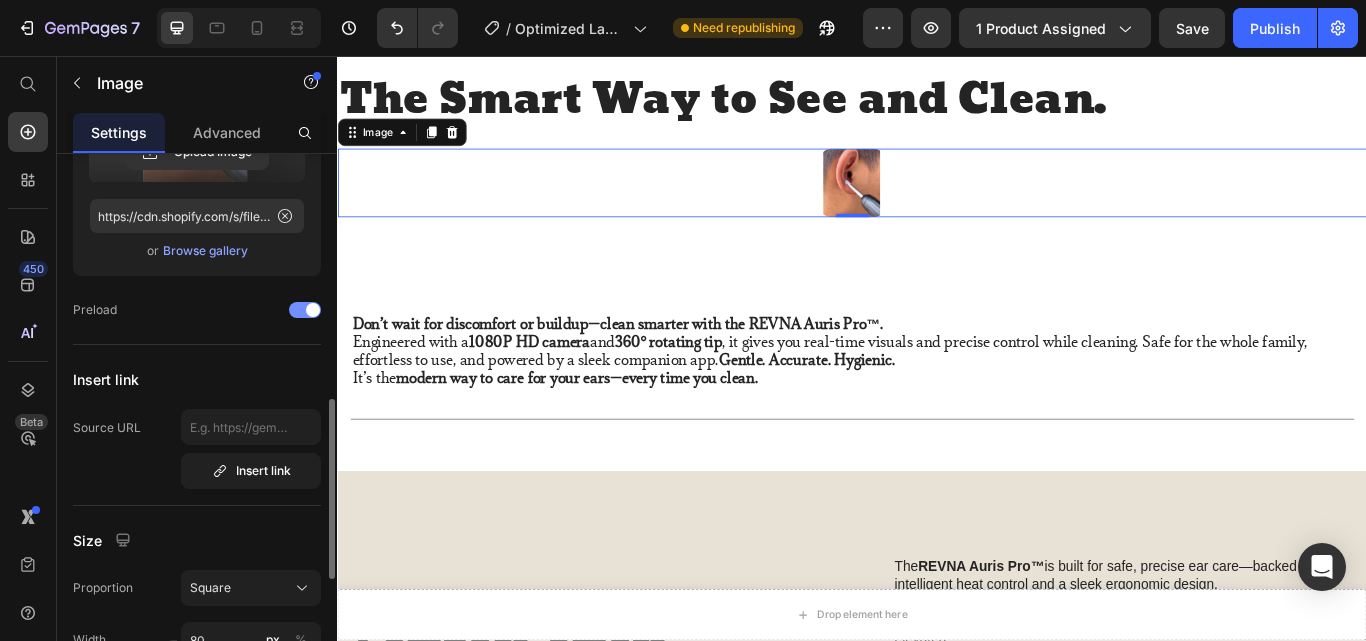 scroll, scrollTop: 359, scrollLeft: 0, axis: vertical 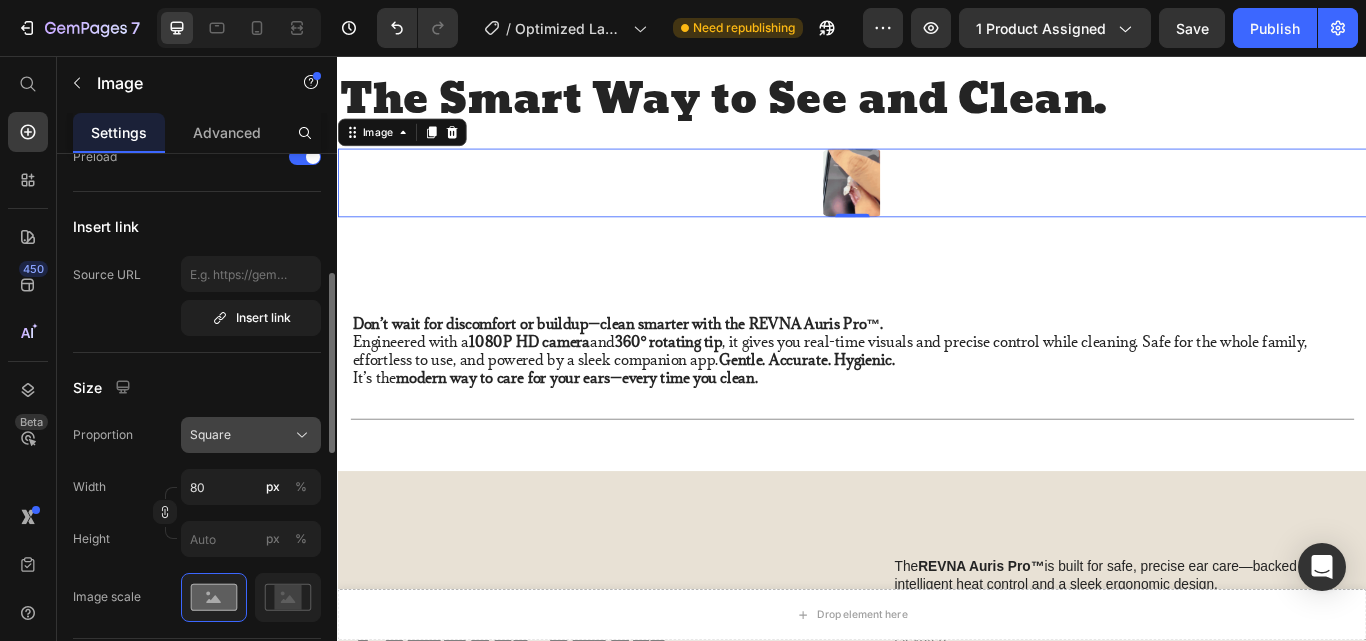 click on "Square" at bounding box center [251, 435] 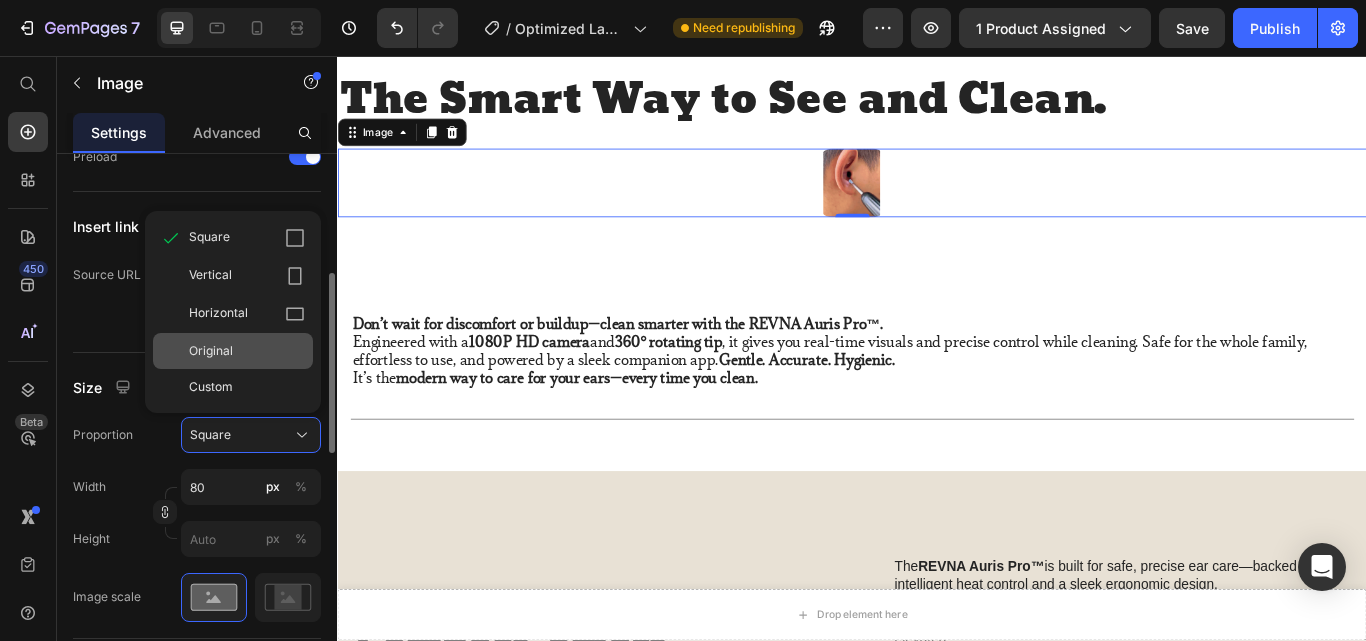 click on "Original" at bounding box center (211, 351) 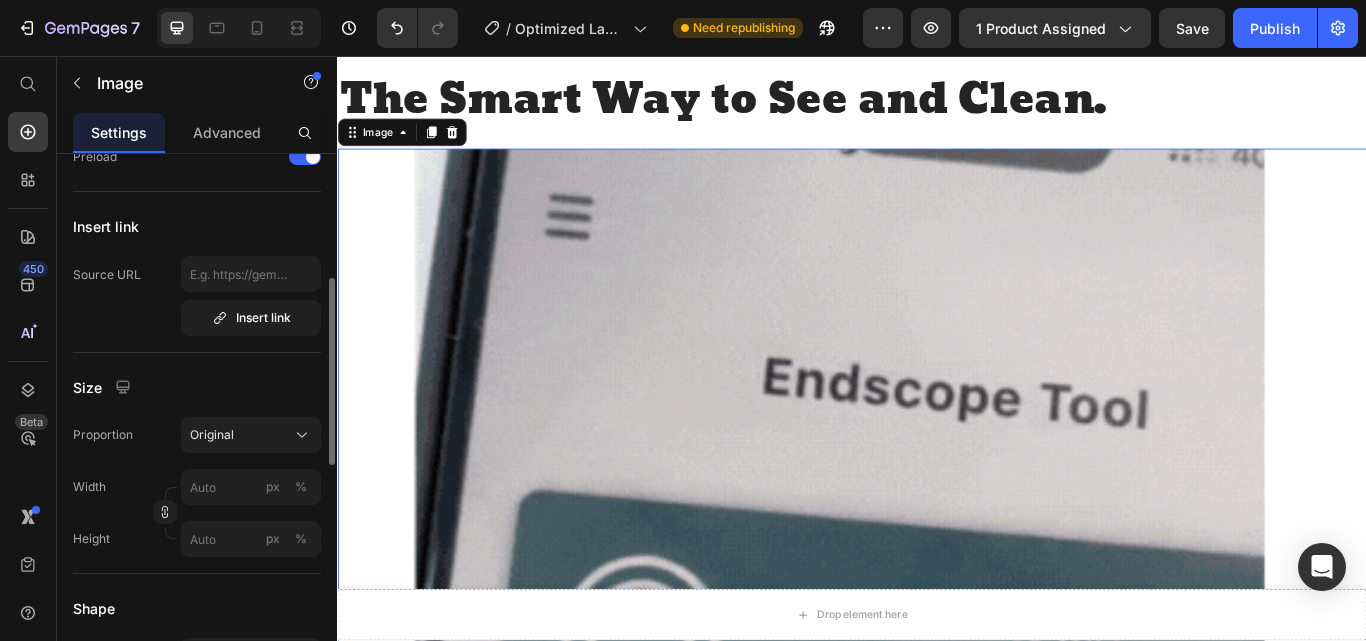 scroll, scrollTop: 1992, scrollLeft: 0, axis: vertical 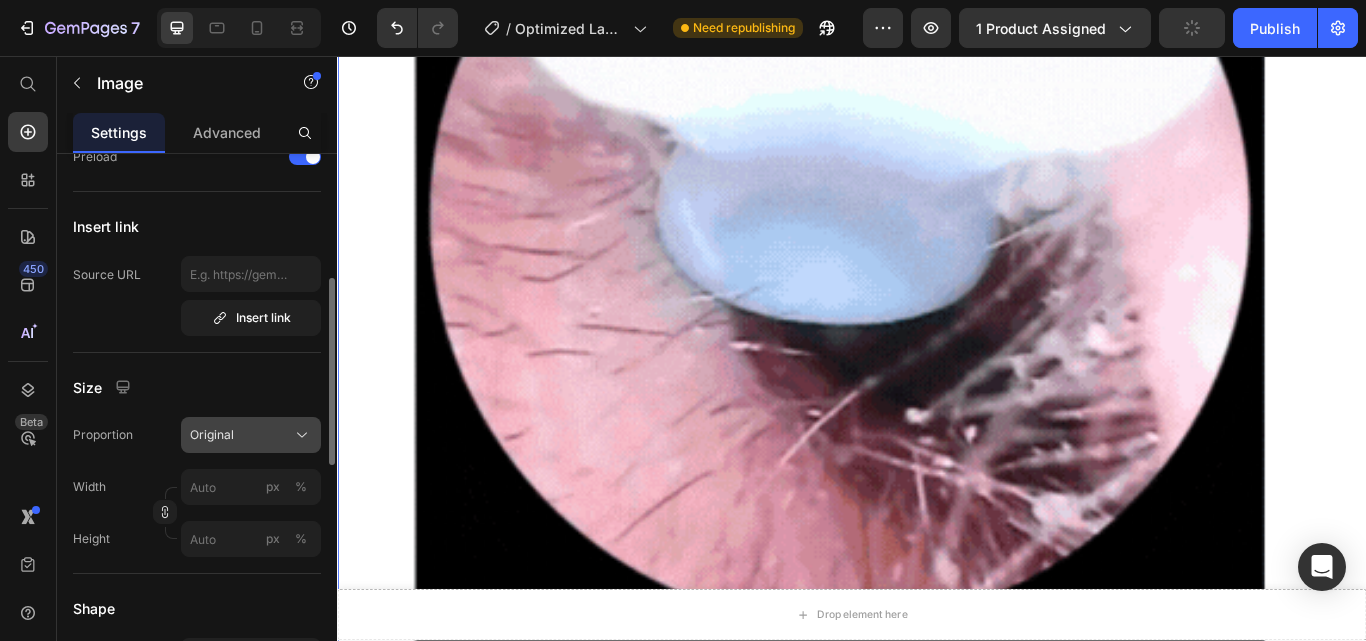click on "Original" 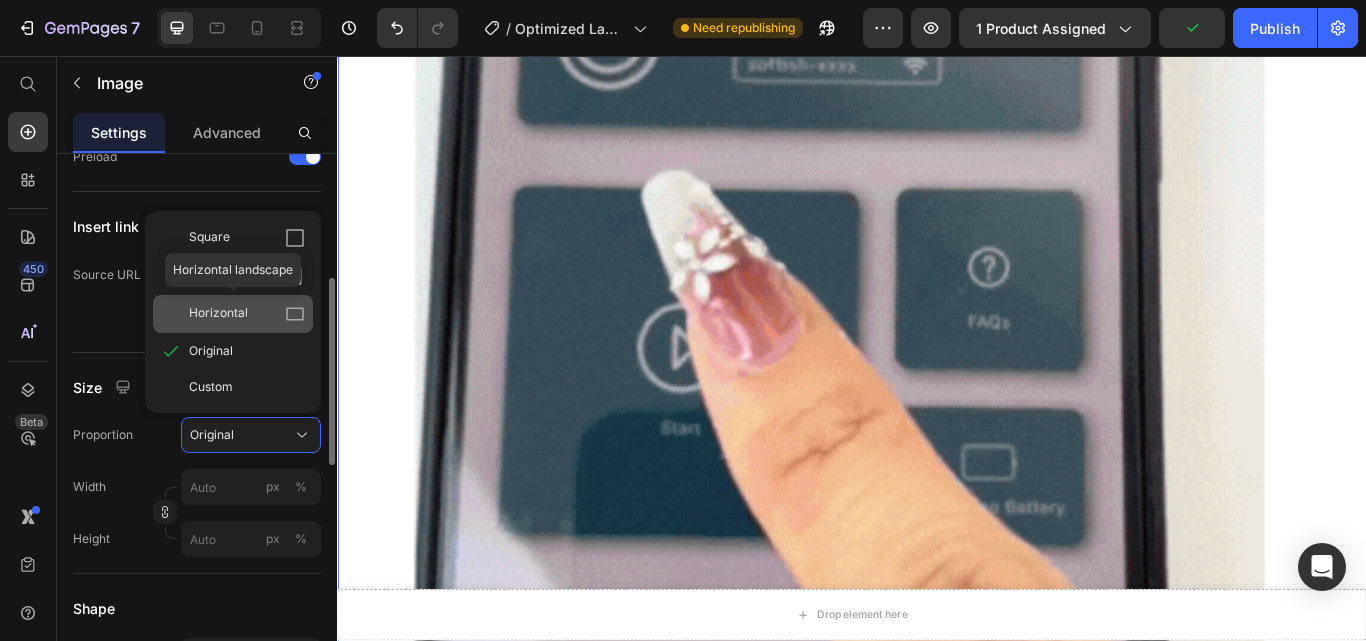 click on "Horizontal" at bounding box center [218, 314] 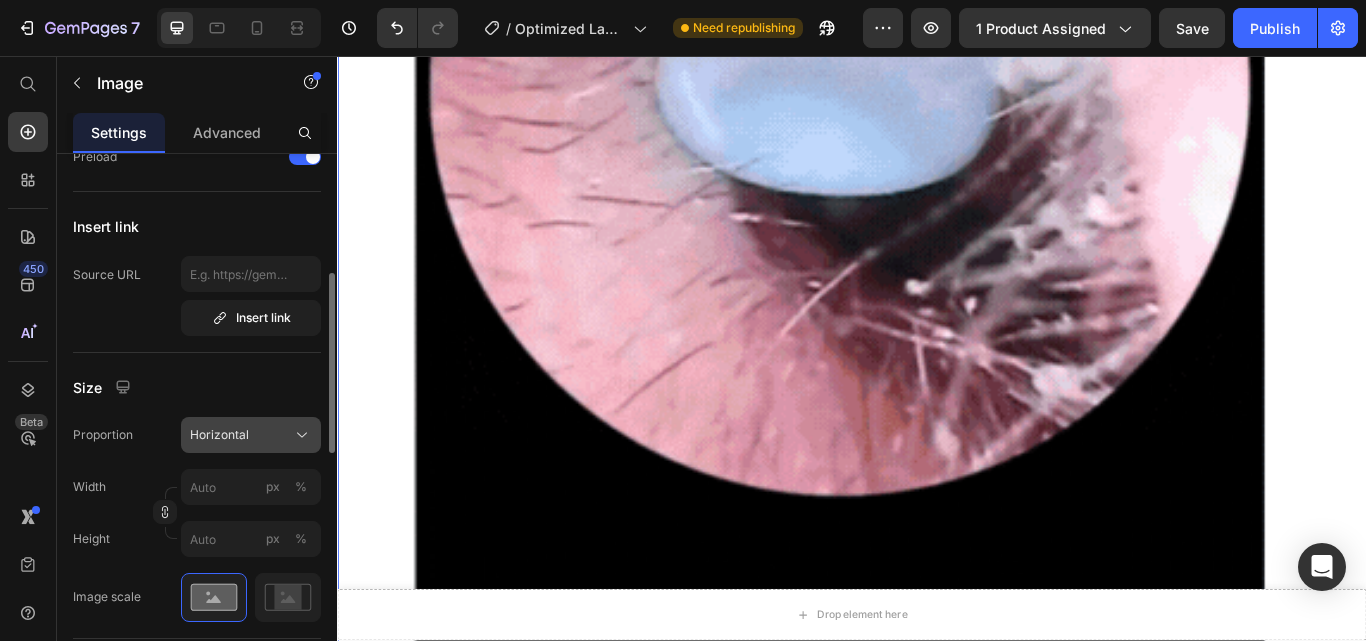 click on "Horizontal" at bounding box center [251, 435] 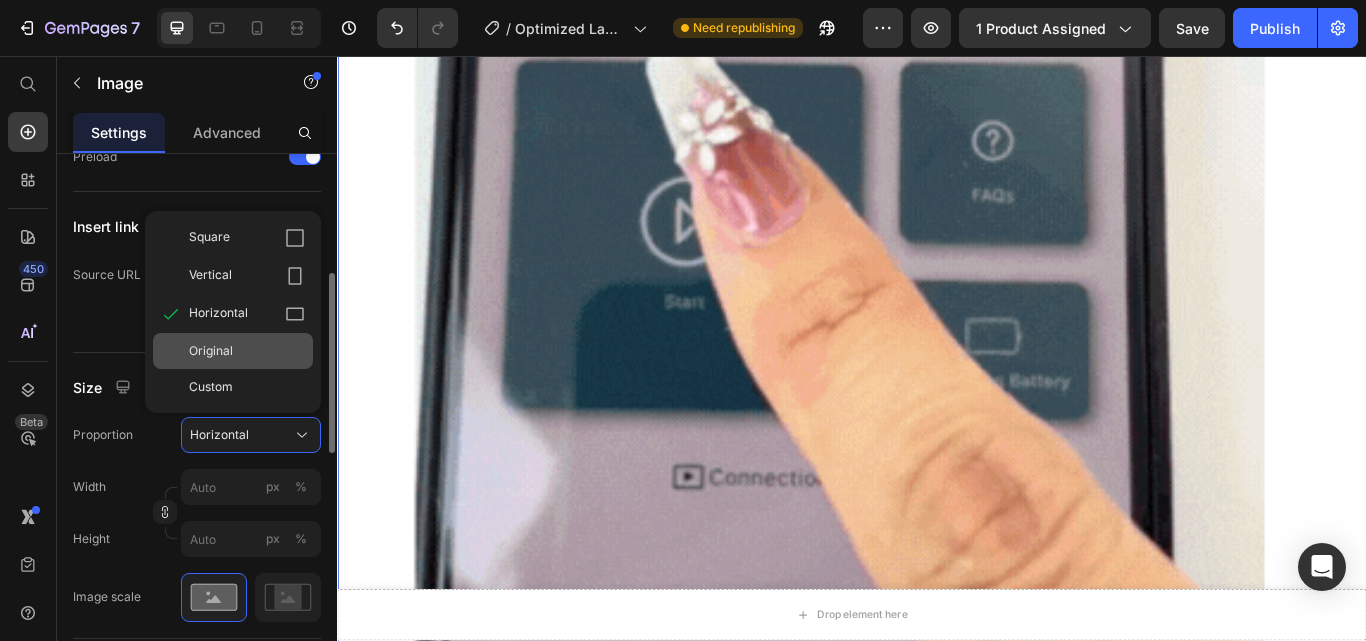 click on "Original" at bounding box center [247, 351] 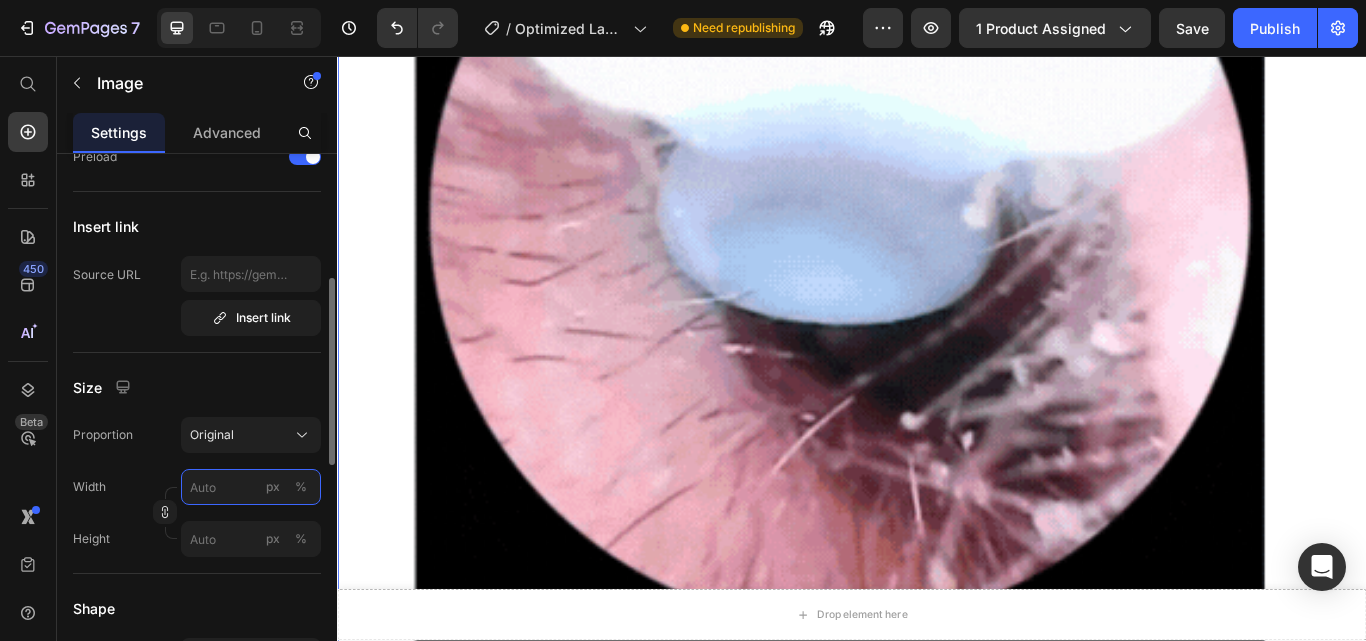 click on "px %" at bounding box center [251, 487] 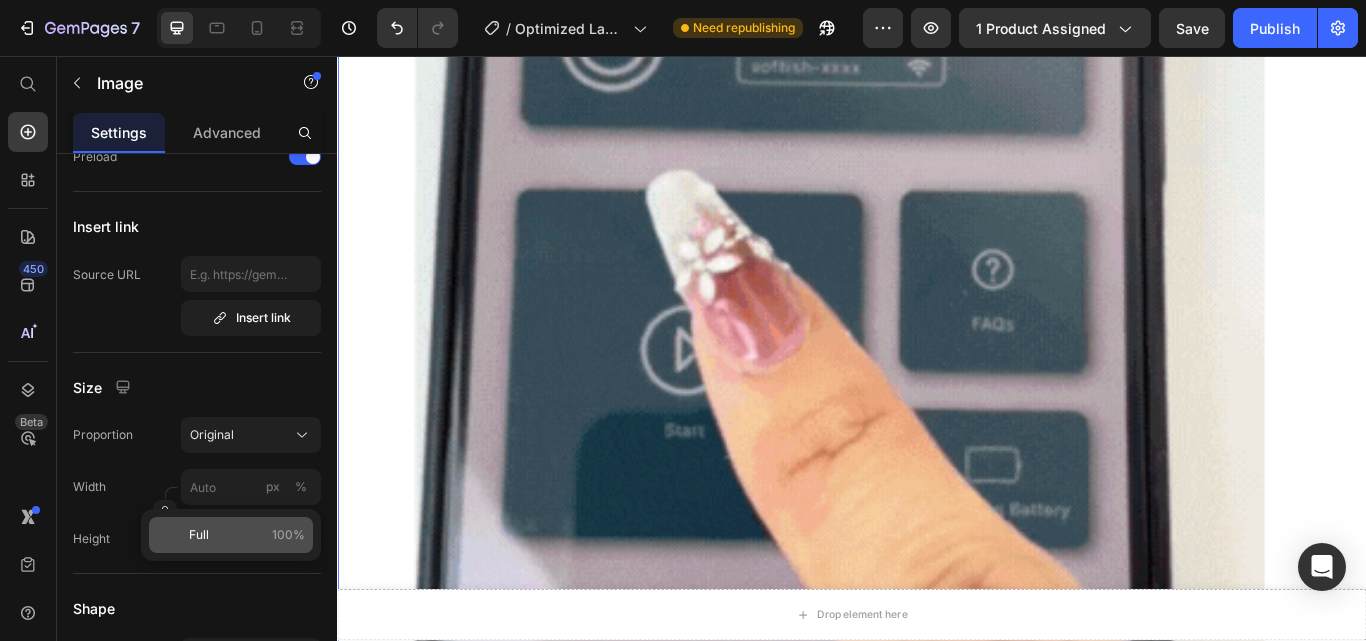 click on "Full" at bounding box center [199, 535] 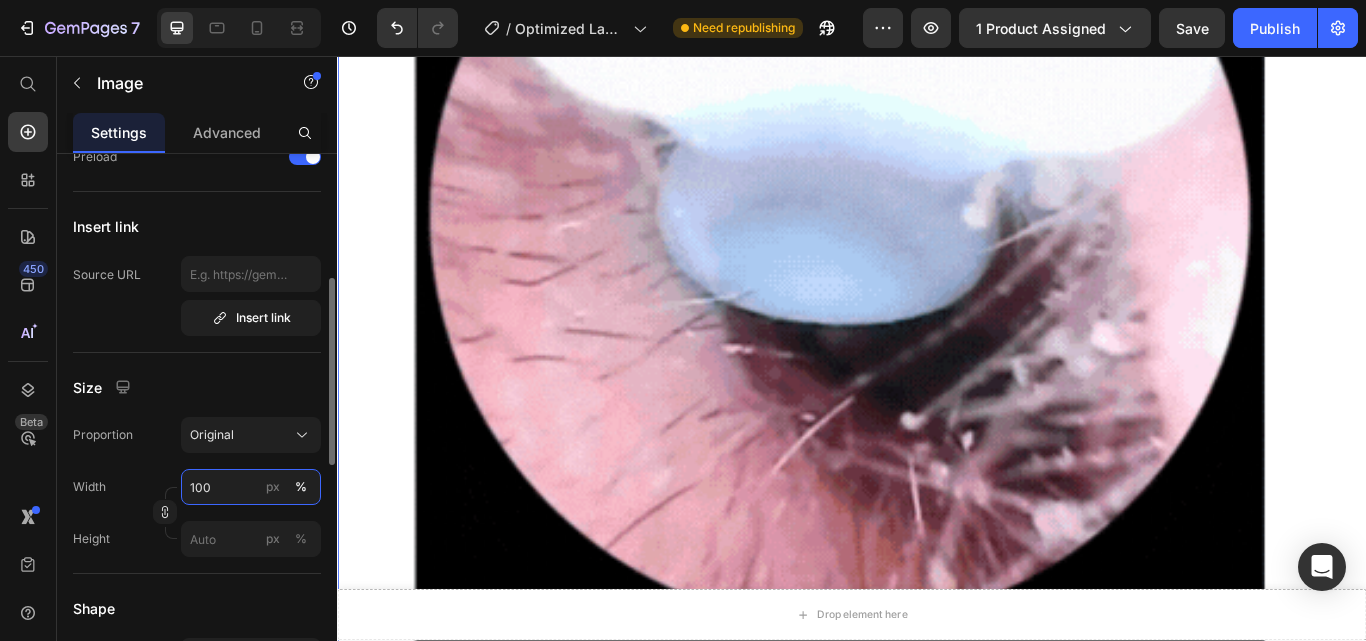 click on "100" at bounding box center (251, 487) 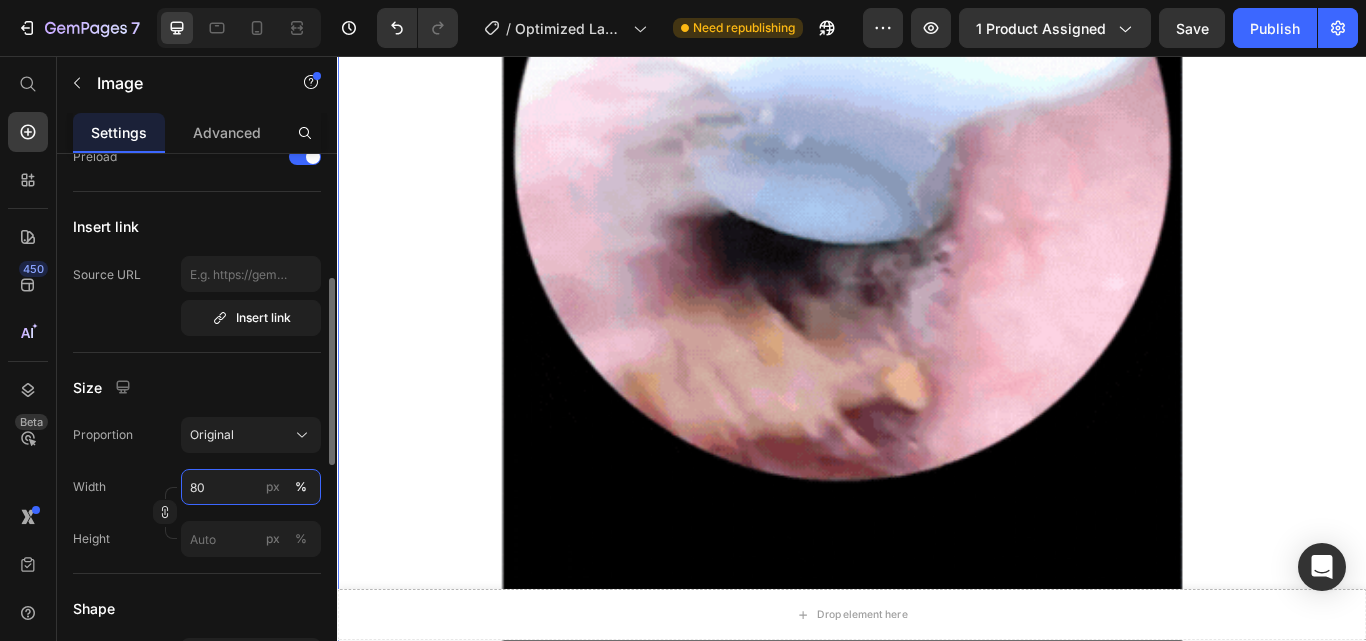 type on "8" 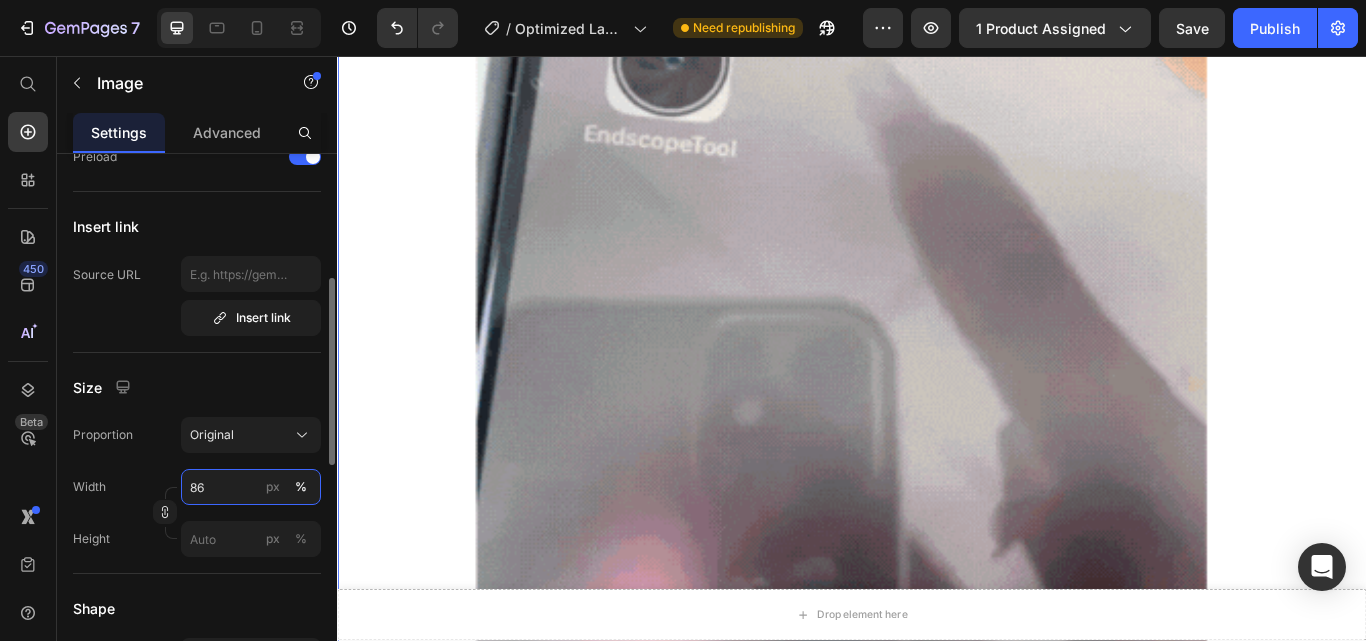 type on "8" 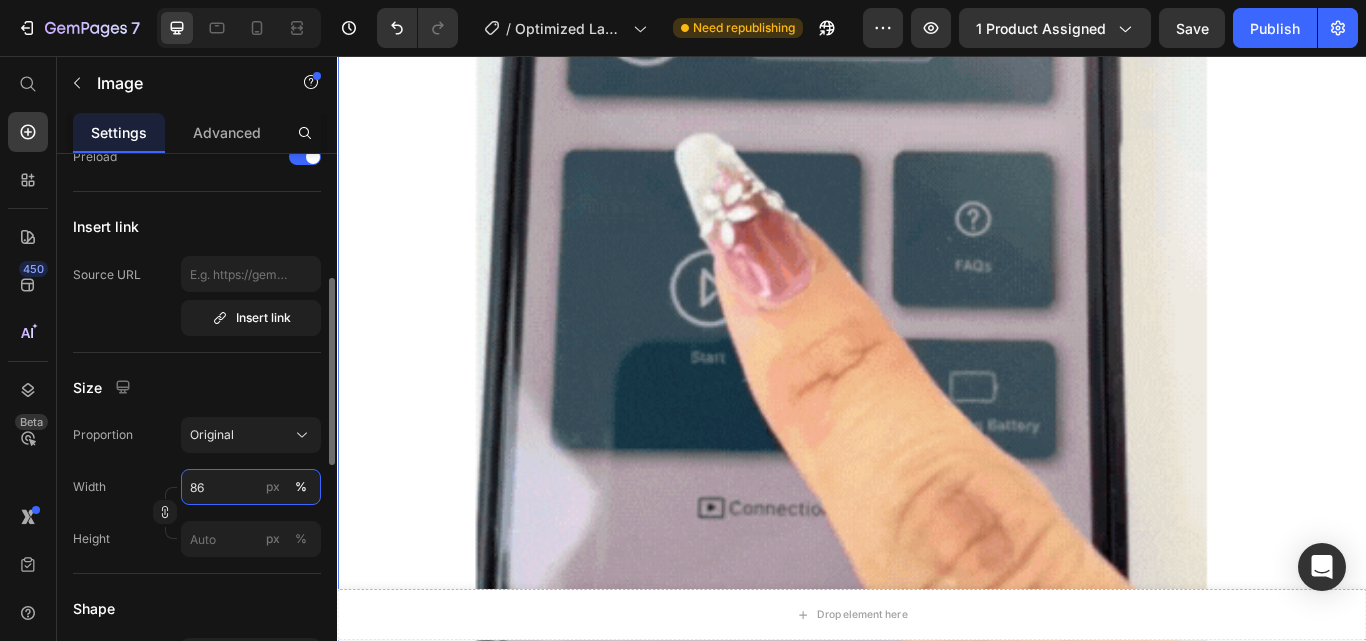 type on "8" 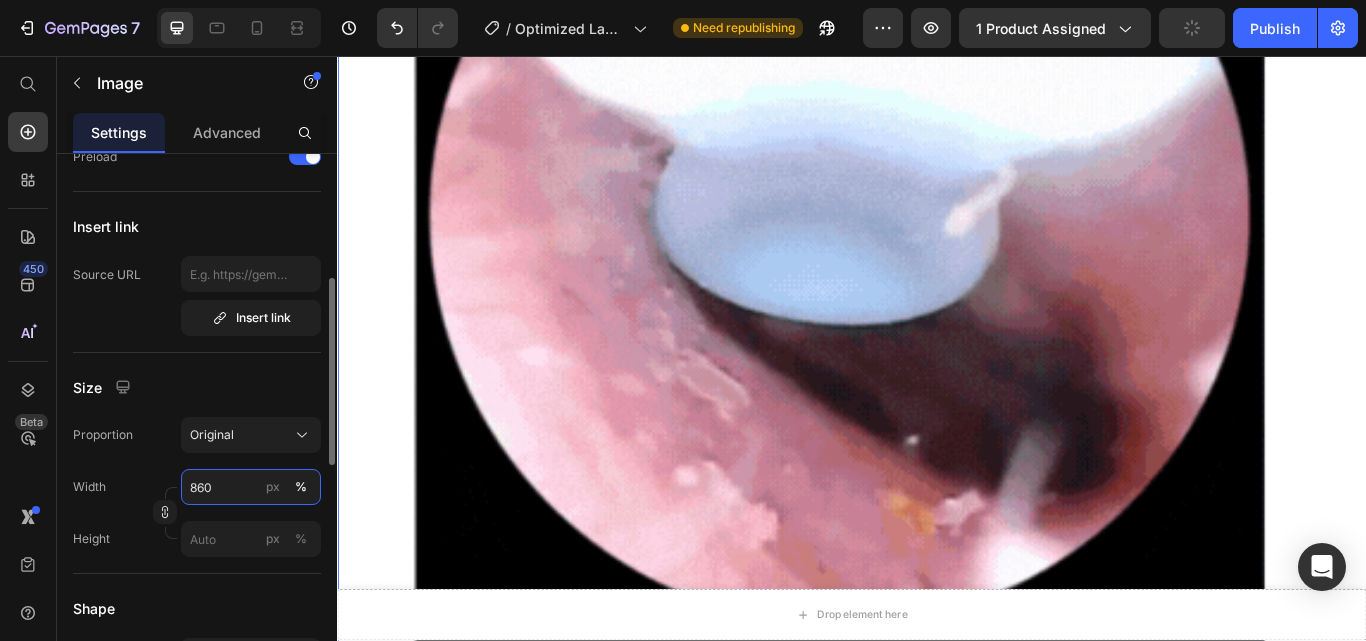 type on "8" 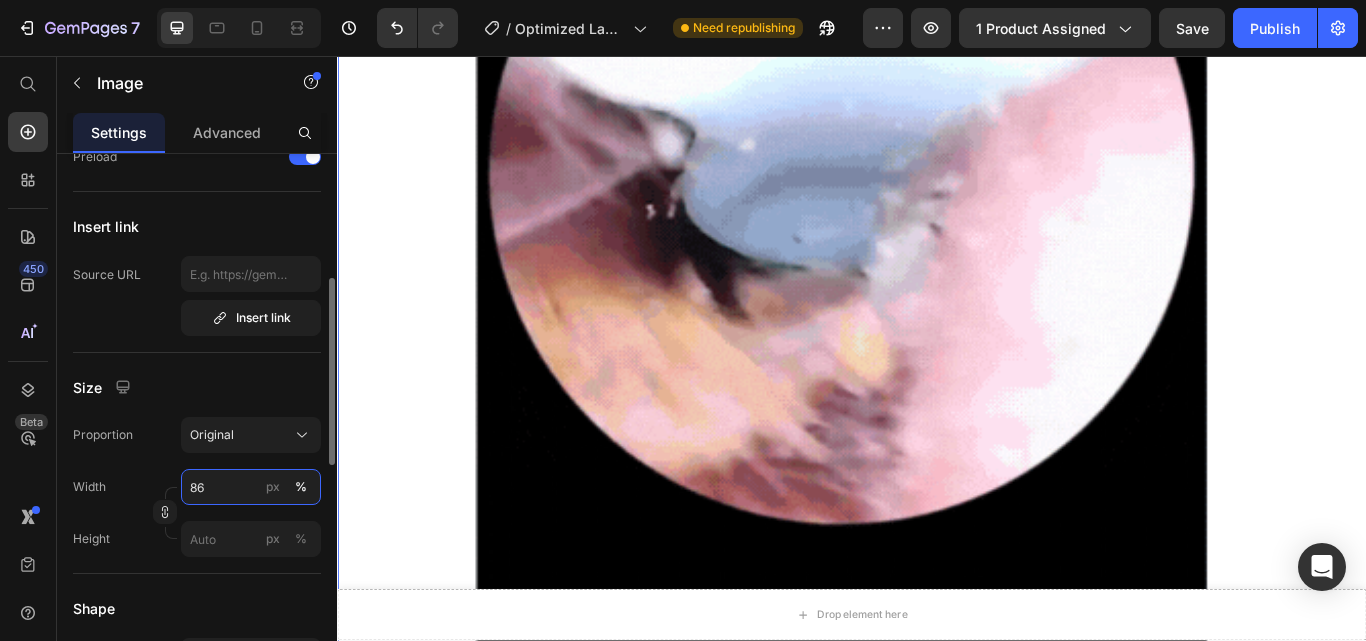 type on "8" 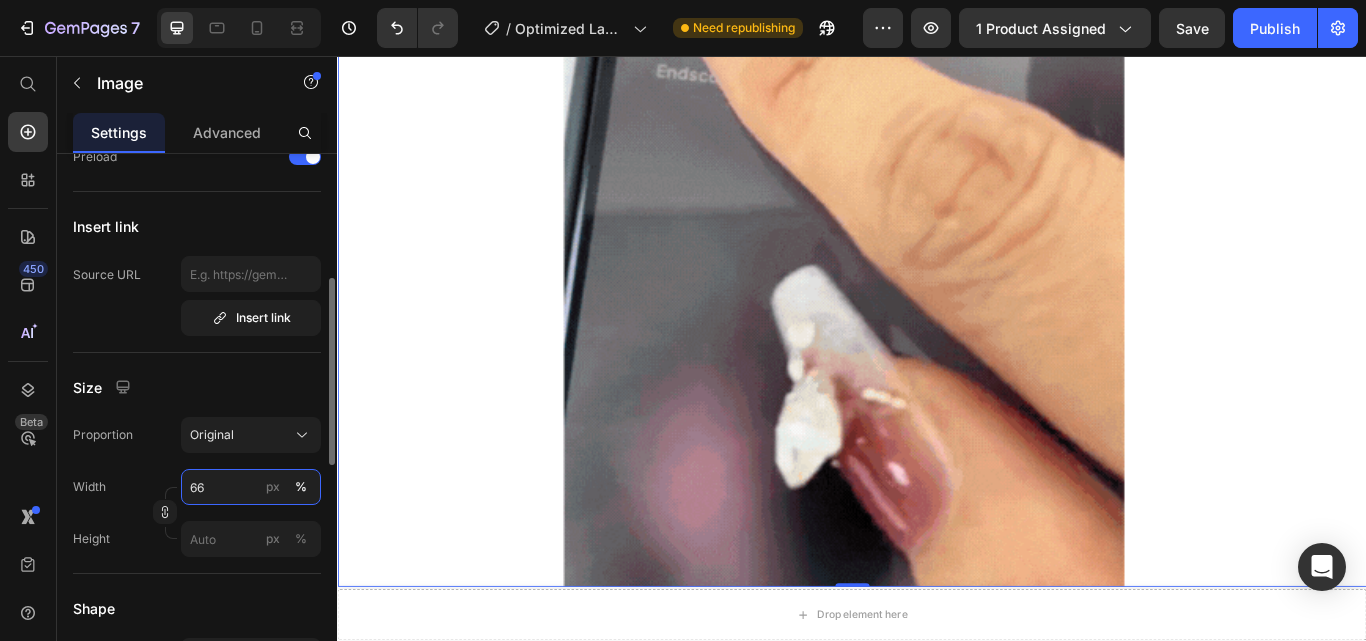 type on "6" 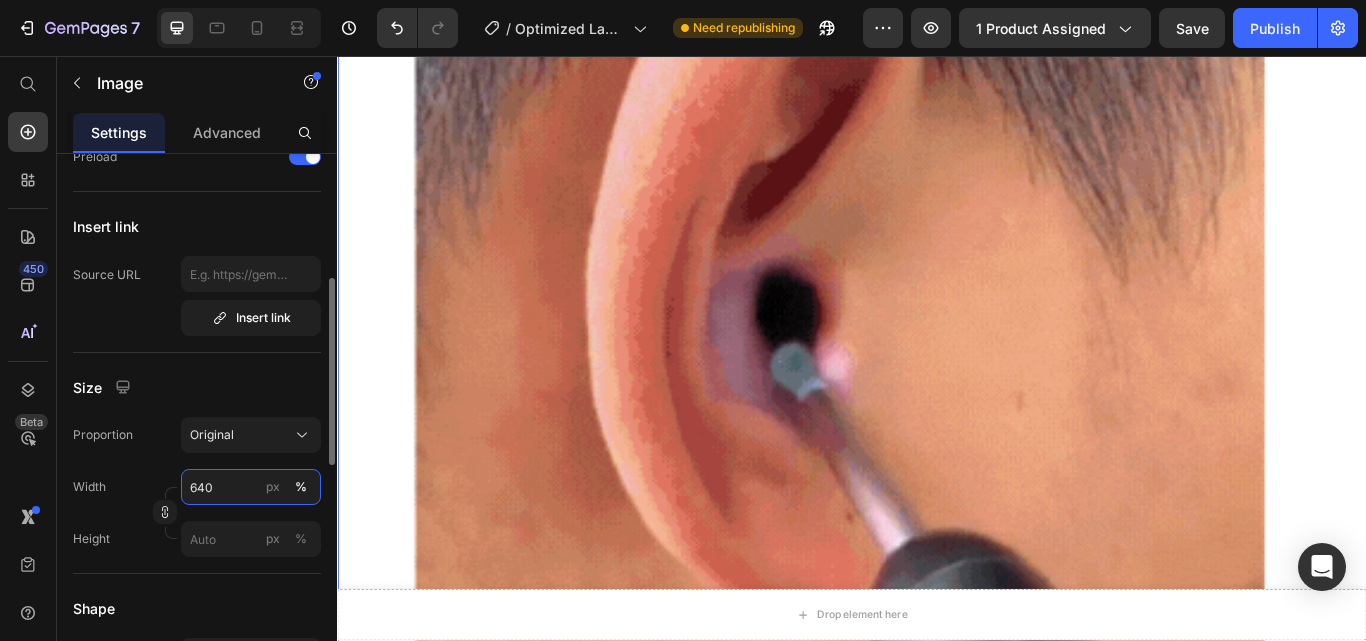 click on "640" at bounding box center [251, 487] 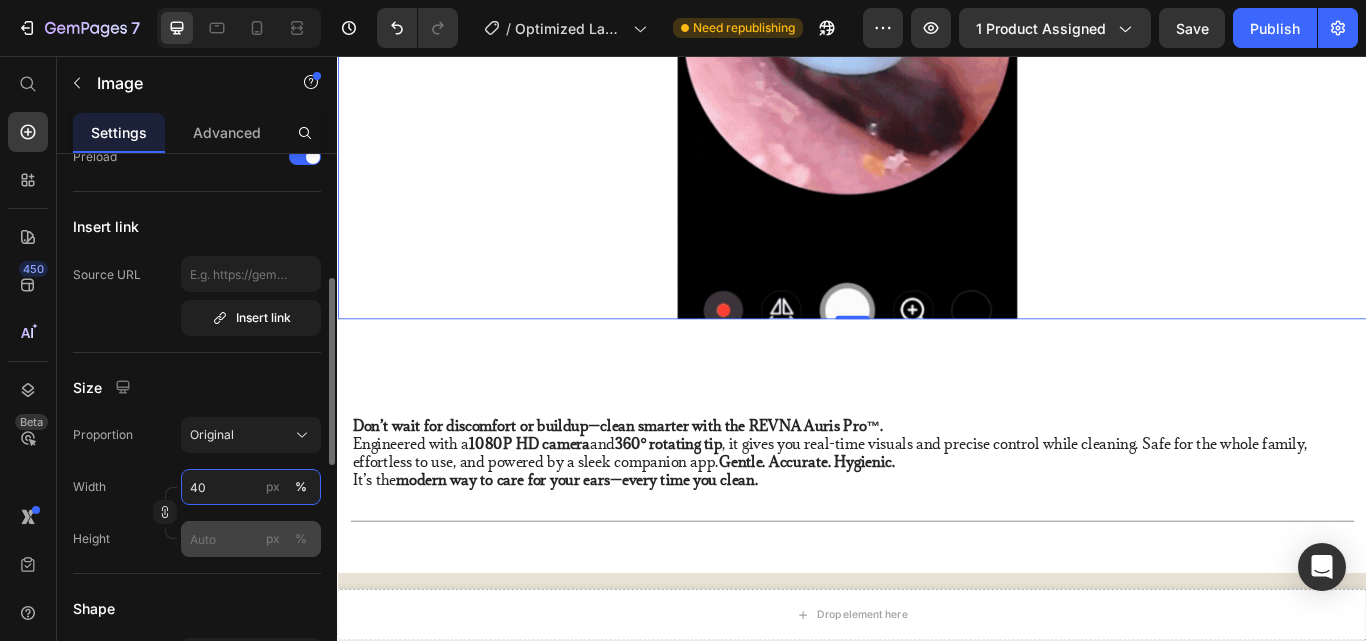 type on "40" 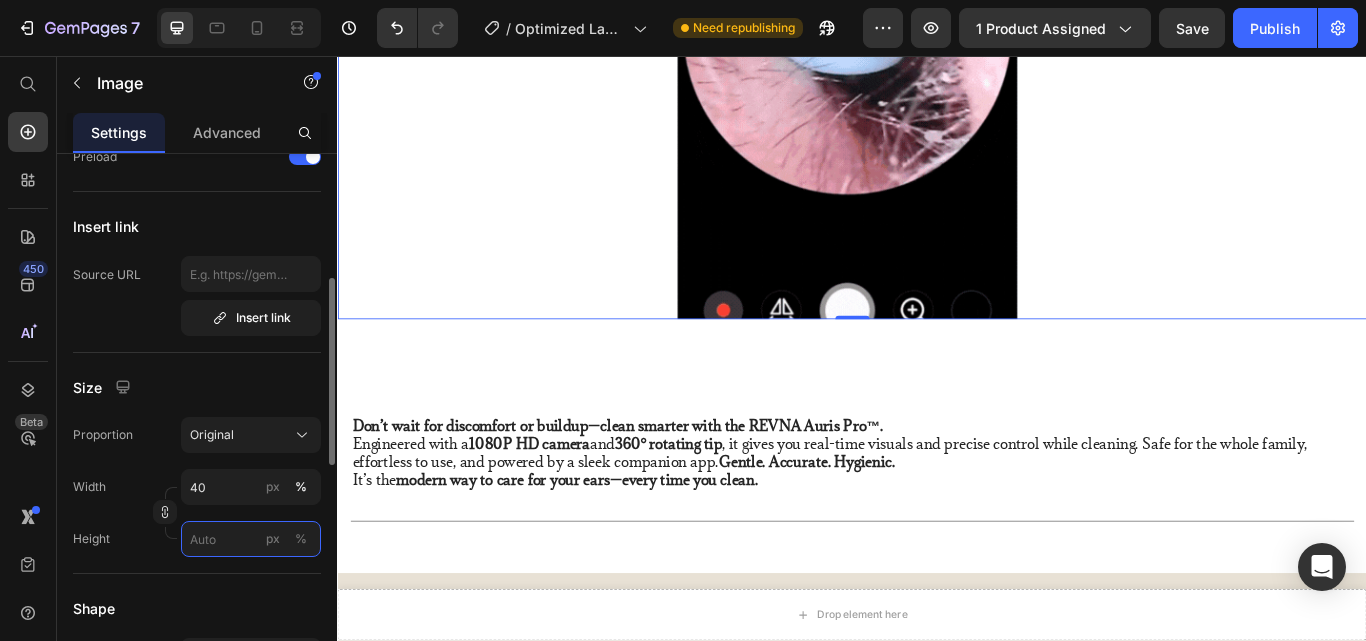 click on "px %" at bounding box center (251, 539) 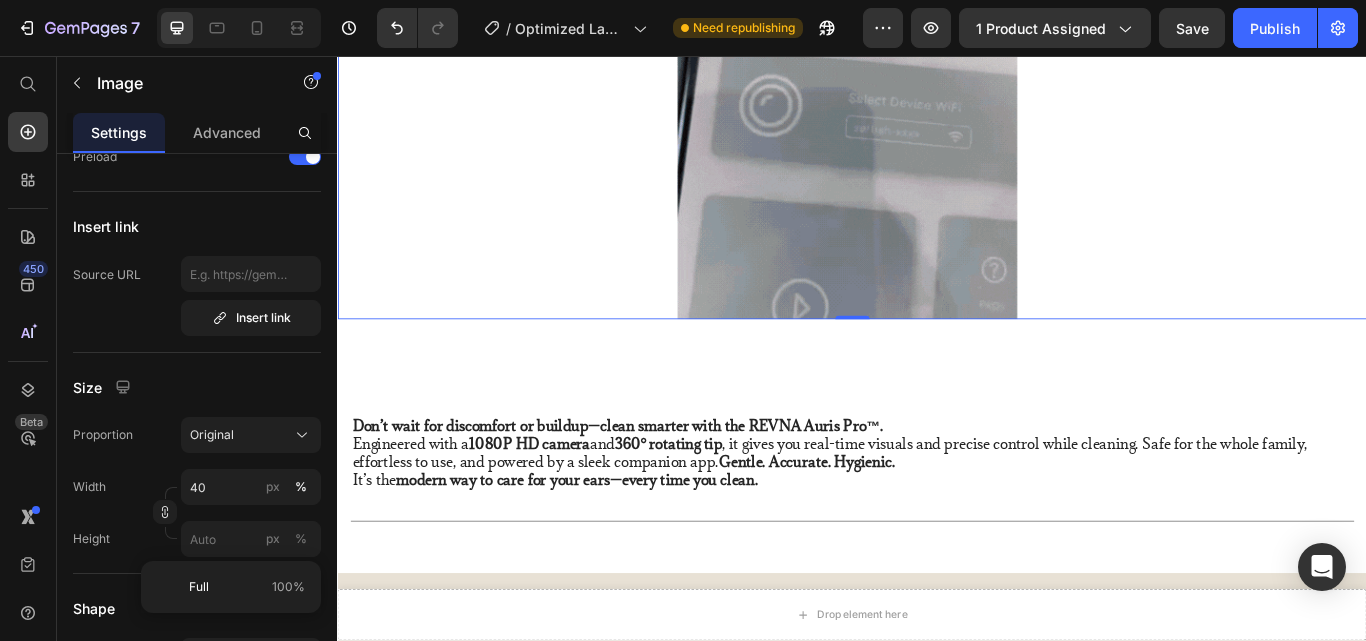 click at bounding box center (937, 124) 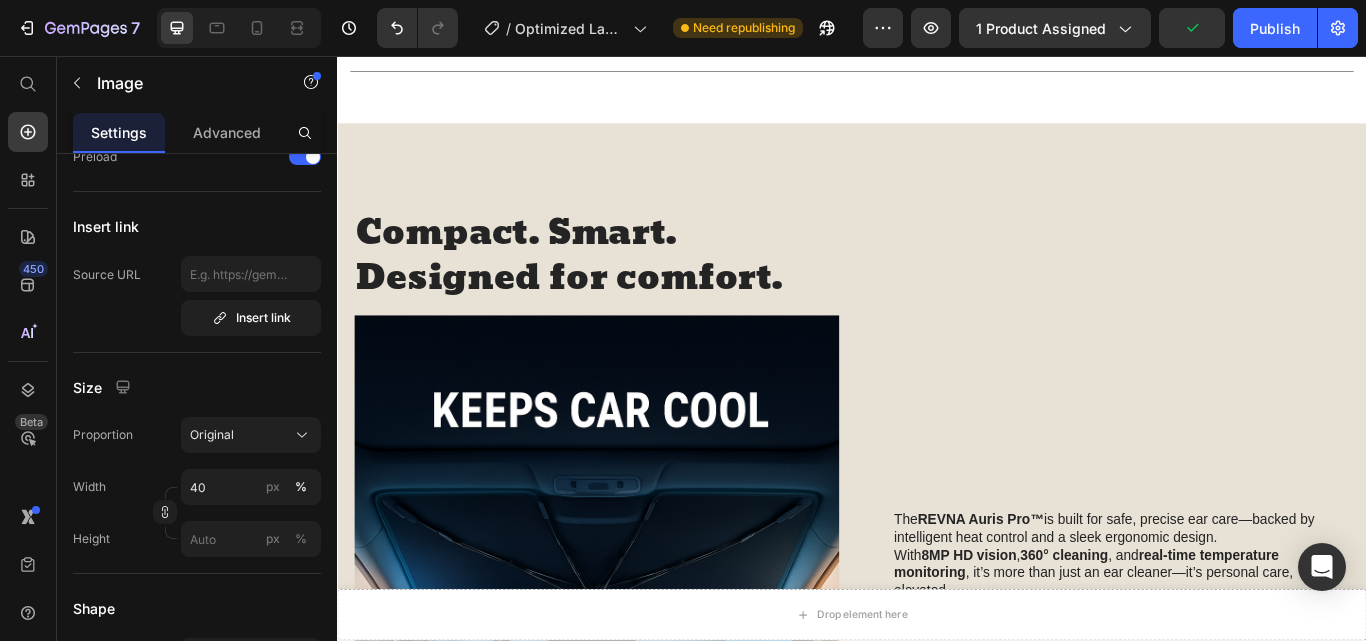 scroll, scrollTop: 2783, scrollLeft: 0, axis: vertical 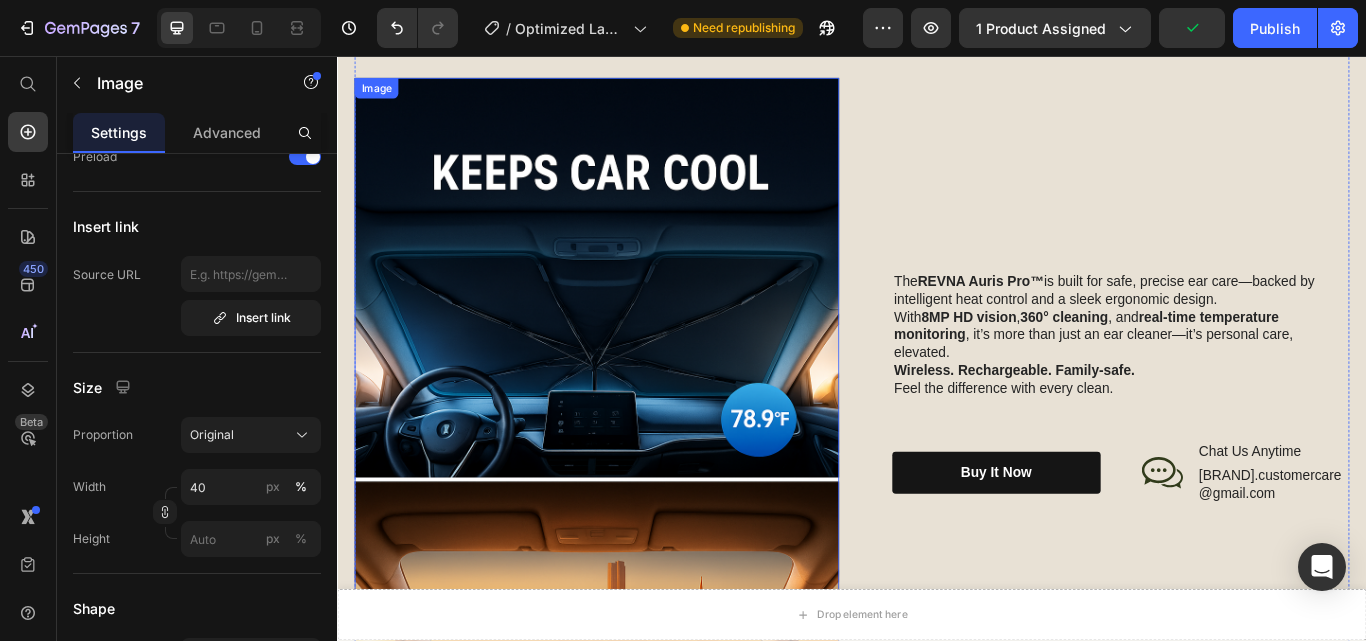 click at bounding box center [639, 506] 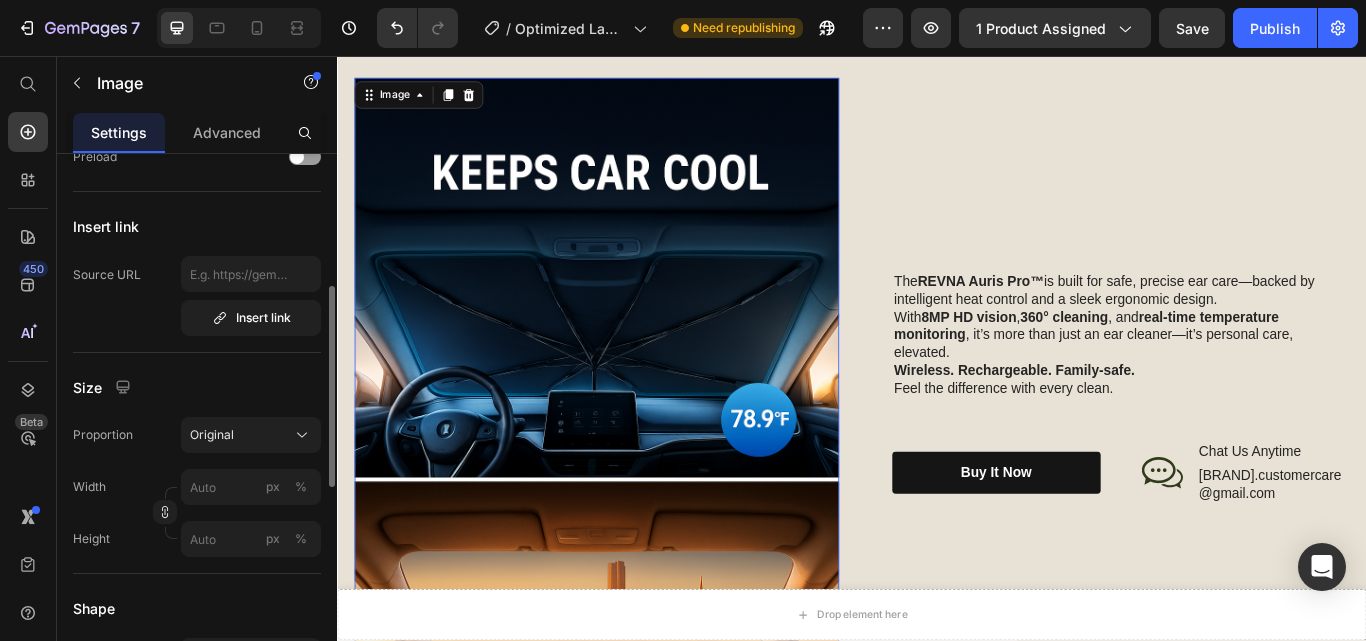 scroll, scrollTop: 0, scrollLeft: 0, axis: both 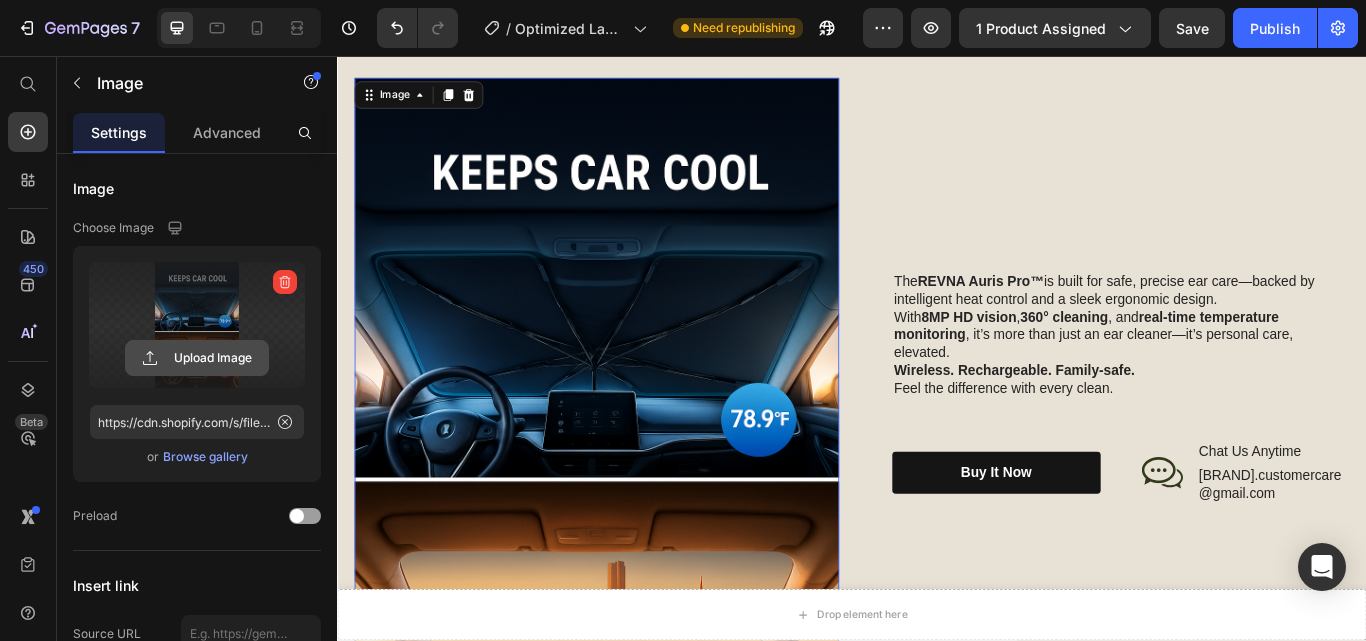 click 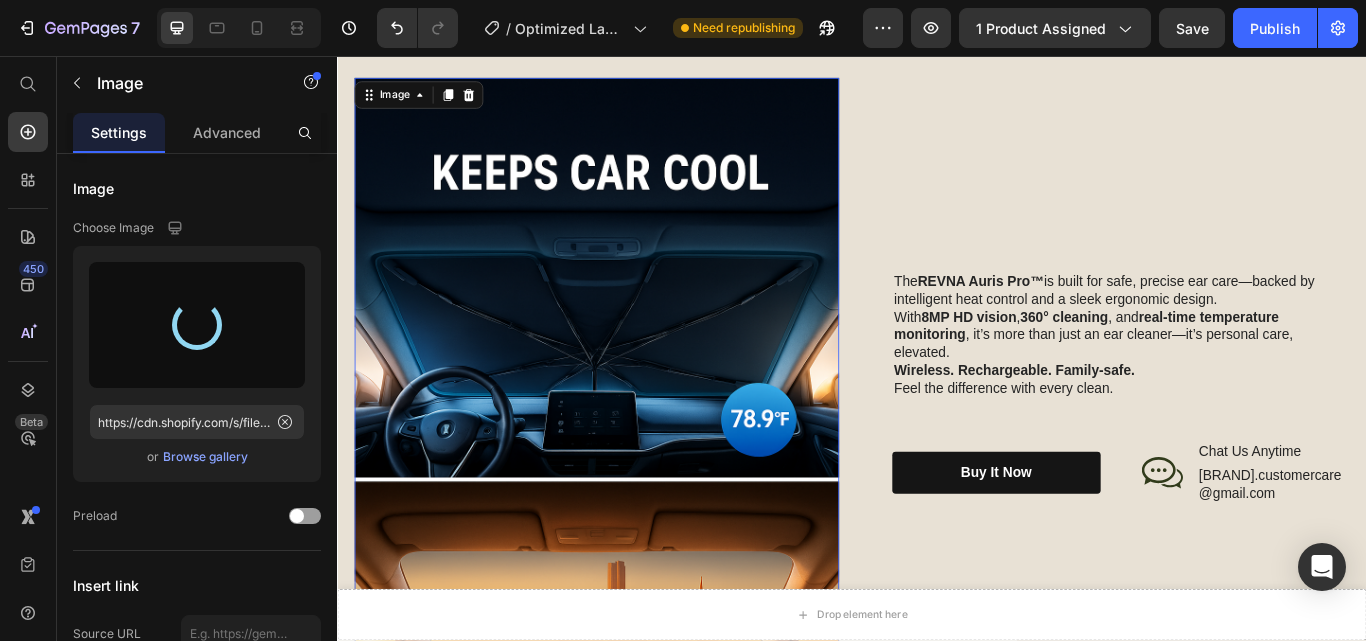 type on "https://cdn.shopify.com/s/files/1/0967/8648/1416/files/gempages_570048094473814855-9575695a-14ae-4035-a7bb-e2739fad95b2.png" 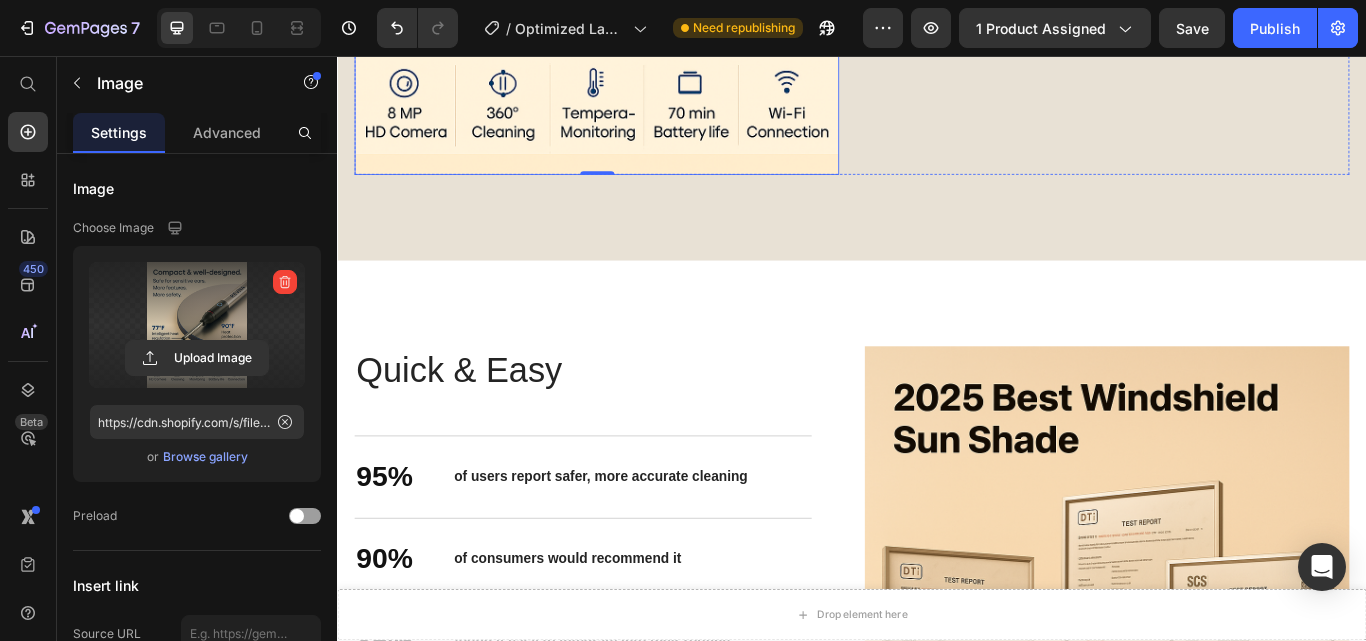 scroll, scrollTop: 3769, scrollLeft: 0, axis: vertical 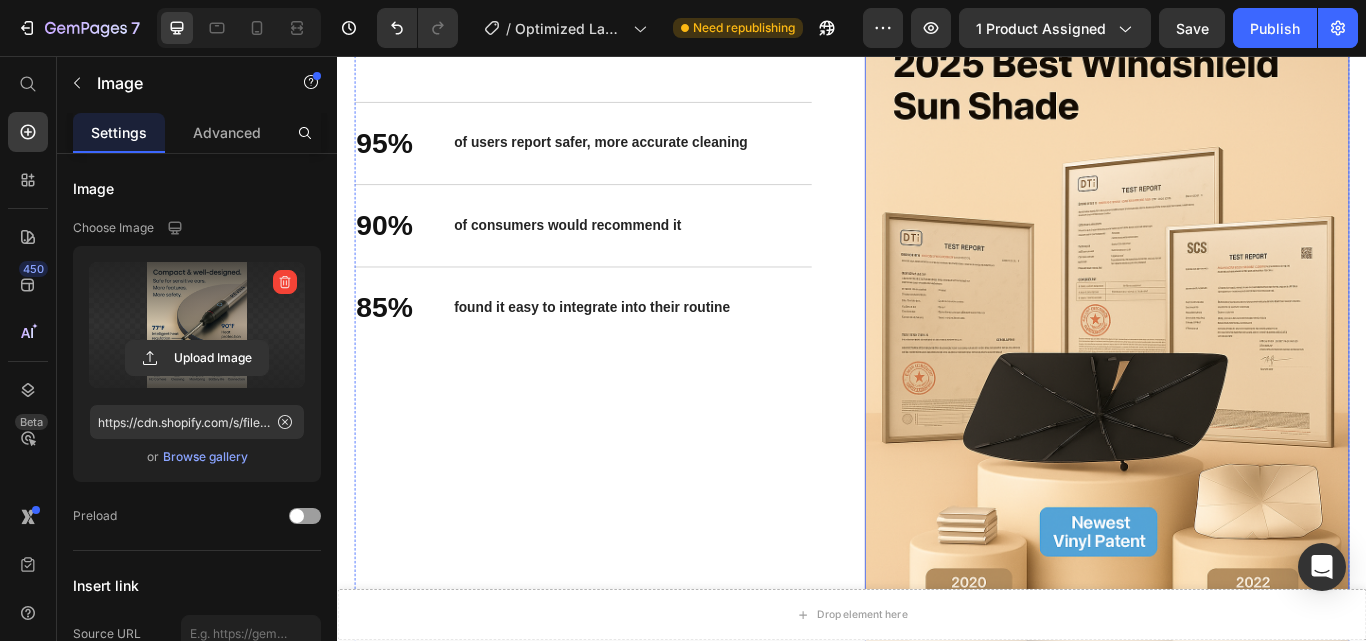 click at bounding box center (1234, 430) 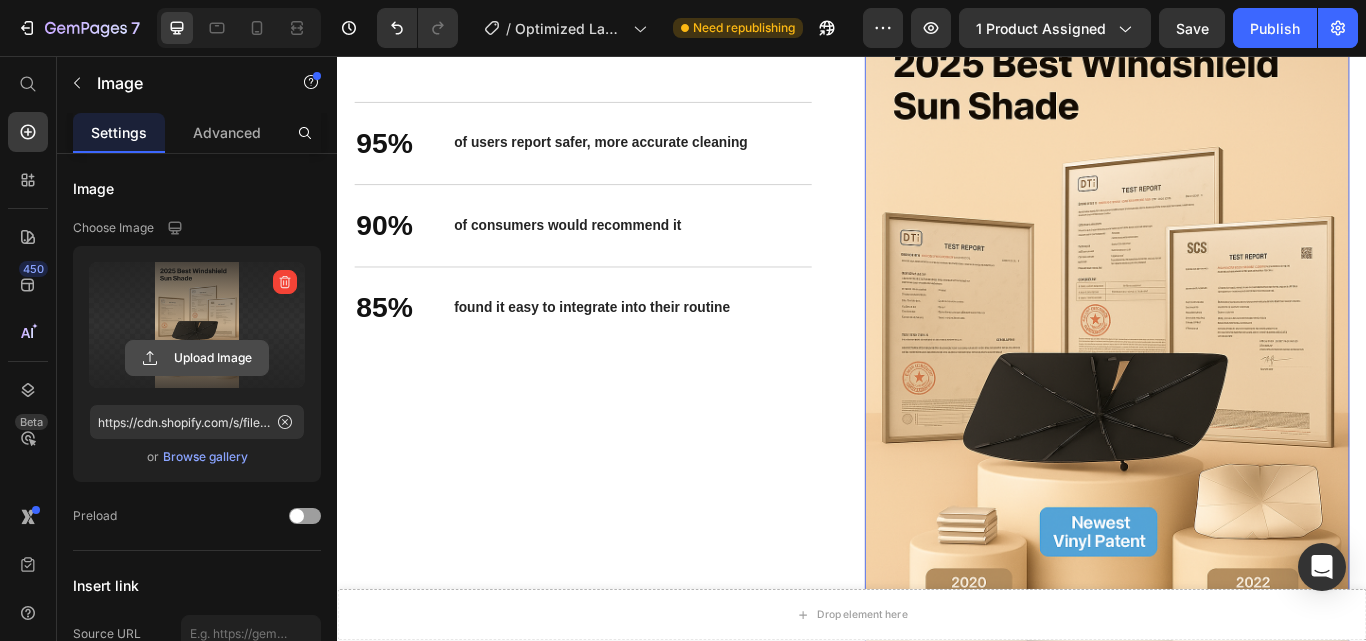 click 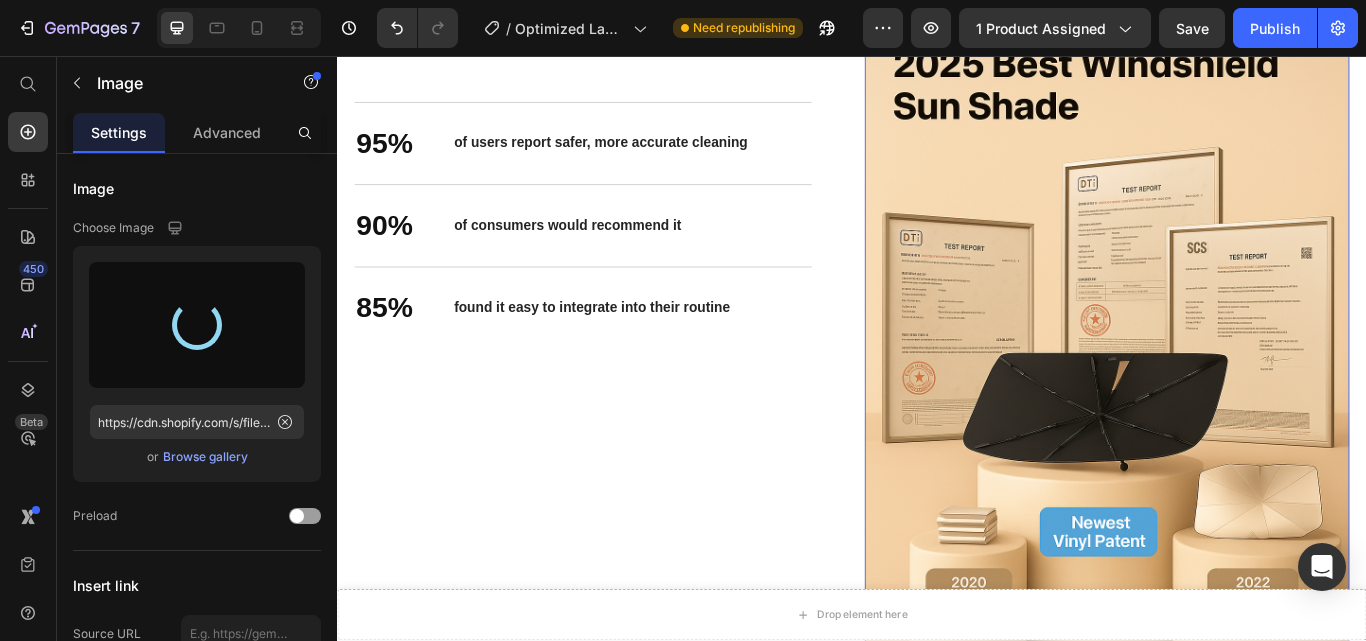 type on "https://cdn.shopify.com/s/files/1/0967/8648/1416/files/gempages_570048094473814855-24026e56-e034-41fe-a874-8940051bbda0.png" 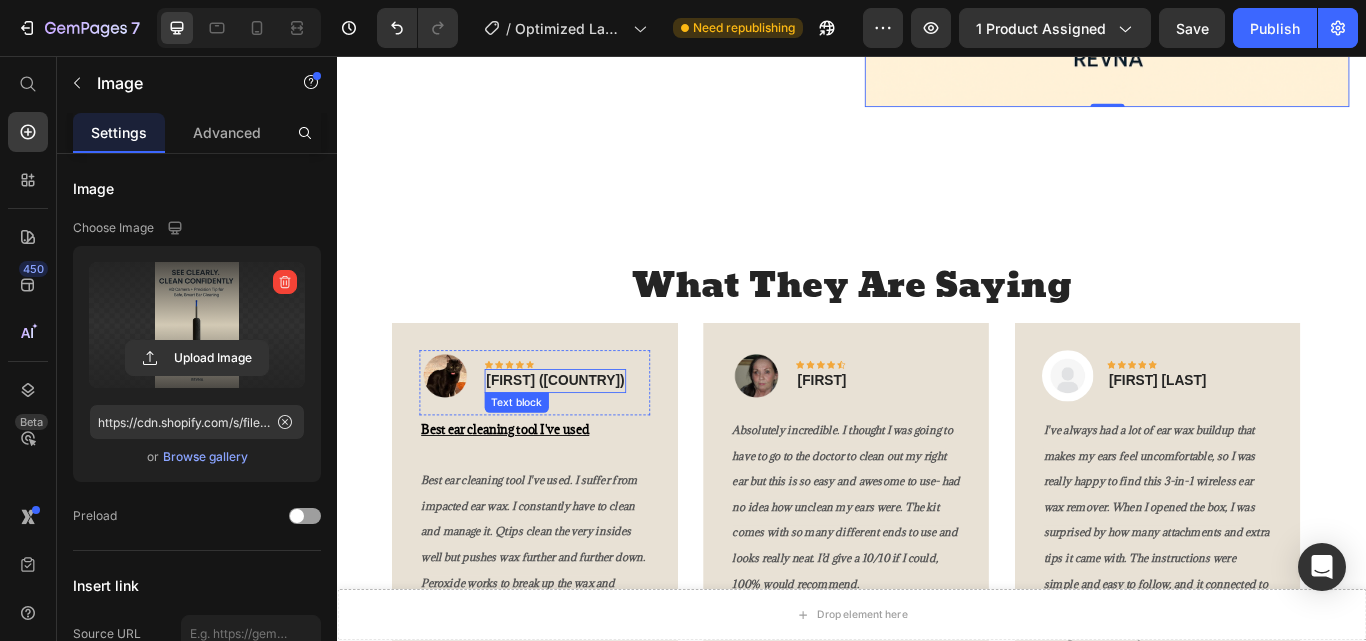scroll, scrollTop: 4500, scrollLeft: 0, axis: vertical 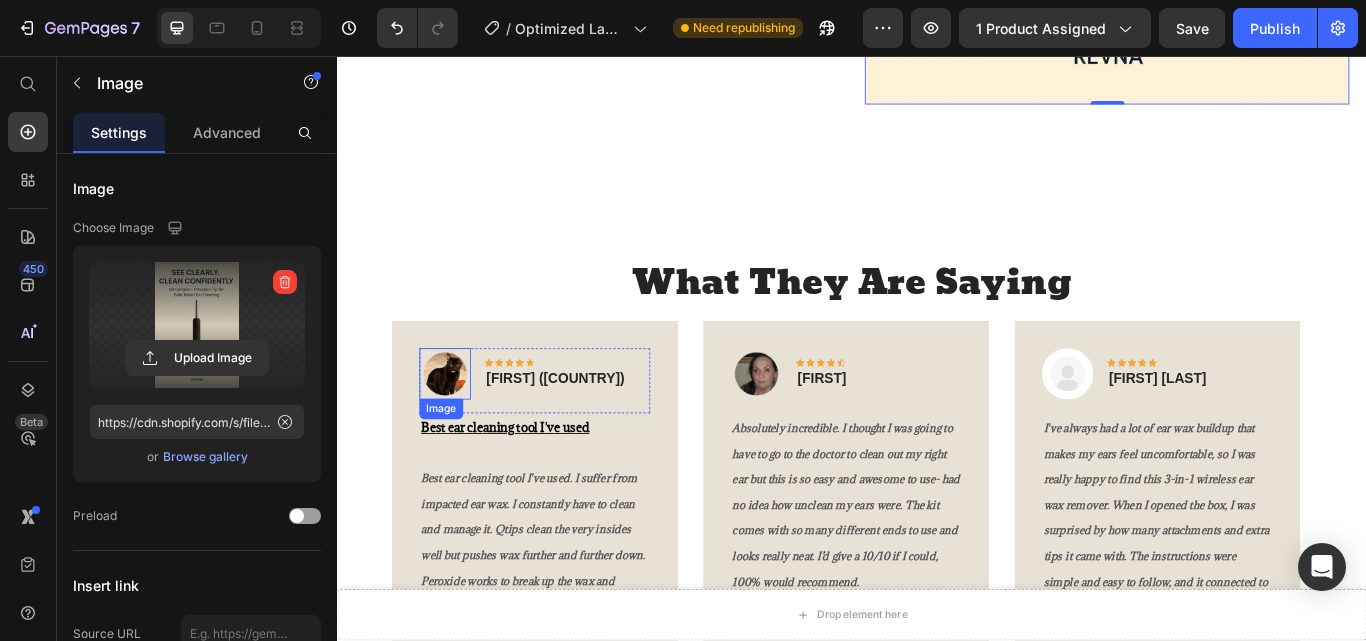 click at bounding box center (462, 427) 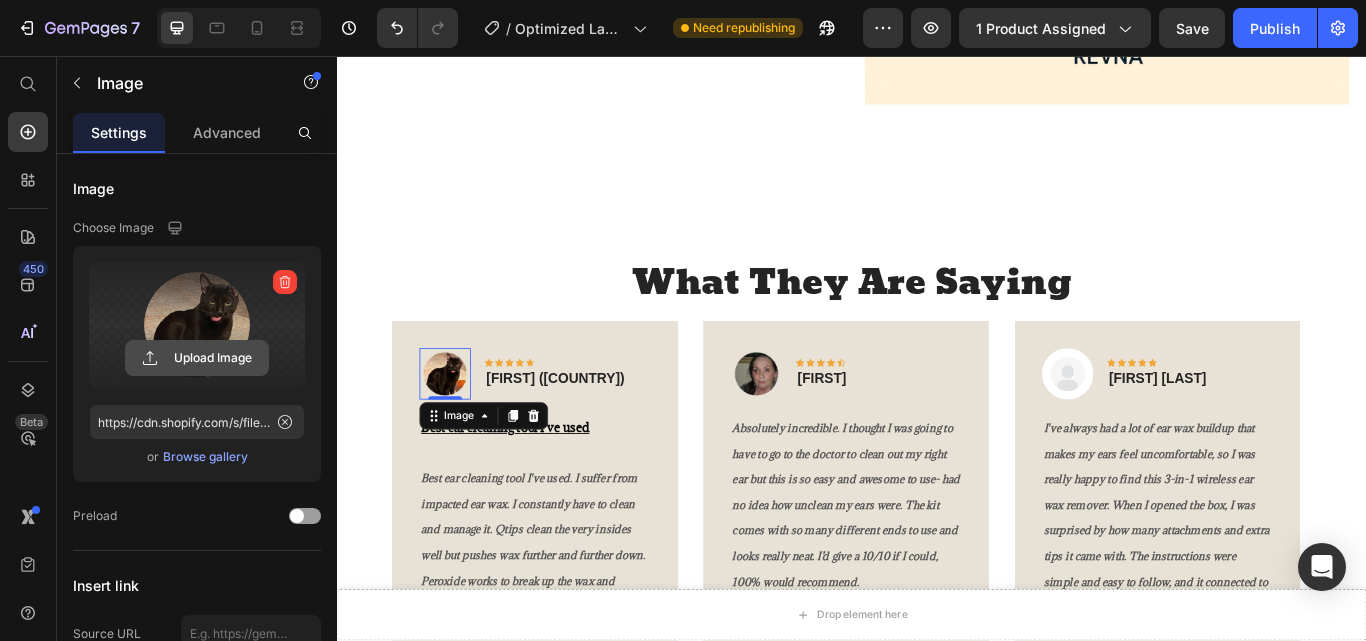 click 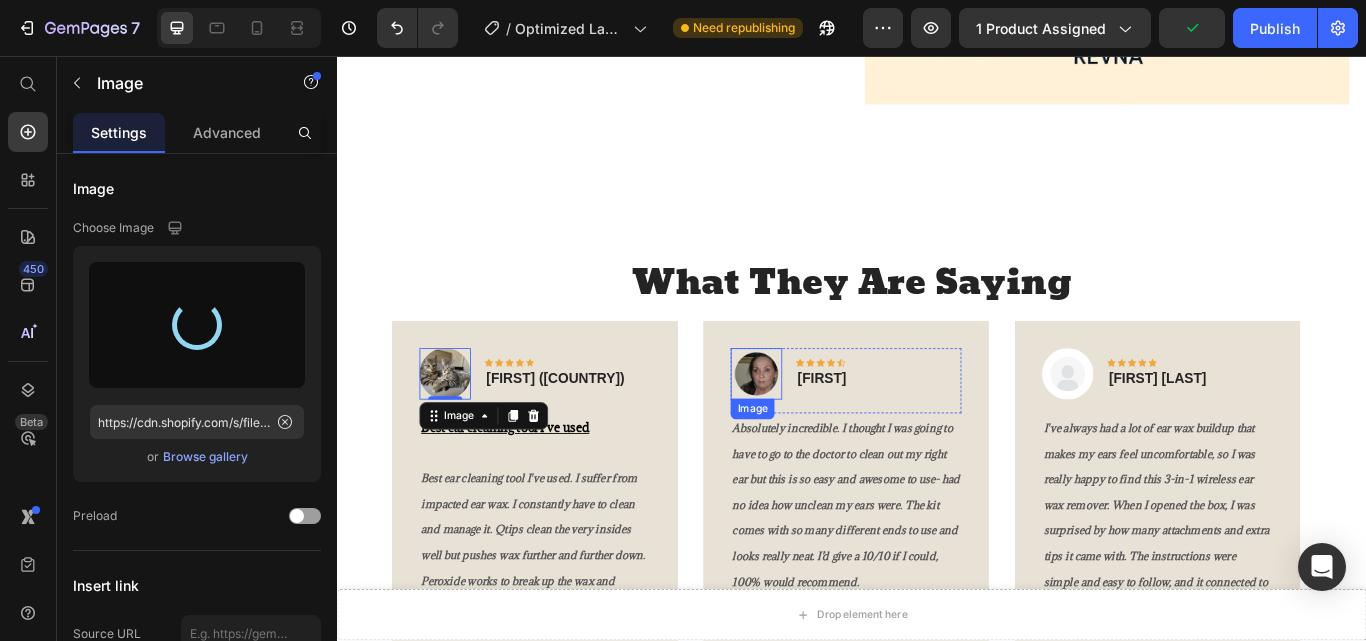 type on "https://cdn.shopify.com/s/files/1/0967/8648/1416/files/gempages_570048094473814855-09df09fd-6f1e-473e-b1e4-674192529b28.jpg" 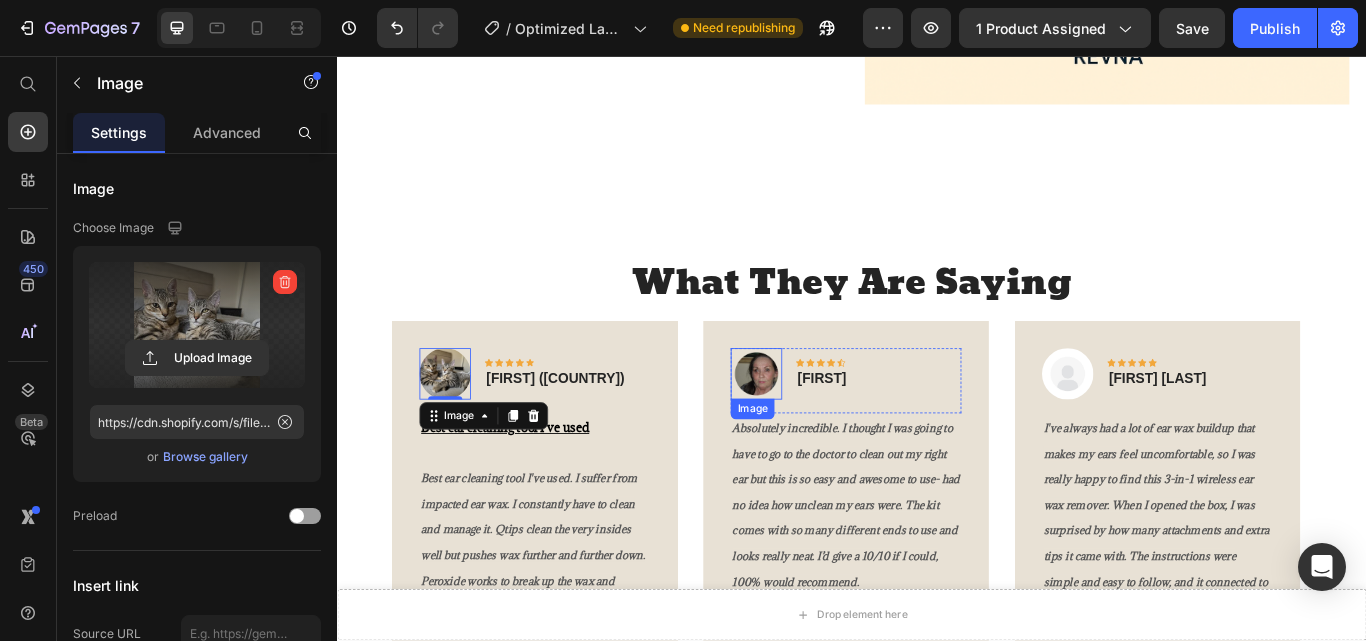 click at bounding box center [825, 427] 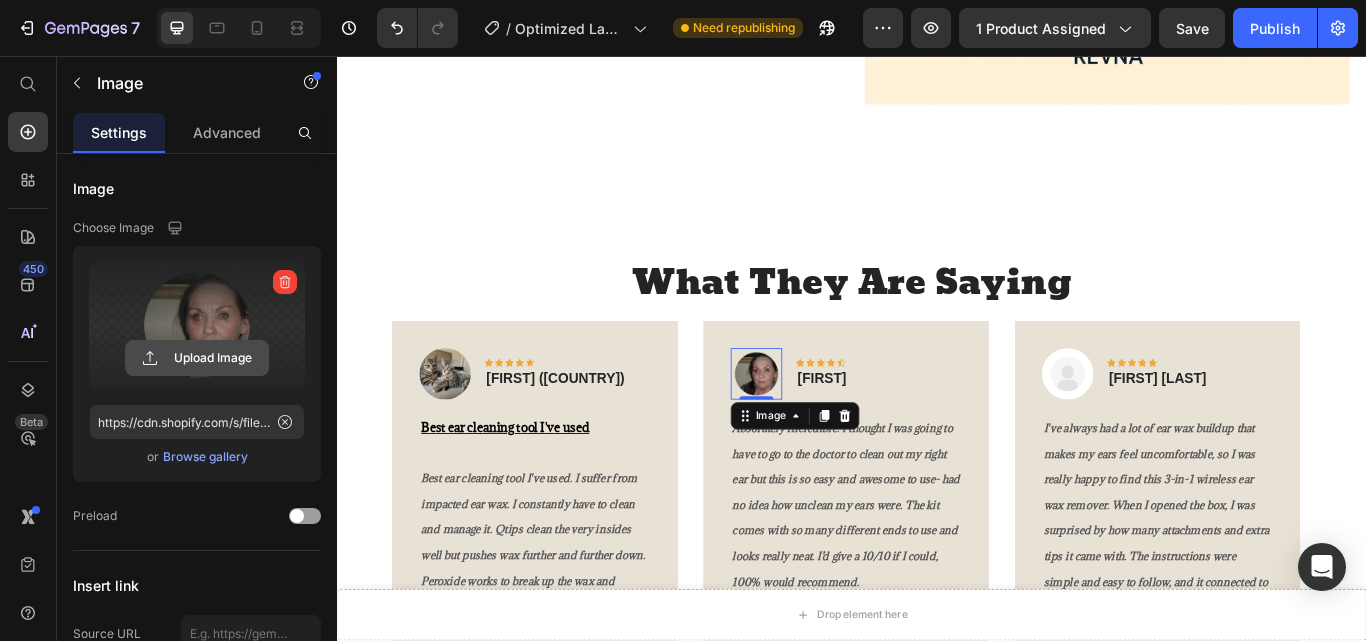 click 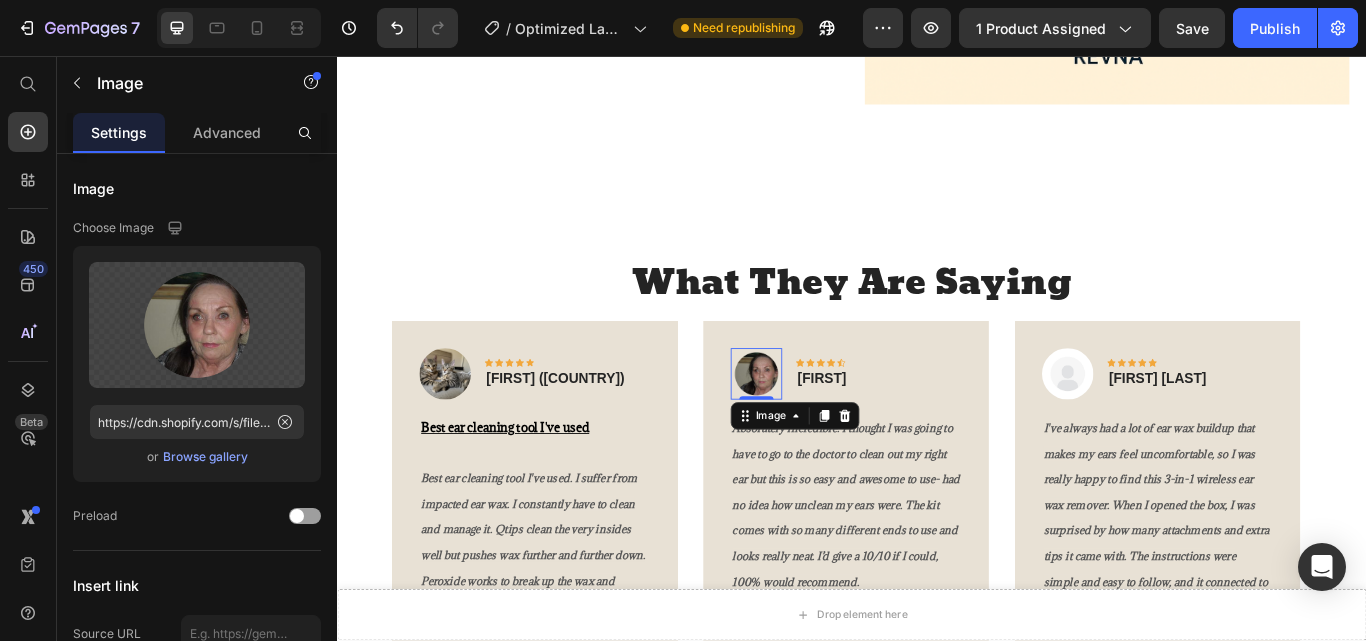 click on "Browse gallery" at bounding box center [205, 457] 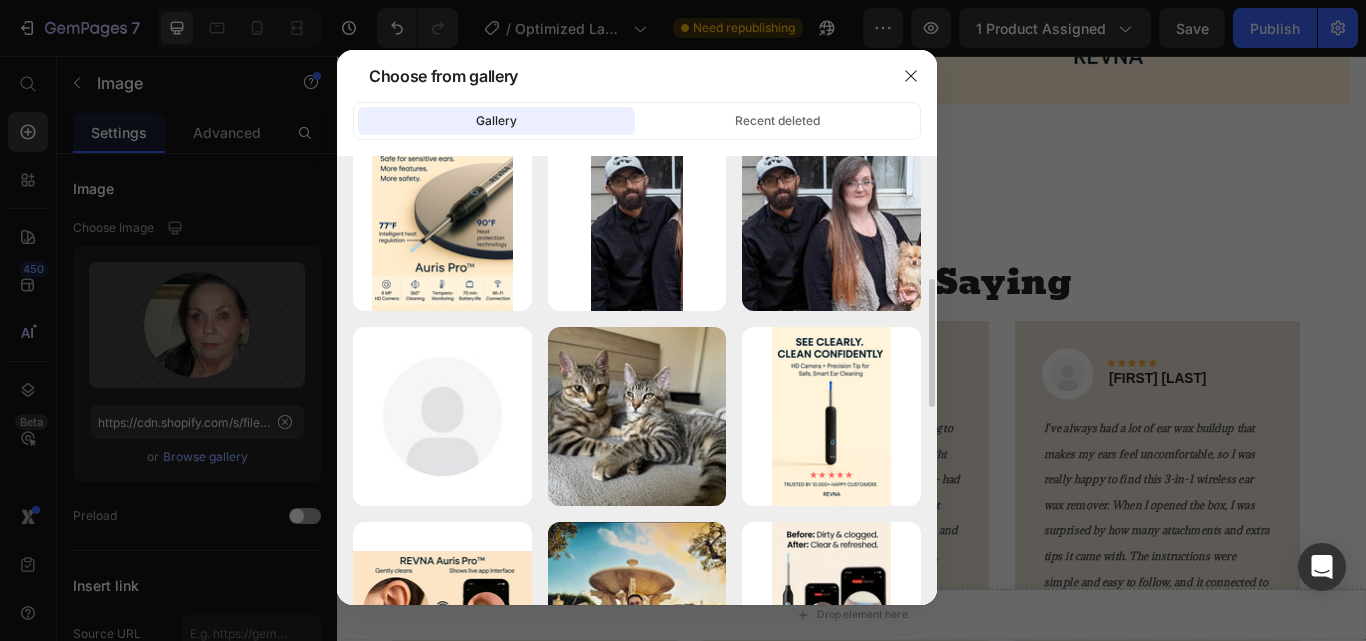 scroll, scrollTop: 430, scrollLeft: 0, axis: vertical 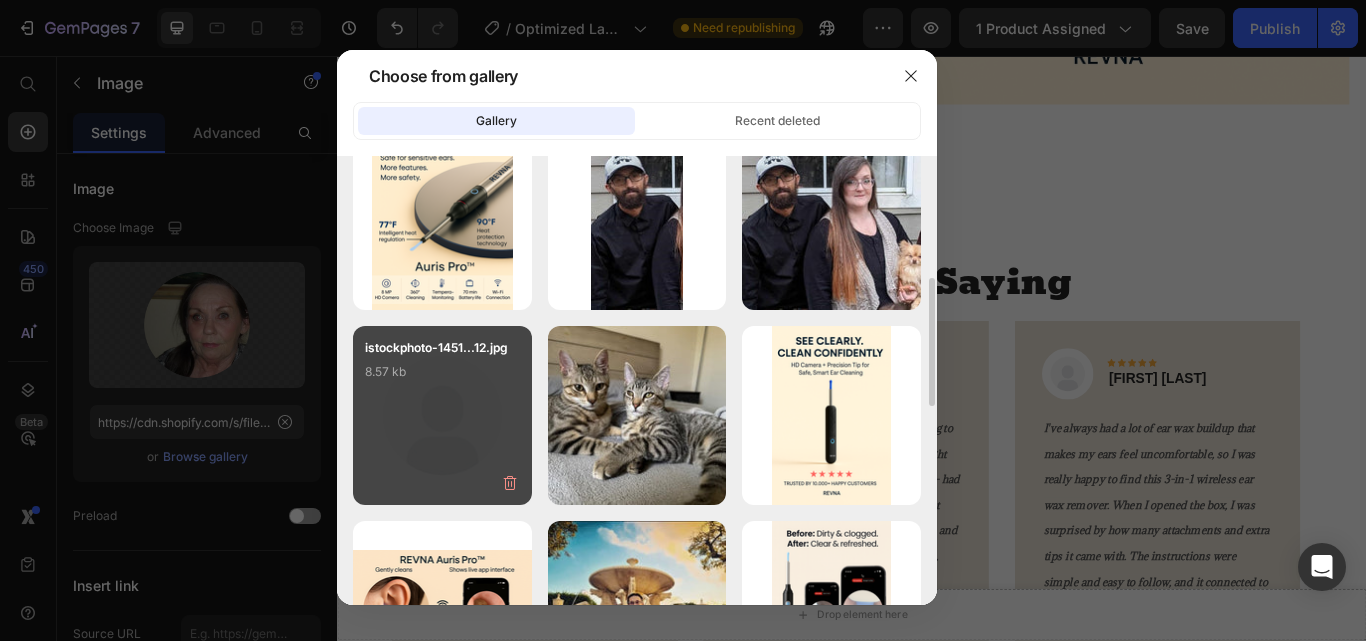 click on "istockphoto-1451...12.jpg 8.57 kb" at bounding box center [442, 415] 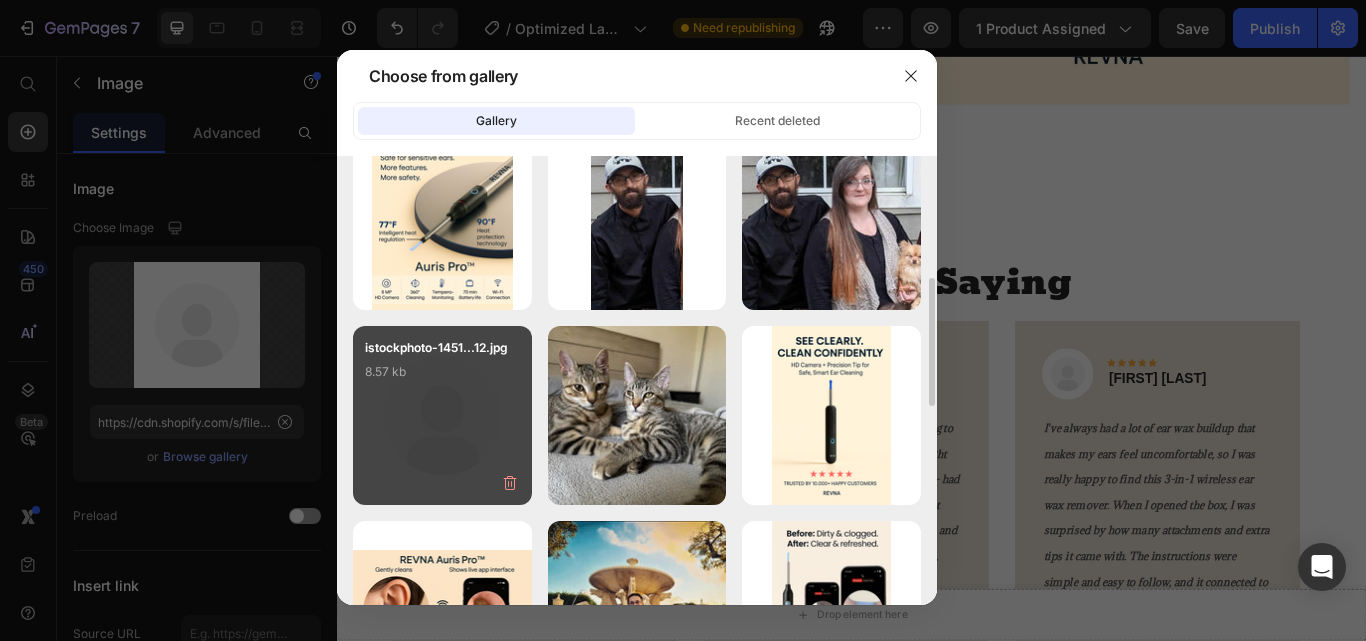 type on "https://cdn.shopify.com/s/files/1/0967/8648/1416/files/gempages_570048094473814855-c1bc9f70-22be-4760-aa67-b5c8d56c0ddf.jpg" 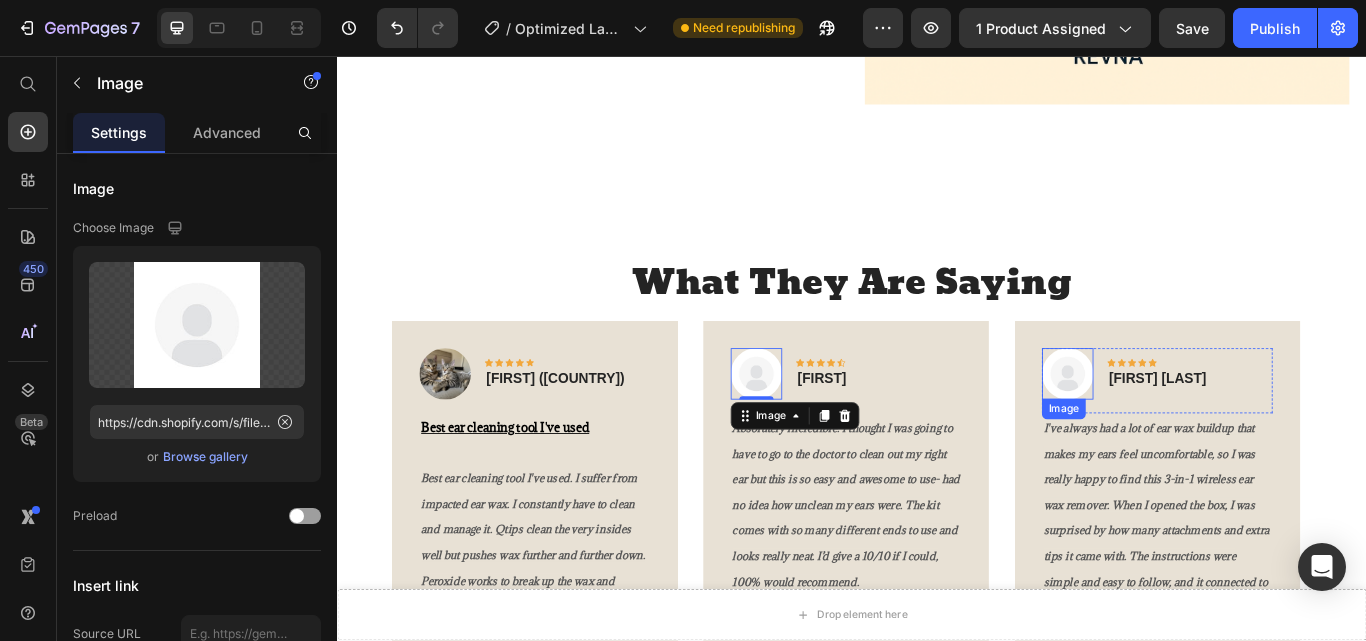 click at bounding box center (1188, 427) 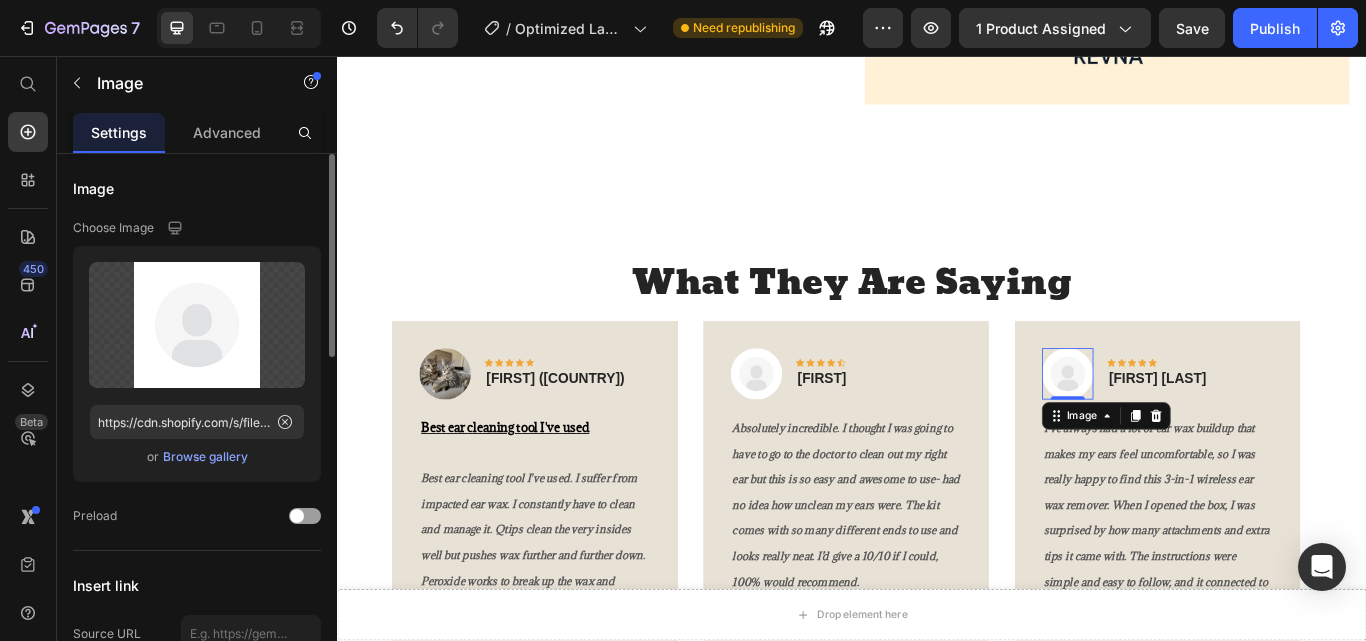click on "Browse gallery" at bounding box center [205, 457] 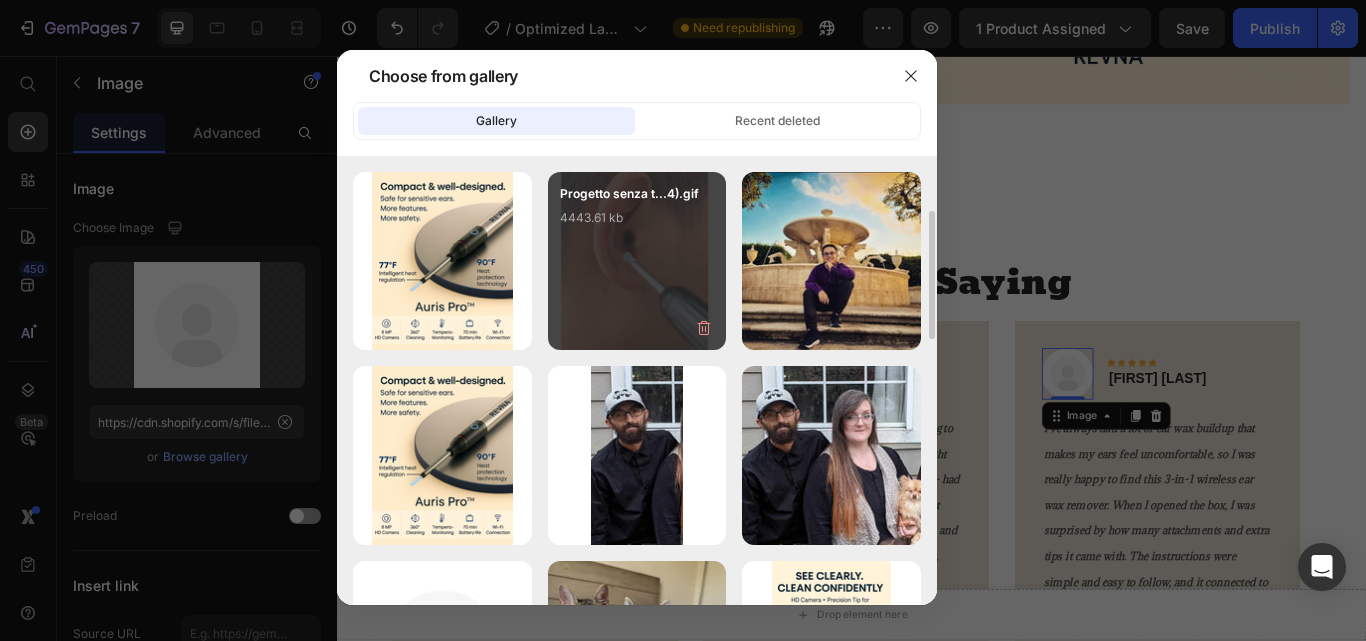 scroll, scrollTop: 201, scrollLeft: 0, axis: vertical 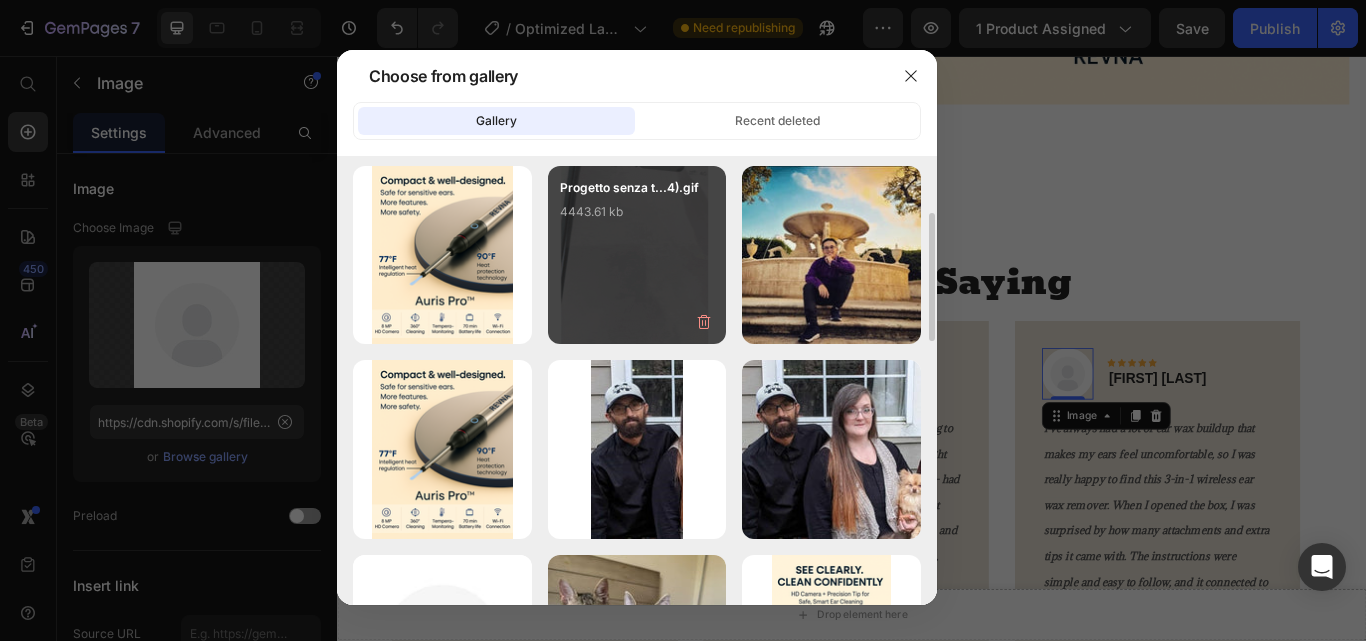click on "2e318654-ebb0-4c...0_.jpg" at bounding box center [0, 0] 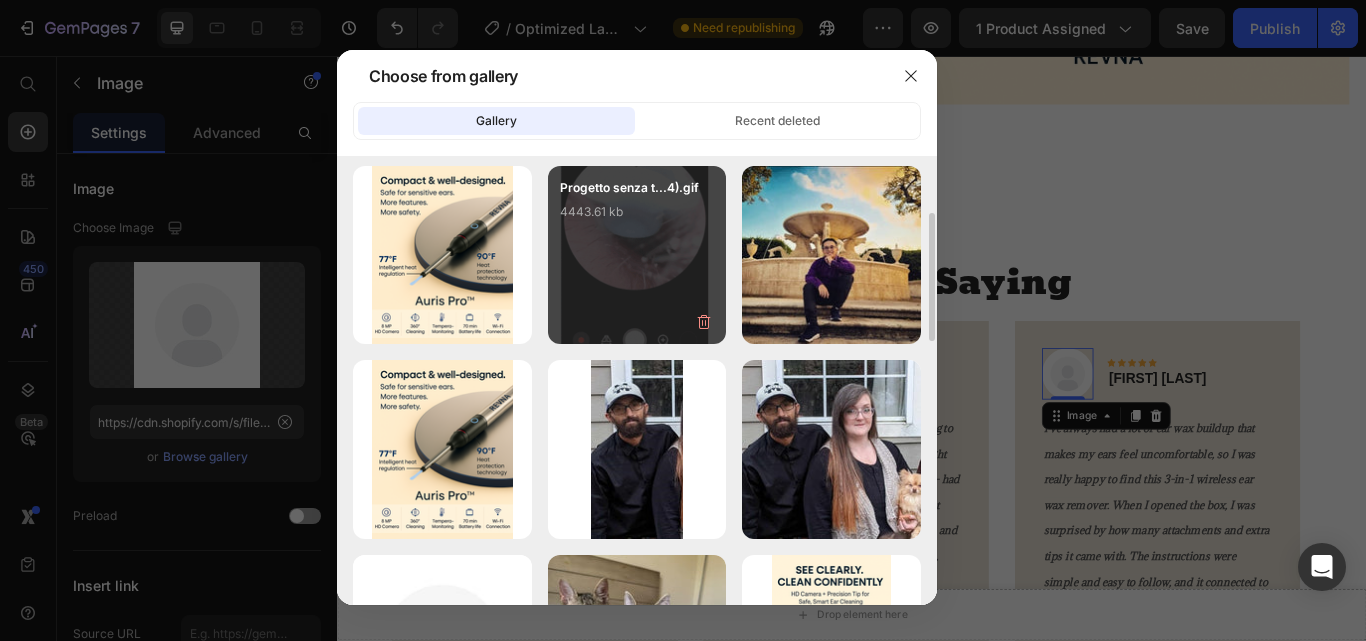 type on "https://cdn.shopify.com/s/files/1/0967/8648/1416/files/gempages_570048094473814855-ab76d297-6454-418a-a482-69a39bb71815.jpg" 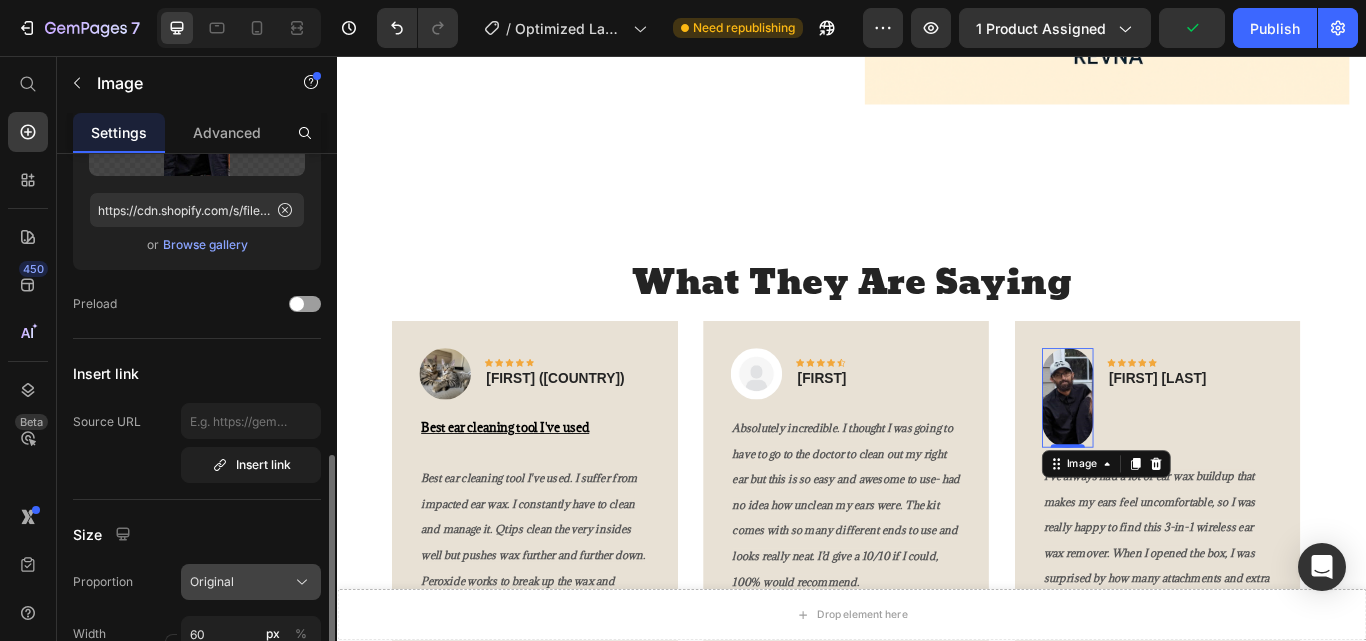 scroll, scrollTop: 374, scrollLeft: 0, axis: vertical 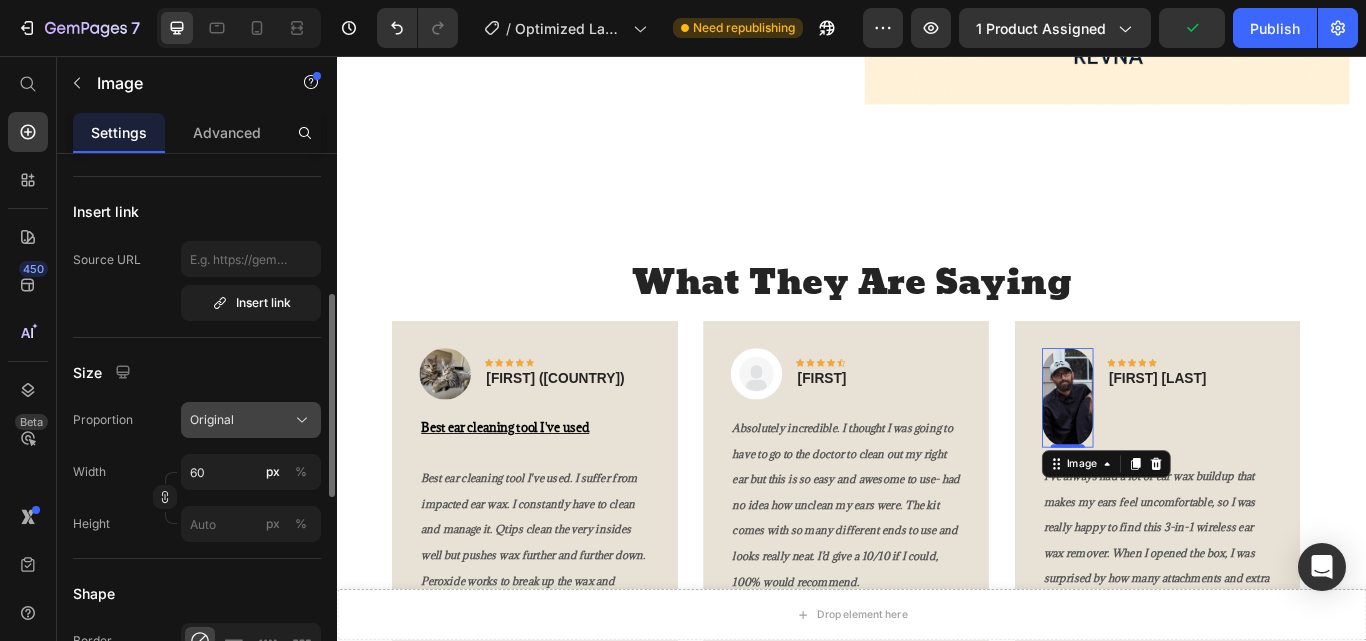 click on "Original" at bounding box center [251, 420] 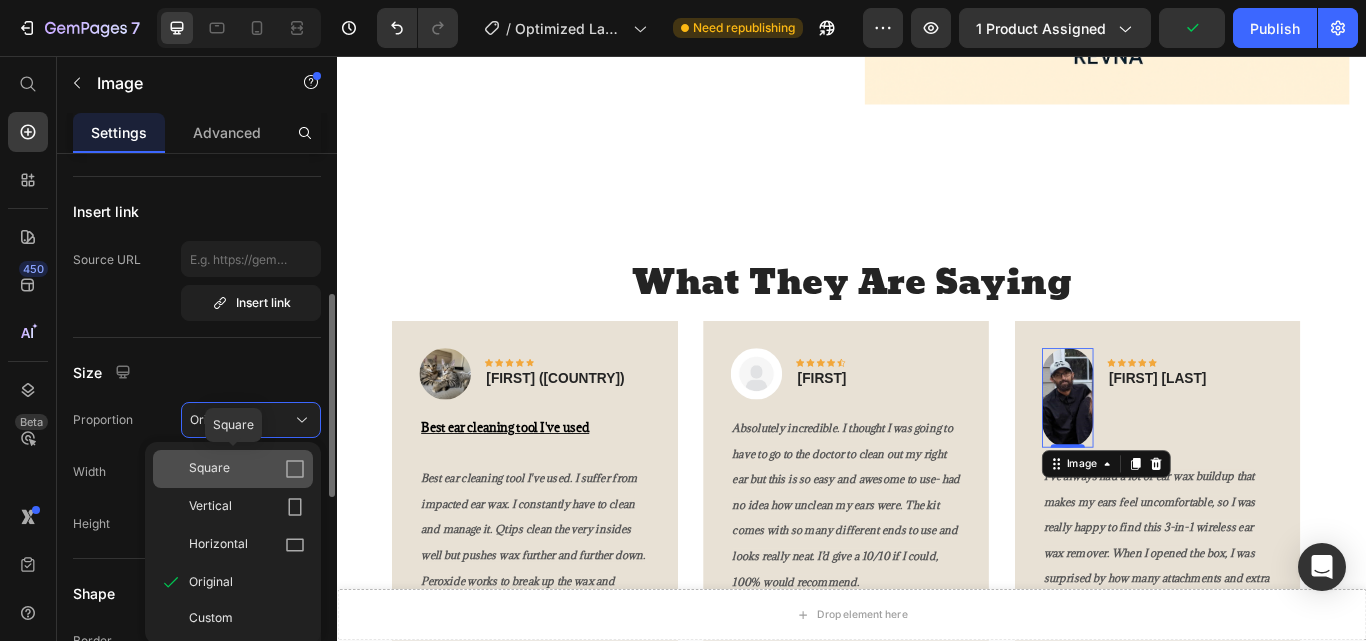 click on "Square" at bounding box center (247, 469) 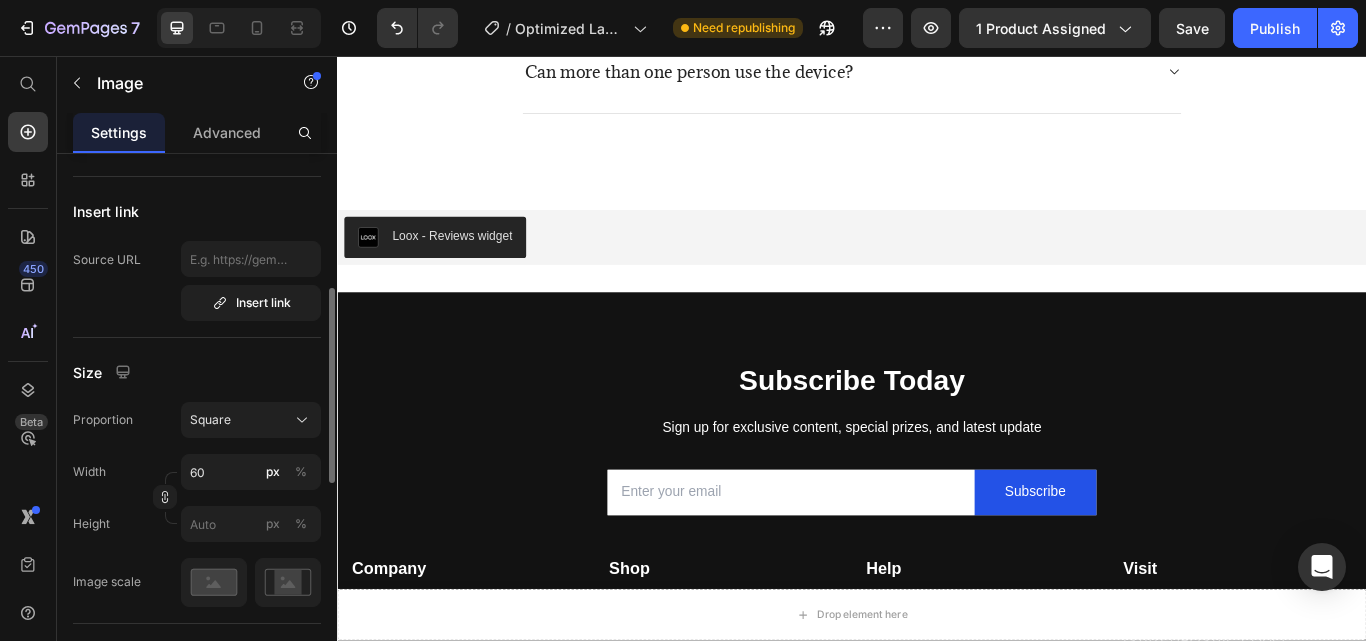 scroll, scrollTop: 6856, scrollLeft: 0, axis: vertical 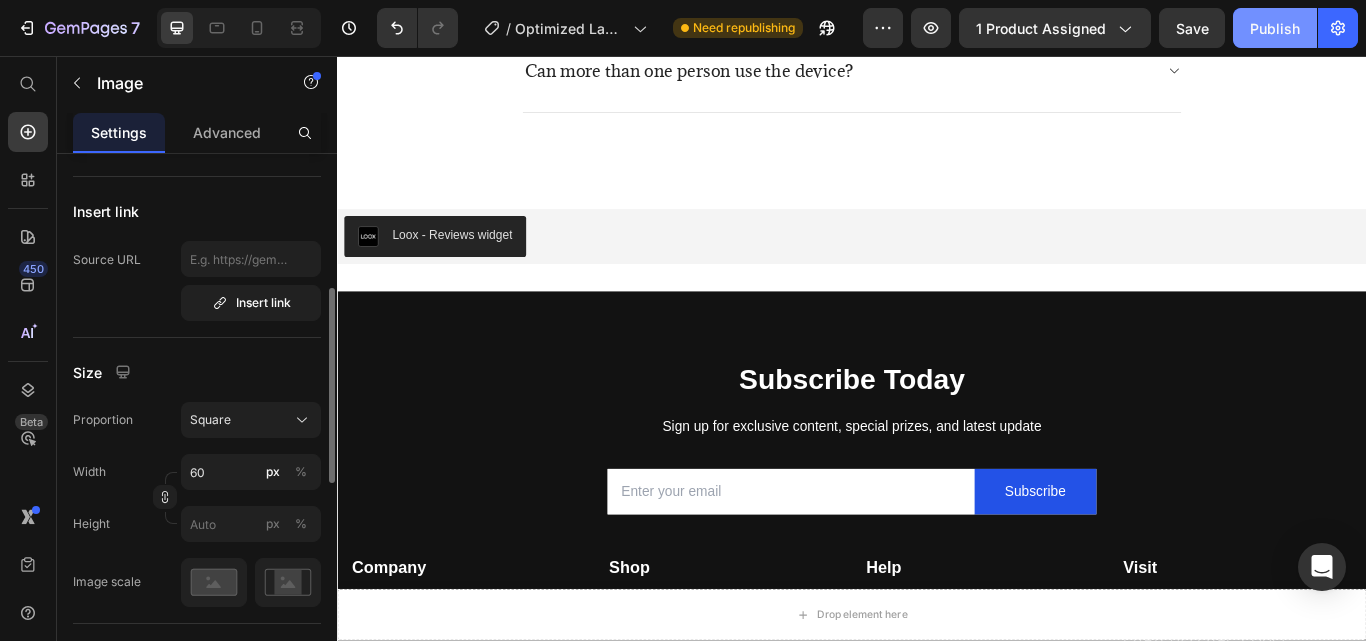 click on "Publish" at bounding box center (1275, 28) 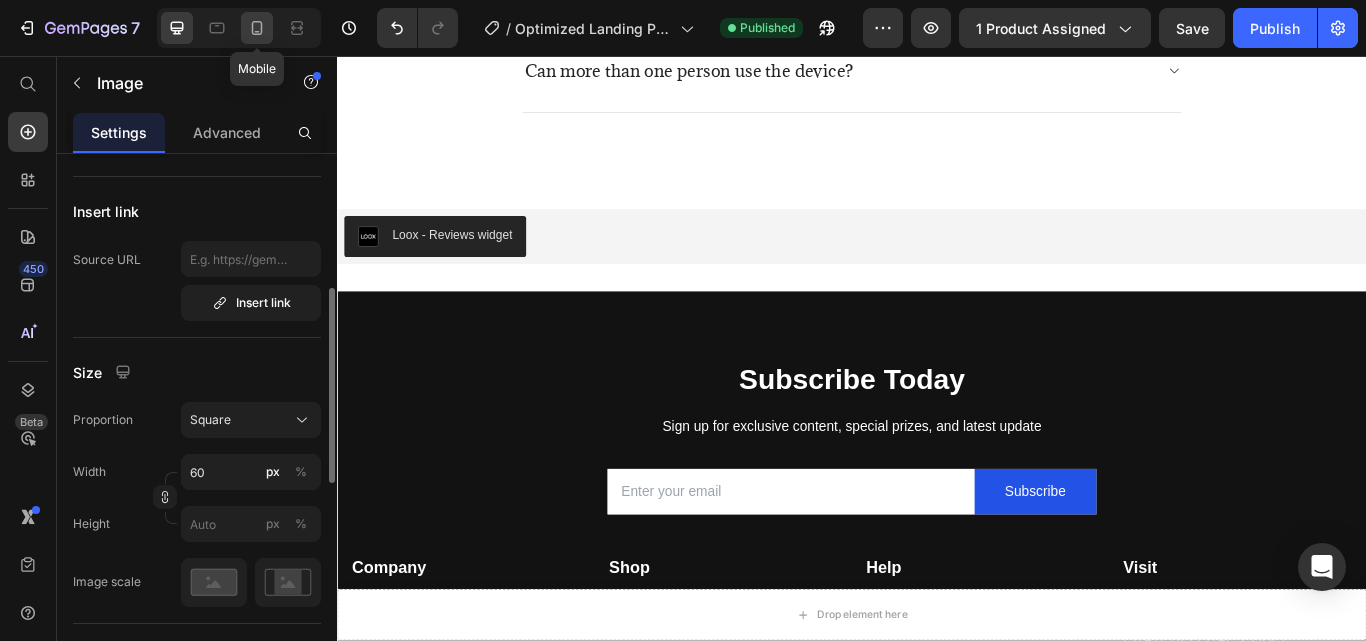 click 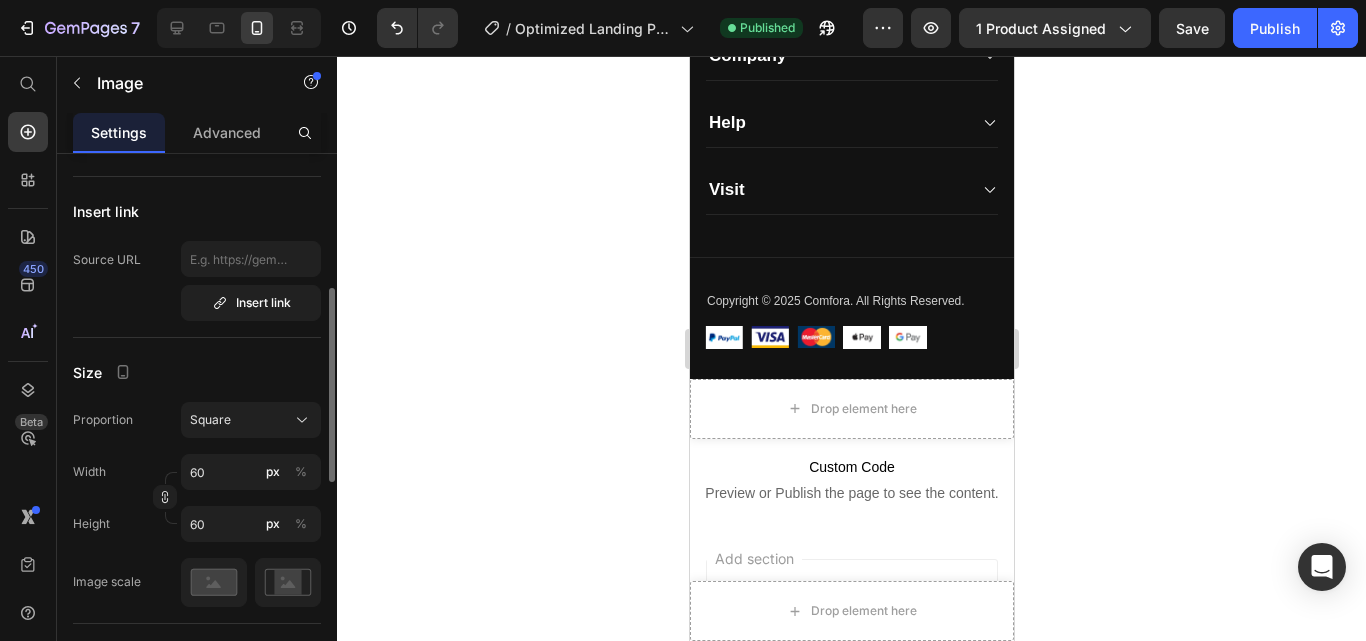 scroll, scrollTop: 7027, scrollLeft: 0, axis: vertical 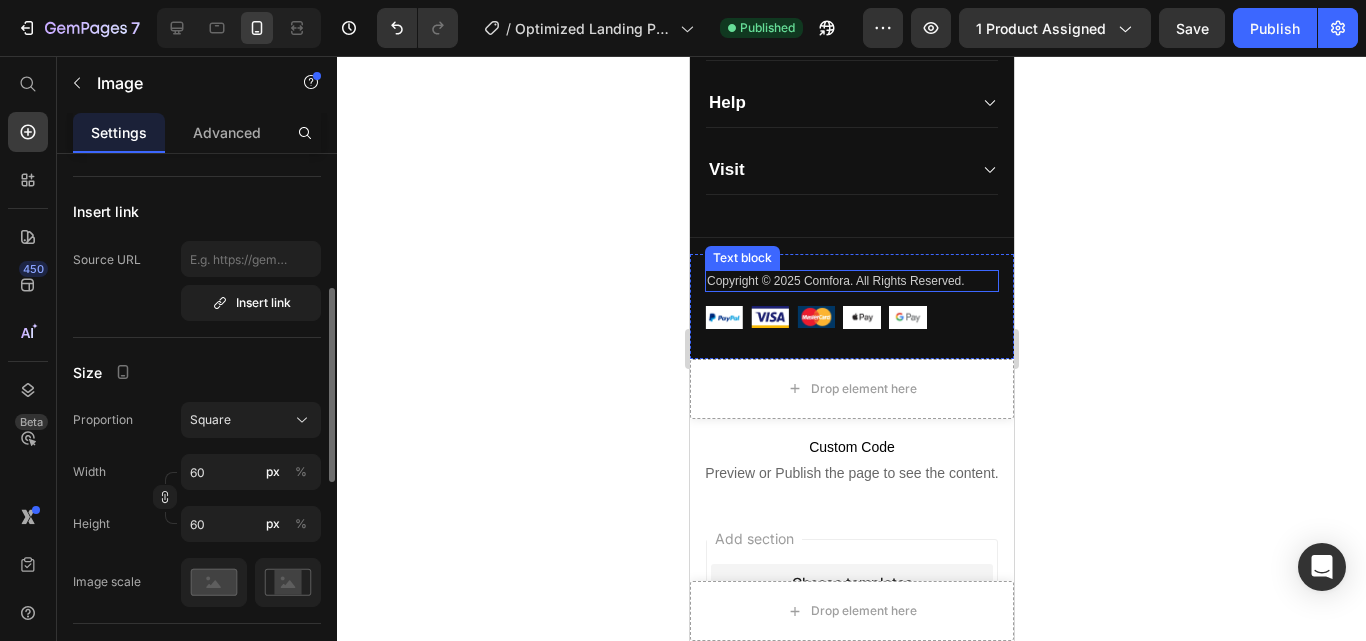 click on "Copyright © 2025 Comfora. All Rights Reserved." at bounding box center [851, 281] 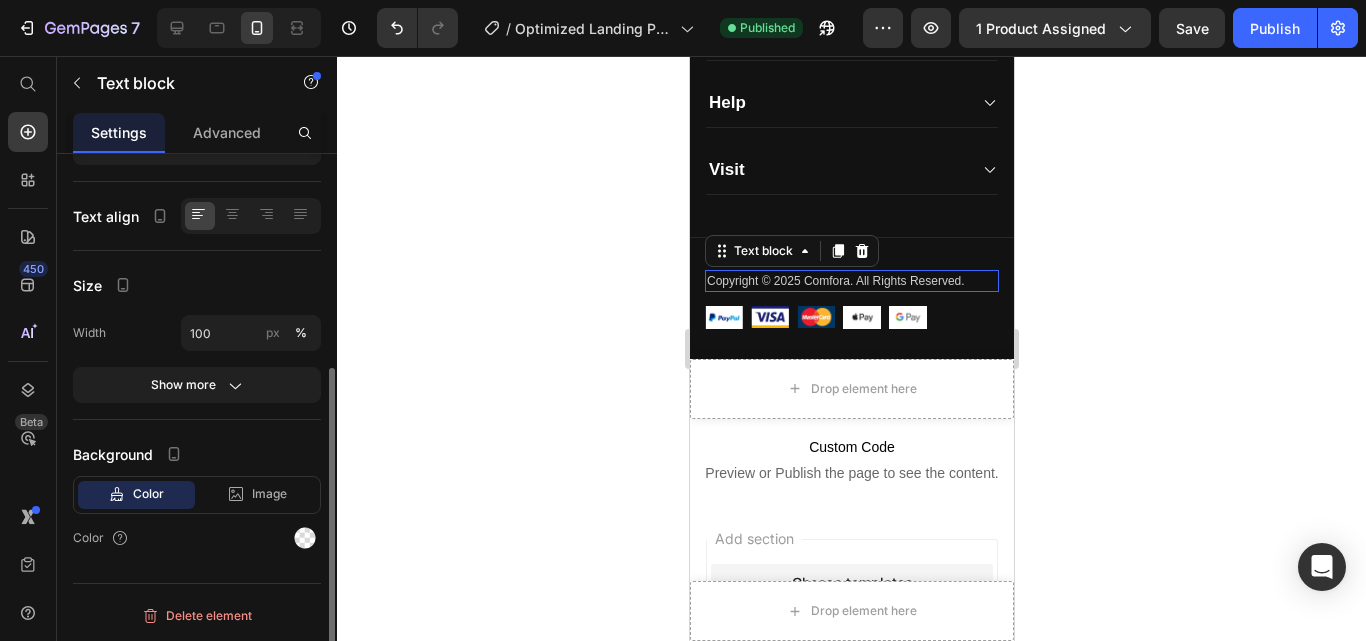 scroll, scrollTop: 0, scrollLeft: 0, axis: both 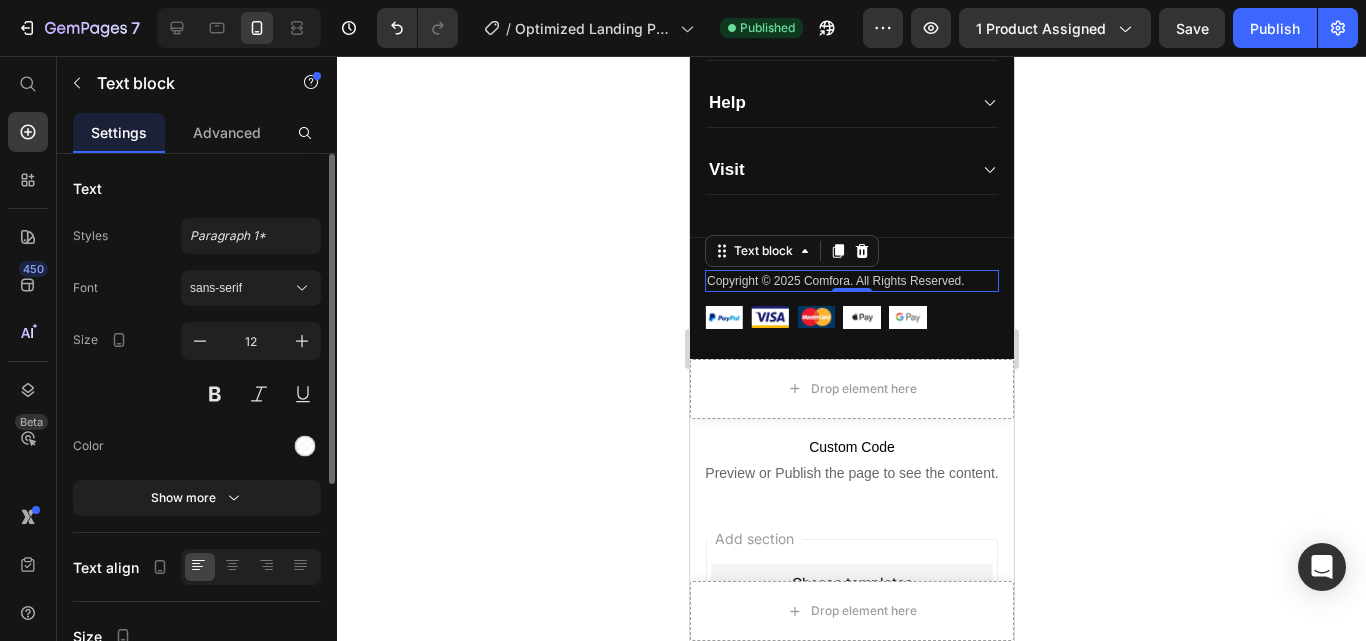 click on "Copyright © 2025 Comfora. All Rights Reserved." at bounding box center (851, 281) 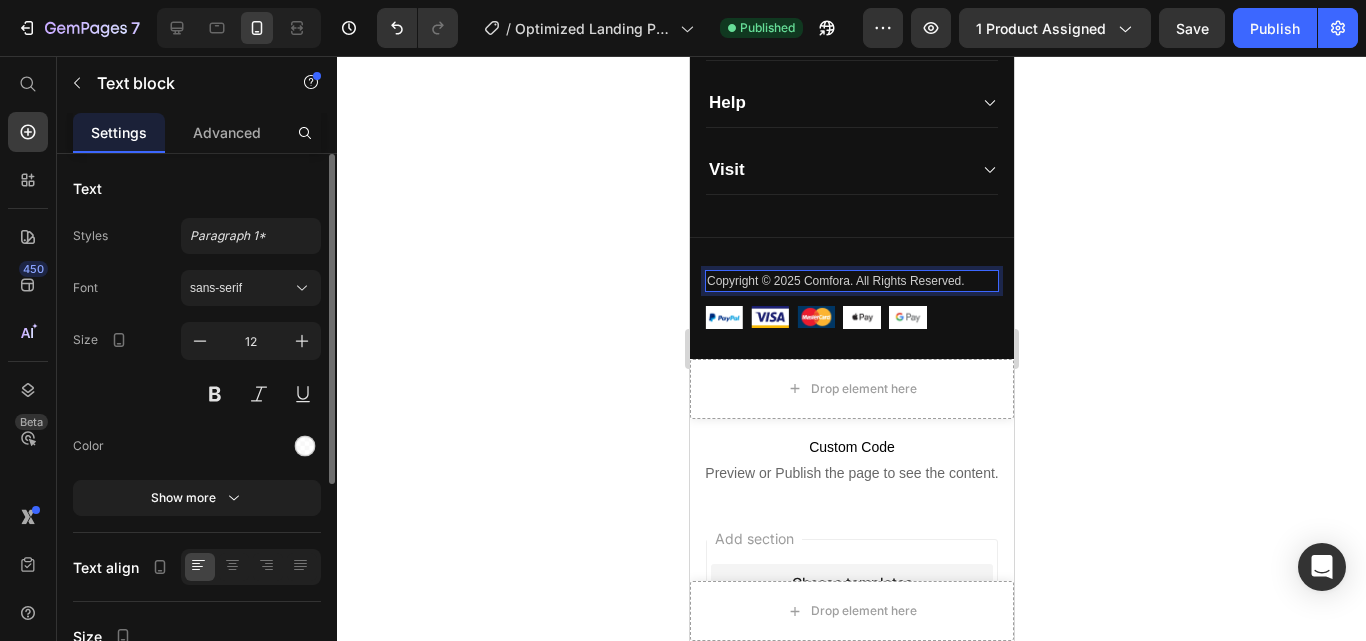 click on "Copyright © 2025 Comfora. All Rights Reserved." at bounding box center (851, 281) 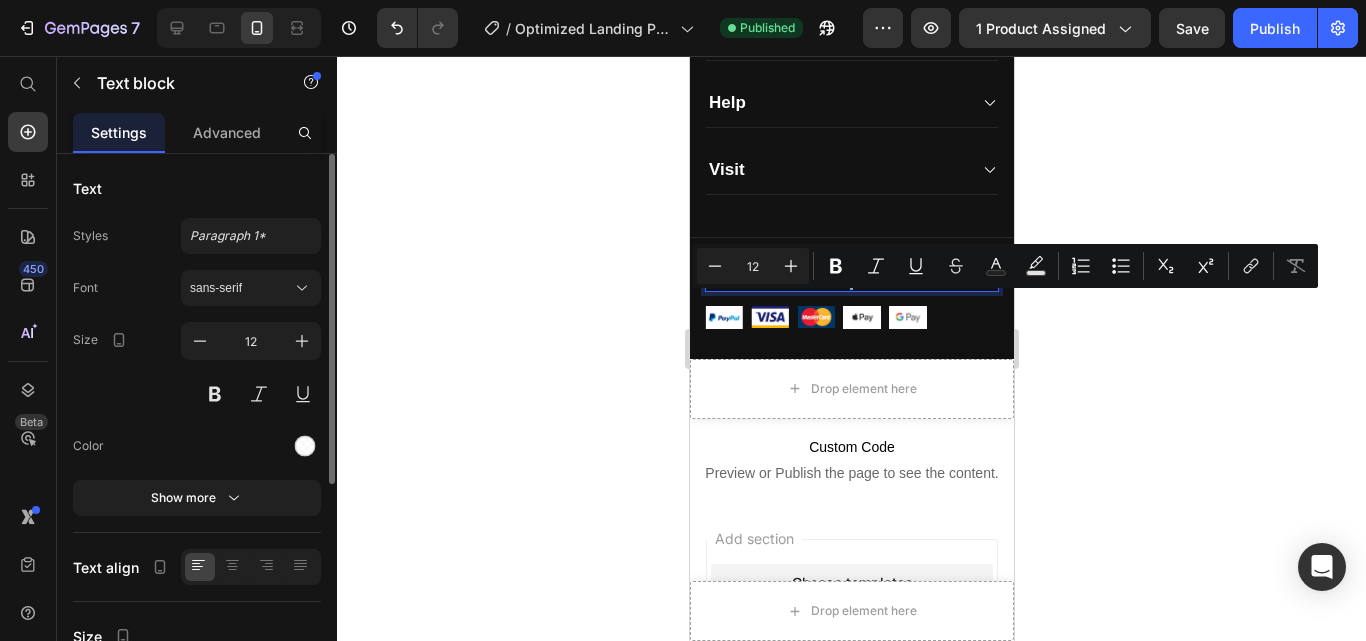 click on "Copyright © 2025 Comfora. All Rights Reserved." at bounding box center [851, 281] 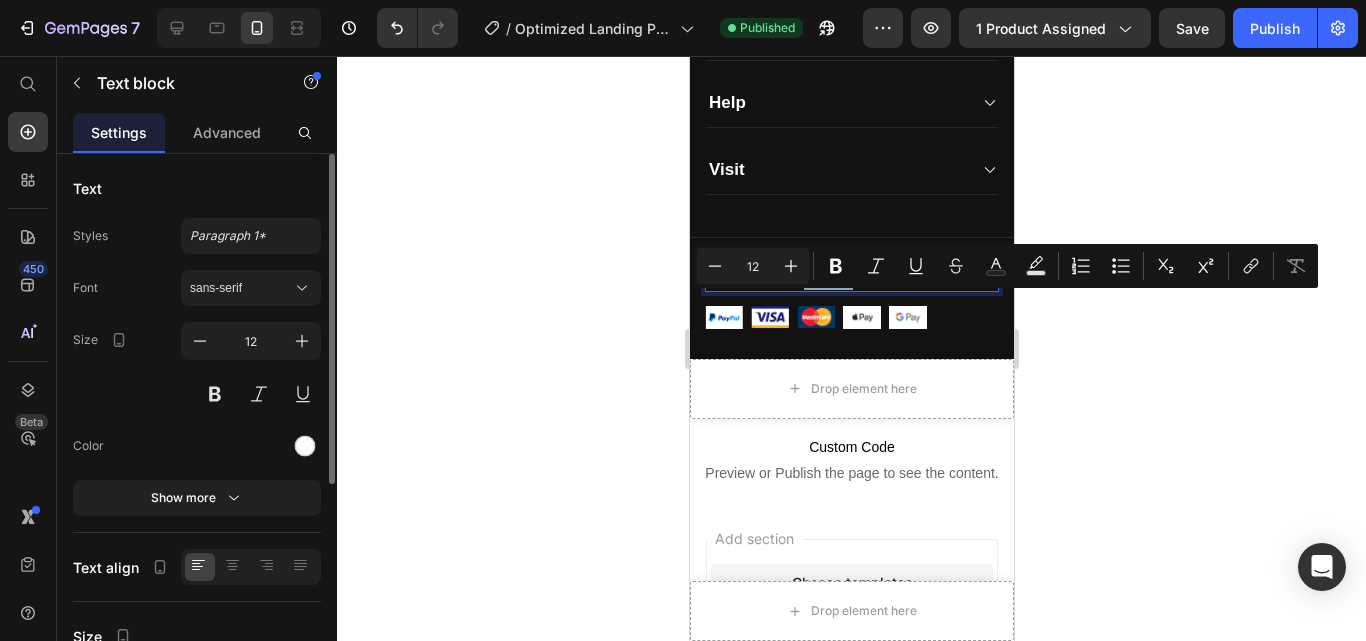 drag, startPoint x: 849, startPoint y: 304, endPoint x: 824, endPoint y: 303, distance: 25.019993 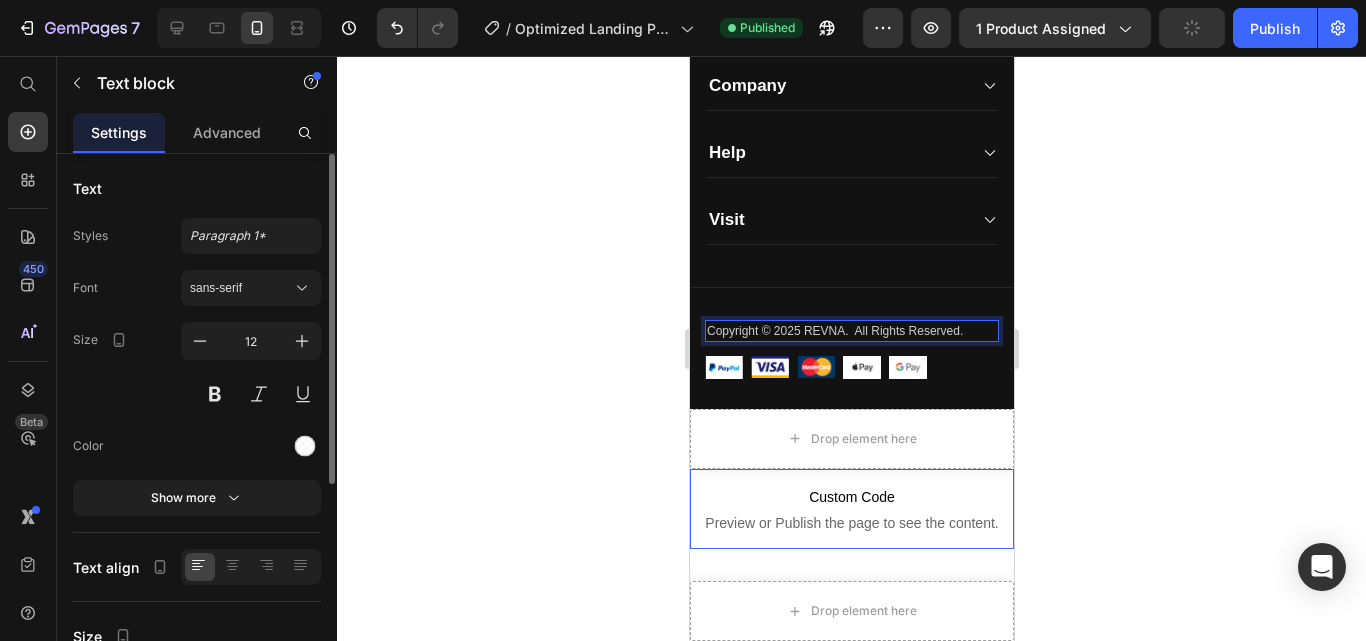 scroll, scrollTop: 6855, scrollLeft: 0, axis: vertical 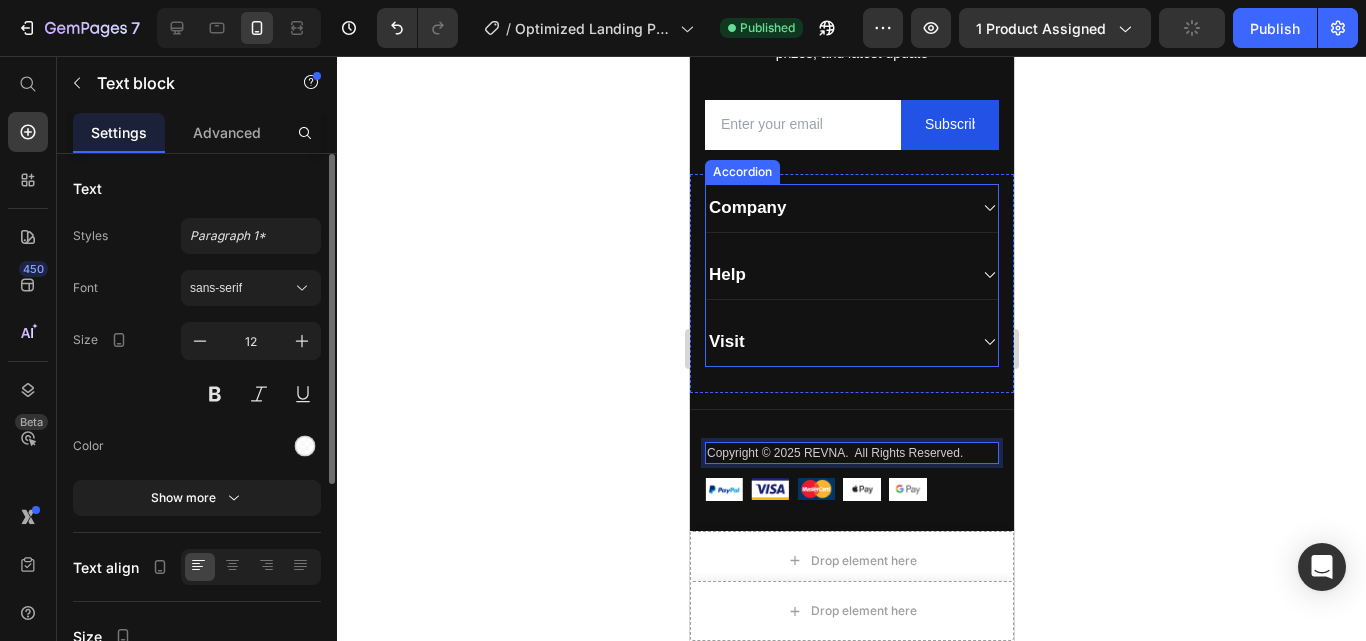 click 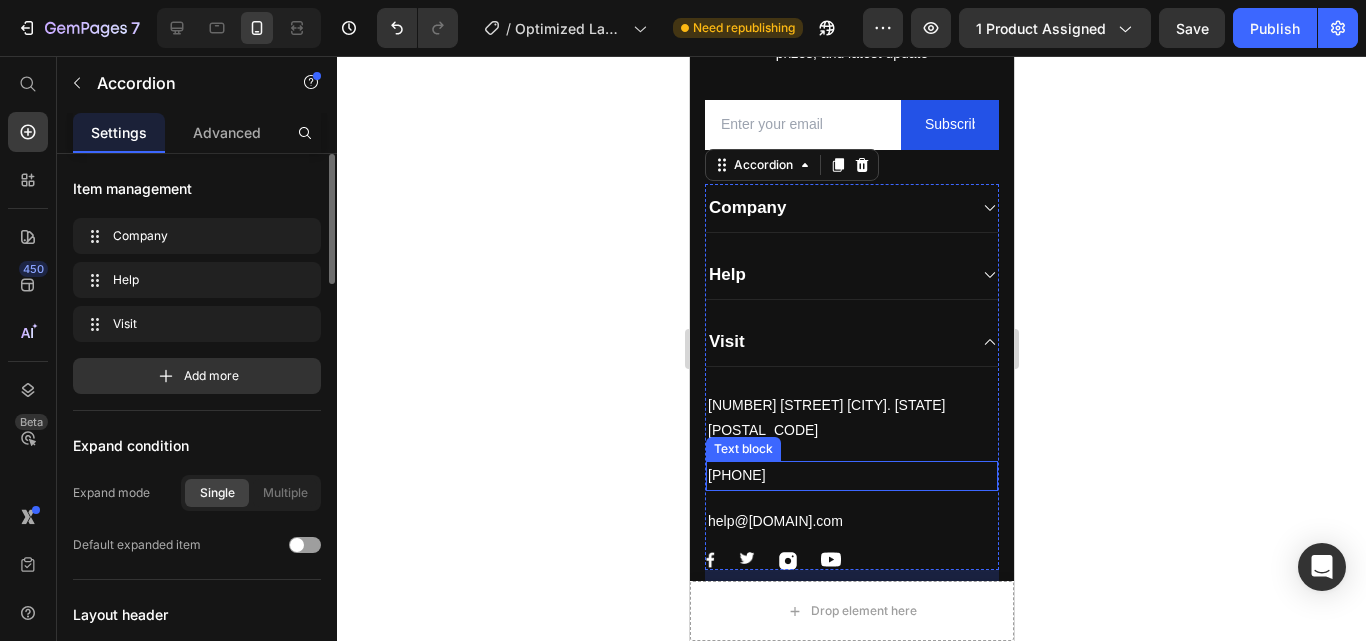 click on "[PHONE]" at bounding box center [851, 475] 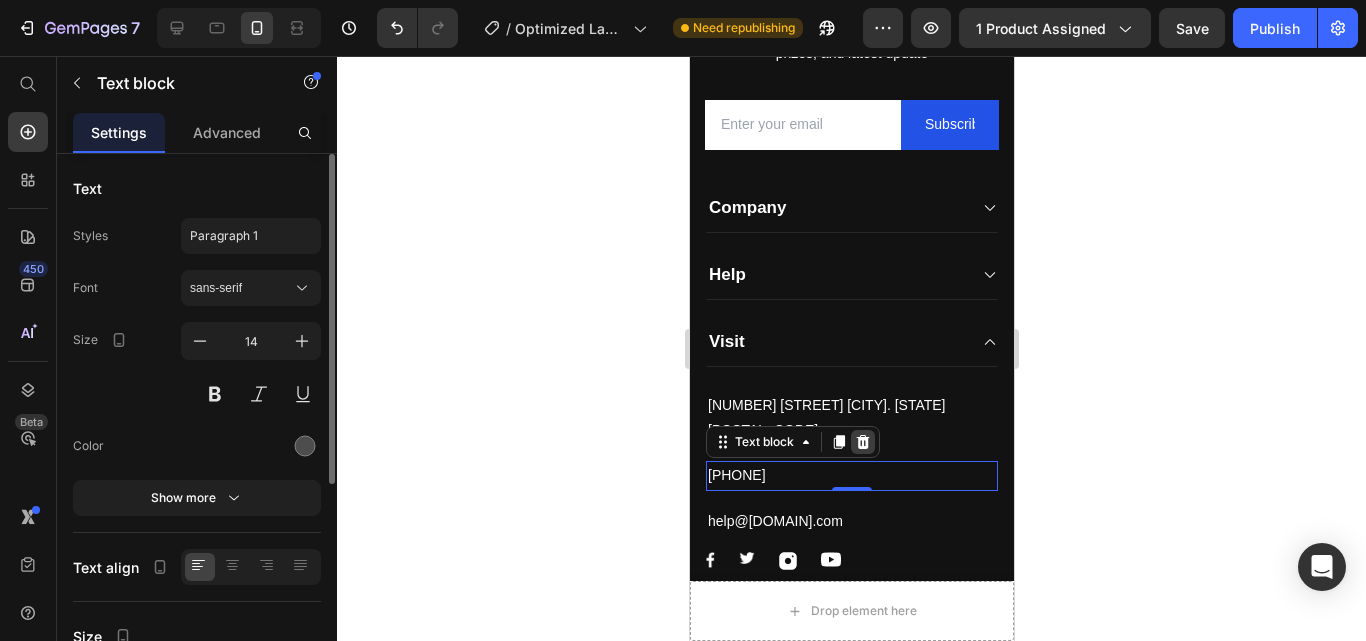 click at bounding box center [862, 442] 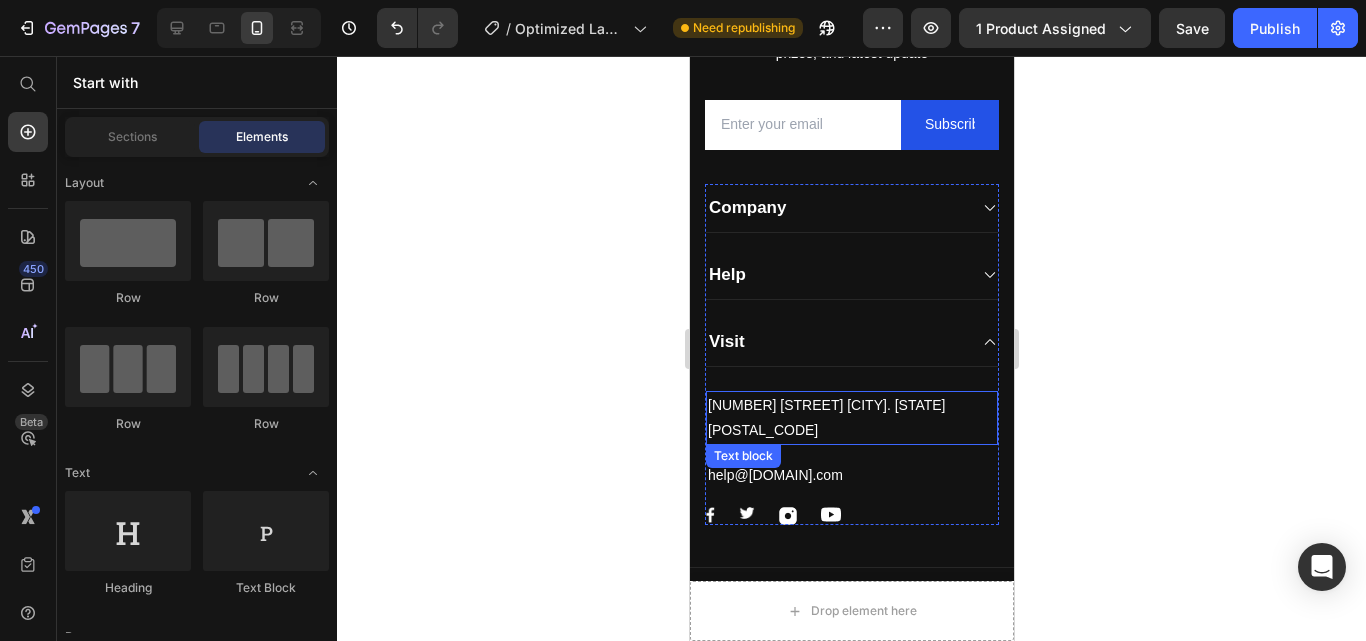 click on "[NUMBER] [STREET] [CITY]. [STATE] [POSTAL_CODE]" at bounding box center [851, 418] 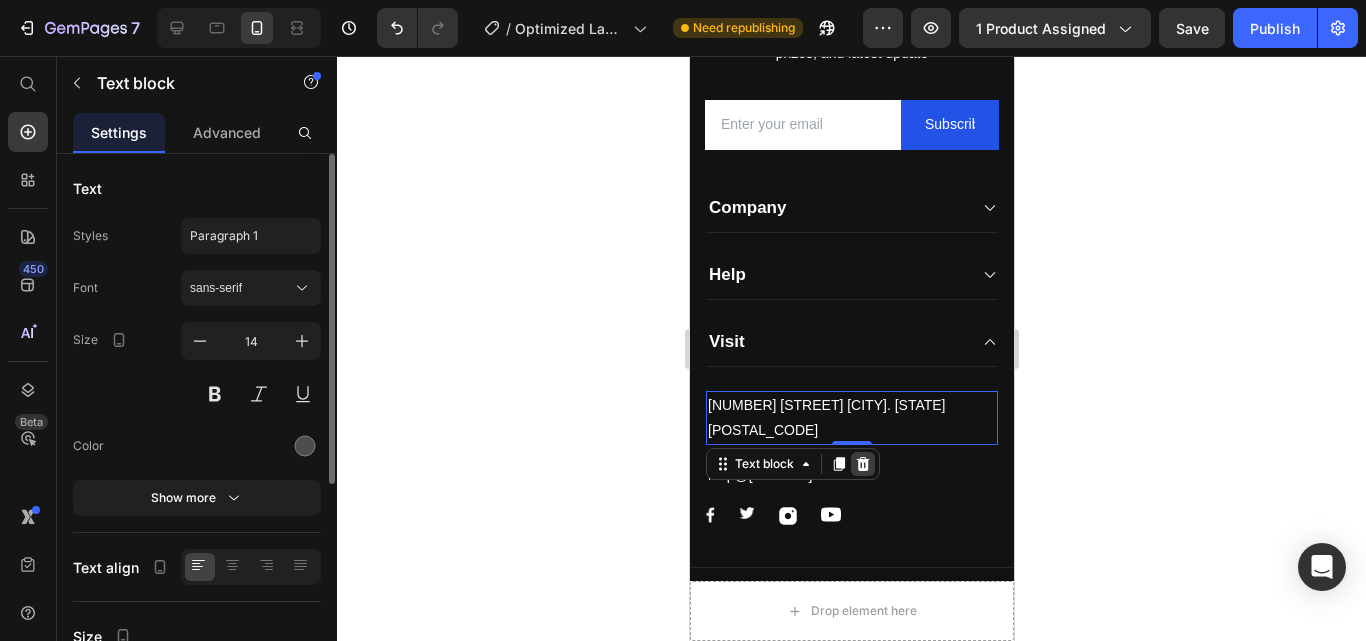 click 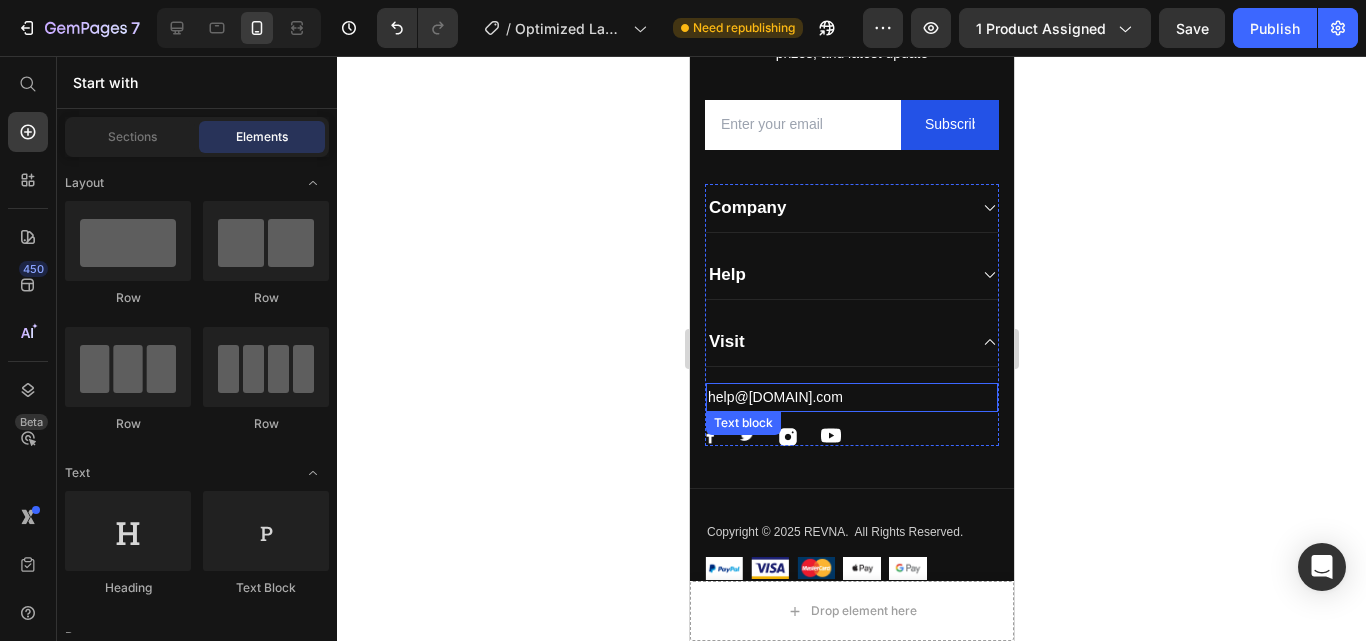 click on "help@[DOMAIN].com" at bounding box center (851, 397) 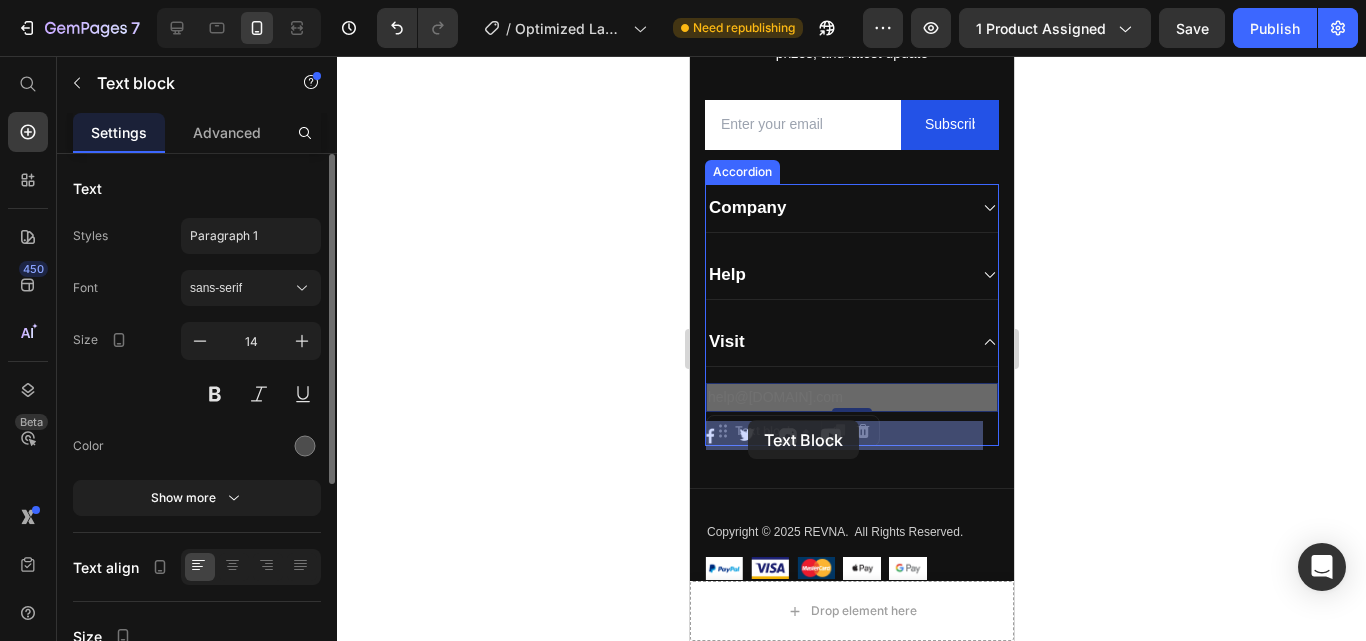 drag, startPoint x: 833, startPoint y: 414, endPoint x: 748, endPoint y: 420, distance: 85.2115 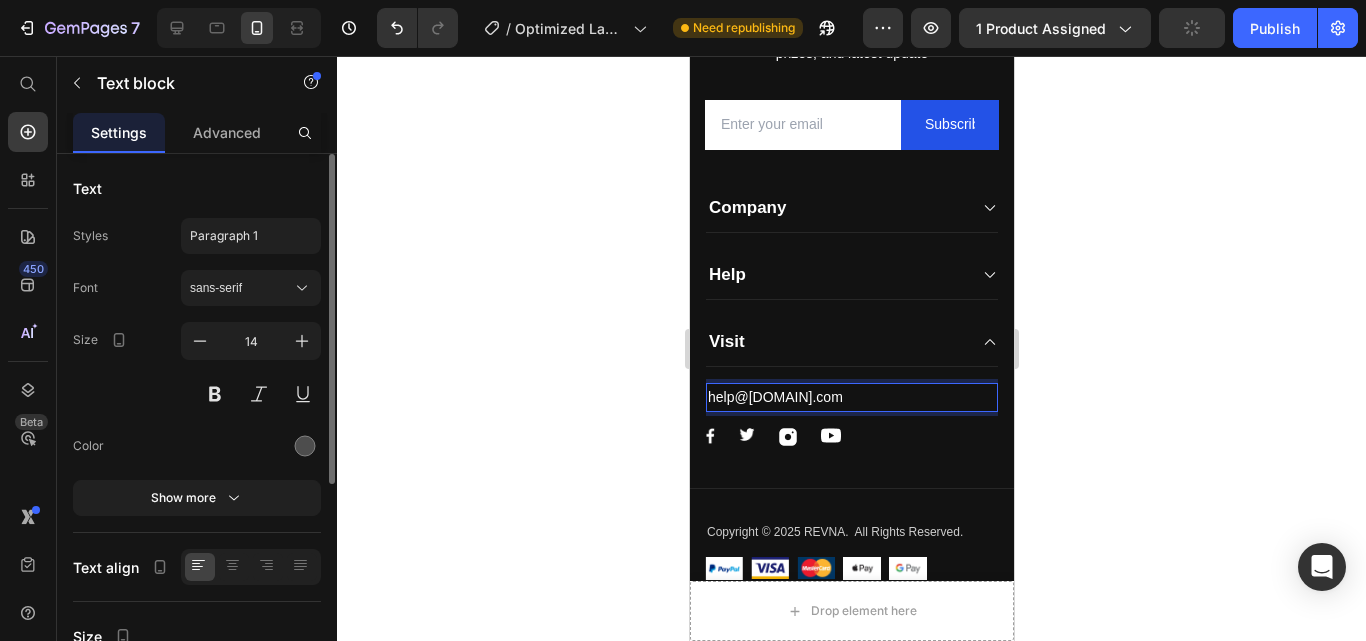click on "help@[DOMAIN].com" at bounding box center (851, 397) 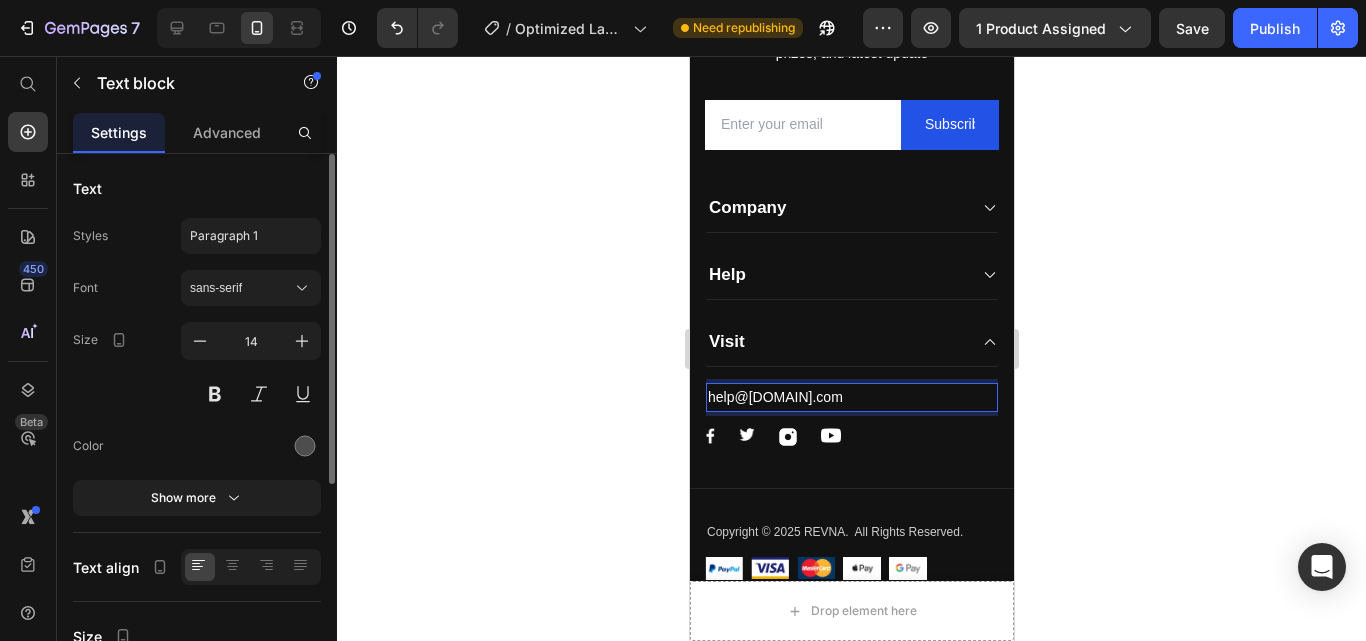 drag, startPoint x: 751, startPoint y: 419, endPoint x: 798, endPoint y: 420, distance: 47.010635 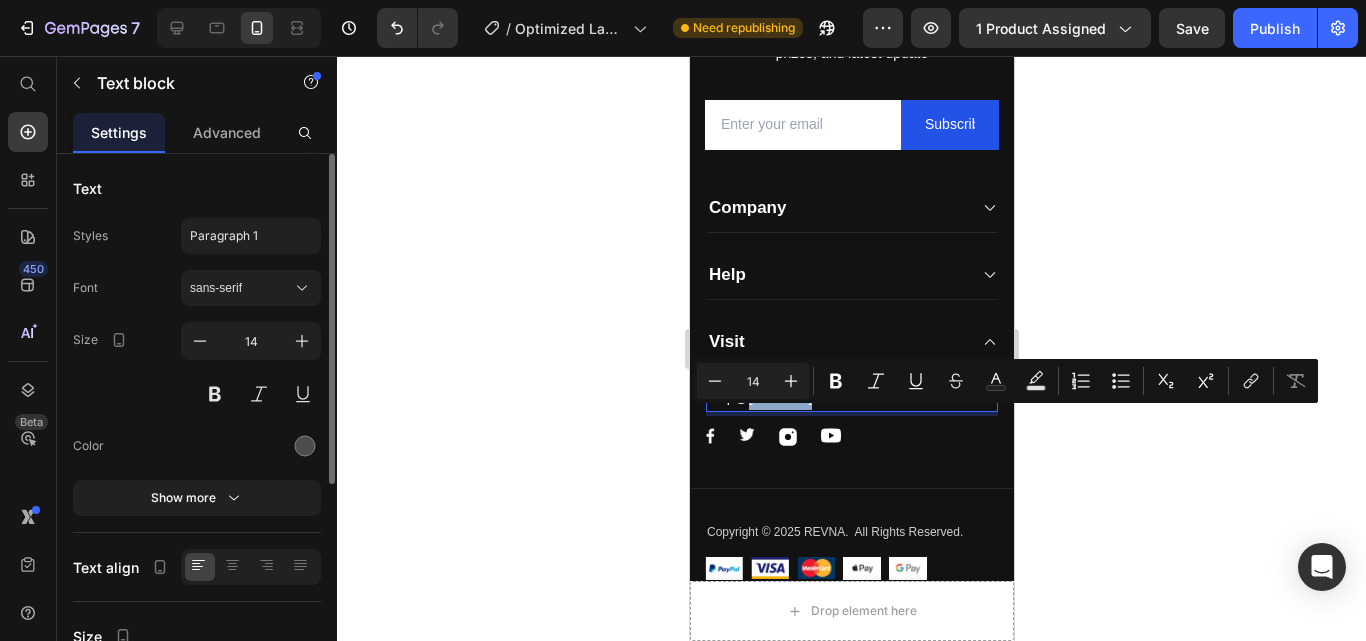 drag, startPoint x: 798, startPoint y: 420, endPoint x: 747, endPoint y: 423, distance: 51.088158 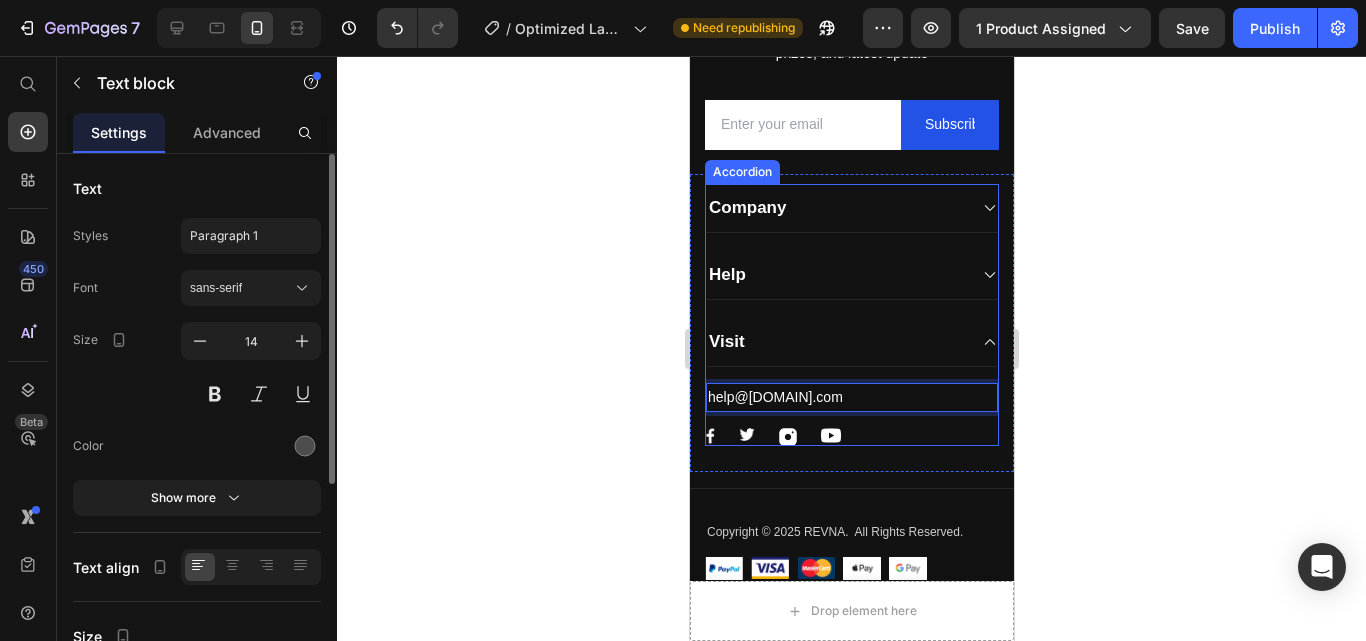 click 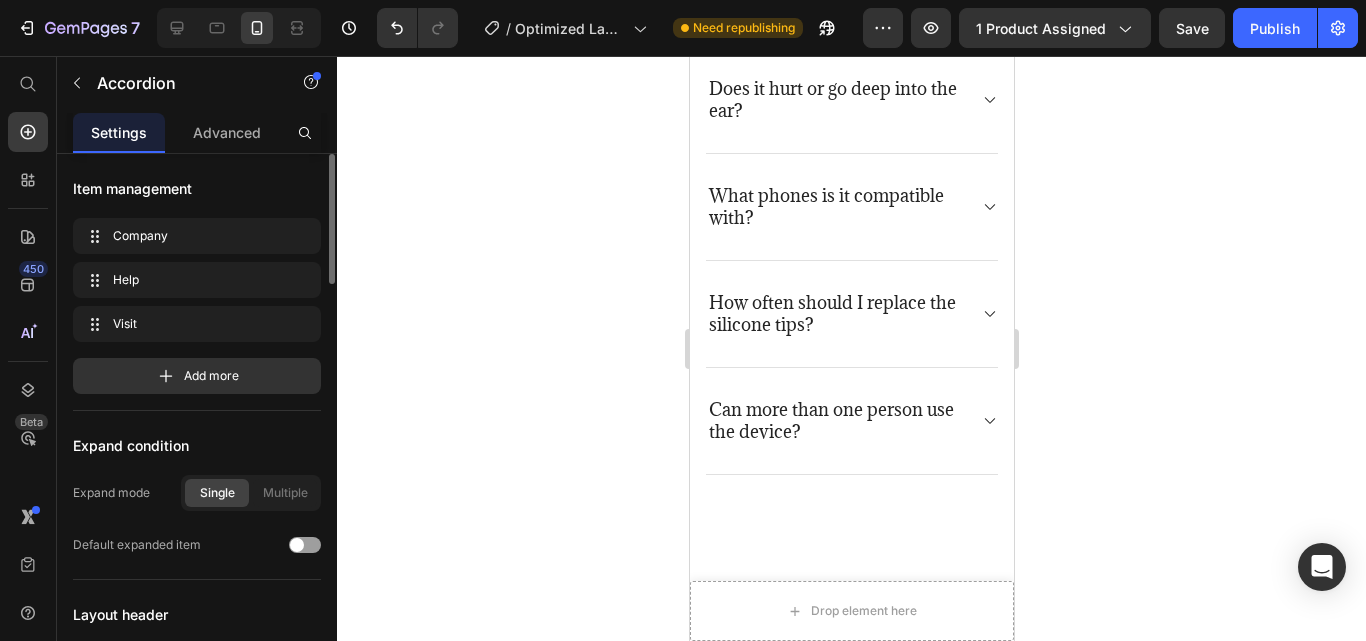 scroll, scrollTop: 6093, scrollLeft: 0, axis: vertical 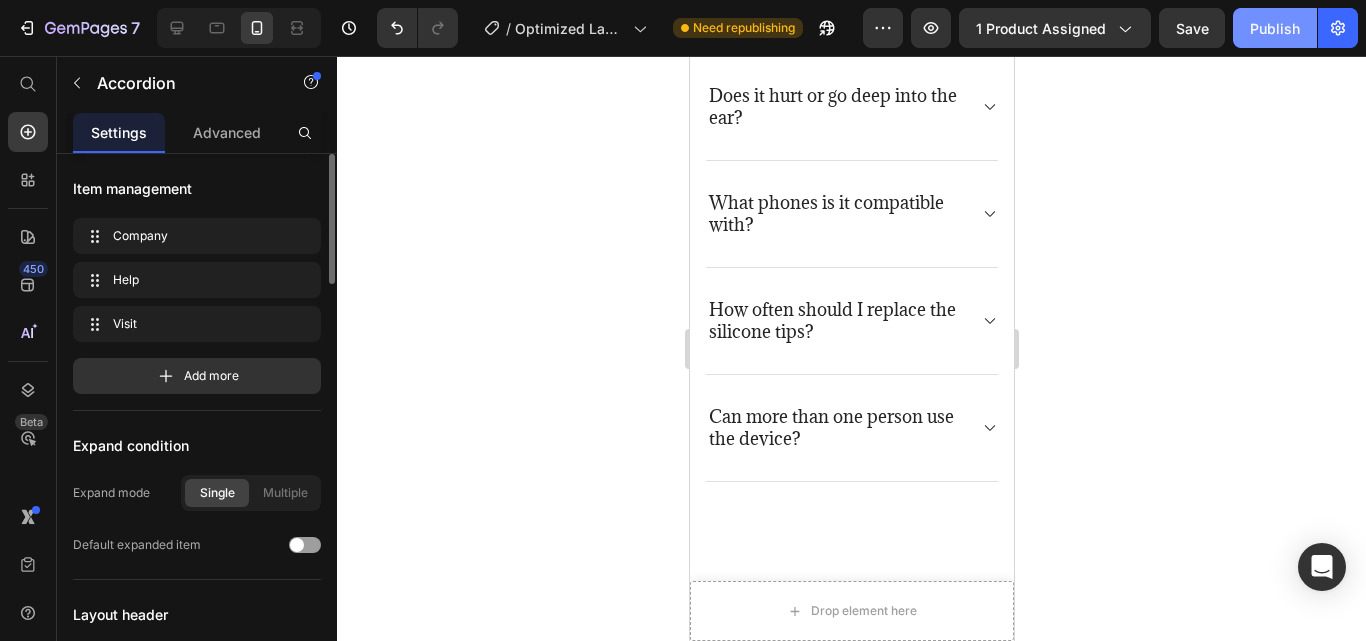 click on "Publish" 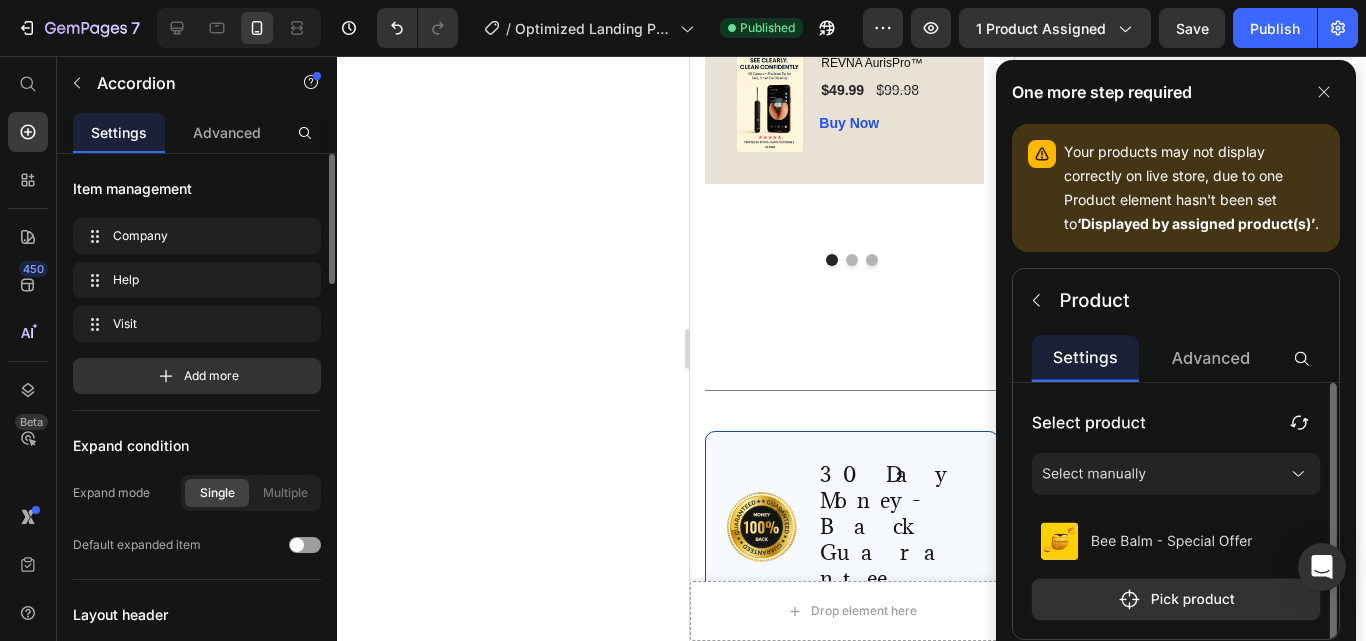 scroll, scrollTop: 5105, scrollLeft: 0, axis: vertical 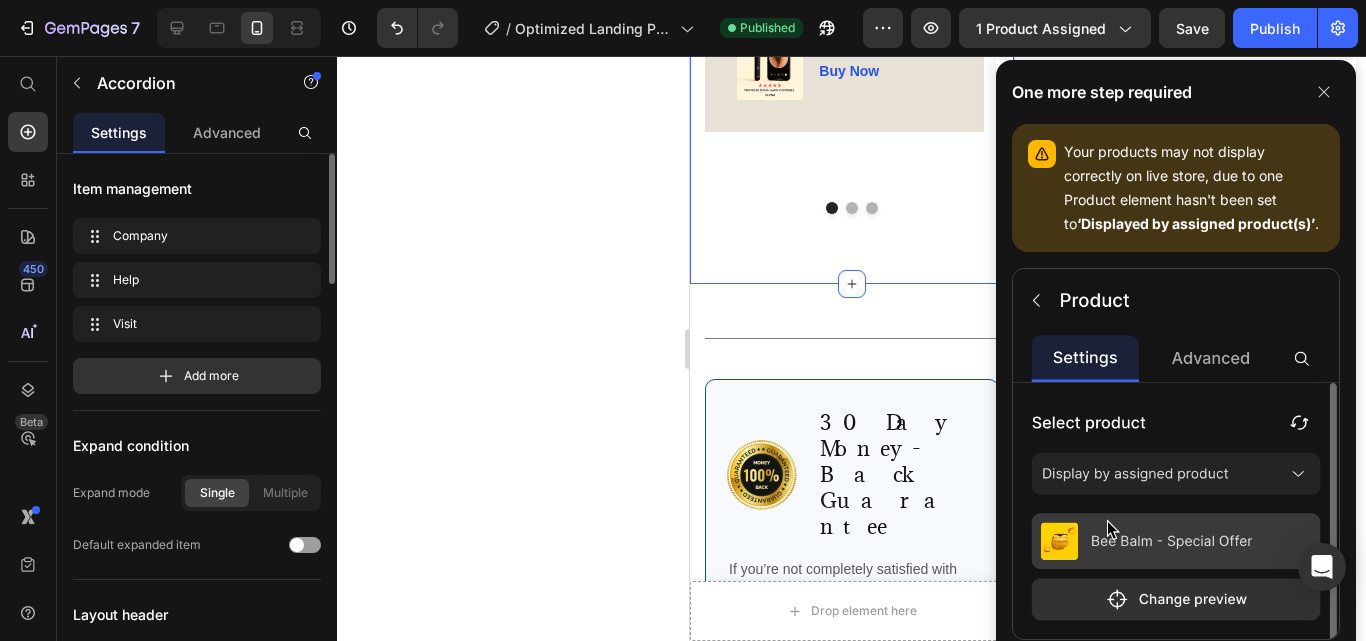click on "What They Are Saying Heading Image
Icon
Icon
Icon
Icon
Icon Row [FIRST] ([COUNTRY]) Text block Row Best ear cleaning tool I've used   Best ear cleaning tool I've used. I suffer from impacted ear wax. I constantly have to clean and manage it. Qtips clean the very insides well but pushes wax further and further down. Peroxide works to break up the wax and spraying hot water into the canal is how I've done it myself. This tool works great. Camera is detailed and it's amazing what you can see inside your ear. It is somewhat difficult to to get your perception of what side you're cleaning just right but you get used to it and I'm sure if you have a willing participant, you can very easily clean your ears. I managed to get a few pea sized pieces of wax out immediately 1st day within minutes. App is easy to use and set up. I hope this tool lasts a long time. Text block                Title Line (P) Images & Gallery REVNA AurisPro™ (P) Title" at bounding box center [851, -260] 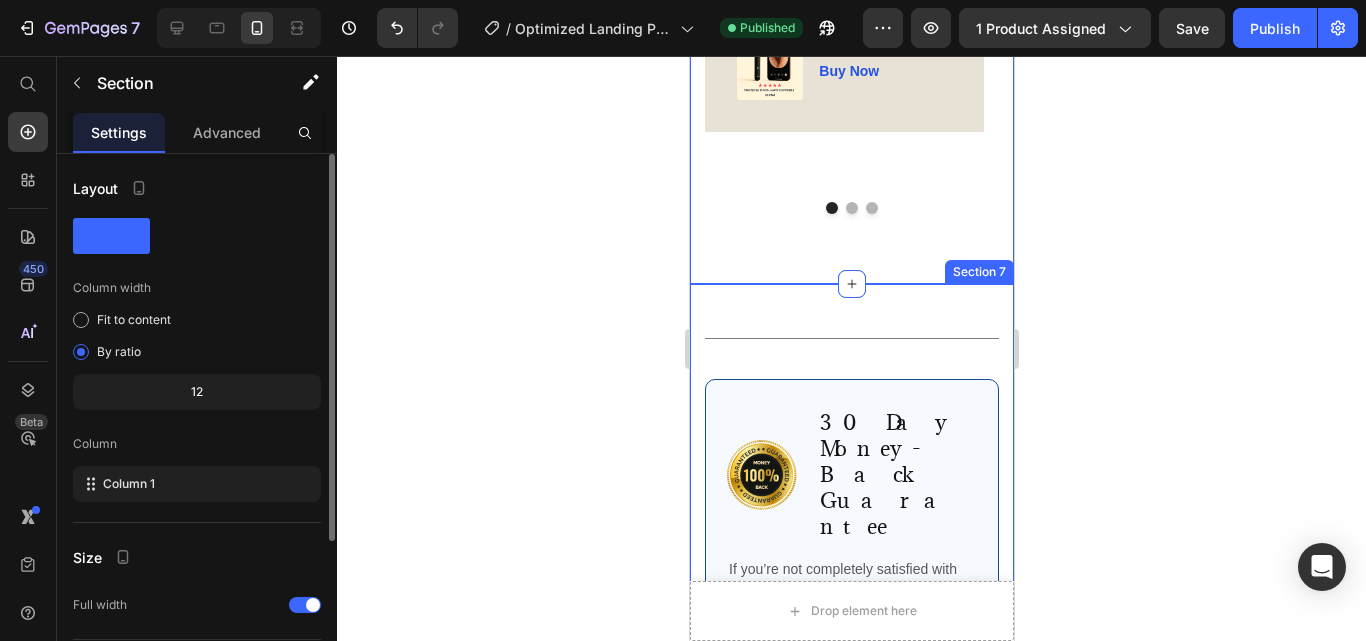 click on "Title Line Row Image  30 Day Money-Back Guarantee Text Block Row If you’re not completely satisfied with your REVNA Auris Pro— for any reason —just reach out within  30 days of your purchase , and we’ll issue a  full refund . No questions, no hassle, no stress. Your peace of mind is our promise. Text Block Row Row Section 7" at bounding box center (851, 523) 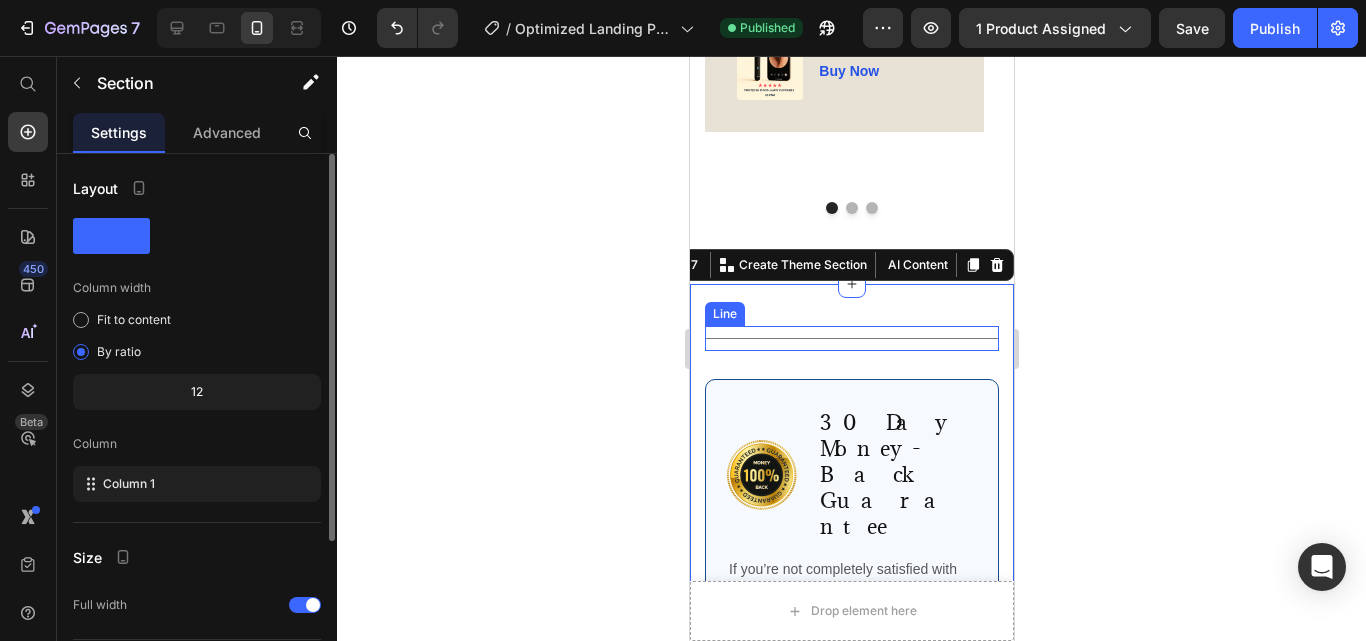 click on "Title Line" at bounding box center [851, 338] 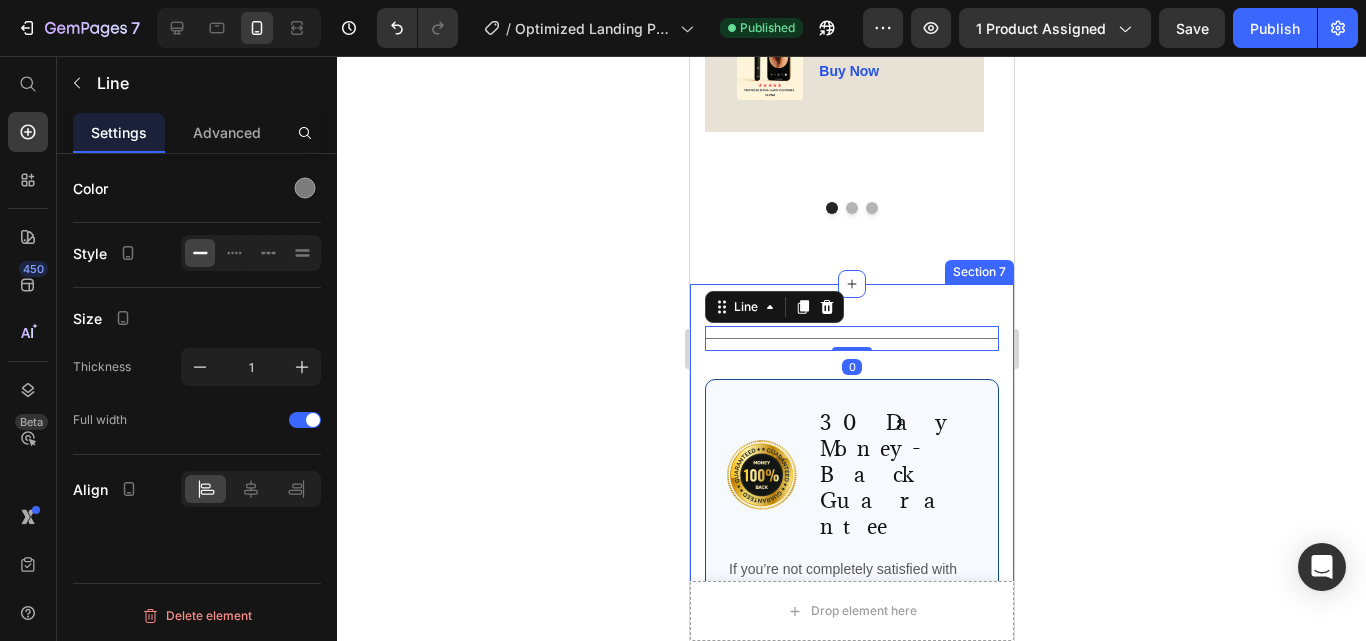 click on "Title Line   0 Row Image  30 Day Money-Back Guarantee Text Block Row If you’re not completely satisfied with your REVNA Auris Pro— for any reason —just reach out within  30 days of your purchase , and we’ll issue a  full refund . No questions, no hassle, no stress. Your peace of mind is our promise. Text Block Row Row Section 7" at bounding box center (851, 523) 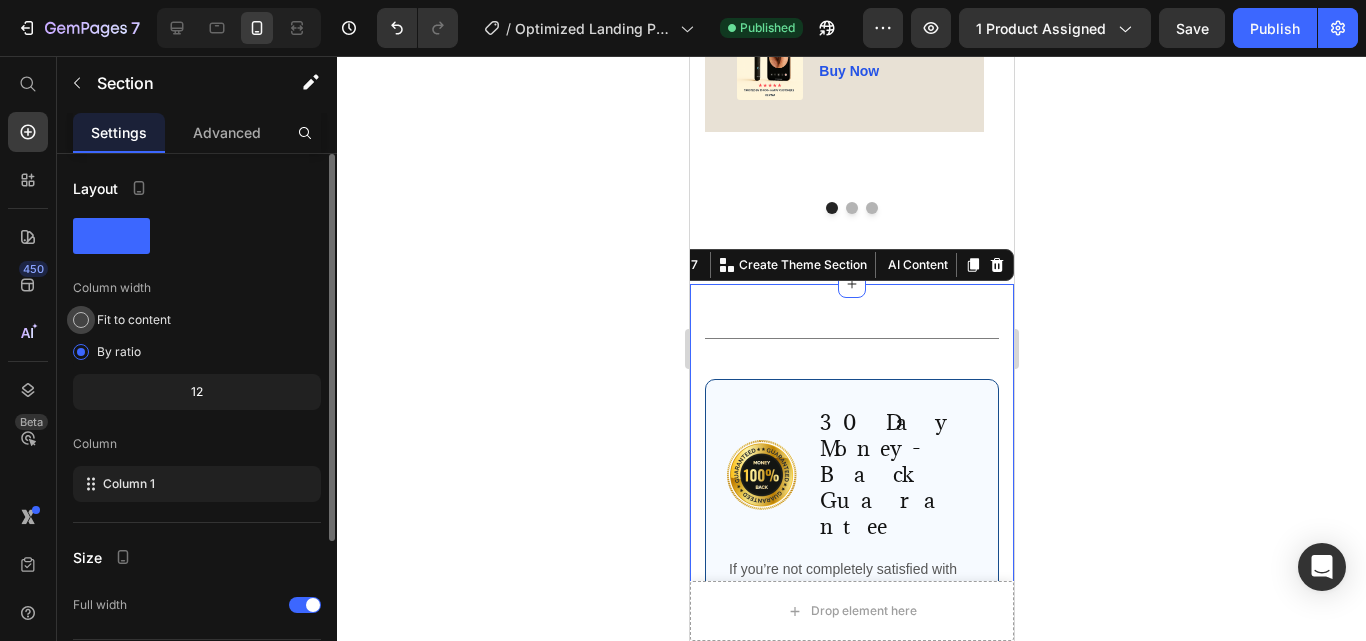 click at bounding box center (81, 320) 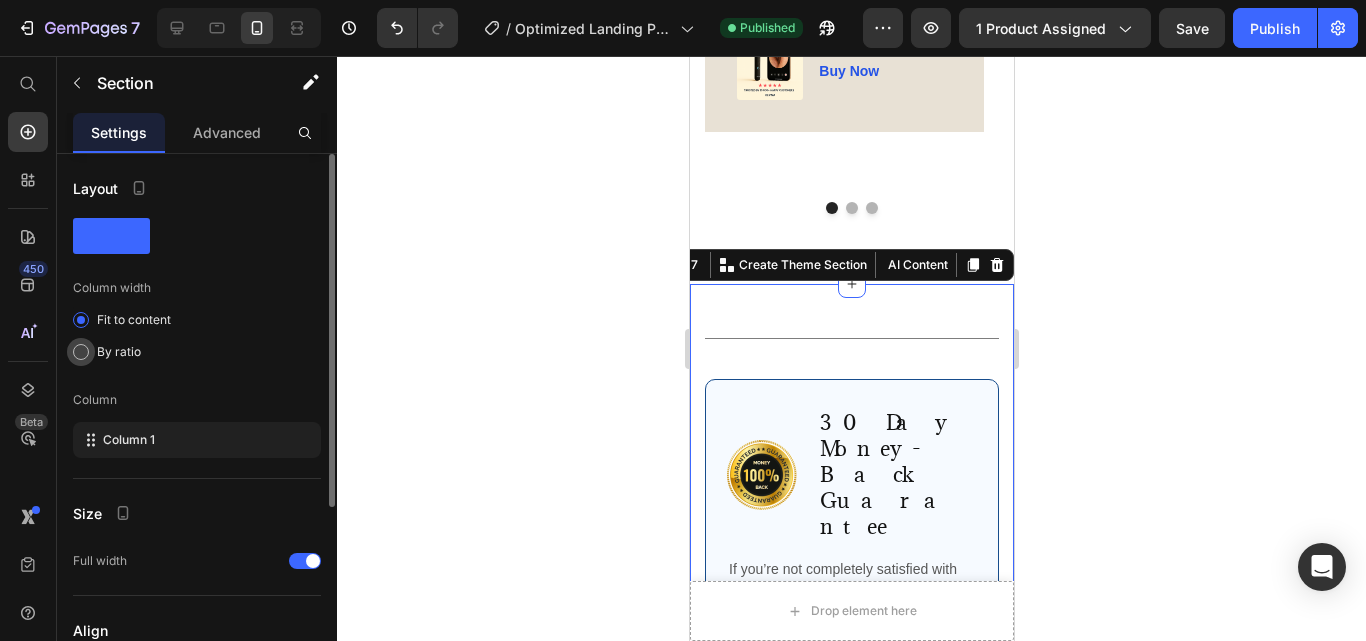 click on "By ratio" 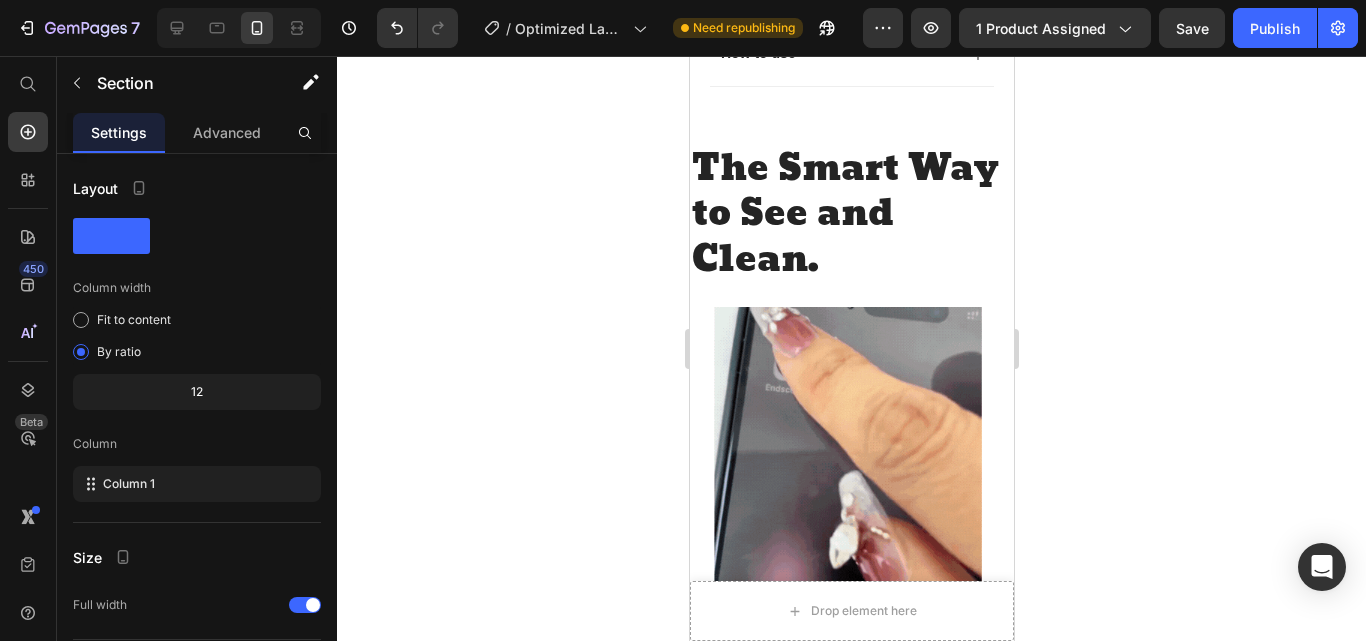 scroll, scrollTop: 2186, scrollLeft: 0, axis: vertical 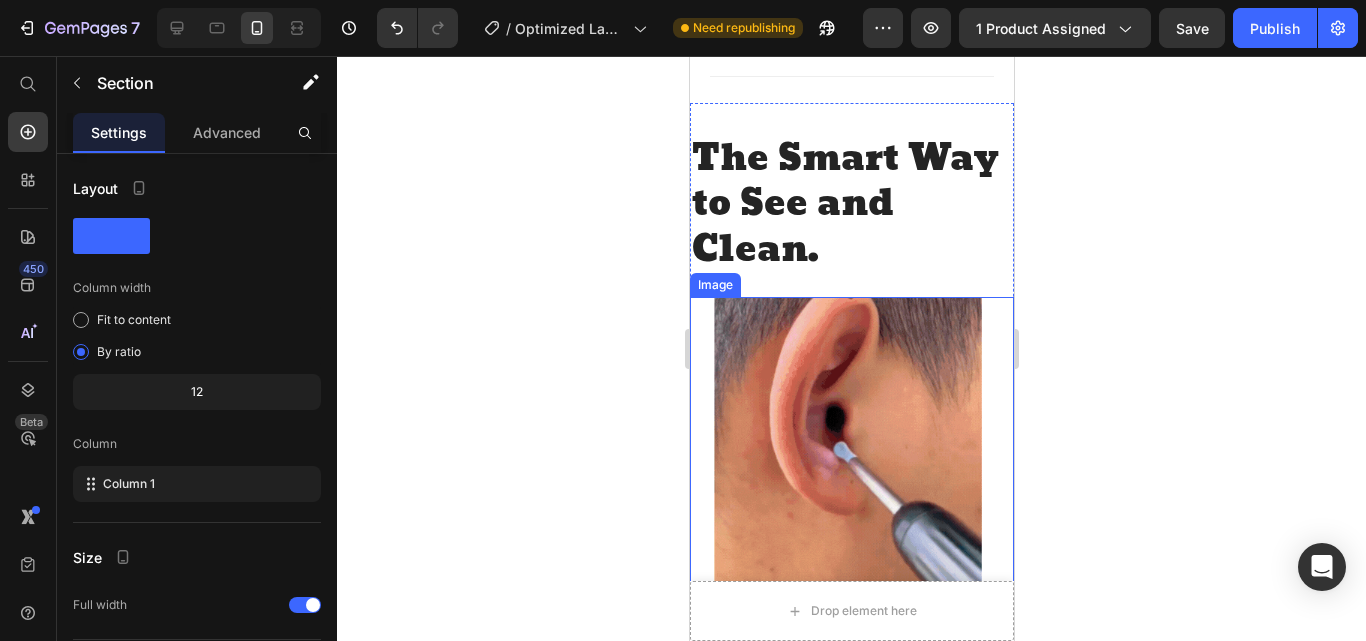 click at bounding box center [851, 459] 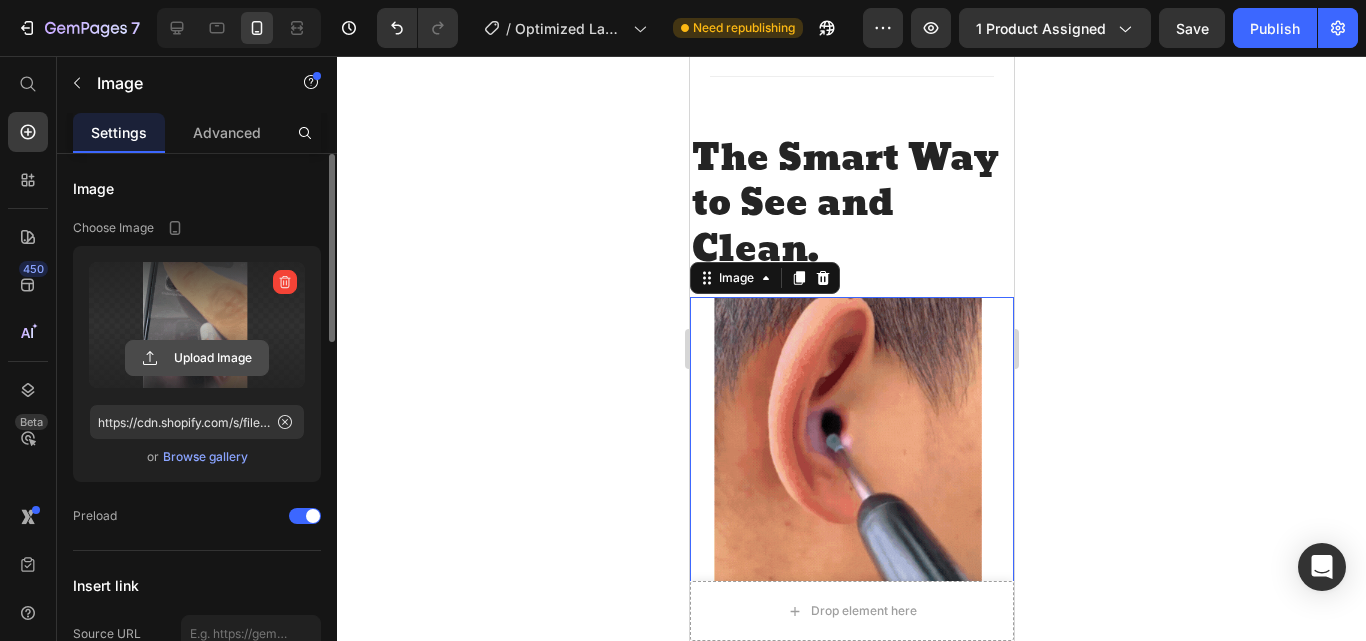 click 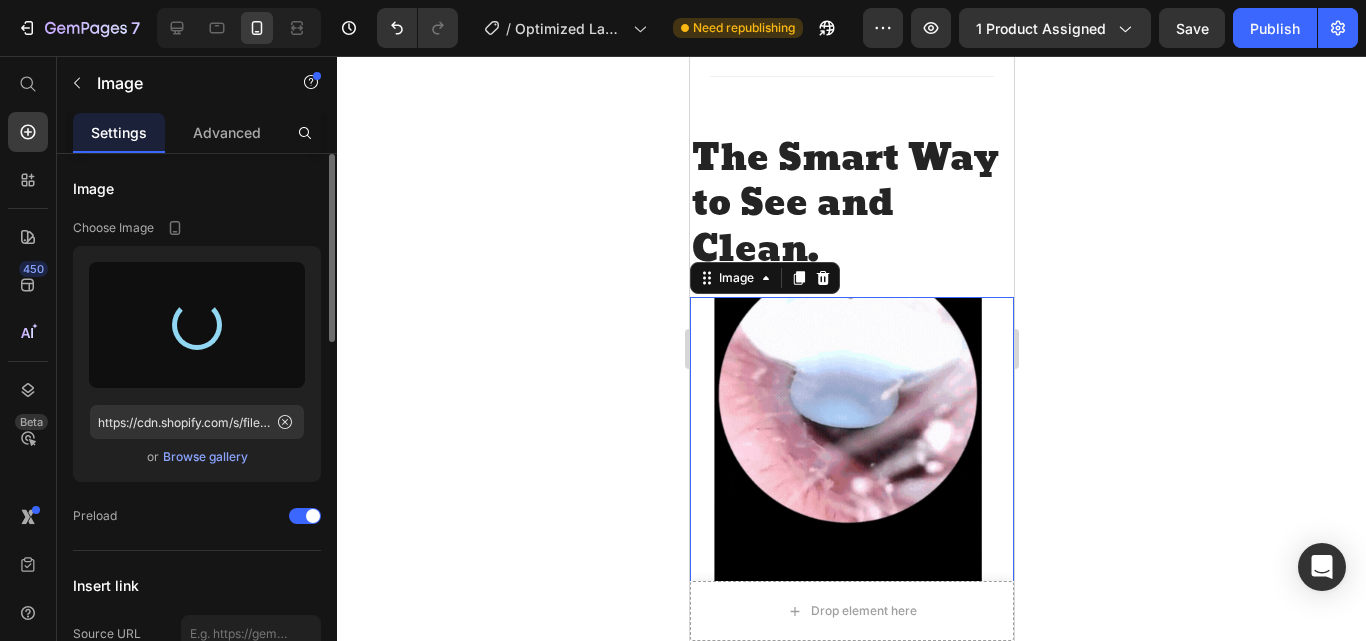 type on "https://cdn.shopify.com/s/files/1/0967/8648/1416/files/gempages_570048094473814855-5b251683-7300-4337-873b-ff483b3be986.gif" 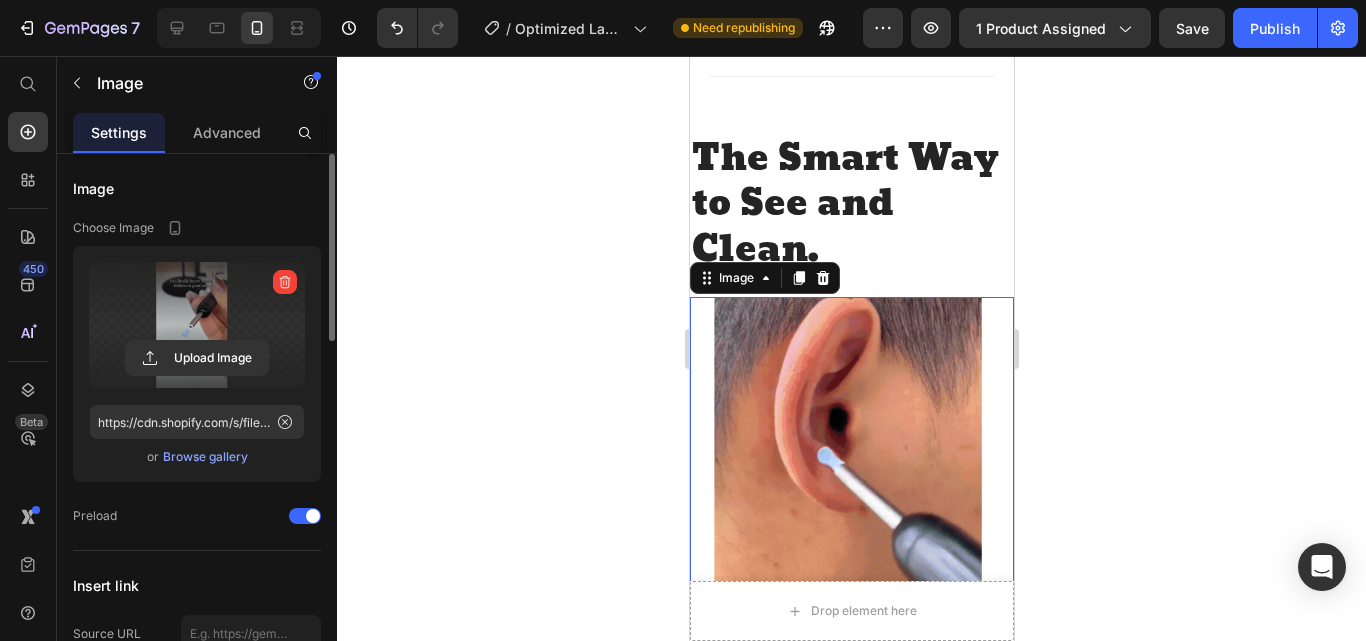 scroll, scrollTop: 2368, scrollLeft: 0, axis: vertical 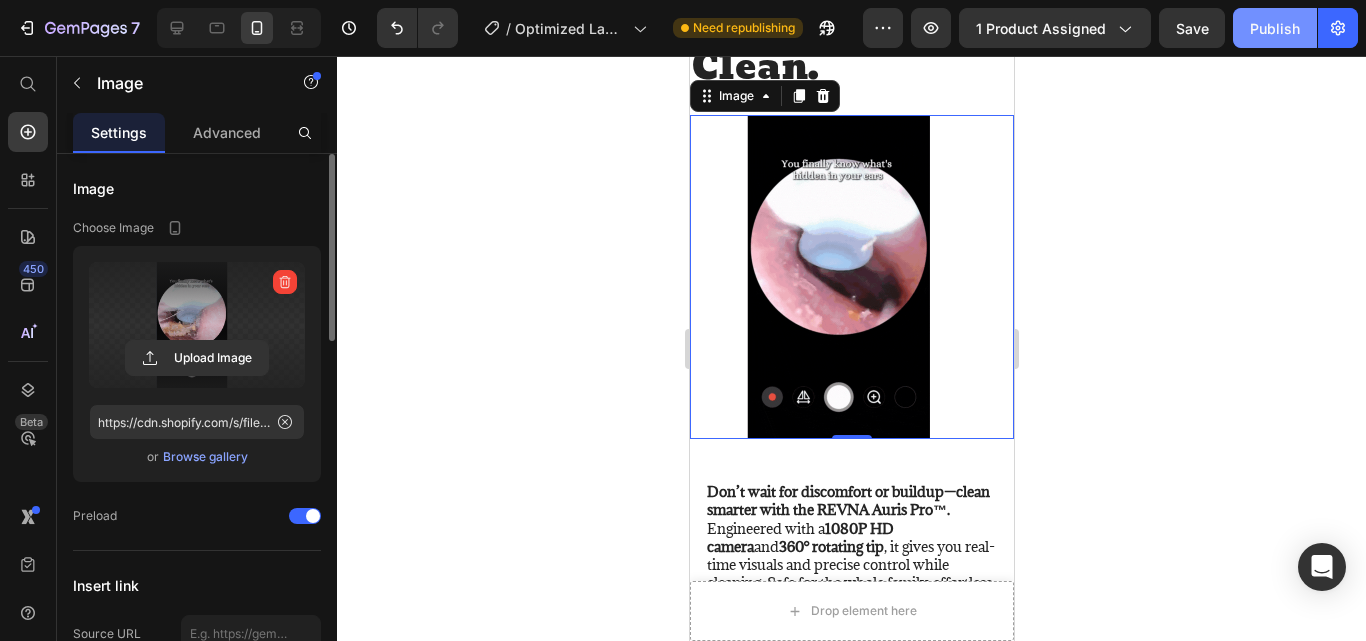 click on "Publish" 